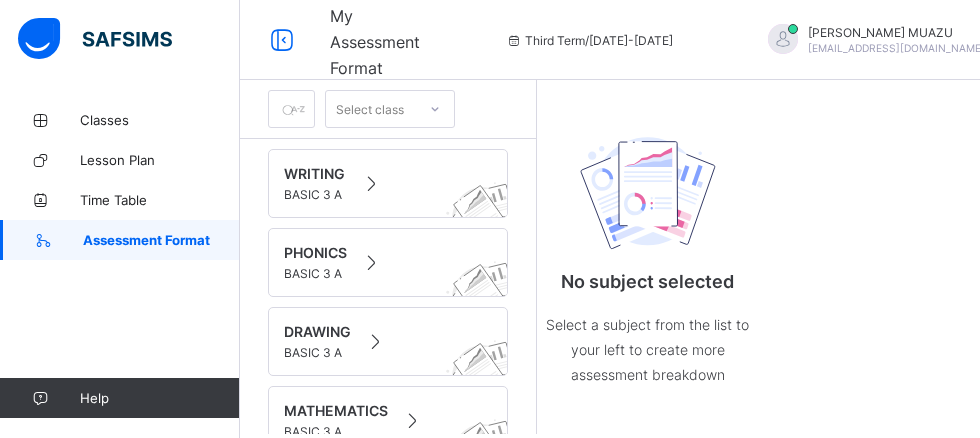 scroll, scrollTop: 0, scrollLeft: 0, axis: both 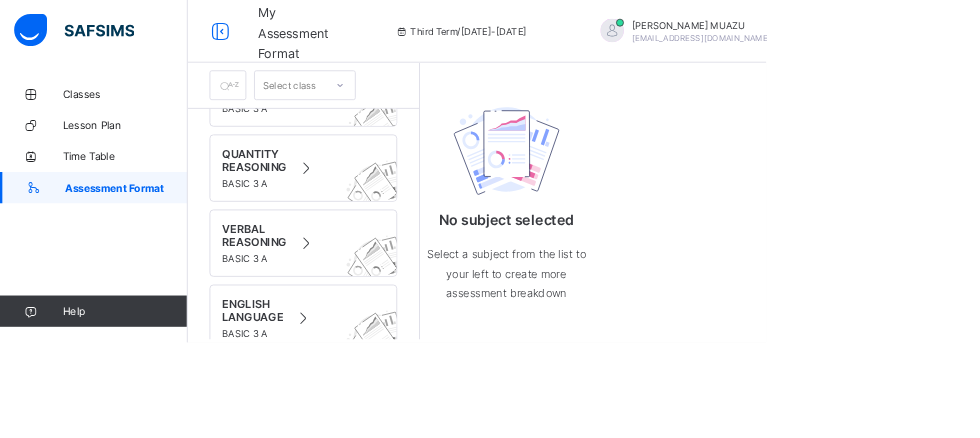 click on "VERBAL REASONING" at bounding box center (325, 301) 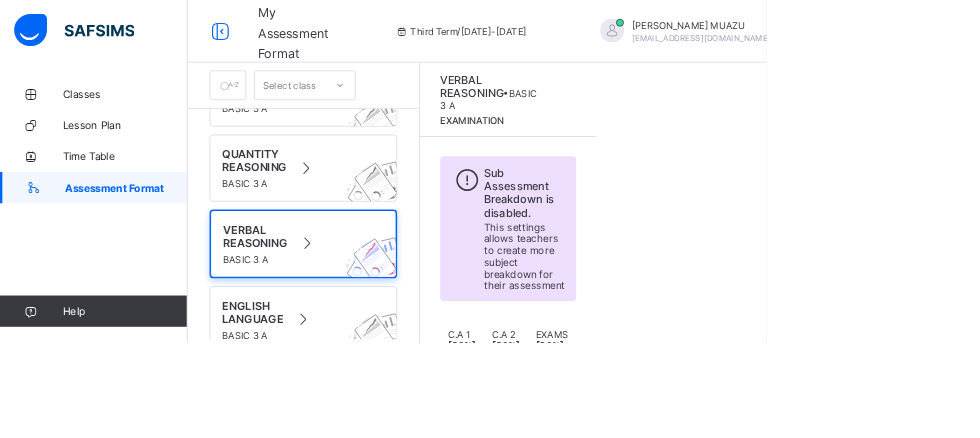 scroll, scrollTop: 11, scrollLeft: 0, axis: vertical 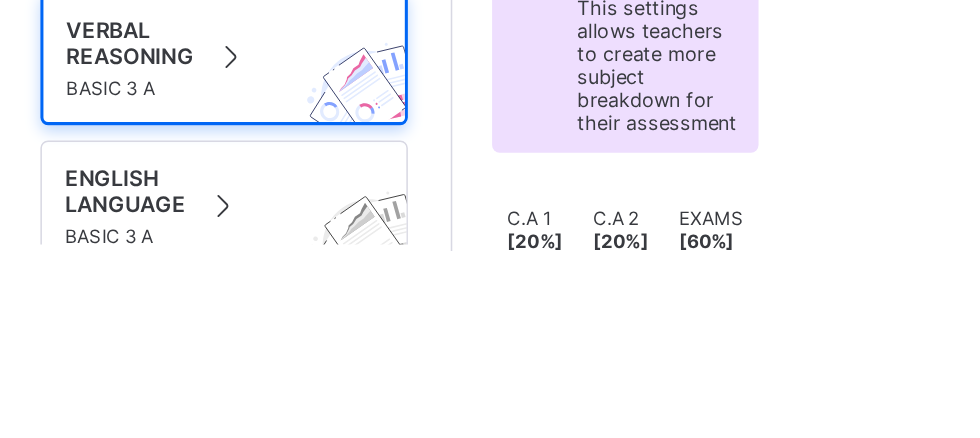 click on "Max Score:  20" at bounding box center [653, 508] 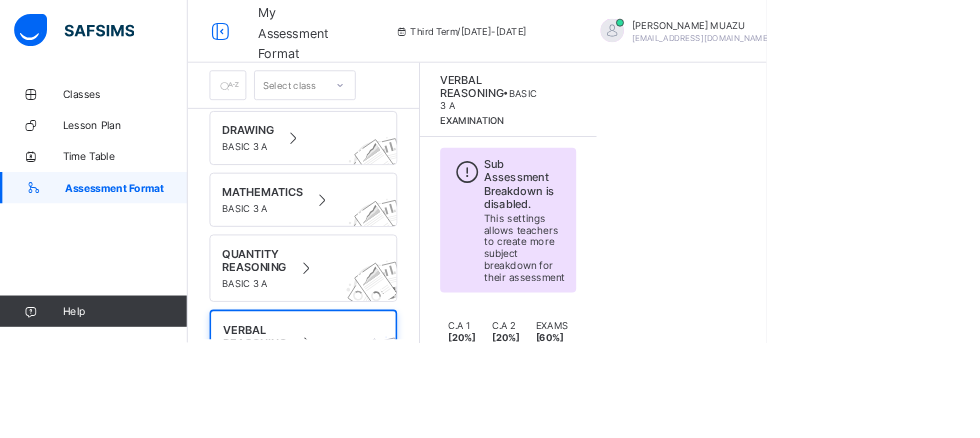 scroll, scrollTop: 0, scrollLeft: 0, axis: both 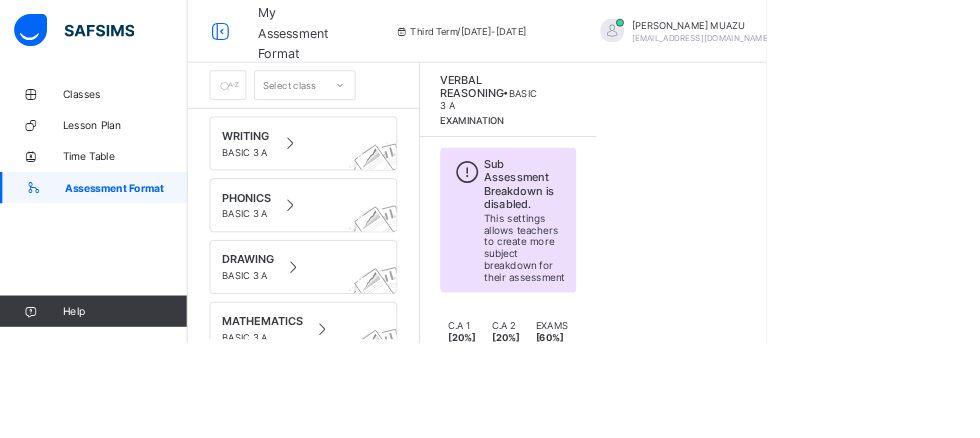 click on "Classes" at bounding box center [160, 120] 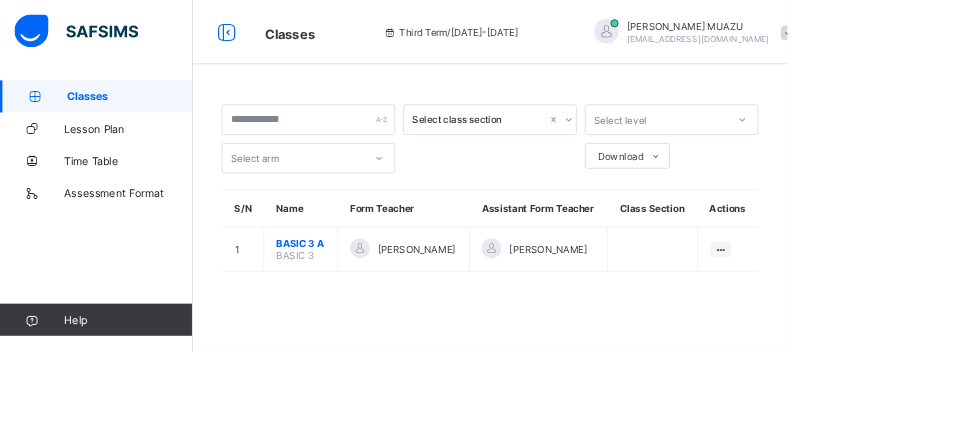 click at bounding box center [282, 40] 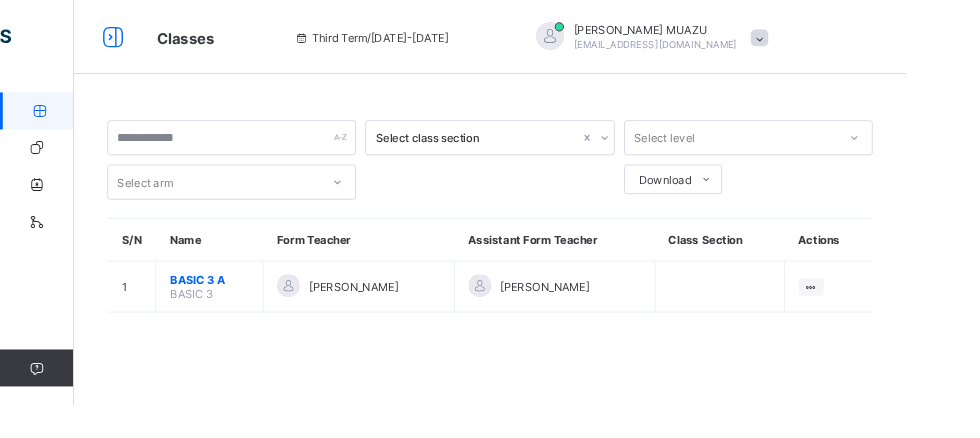 click on "BASIC 3   A" at bounding box center [226, 302] 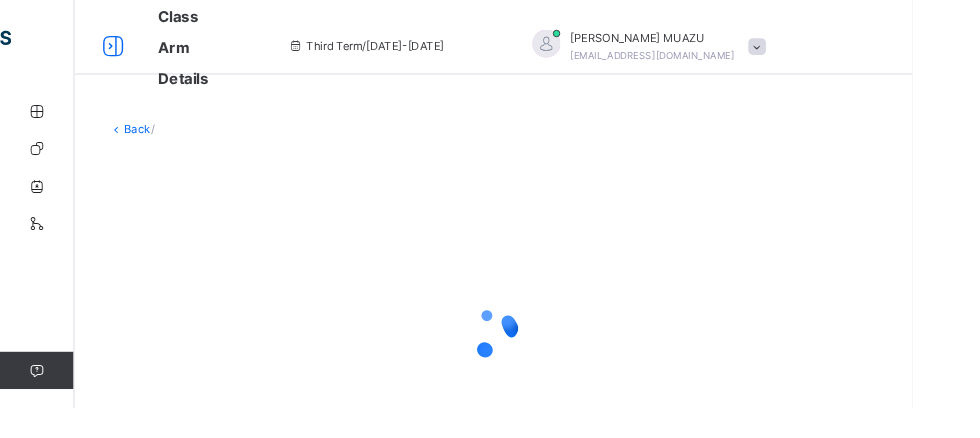 click at bounding box center [40, 120] 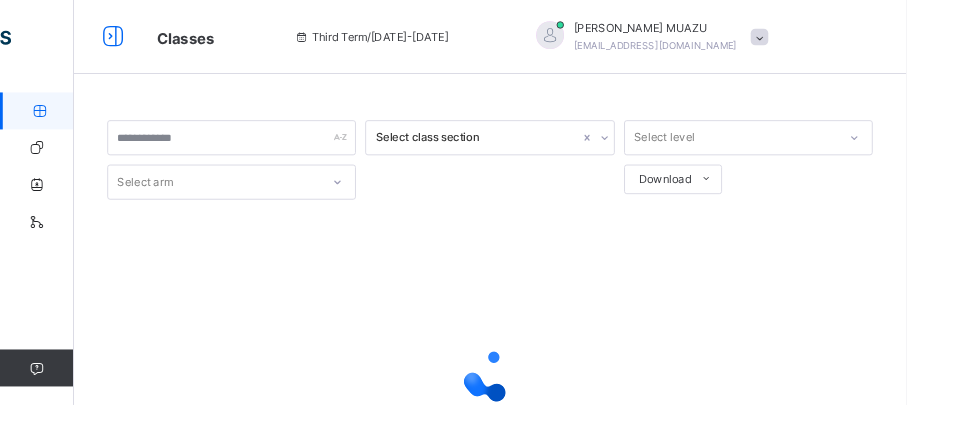 click at bounding box center (40, 160) 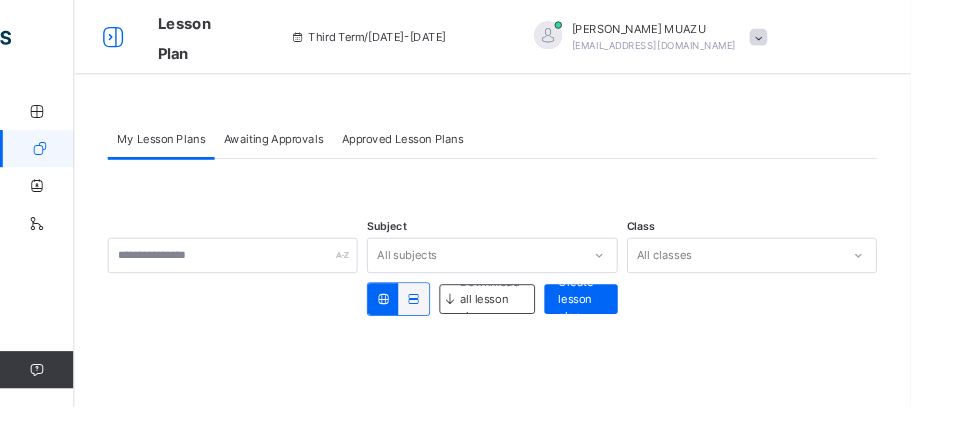 click at bounding box center [445, 322] 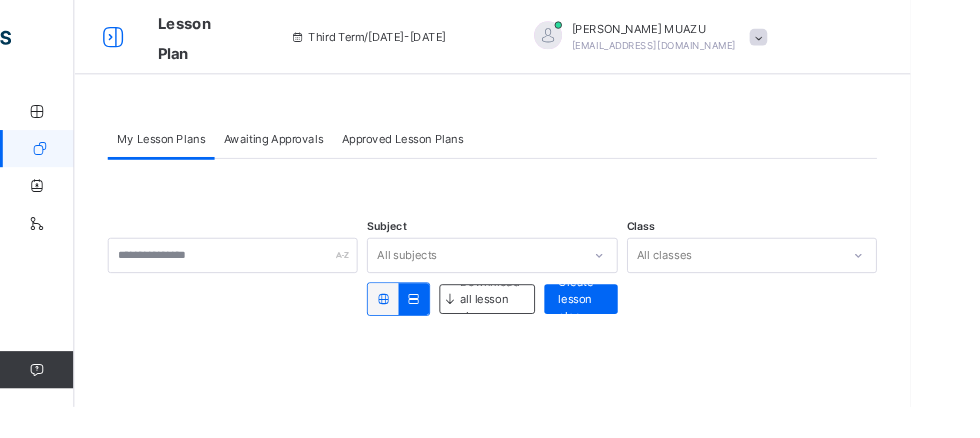 click at bounding box center [40, 120] 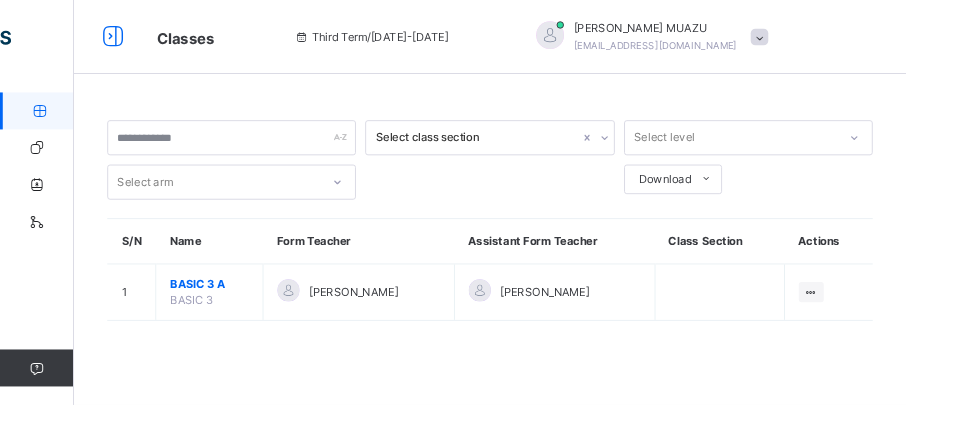 click on "Time Table" at bounding box center [120, 200] 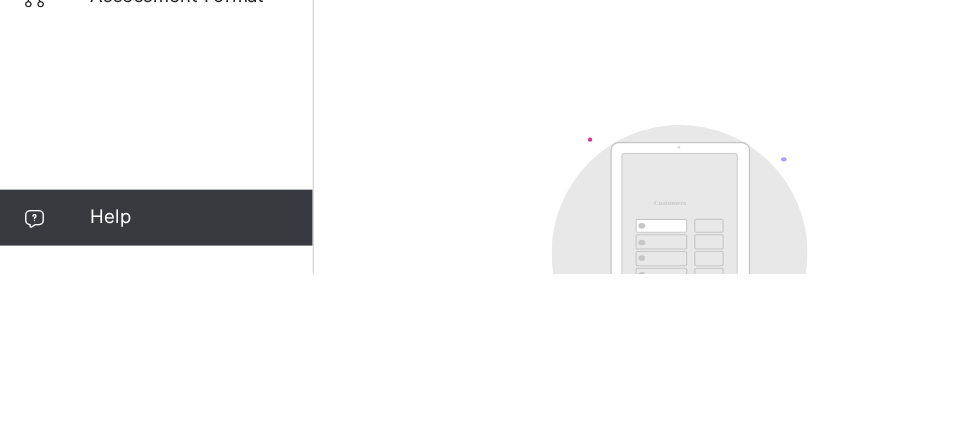 scroll, scrollTop: 40, scrollLeft: 0, axis: vertical 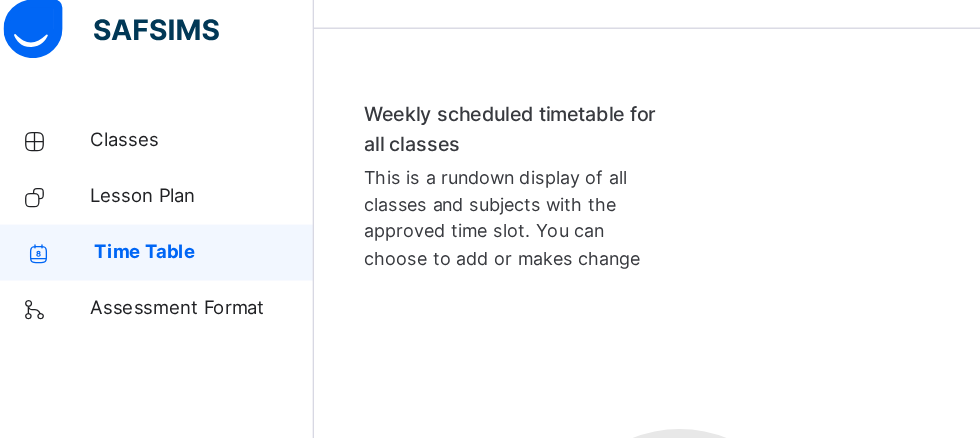 click on "Classes" at bounding box center [160, 120] 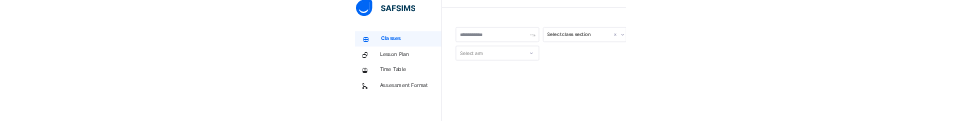 scroll, scrollTop: 0, scrollLeft: 0, axis: both 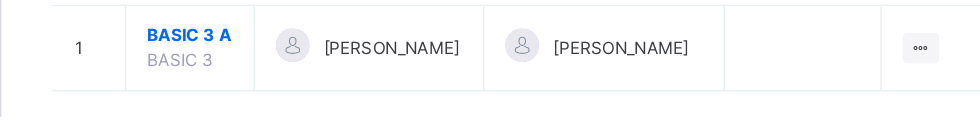 click on "BASIC 3   A" at bounding box center (374, 63) 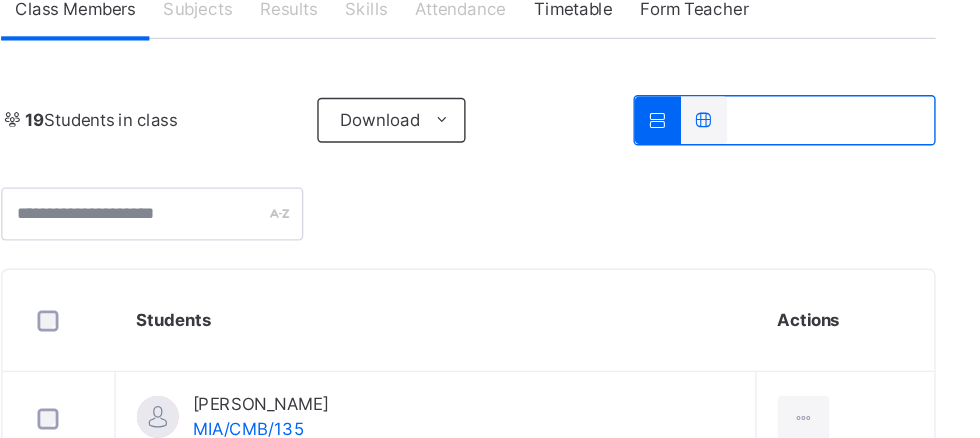 scroll, scrollTop: 325, scrollLeft: 0, axis: vertical 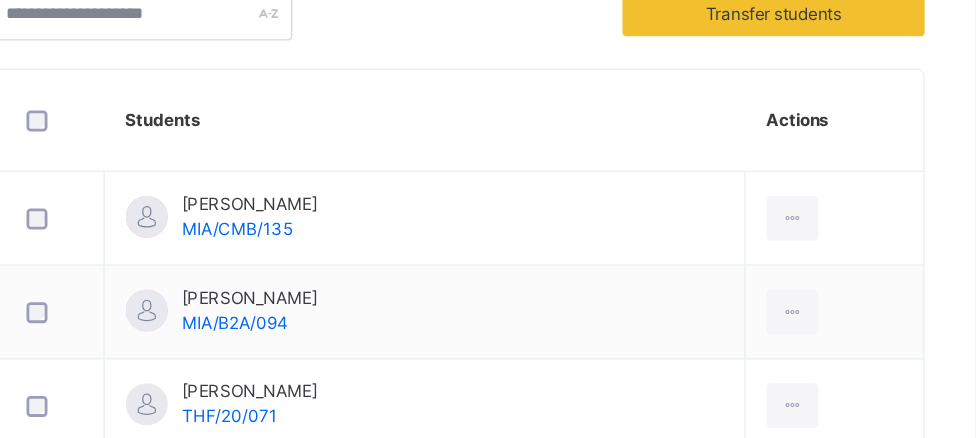 click on "Actions" at bounding box center (879, 153) 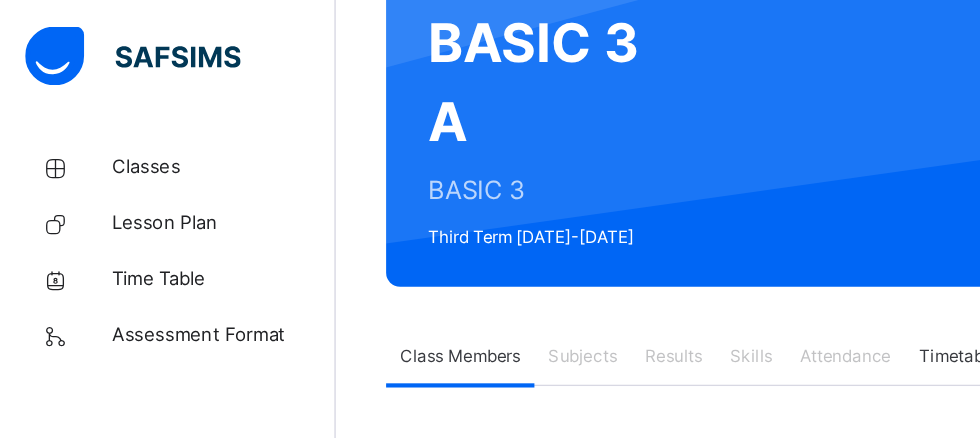 scroll, scrollTop: 0, scrollLeft: 0, axis: both 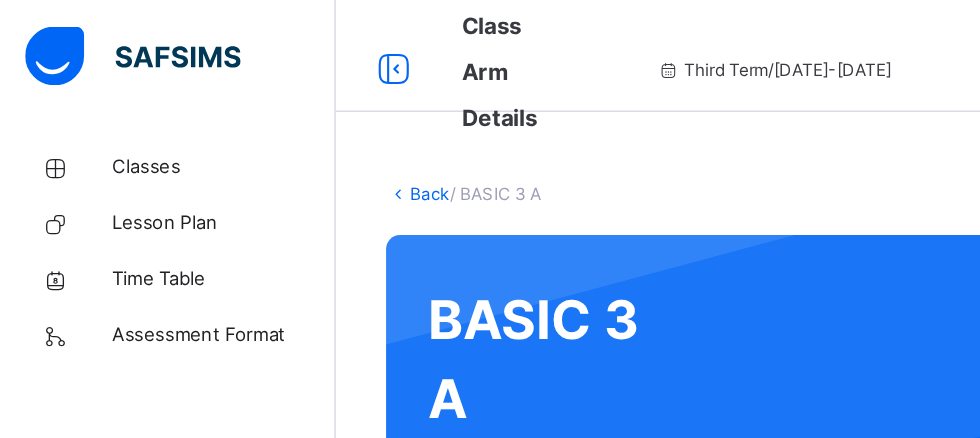 click at bounding box center [282, 50] 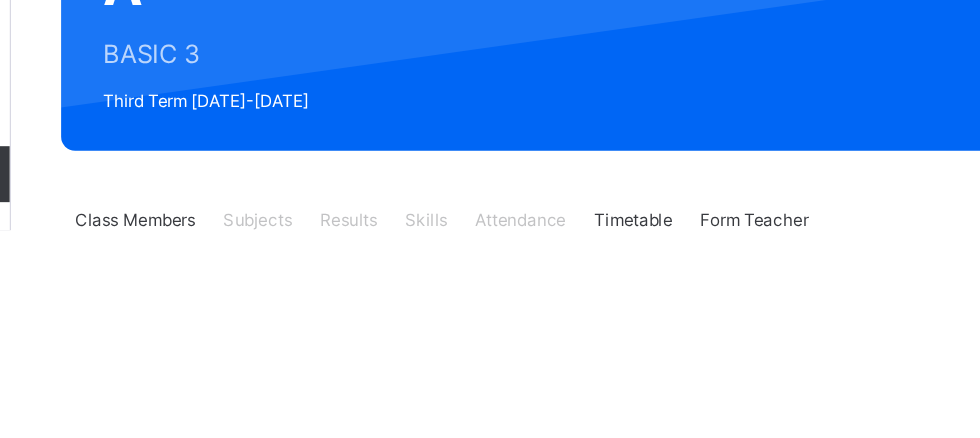 scroll, scrollTop: 26, scrollLeft: 0, axis: vertical 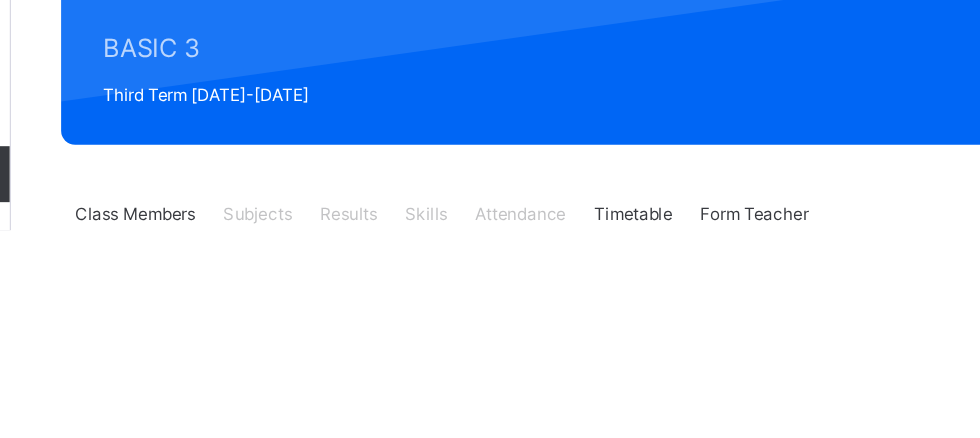 click at bounding box center (745, 506) 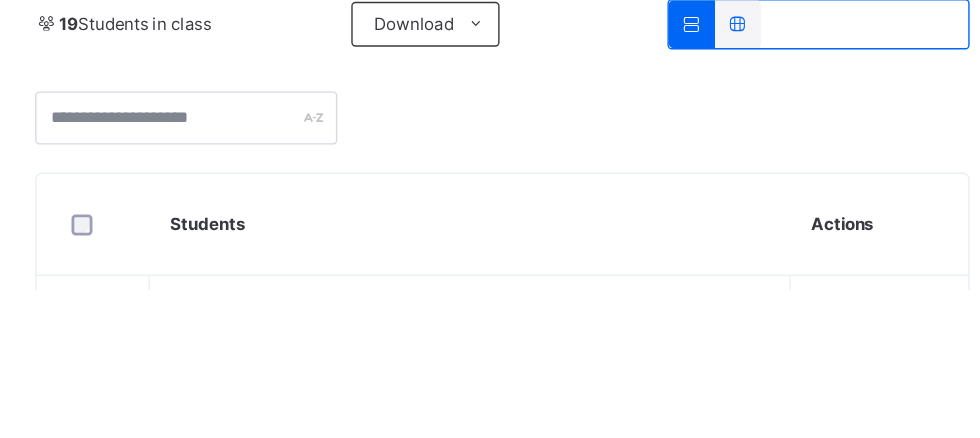 scroll, scrollTop: 288, scrollLeft: 0, axis: vertical 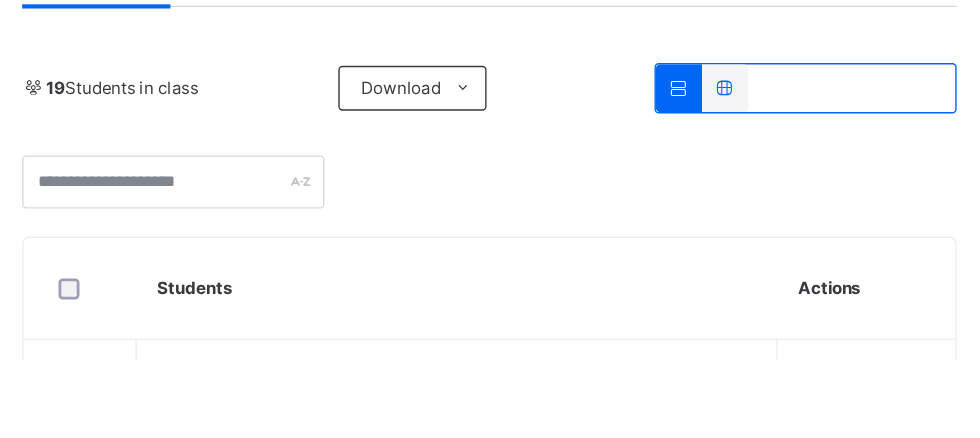 click at bounding box center [591, 244] 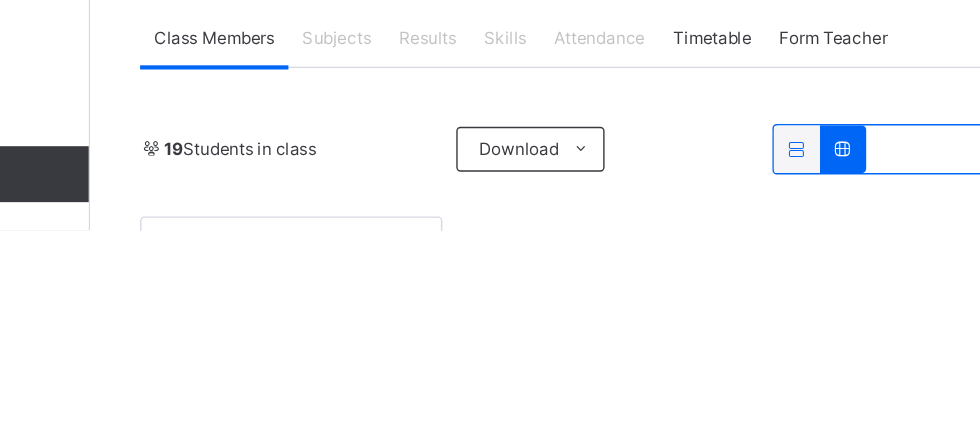 scroll, scrollTop: 241, scrollLeft: 0, axis: vertical 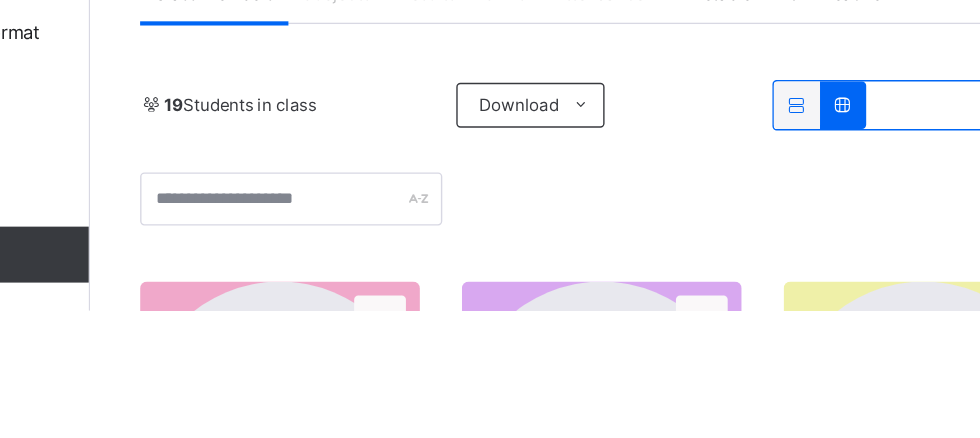 click at bounding box center (745, 290) 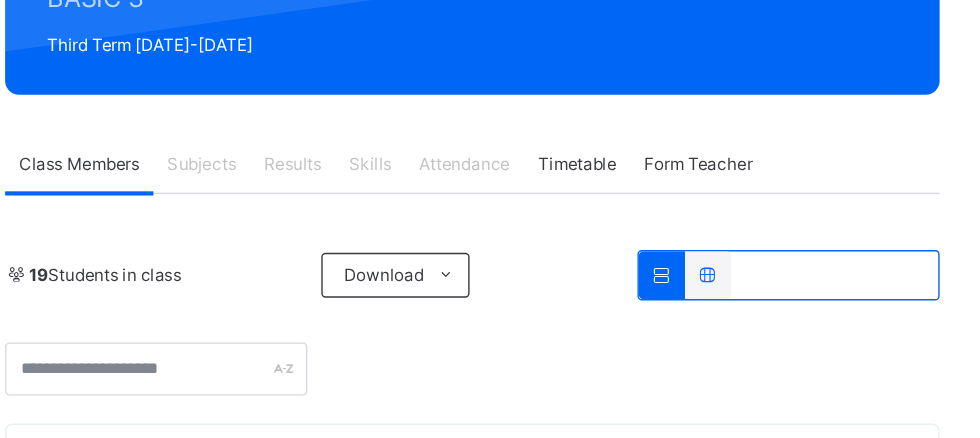 scroll, scrollTop: 318, scrollLeft: 0, axis: vertical 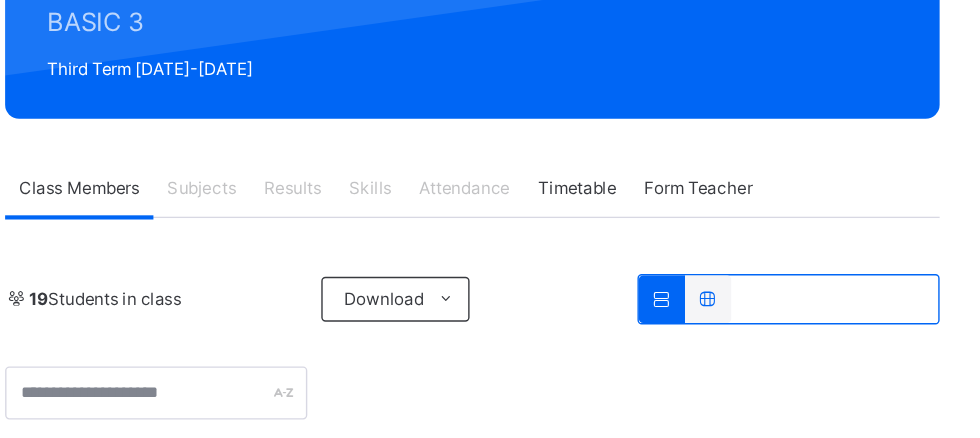 click on "Subjects" at bounding box center [416, 135] 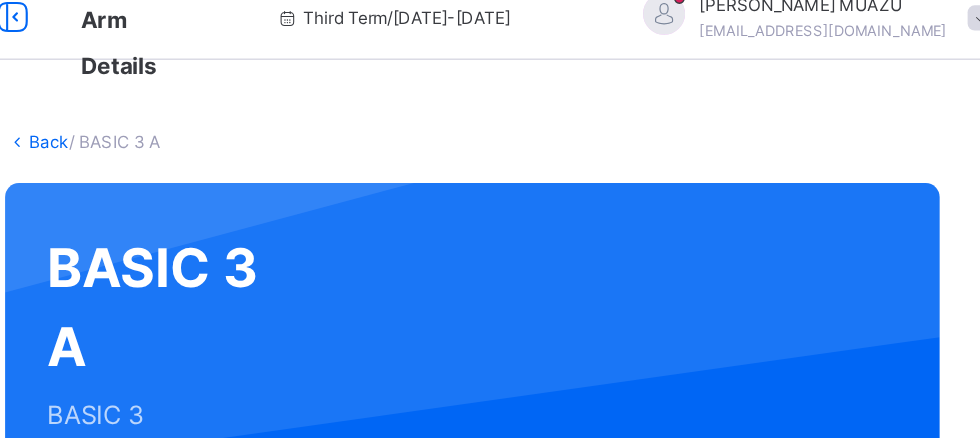 scroll, scrollTop: 0, scrollLeft: 0, axis: both 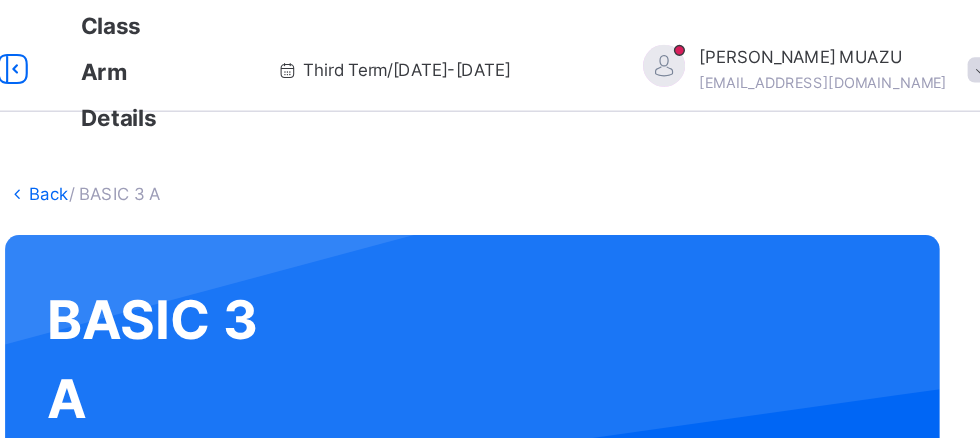 click on "JAMILA   MUAZU jamilamuazu2019@gmail.com" at bounding box center [852, 50] 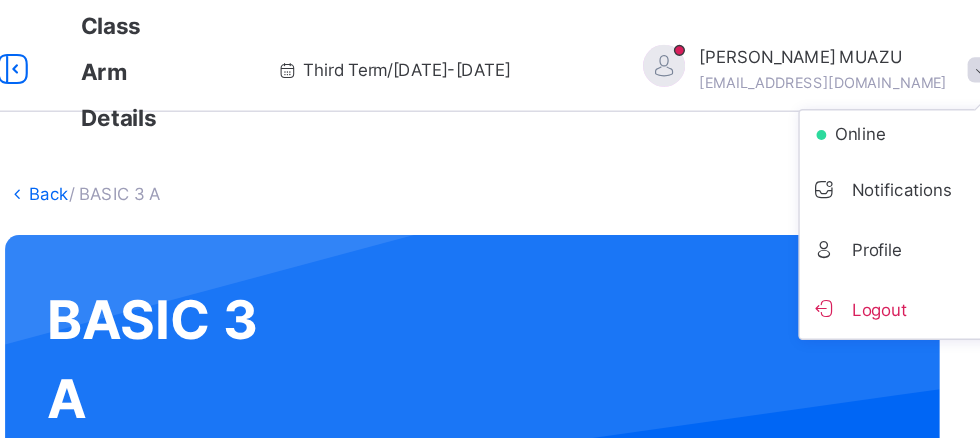 click on "Back  / BASIC 3 A BASIC 3 A BASIC 3 Third Term 2024-2025 Class Members Subjects Results Skills Attendance Timetable Form Teacher Class Members More Options   19  Students in class Download Pdf Report Excel Report MA'ALIQ ISLAMIC ACADEMY Date: 14th Jul 2025, 10:47:19 am Class Members Class:  BASIC 3 A Total no. of Students:  19 Term:  Third Term Session:  2024-2025 S/NO Admission No. Last Name First Name Other Name 1 MIA/CMB/135 Bilyamin Abdullah 2 MIA/B2A/094 YUNUS  ABDULMALIK  3 THF/20/071 ABDULLAHI ABDULRAHMAN 4 MIA/CMB/145 Muhammad Ahmad Rabiu 5 MIA/19/372 NUHU ALIYU 6 MIA/19/371 SAMA'IL ALIYU YAKUBU 7 MIA/CMB/140 M Bello Bello 8 MIA/CMB/0075 Iliyasu Fahima Magawata 9 MIA/CMB/144 A Fatima Musa 10 MIA/19/380 KAMAL IBRAHIM 11 MIA/19/381 TAHIR IDRIS AHMAD 12 MIA/19/382 FARUK JIBRIN 13 MIA/19/384 RABI'U MUHAMMAD 14 MIA/19/385 SHAMSUDEEN MUS'AB 15 MIA/19/386 ABDULLAHI MUSADDIQ M 16 MIA/BAS/053 Hassan  Sa'adatu  Muhammad  17 MAA/777& S Salis Salis 18 MAA 44 Sale   Ummulsalma 19 MIA/19/392 MUSA ZAKIYYA Students" at bounding box center [610, 1097] 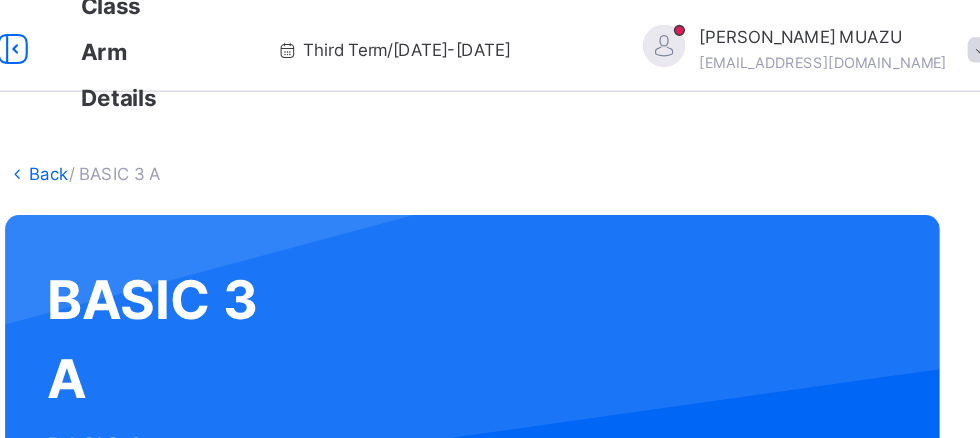 scroll, scrollTop: 0, scrollLeft: 0, axis: both 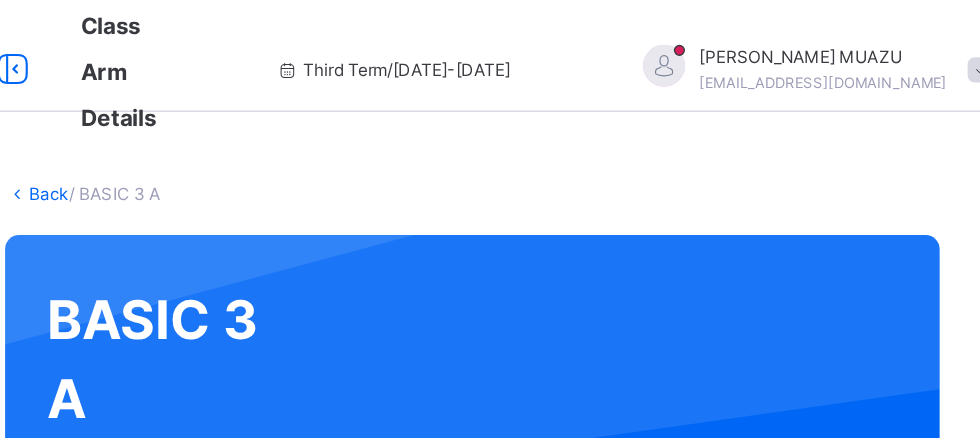 click at bounding box center [282, 50] 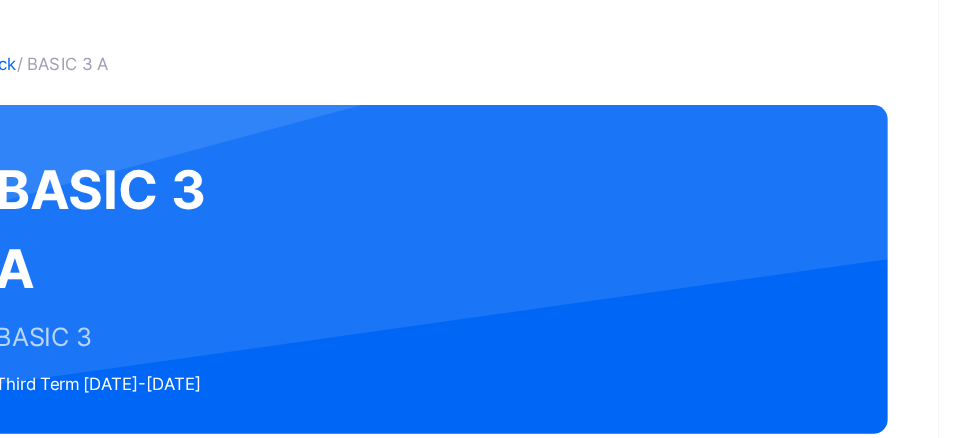 scroll, scrollTop: 82, scrollLeft: 0, axis: vertical 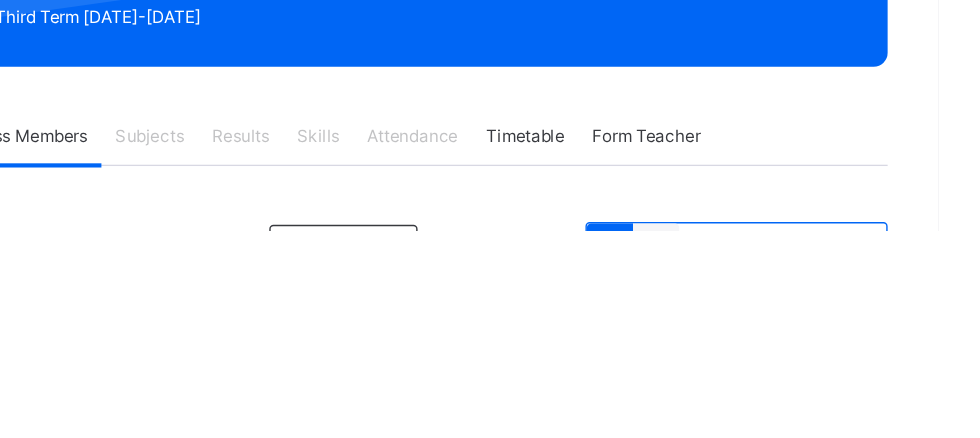 click at bounding box center [591, 450] 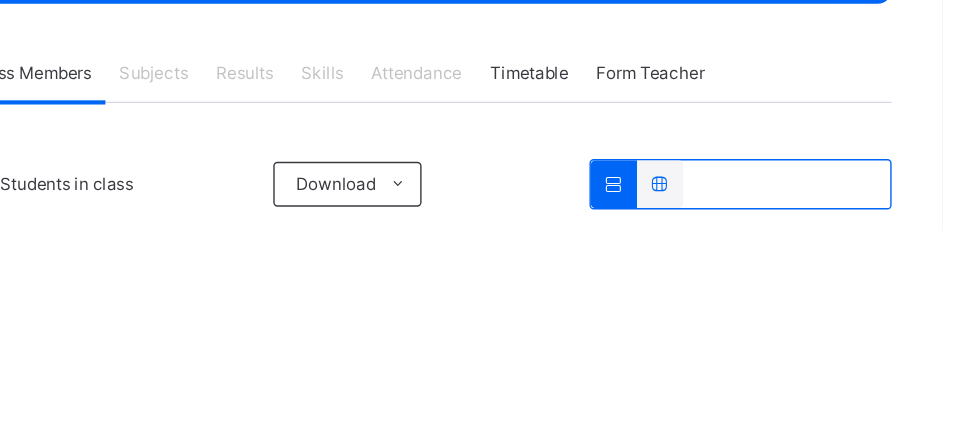 scroll, scrollTop: 129, scrollLeft: 0, axis: vertical 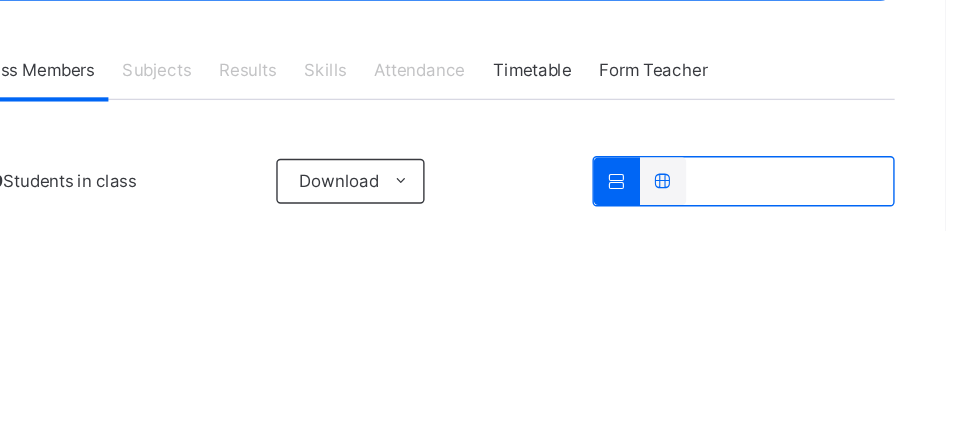 click at bounding box center (745, 403) 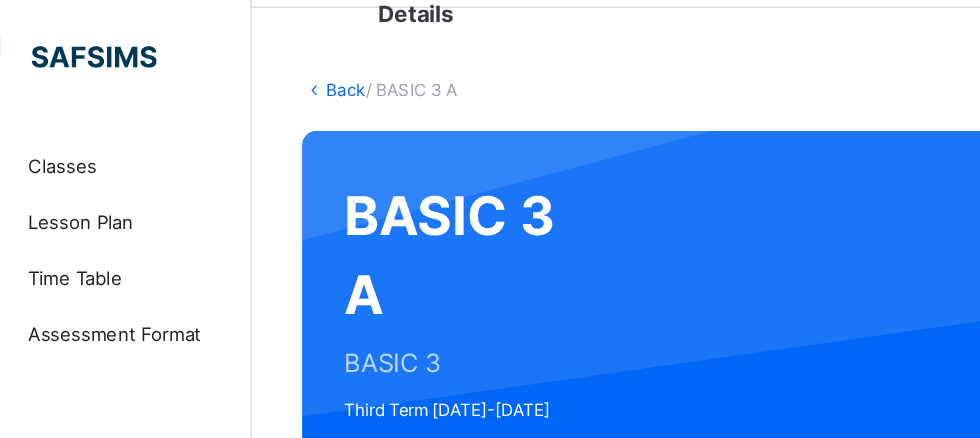 scroll, scrollTop: 0, scrollLeft: 0, axis: both 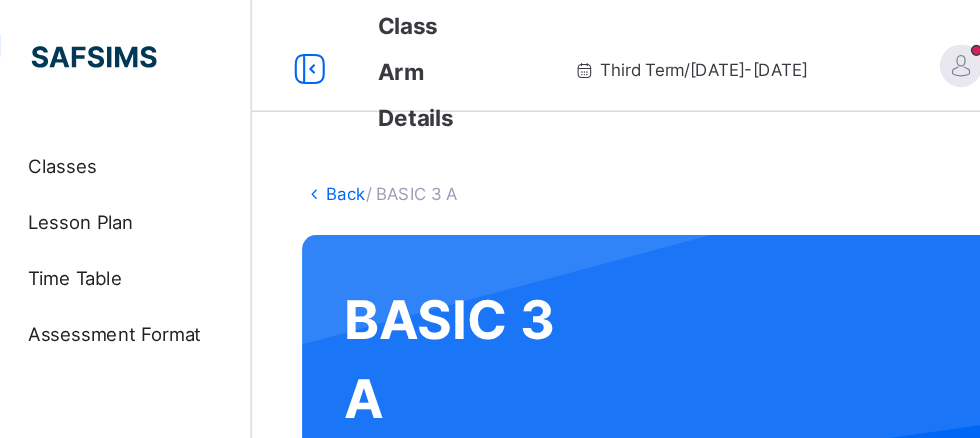 click on "Classes" at bounding box center [120, 120] 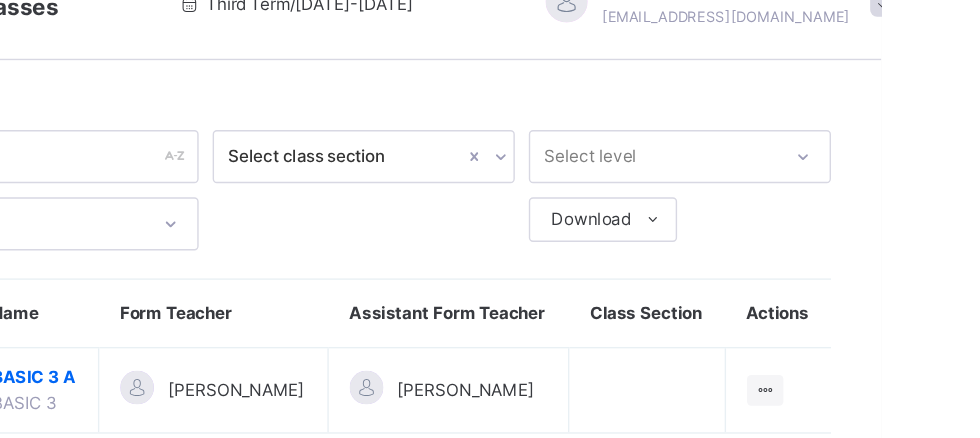 click on "Classes   Third Term  /  2024-2025   JAMILA   MUAZU jamilamuazu2019@gmail.com Classes Lesson Plan Time Table Assessment Format   Help Onboarding Great job! You have finished setting up all essential configurations. Our wizard which has lots of in-built templates will continue to guide you through with the academic configurations. Academic Configuration Steps Continue × Idle Mode Due to inactivity you would be logged out to the system in the next   15mins , click the "Resume" button to keep working or the "Log me out" button to log out of the system. Log me out Resume Select class section Select level Select arm Download Pdf Report Excel Report S/N Name Form Teacher Assistant Form Teacher Class Section Actions 1 BASIC 3   A   BASIC 3 JAMILA MUAZU  SAADATU YAHYA  View Class × Form Teacher Select Form Teacher JAMILA MUAZU  Select Assistant Form Teacher SAADATU YAHYA  Cancel Save MA'ALIQ ISLAMIC ACADEMY , Phone:   +2348037608030 List of Classes 14th Jul 2025, 10:49:54 am Total no. of classes:  100 Term:  S/N 1" at bounding box center [490, 219] 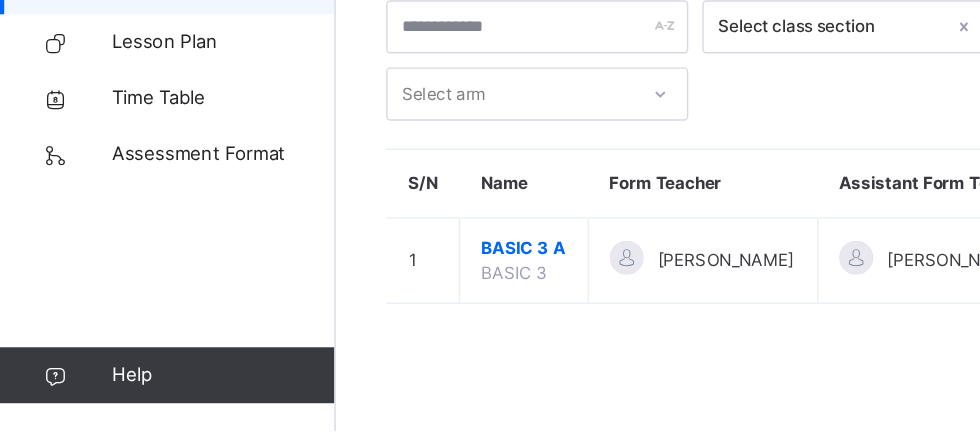 scroll, scrollTop: 0, scrollLeft: 0, axis: both 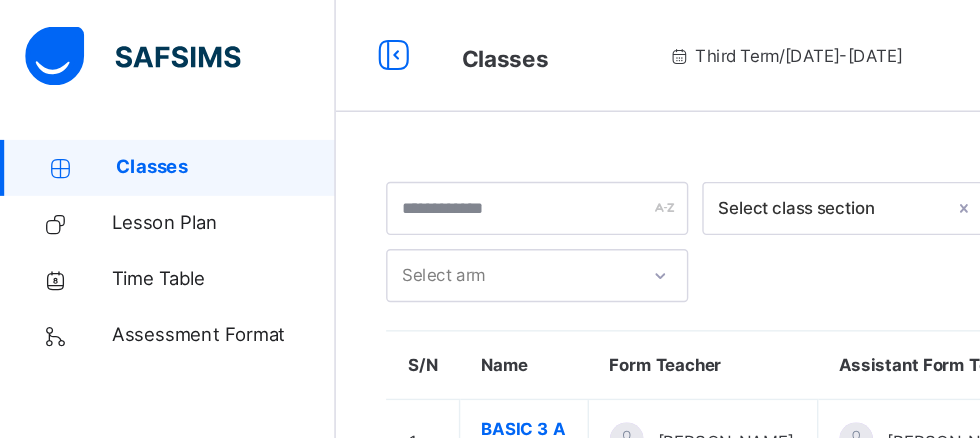 click at bounding box center (282, 40) 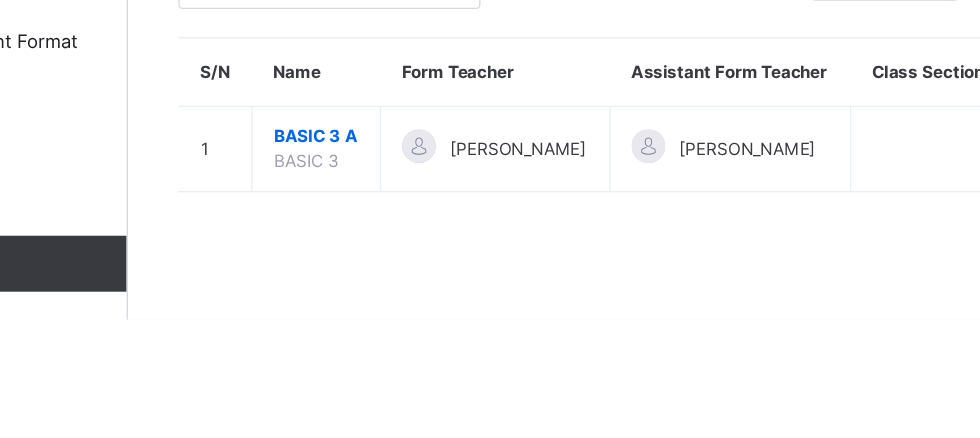 click at bounding box center (448, 316) 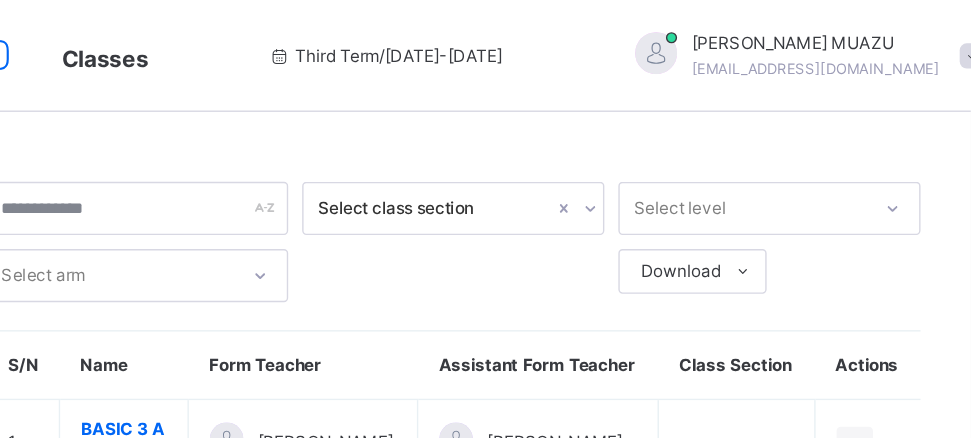 click on "Third Term  /  2024-2025" at bounding box center [561, 40] 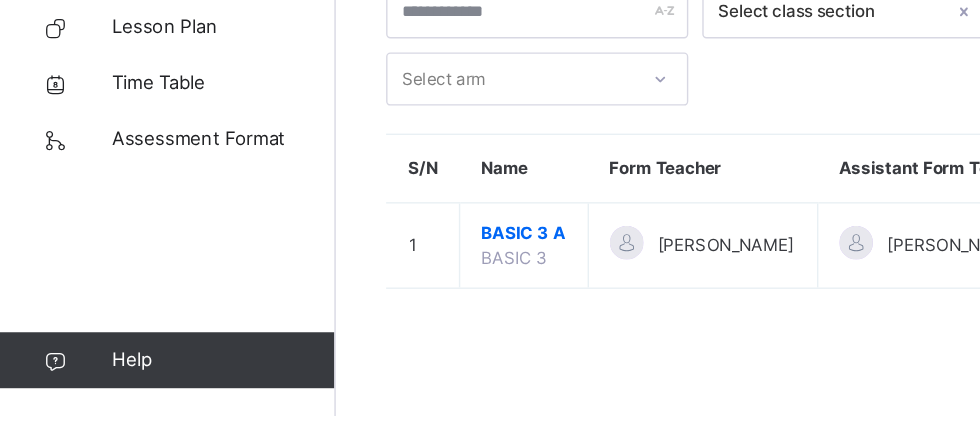 click on "Assessment Format" at bounding box center [160, 240] 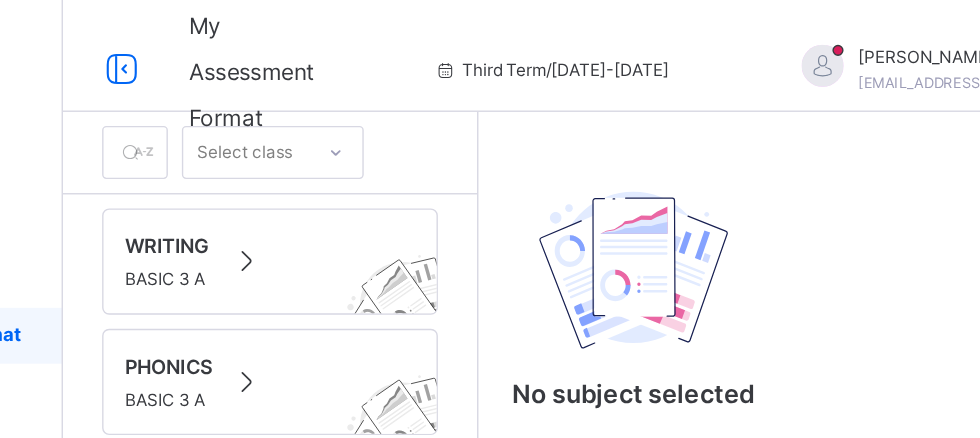 click at bounding box center (282, 50) 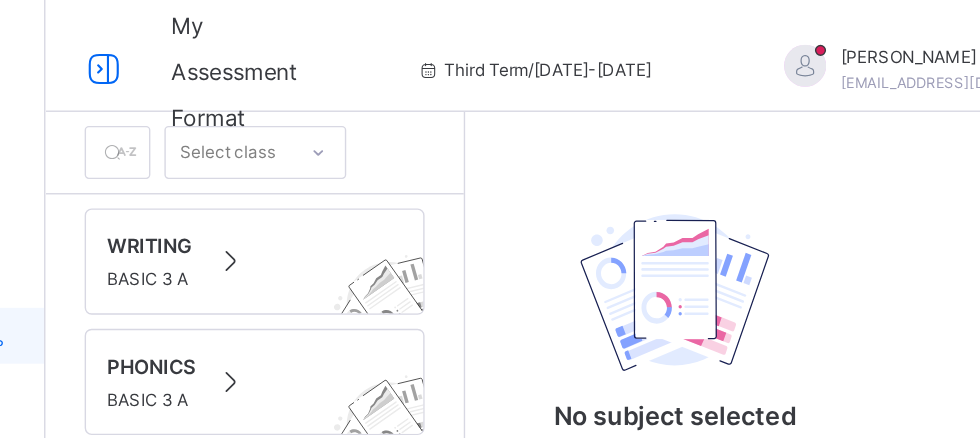 click on "WRITING" at bounding box center (156, 175) 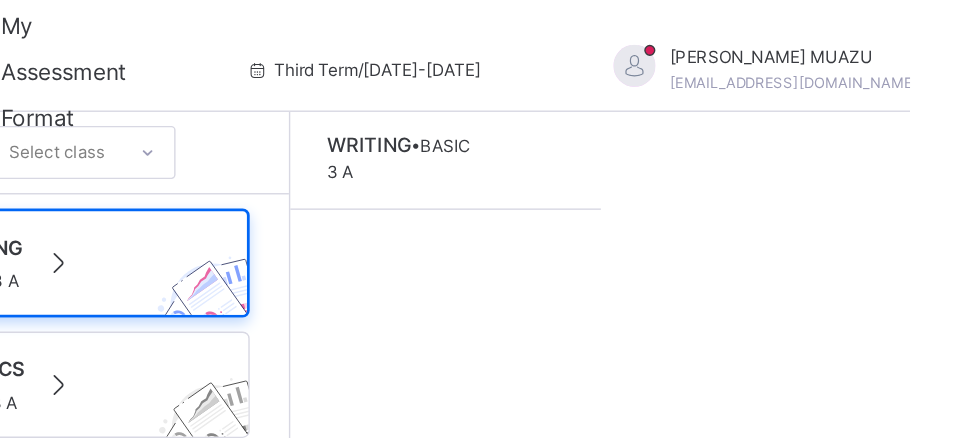 click at bounding box center [388, 188] 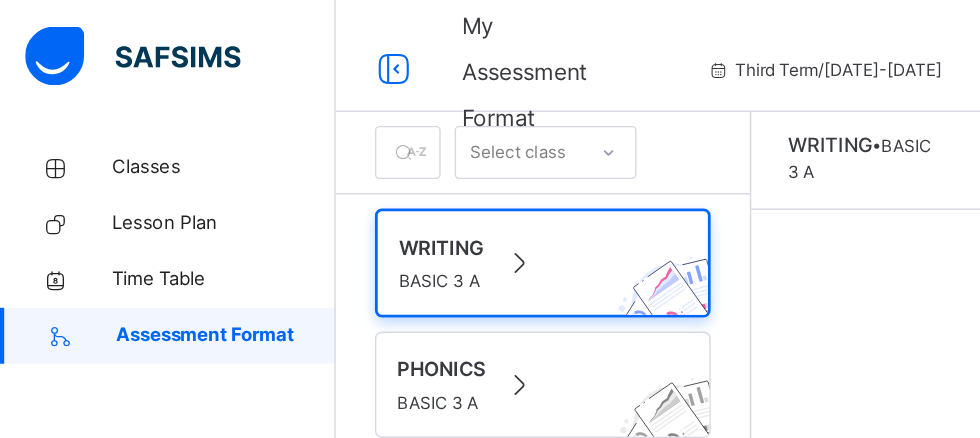 click at bounding box center (282, 50) 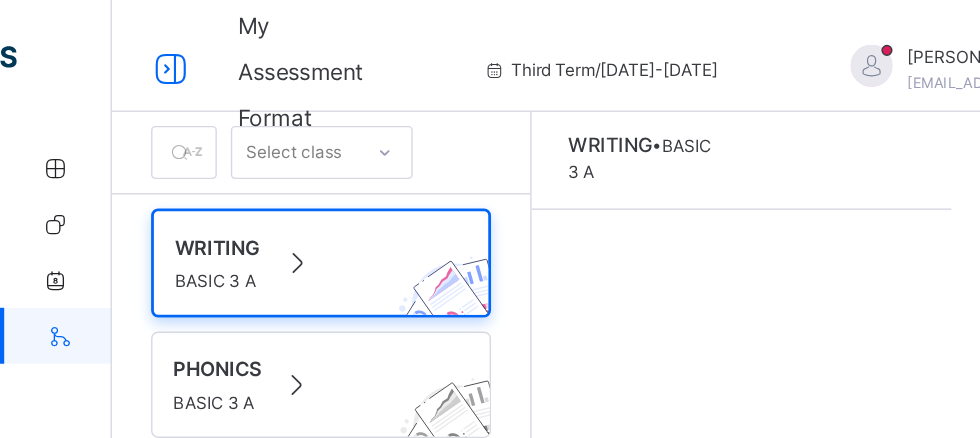 click at bounding box center (122, 50) 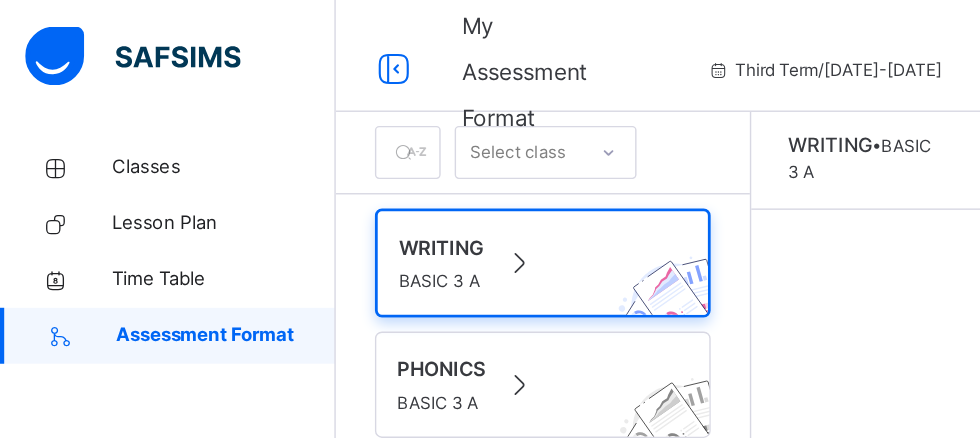 click at bounding box center (282, 50) 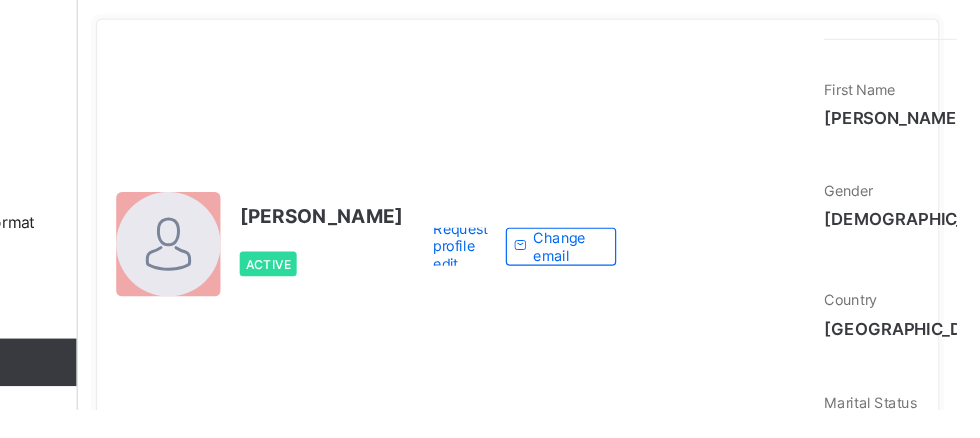 scroll, scrollTop: 0, scrollLeft: 0, axis: both 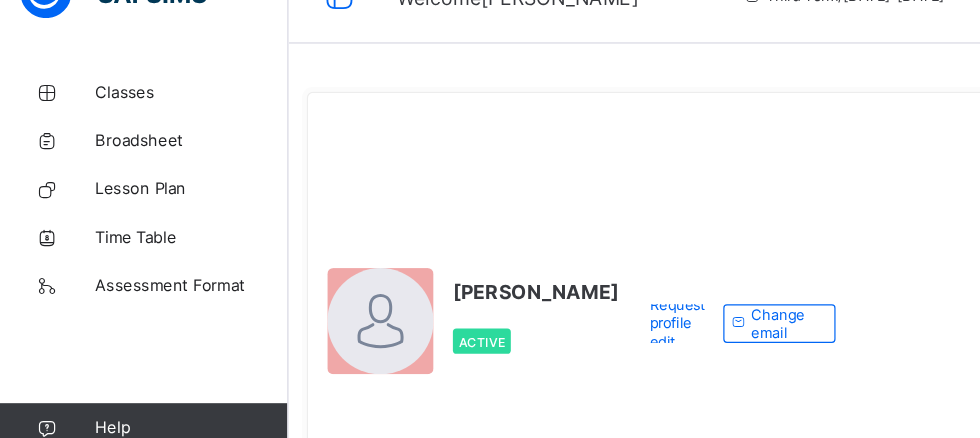 click on "Classes" at bounding box center (160, 120) 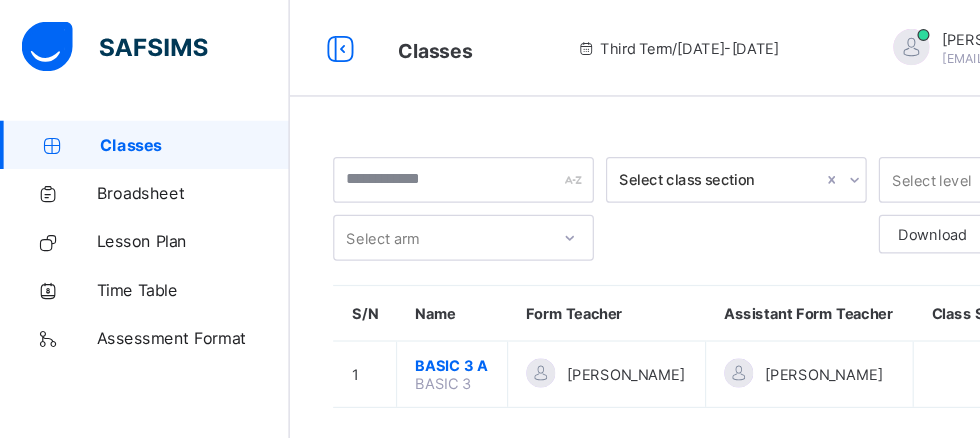 click at bounding box center [282, 40] 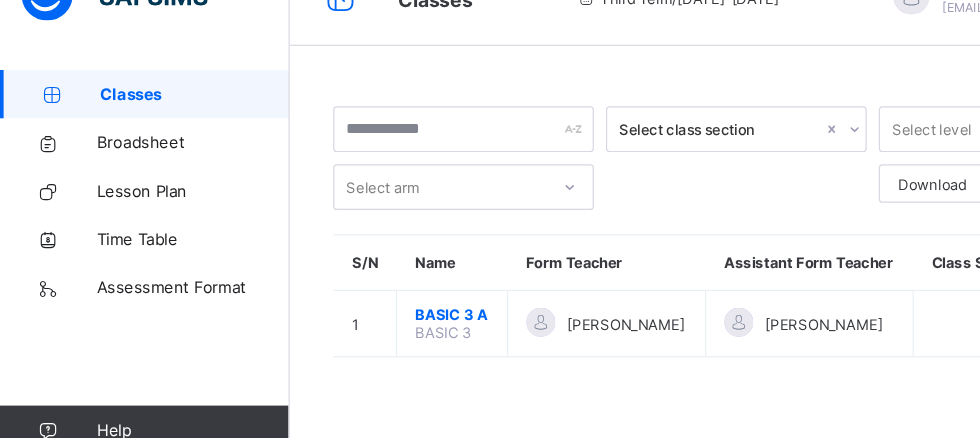 click on "BASIC 3   A" at bounding box center (374, 302) 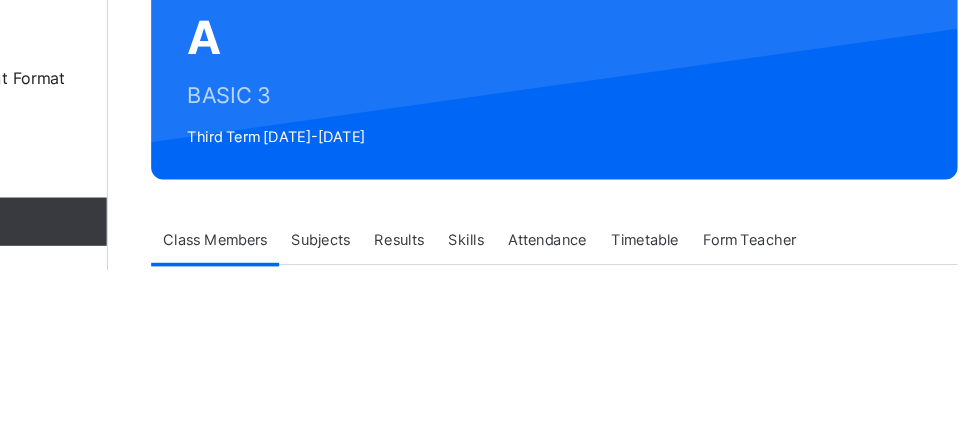 scroll, scrollTop: 190, scrollLeft: 0, axis: vertical 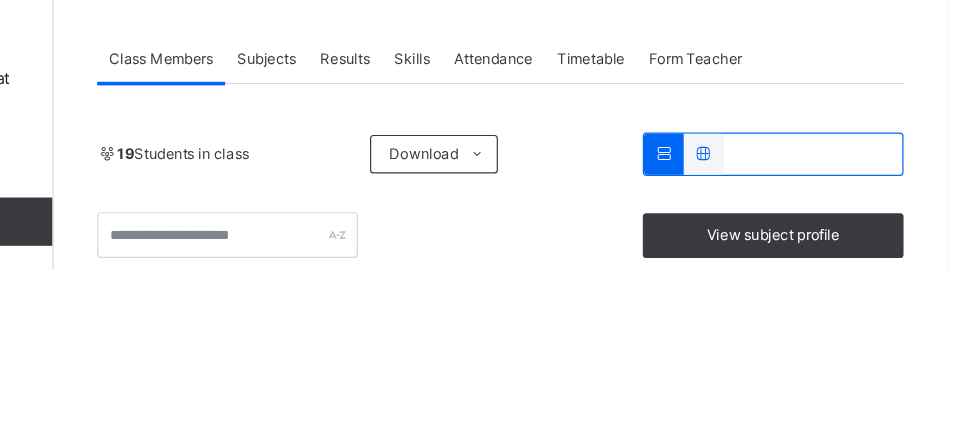click at bounding box center [745, 341] 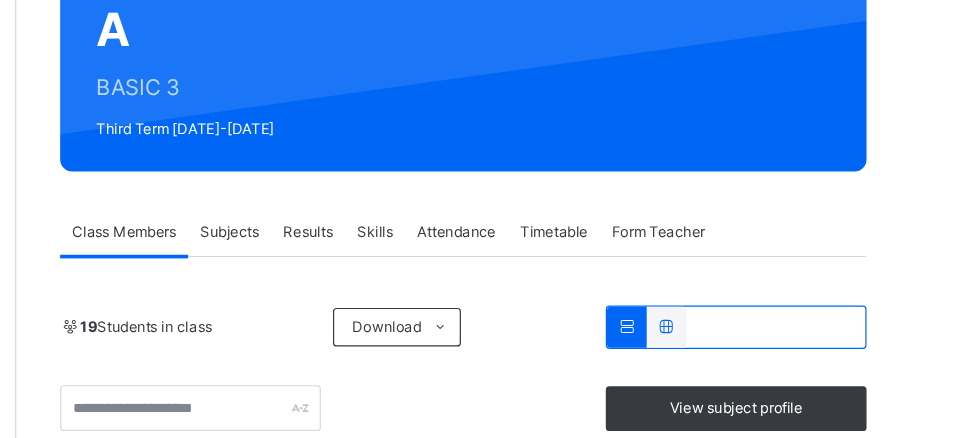click on "View subject profile" at bounding box center [836, 338] 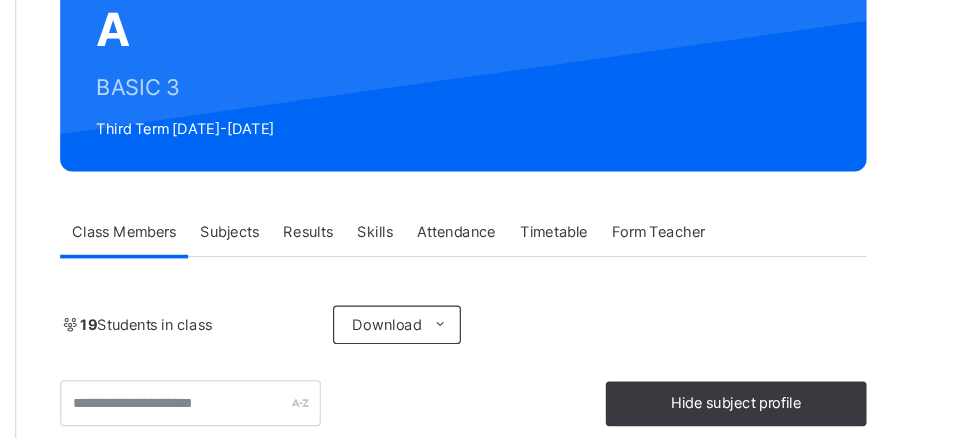 click on "WRITING" at bounding box center [477, 564] 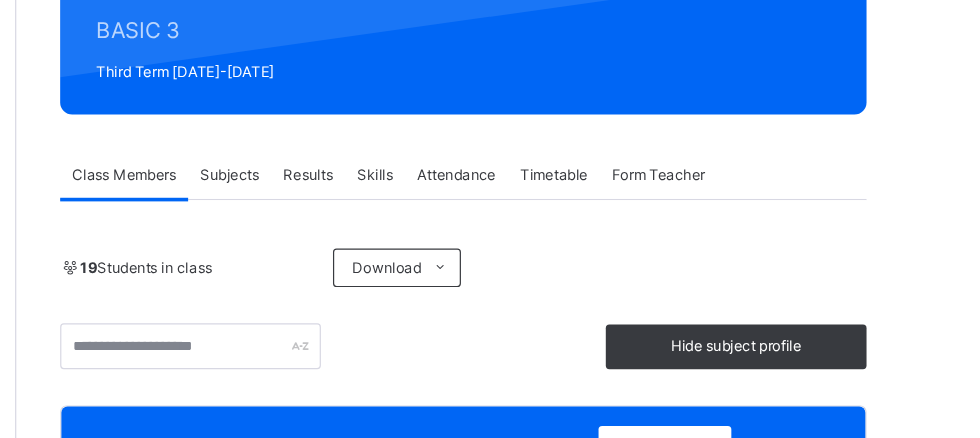 scroll, scrollTop: 275, scrollLeft: 0, axis: vertical 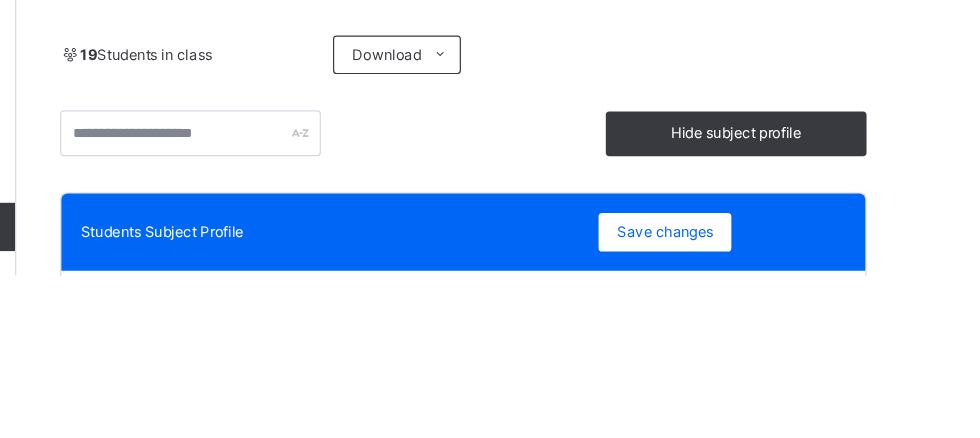 click on "WRITING" at bounding box center [670, 541] 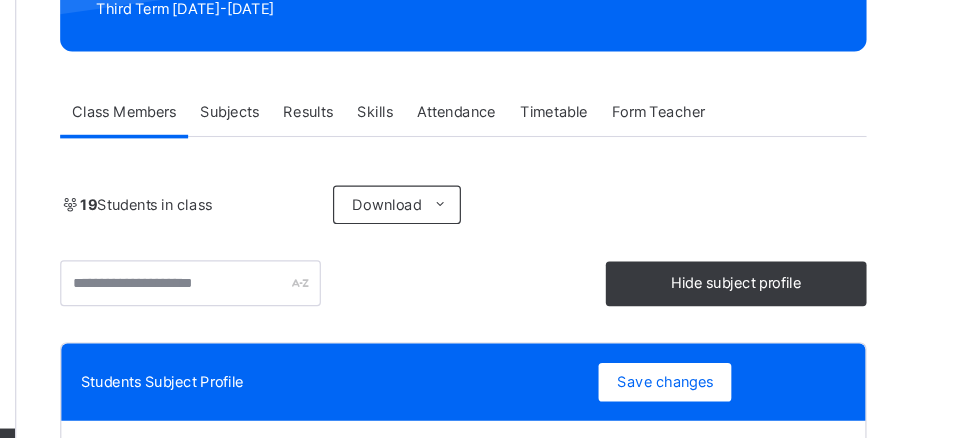 scroll, scrollTop: 0, scrollLeft: 0, axis: both 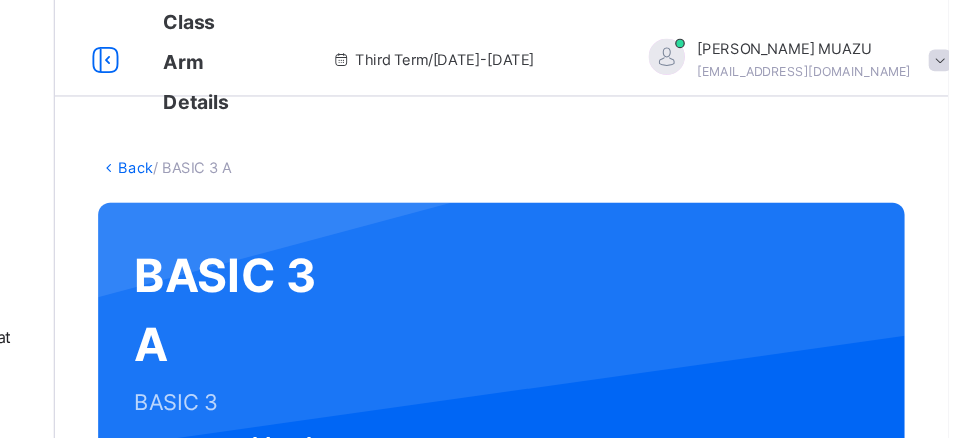 click at bounding box center [282, 50] 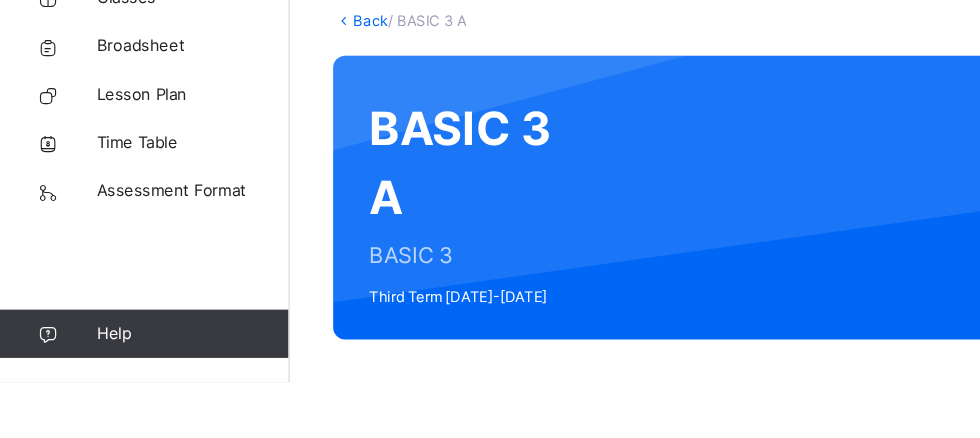 scroll, scrollTop: 380, scrollLeft: 0, axis: vertical 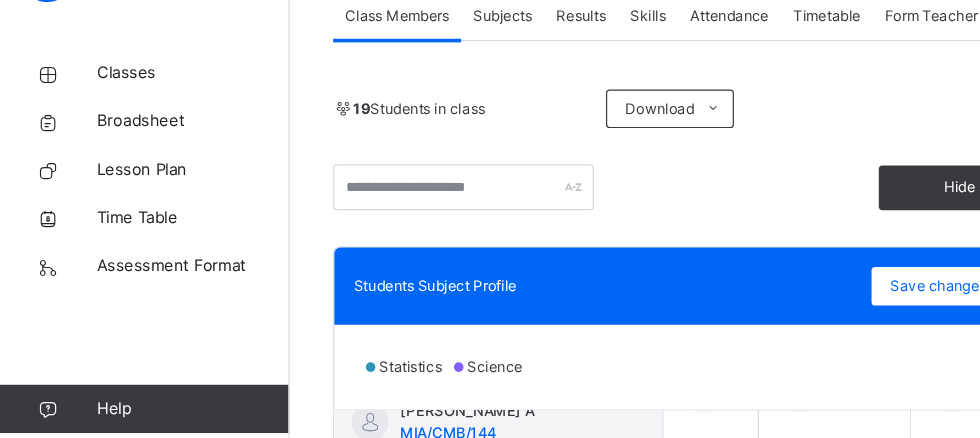 click on "Subjects" at bounding box center (416, 72) 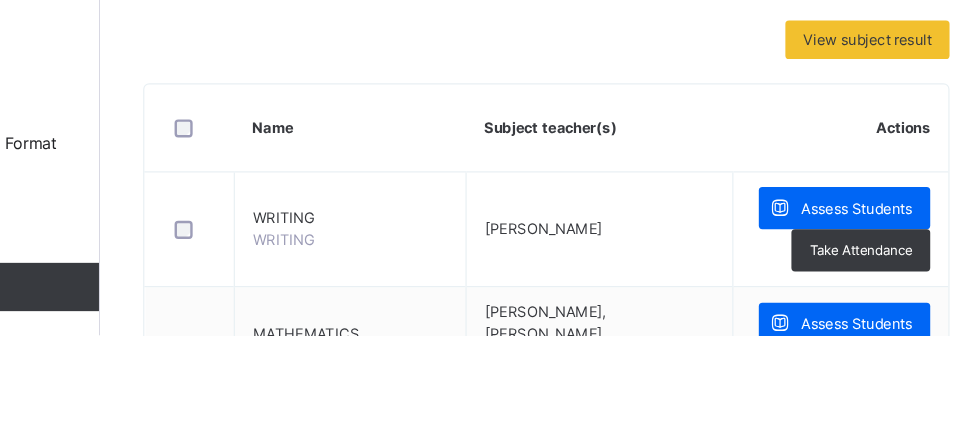 click on "Assess Students" at bounding box center [867, 333] 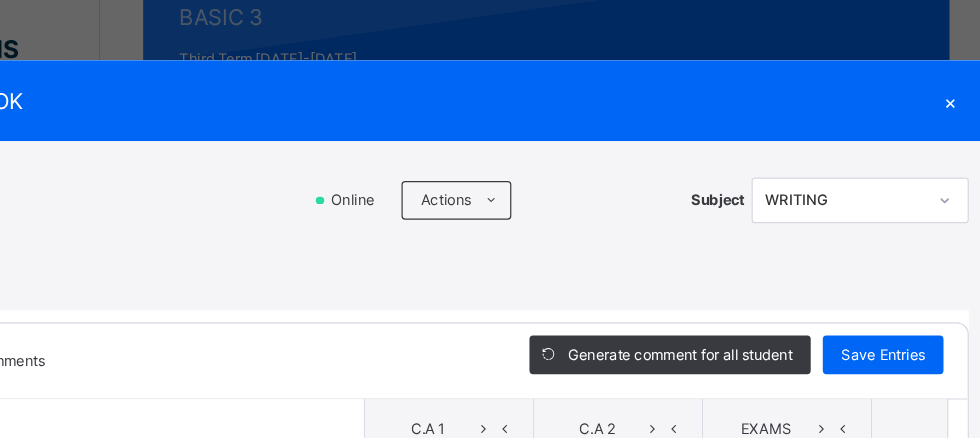 scroll, scrollTop: 282, scrollLeft: 0, axis: vertical 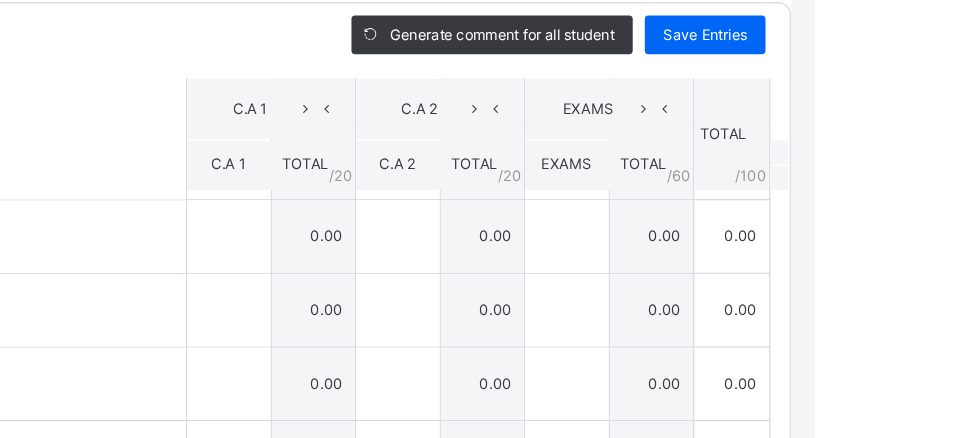 click at bounding box center [774, 443] 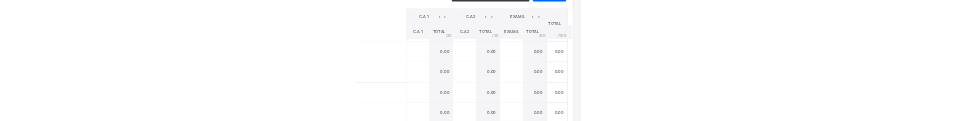 scroll, scrollTop: 307, scrollLeft: 0, axis: vertical 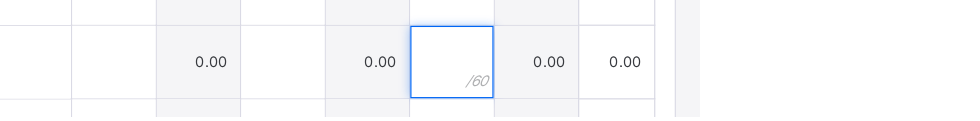 type 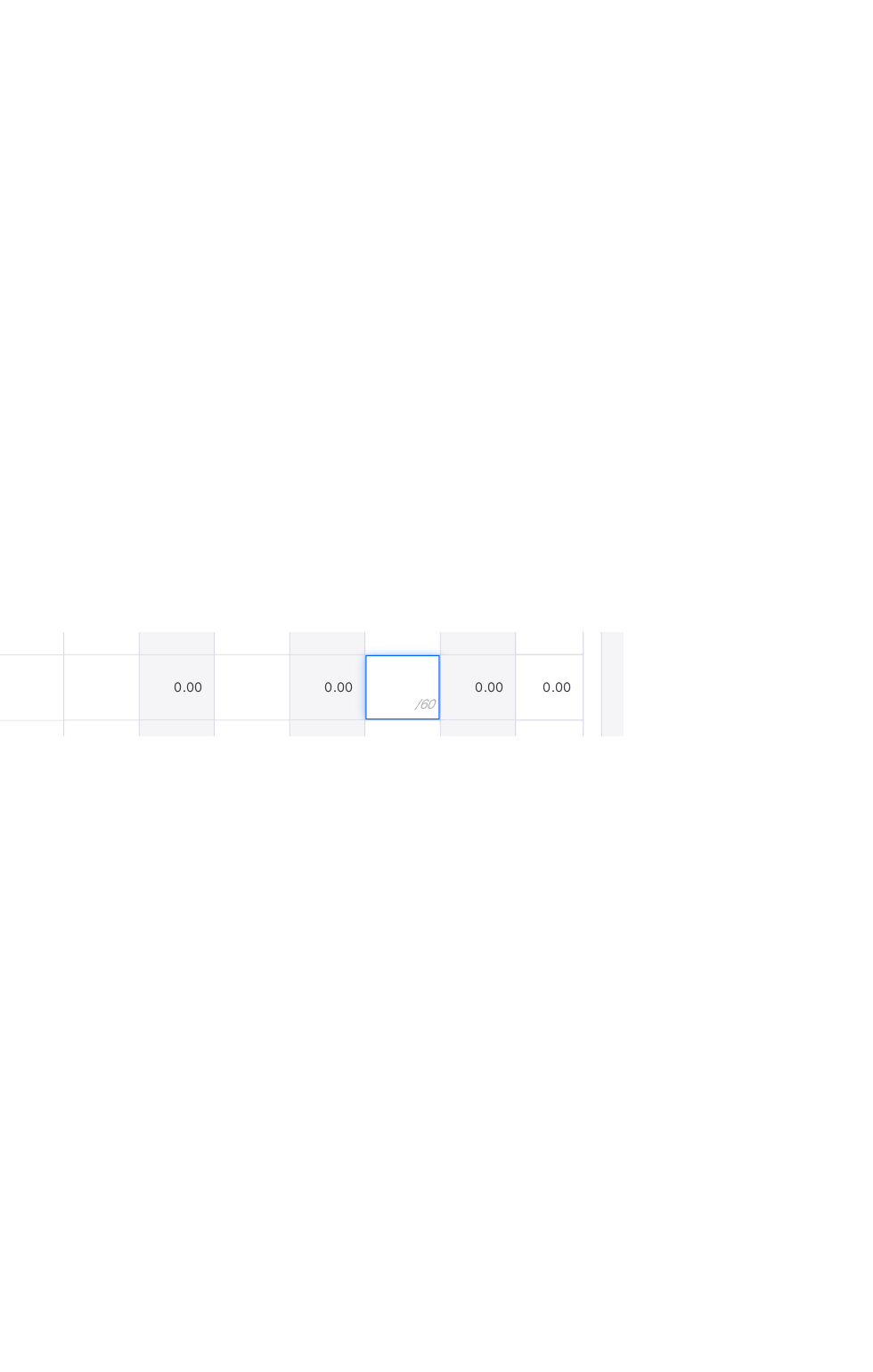 scroll, scrollTop: 175, scrollLeft: 0, axis: vertical 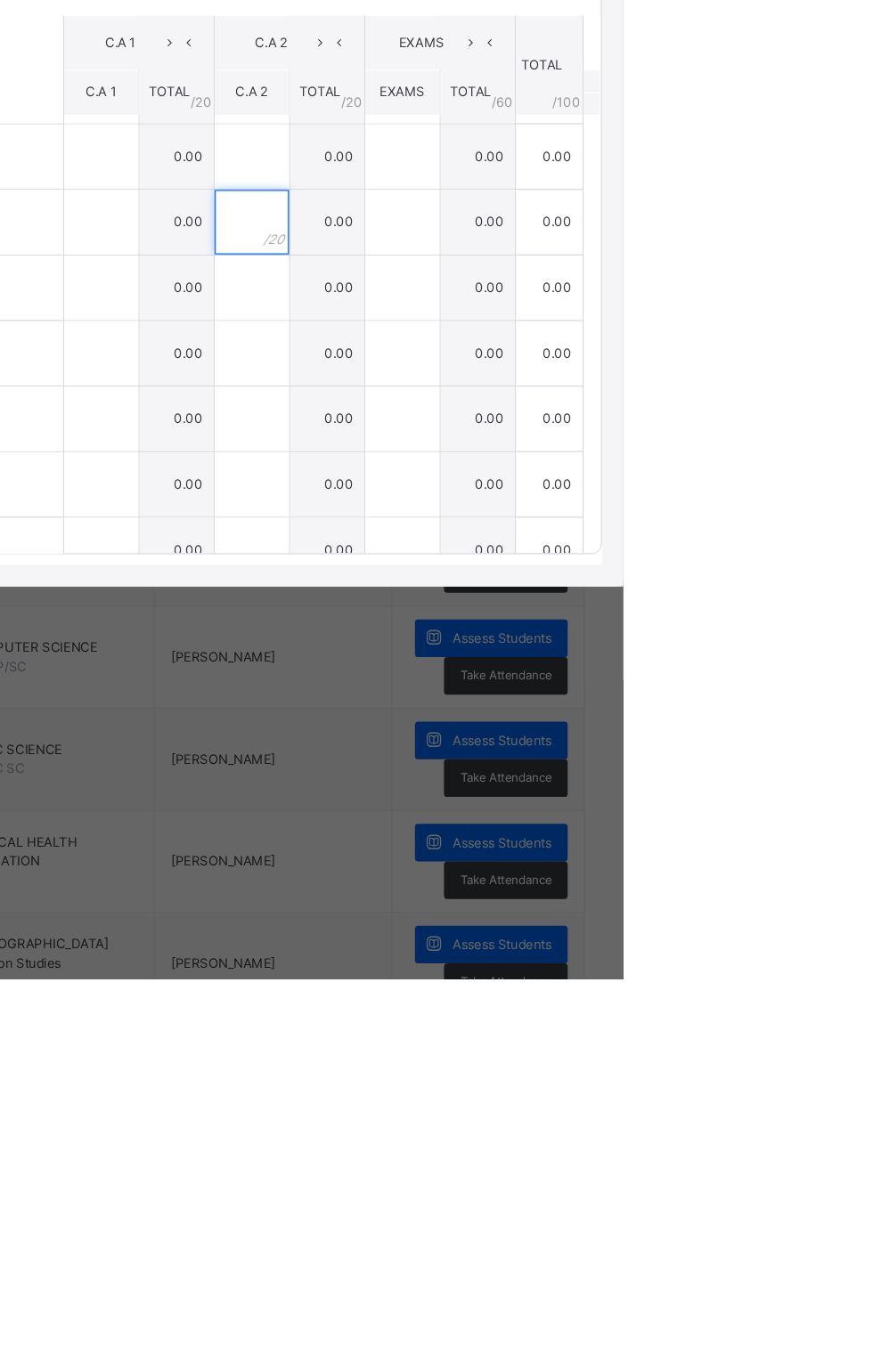 click at bounding box center (565, 745) 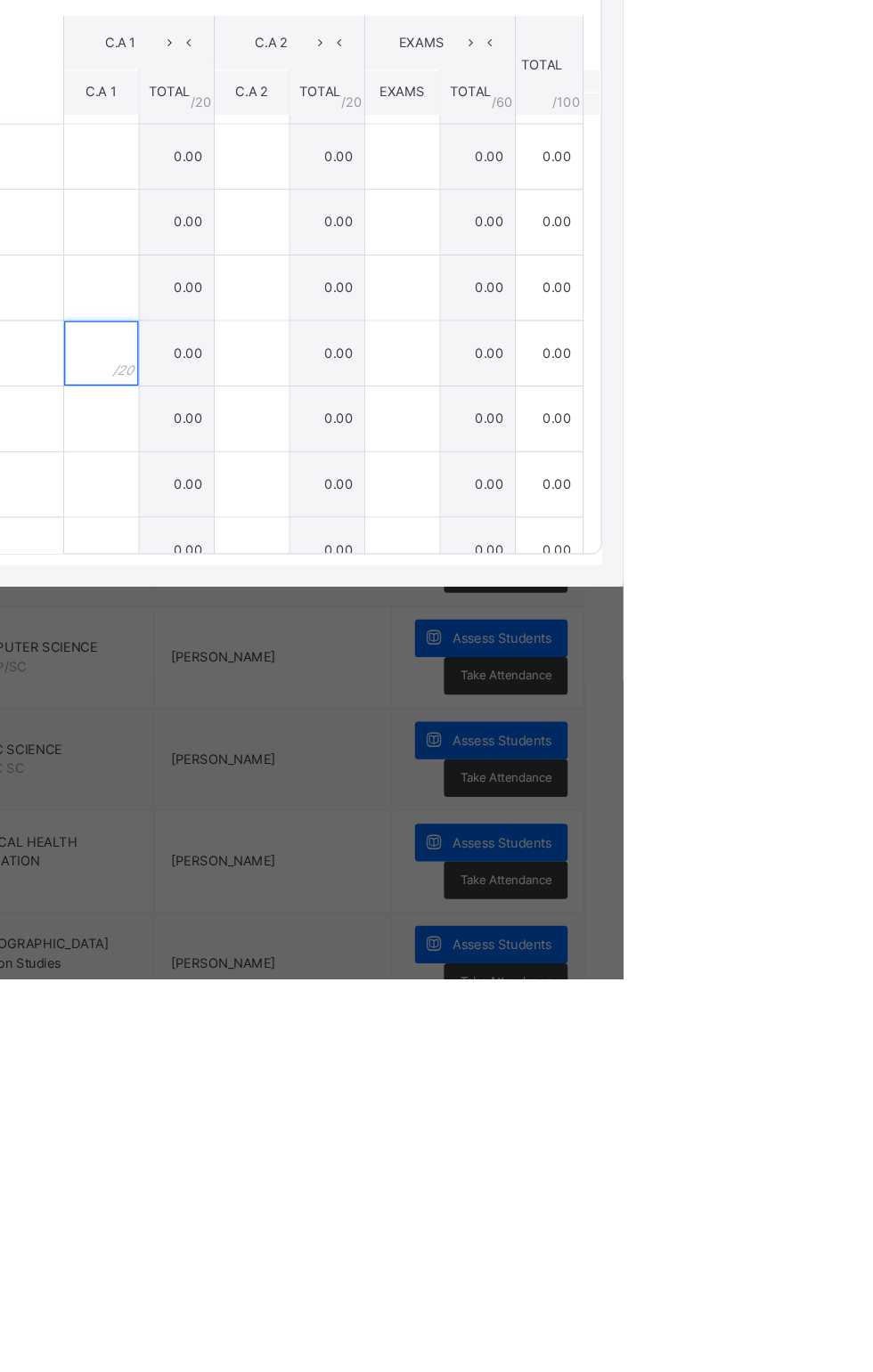 click at bounding box center [440, 854] 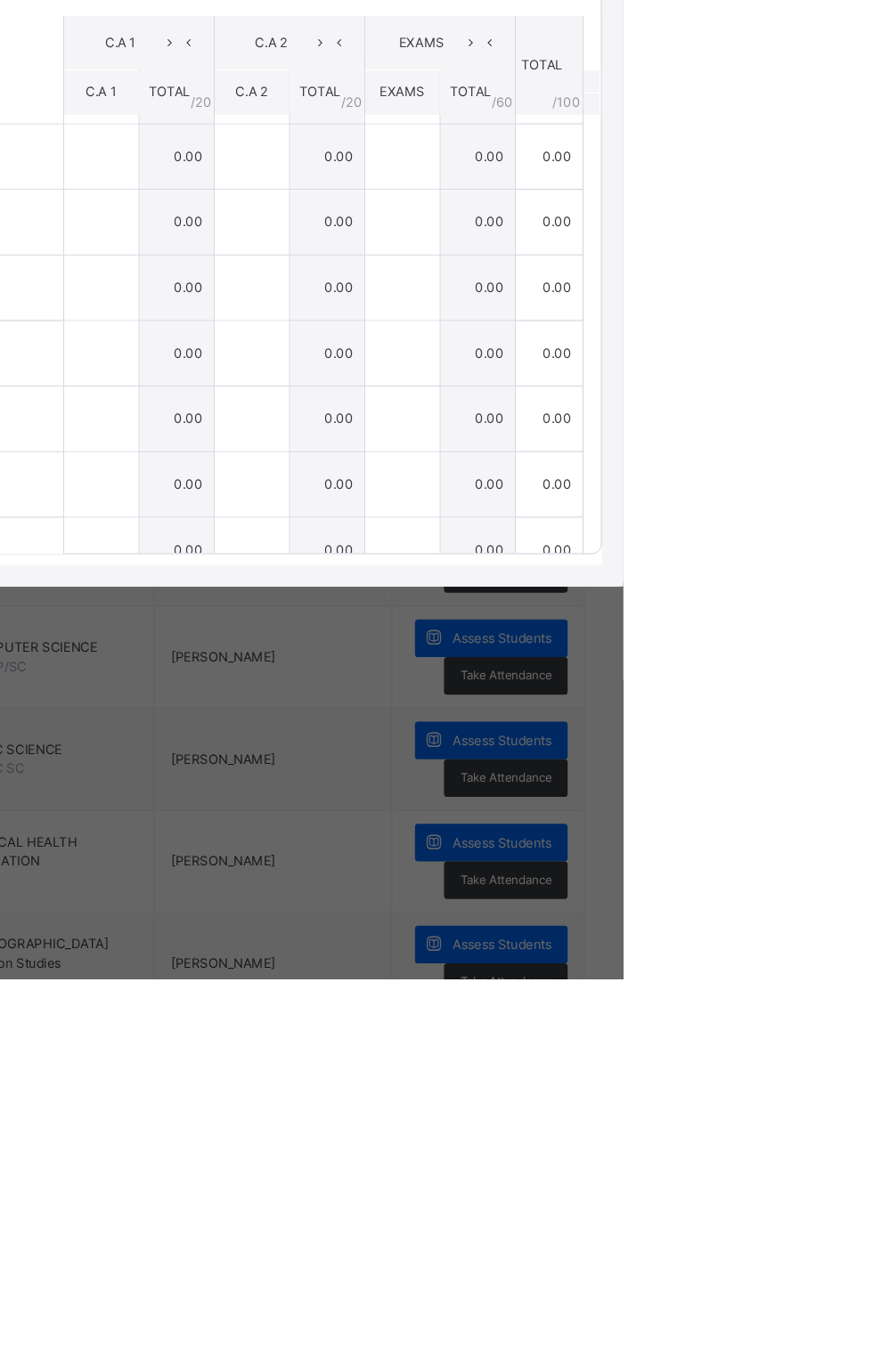 click on "Fahima Magawata Iliyasu MIA/CMB/0075" at bounding box center (218, 965) 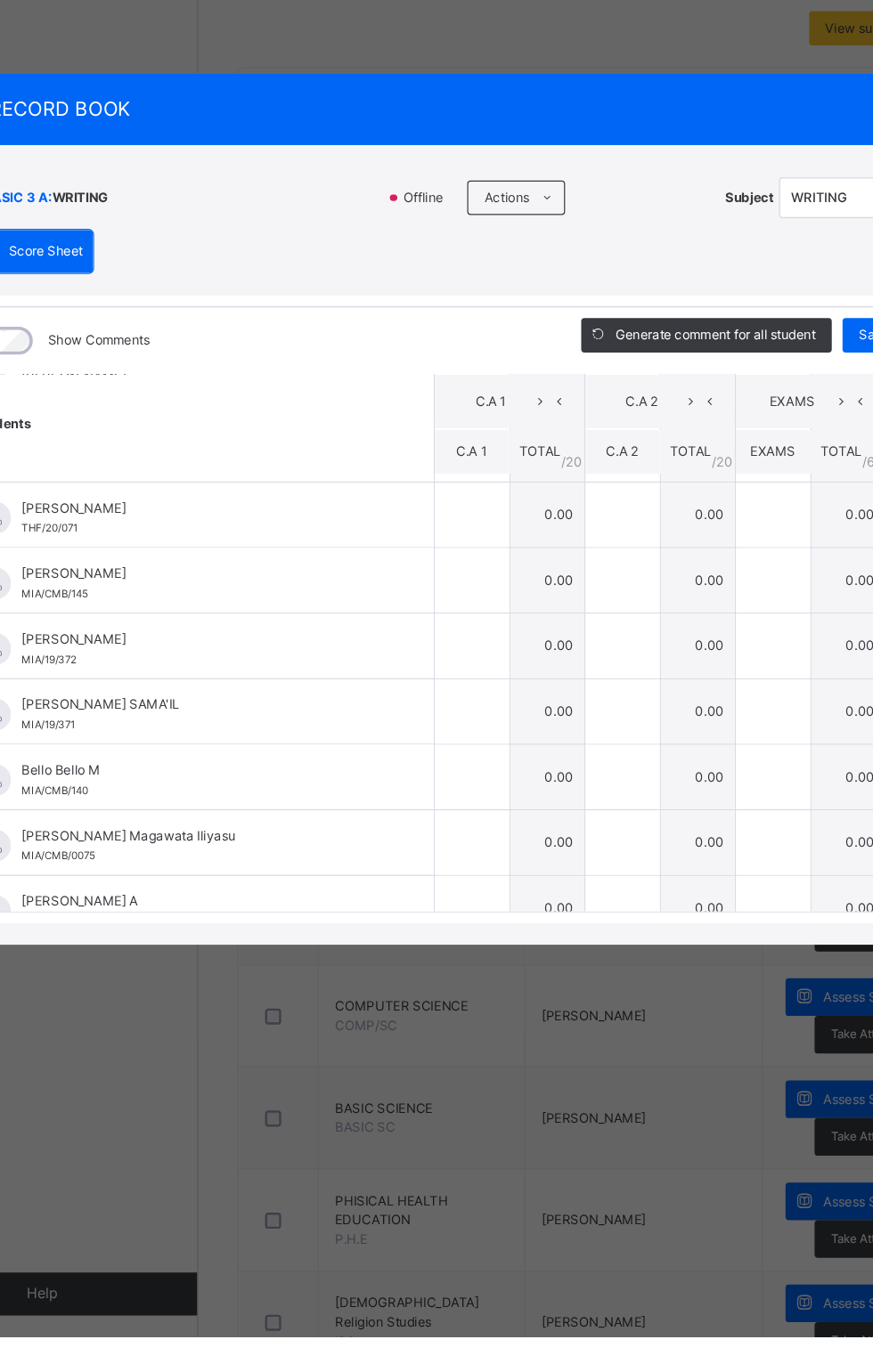 scroll, scrollTop: 102, scrollLeft: 0, axis: vertical 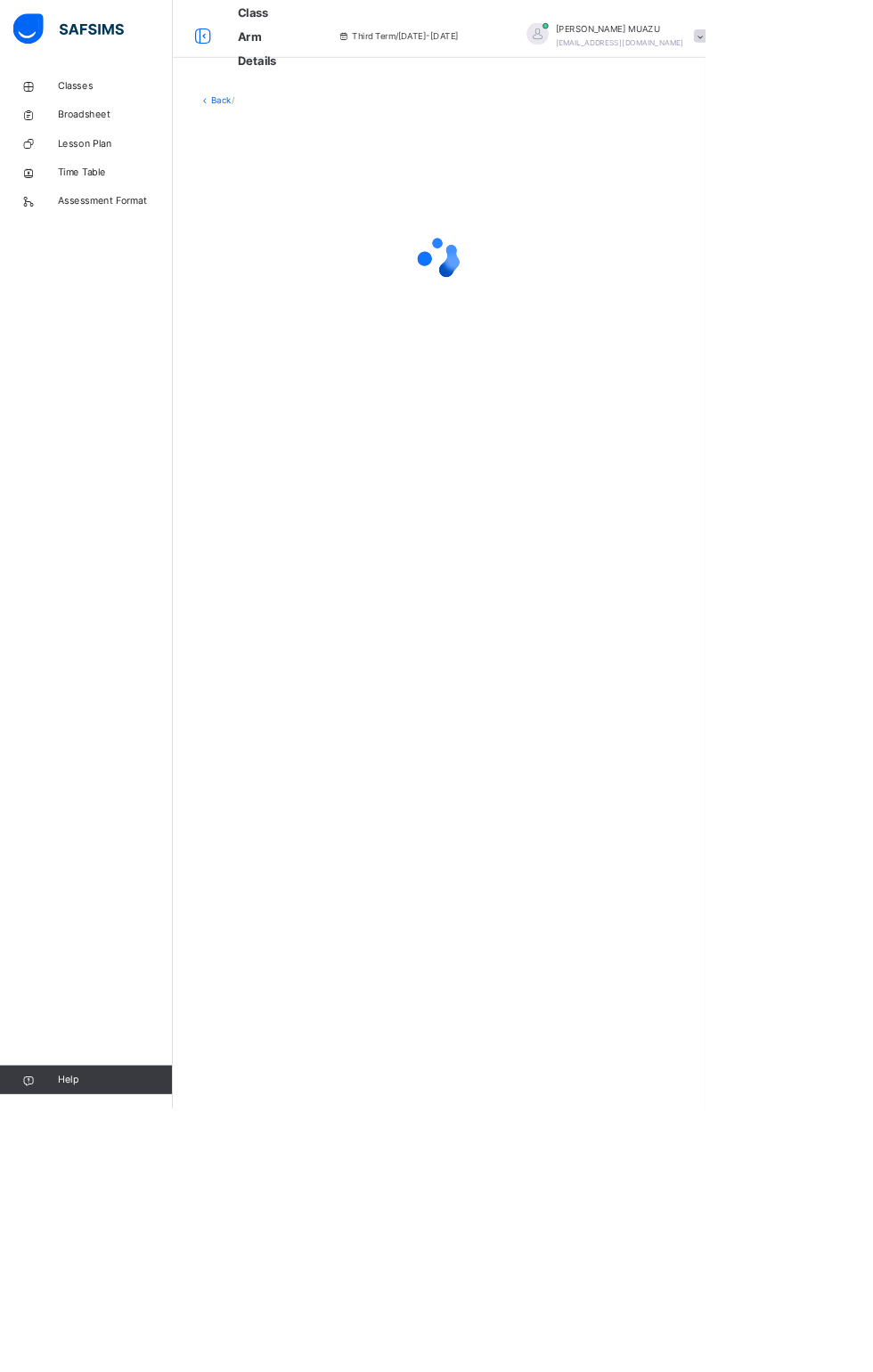 click on "Classes" at bounding box center [107, 107] 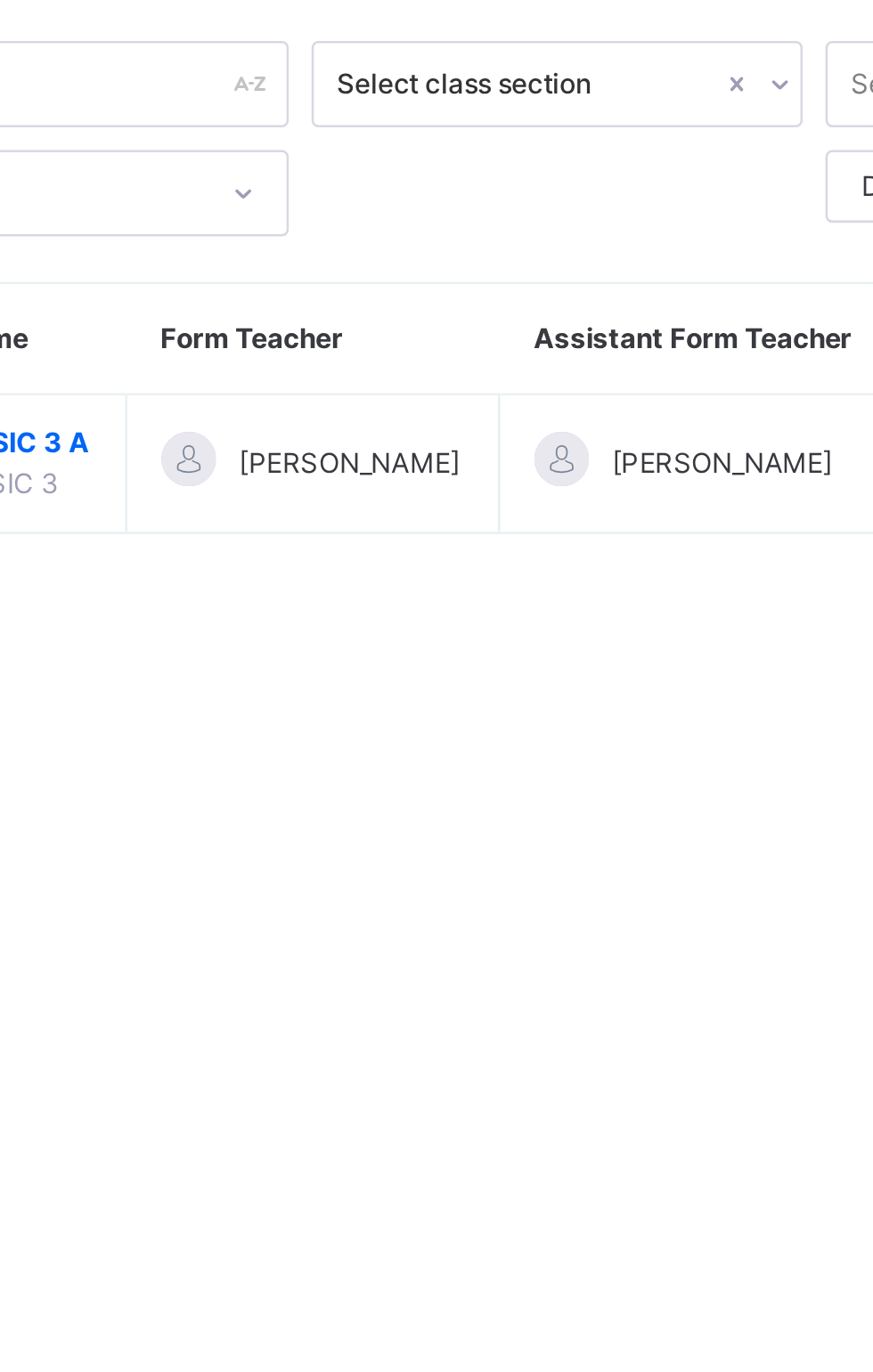 click on "[PERSON_NAME]" at bounding box center (461, 281) 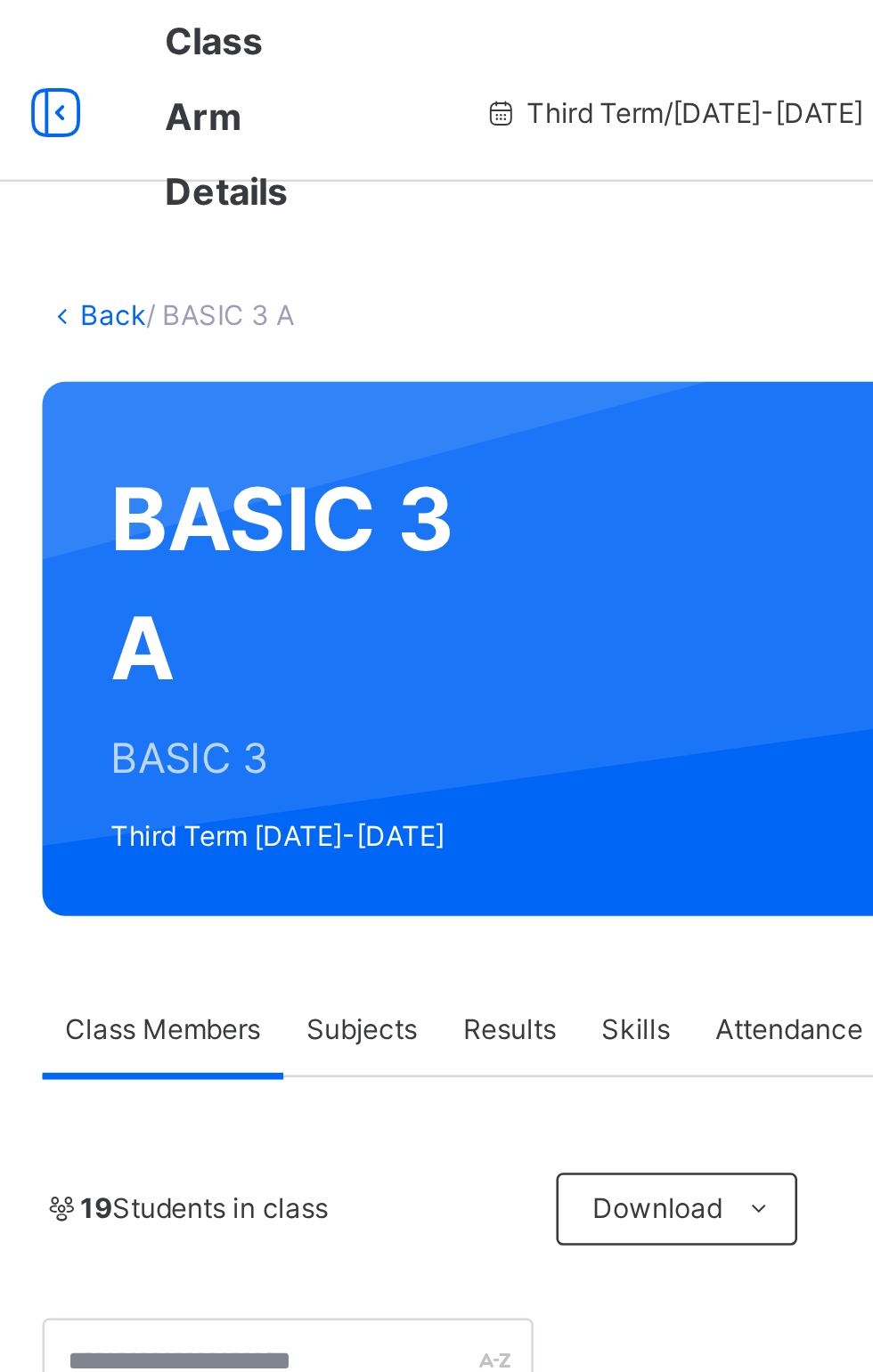 click at bounding box center [251, 45] 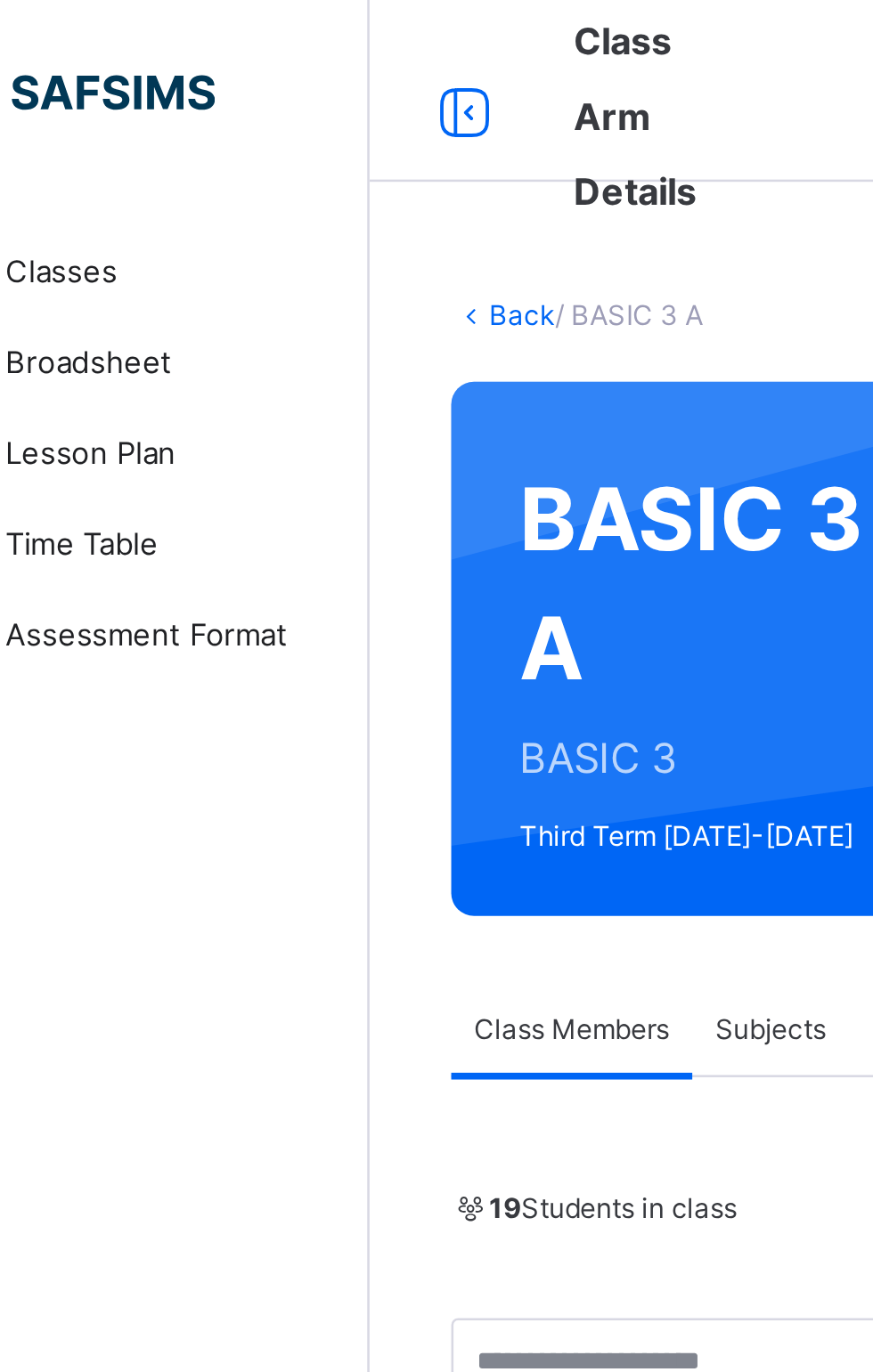 click on "BASIC 3 A BASIC 3 Third Term [DATE]-[DATE]" at bounding box center [543, 254] 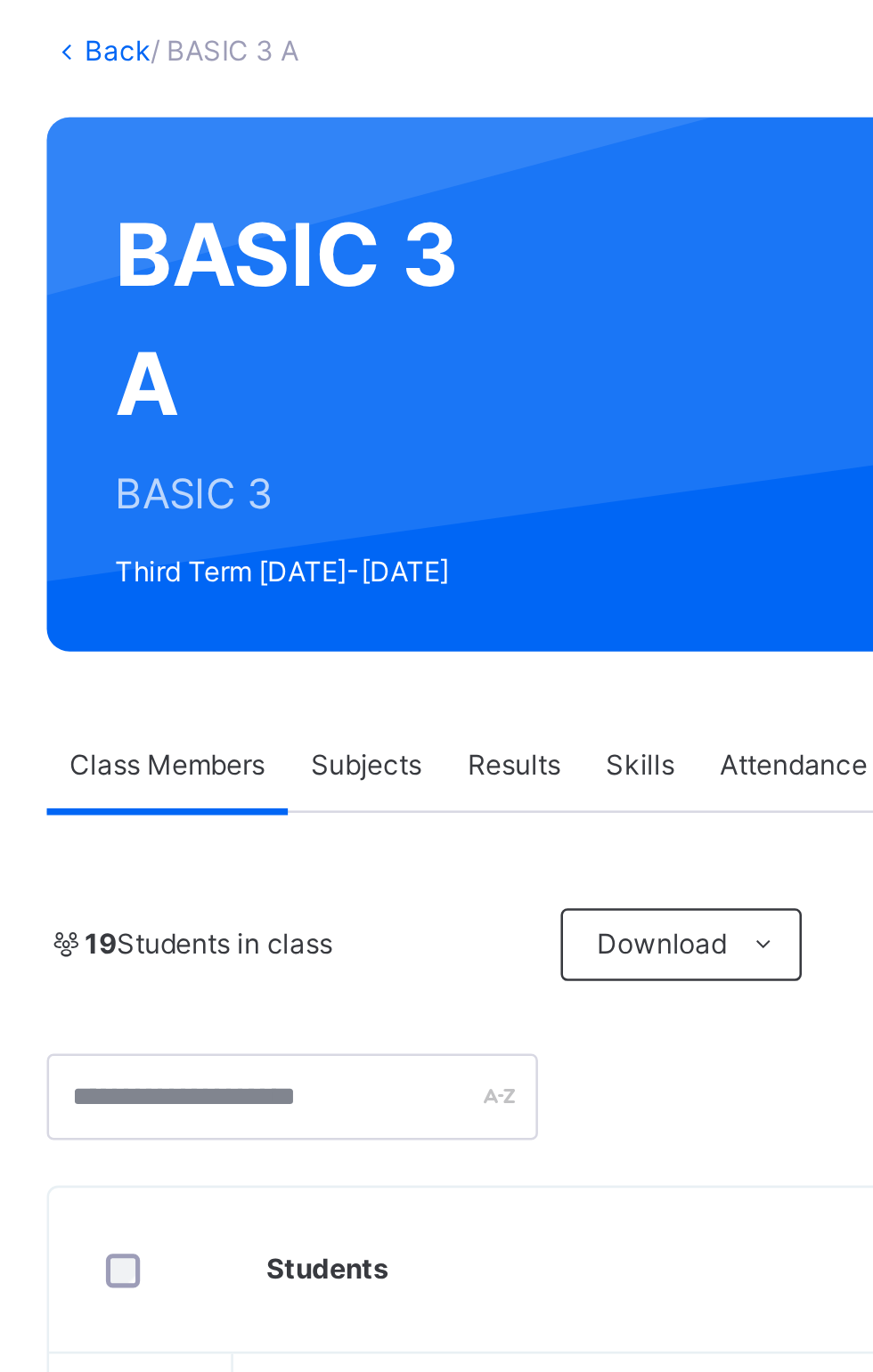 click on "Subjects" at bounding box center [371, 403] 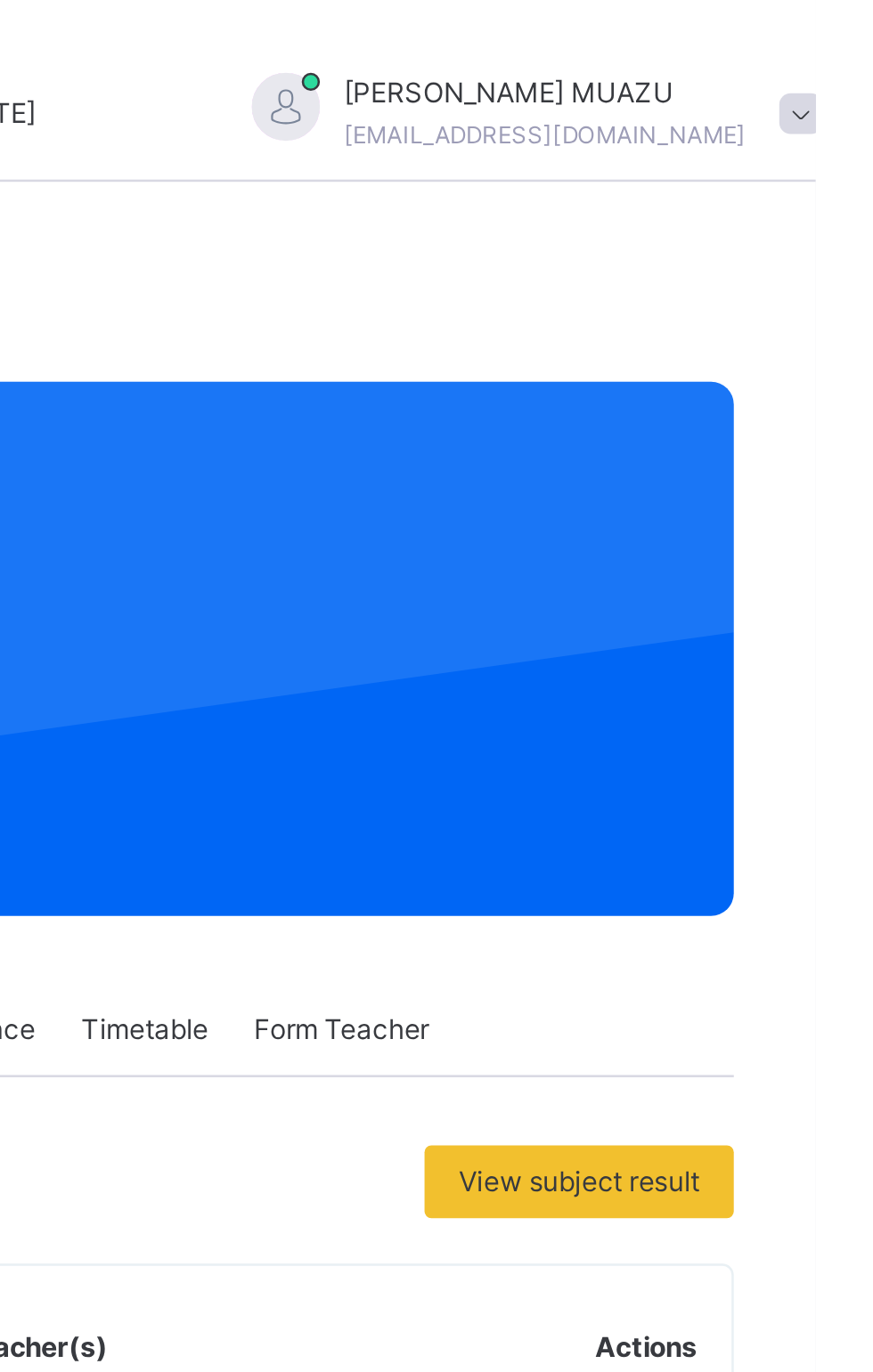 click on "View subject result" at bounding box center [780, 463] 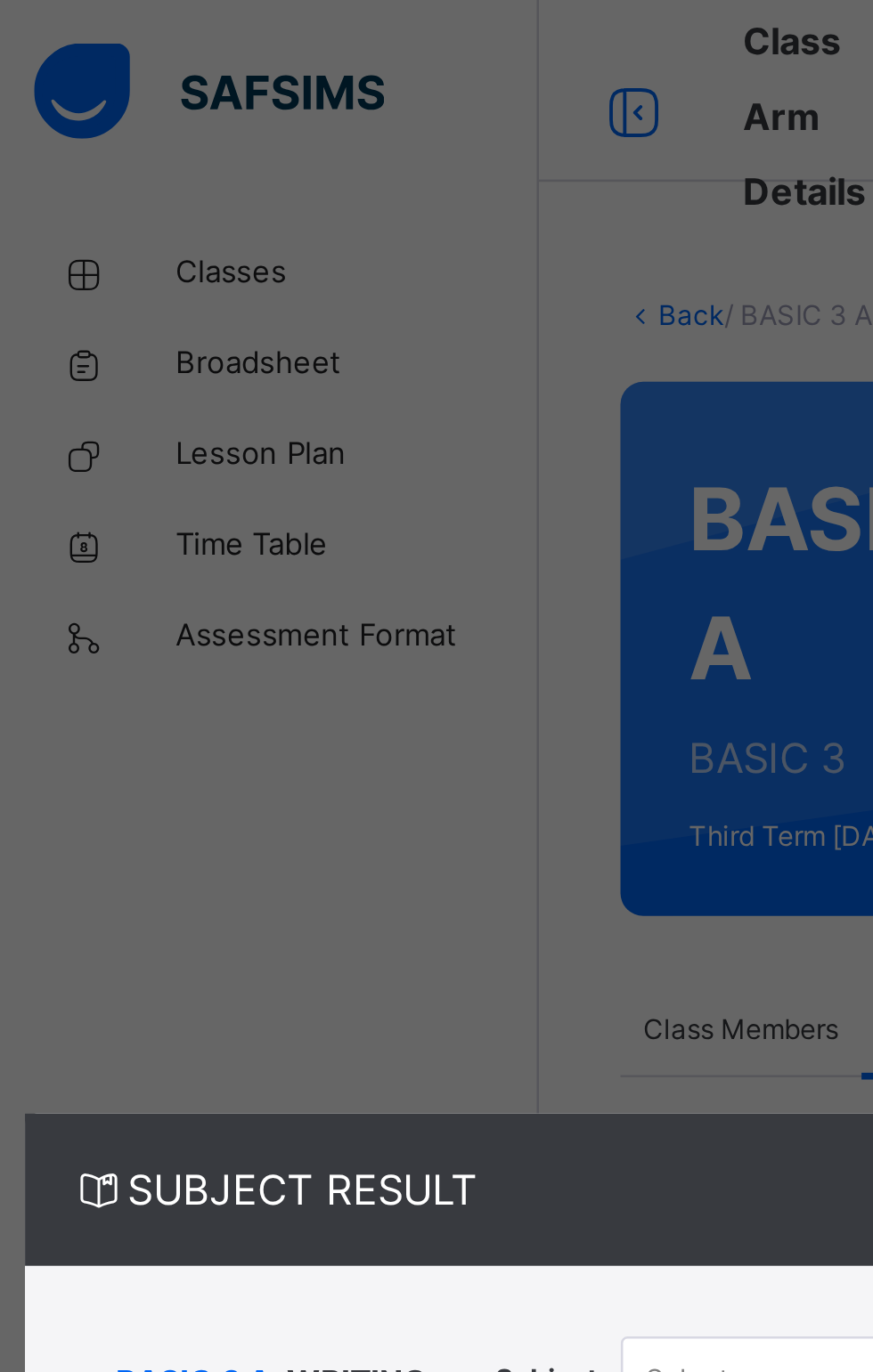 click on "SUBJECT RESULT   × BASIC 3 A:     WRITING   Subject   Select... Print Report MA'ALIQ ISLAMIC ACADEMY Date: 14th Jul 2025, 11:02:48 am Subject Result Class:  BASIC 3 A Subject:  WRITING S/NO Admission No. Students   C.A 1     C.A 2     EXAMS   Total Grade Position Comments No results available for WRITING" at bounding box center (436, 686) 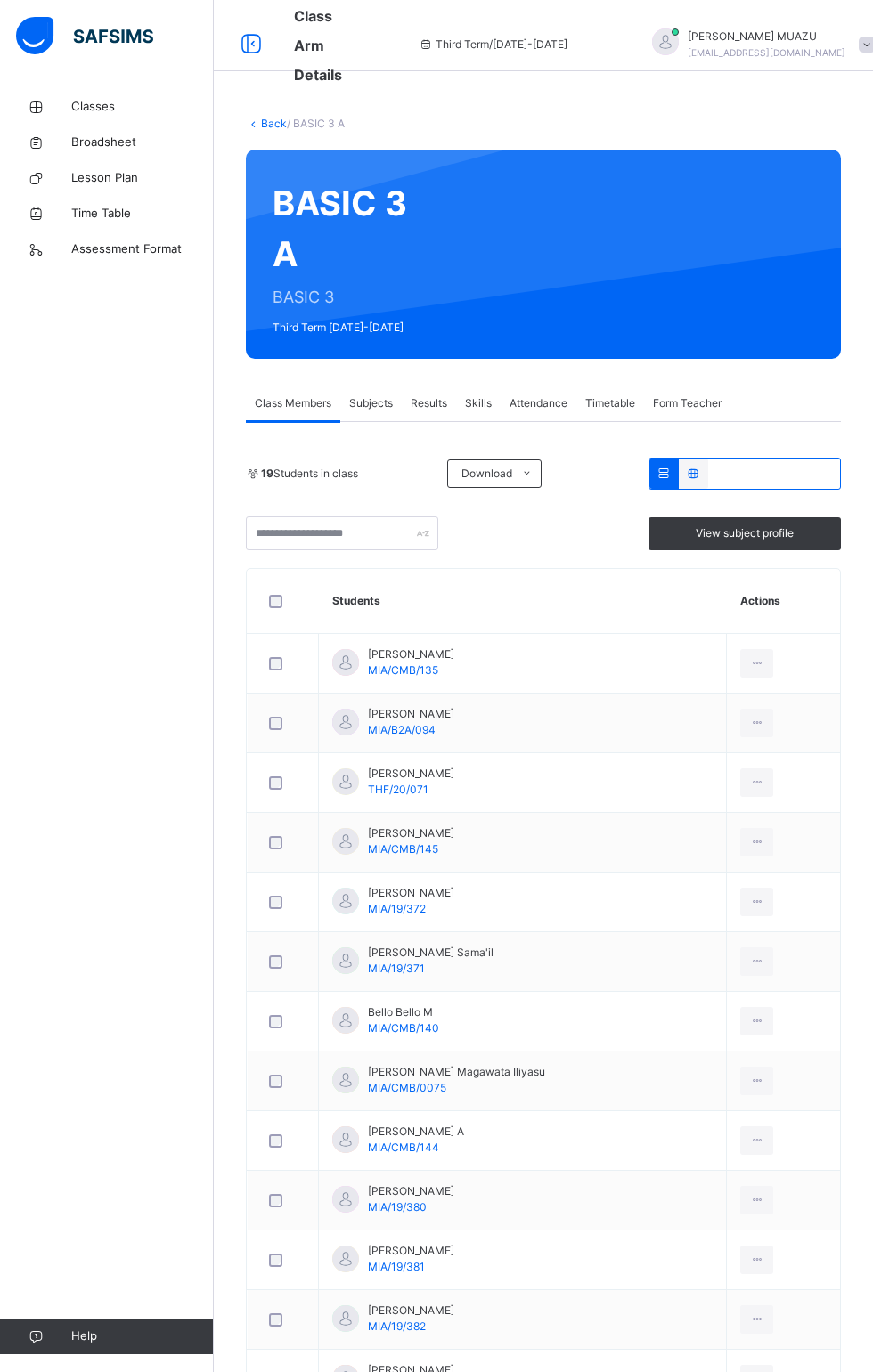 scroll, scrollTop: 0, scrollLeft: 0, axis: both 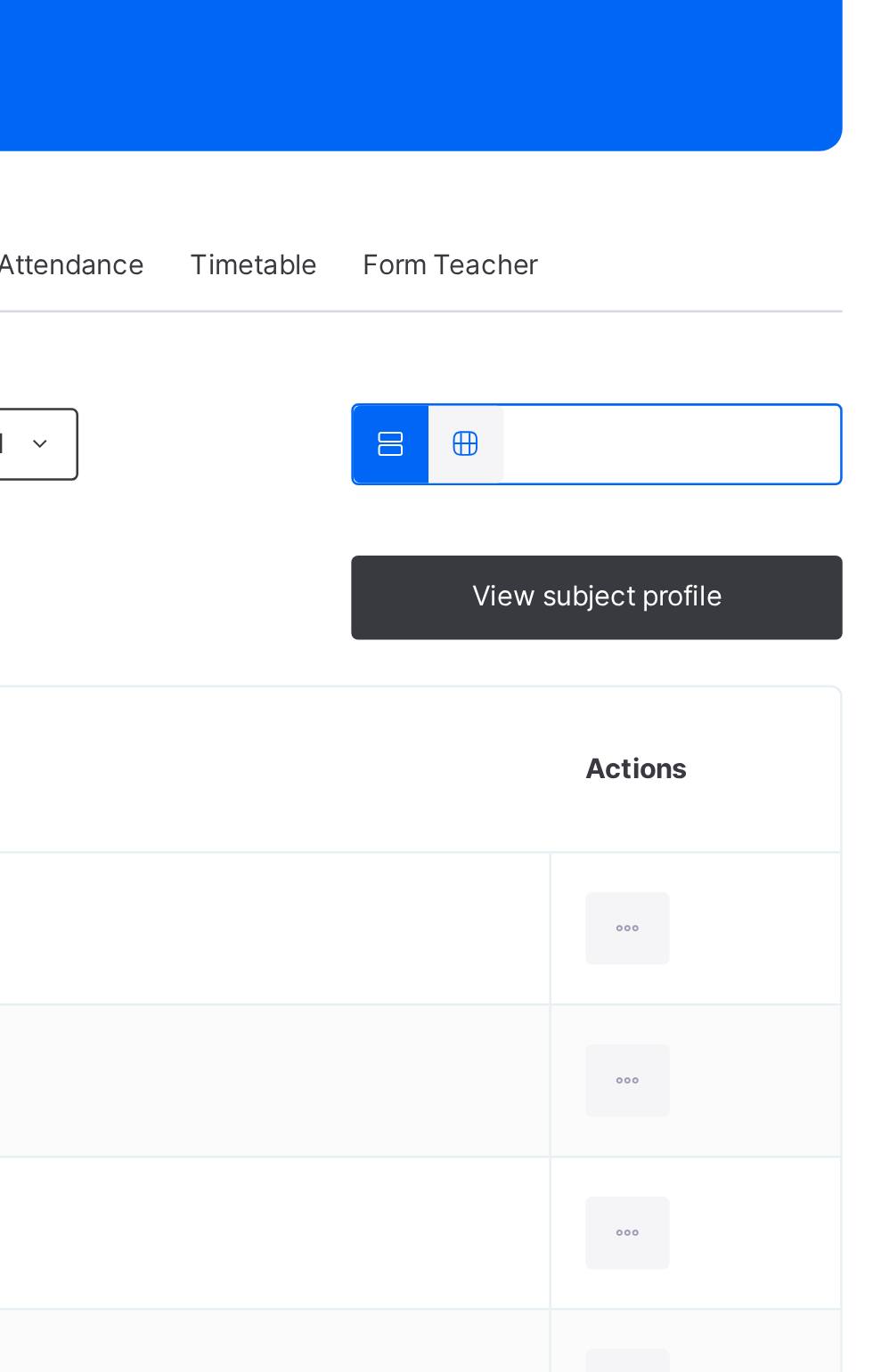 click on "View subject profile" at bounding box center [745, 533] 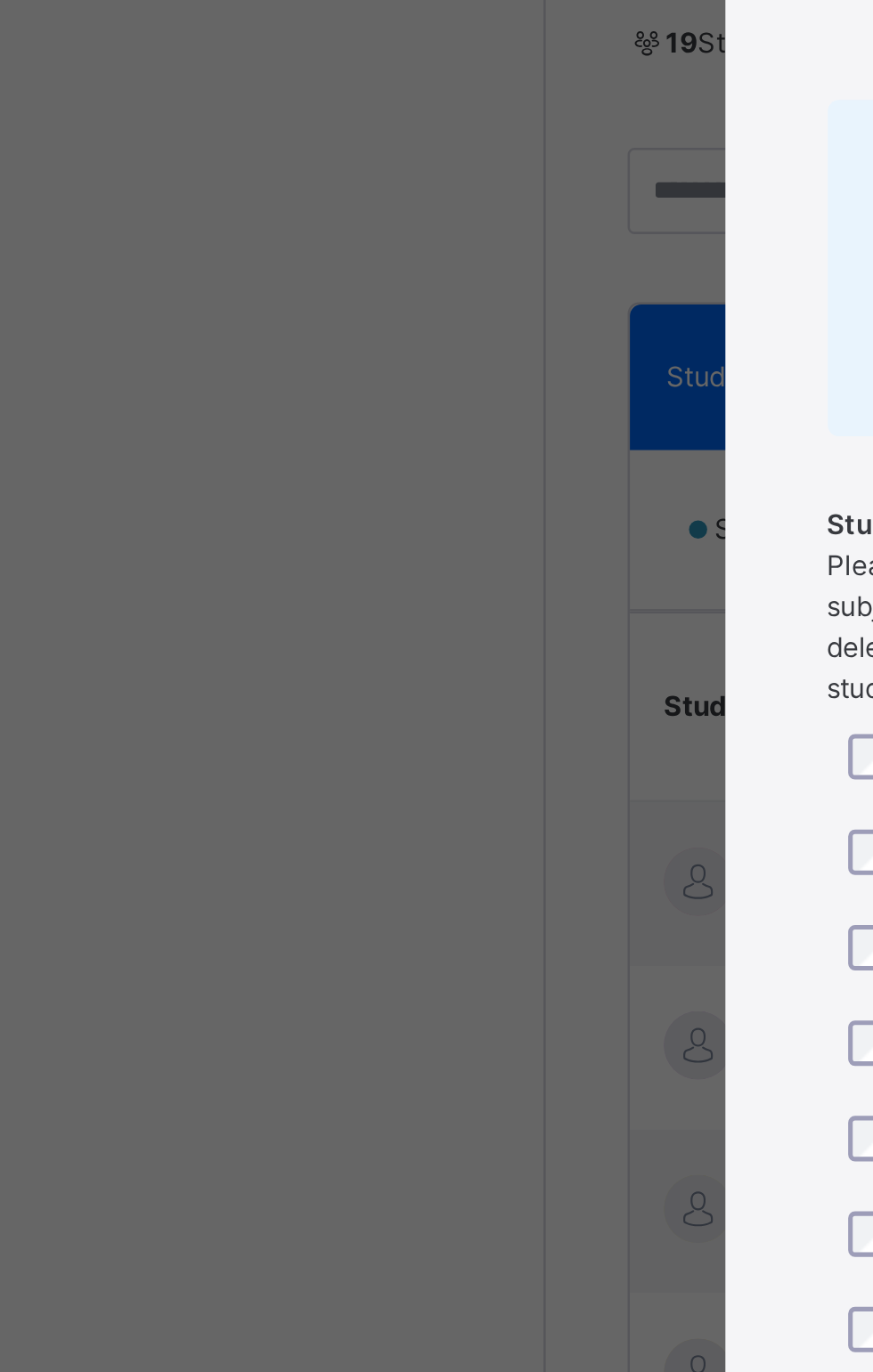 scroll, scrollTop: 0, scrollLeft: 0, axis: both 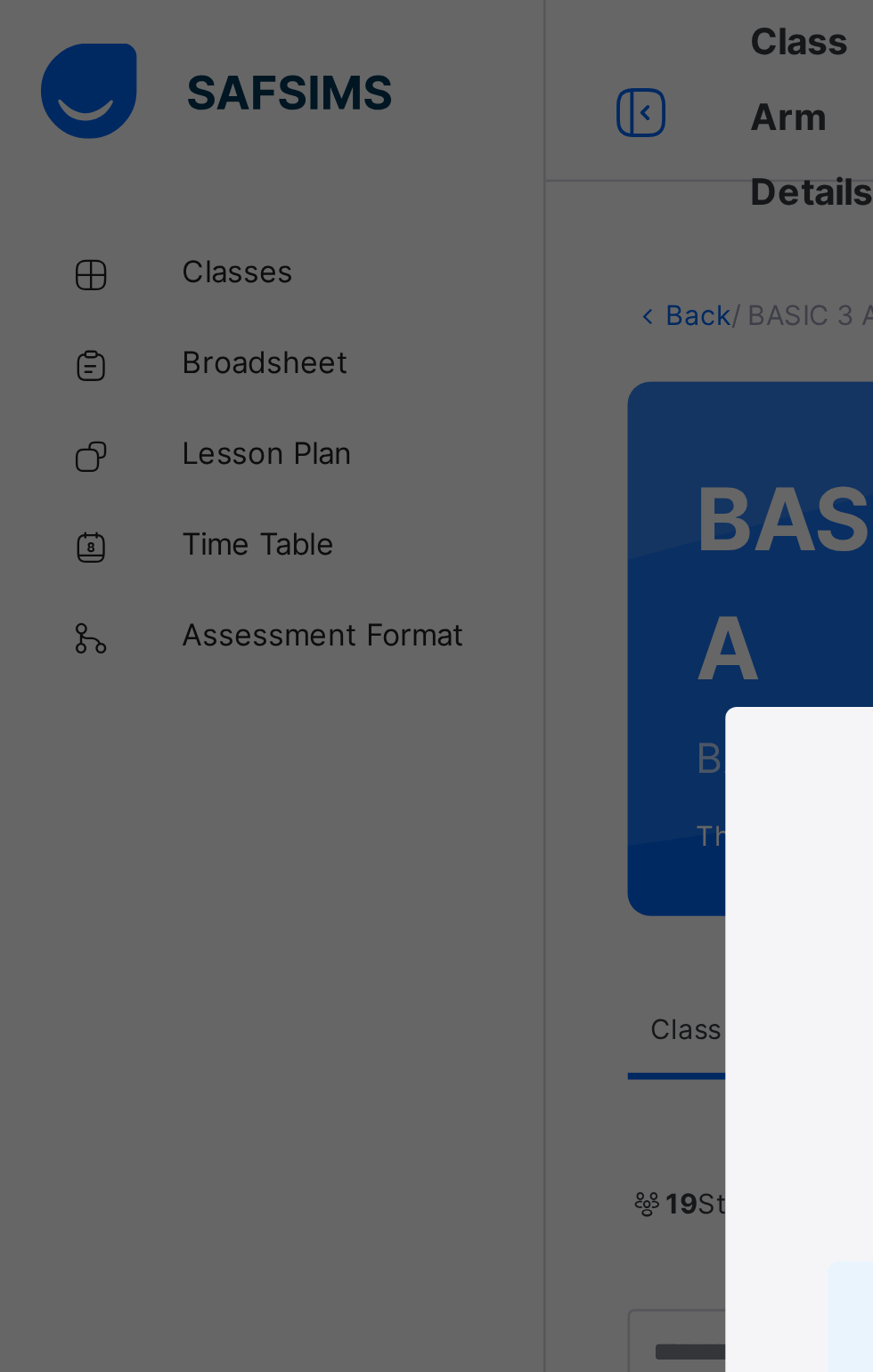 click on "× WRITING Unassign Subject Are you sure you want to unassign "WRITING" for all students This is an irreversal action. Any existing scores belonging to the unselected student on the list for this subject would be permanently deleted. Students List Please unselect the student you want this subject to be removed from. This action will delete any existing scores for the unselected student permanently.   Abdullah  Bilyamin     ABDULMALIK   YUNUS      ABDULRAHMAN  ABDULLAHI     Ahmad Rabiu Muhammad     ALIYU  NUHU     ALIYU YAKUBU SAMA'IL     Bello Bello M     Fahima Magawata Iliyasu     Fatima Musa A     IBRAHIM  KAMAL     IDRIS AHMAD TAHIR     JIBRIN  FARUK     MUHAMMAD  RABI'U     MUS'AB  SHAMSUDEEN     MUSADDIQ M ABDULLAHI     Sa'adatu  Muhammad  Hassan      Salis Salis S     Ummulsalma  Sale       ZAKIYYA  MUSA   Cancel Done" at bounding box center (436, 686) 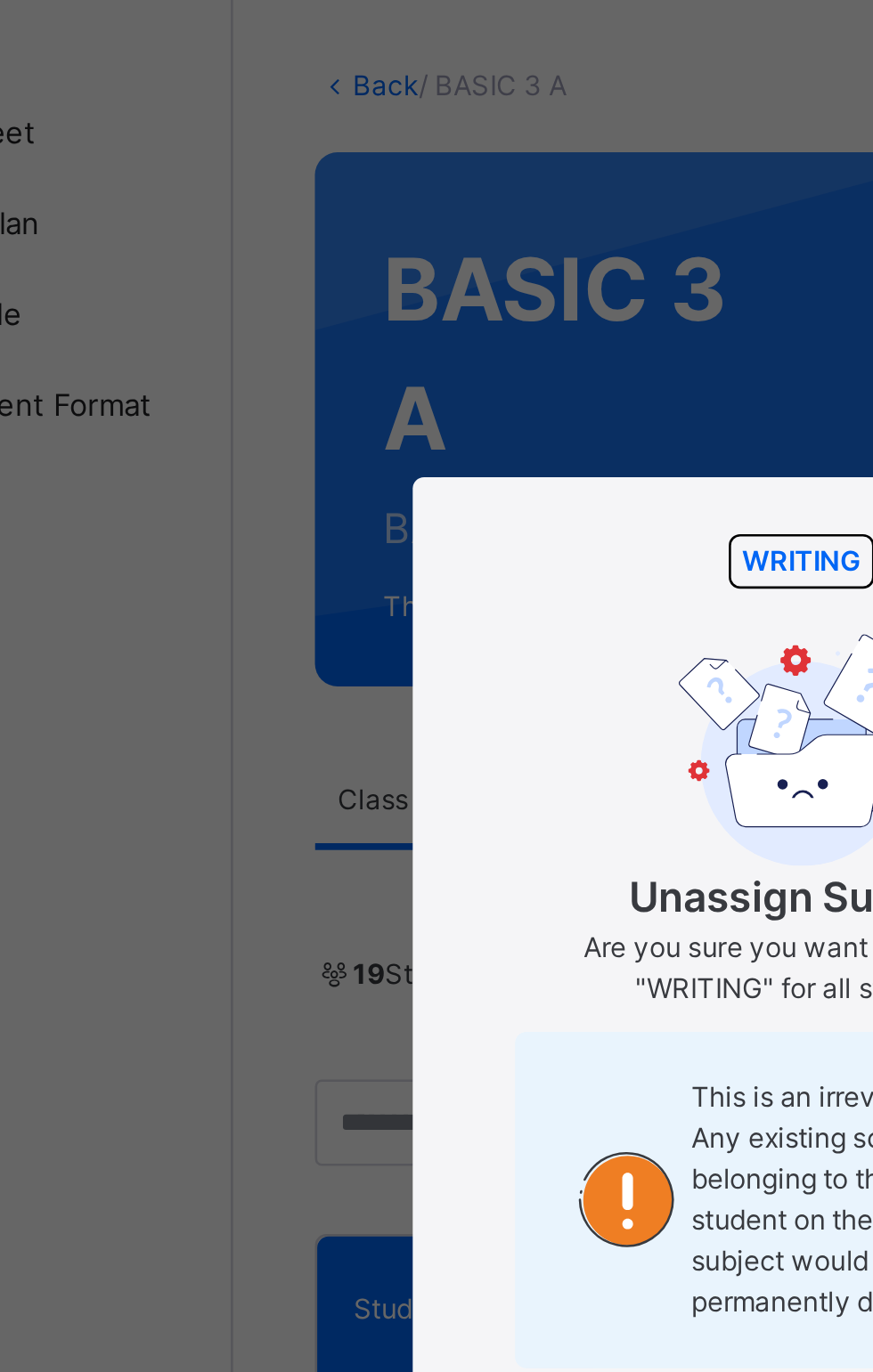 click on "× WRITING Unassign Subject Are you sure you want to unassign "WRITING" for all students This is an irreversal action. Any existing scores belonging to the unselected student on the list for this subject would be permanently deleted. Students List Please unselect the student you want this subject to be removed from. This action will delete any existing scores for the unselected student permanently.   Abdullah  Bilyamin     ABDULMALIK   YUNUS      ABDULRAHMAN  ABDULLAHI     Ahmad Rabiu Muhammad     ALIYU  NUHU     ALIYU YAKUBU SAMA'IL     Bello Bello M     Fahima Magawata Iliyasu     Fatima Musa A     IBRAHIM  KAMAL     IDRIS AHMAD TAHIR     JIBRIN  FARUK     MUHAMMAD  RABI'U     MUS'AB  SHAMSUDEEN     MUSADDIQ M ABDULLAHI     Sa'adatu  Muhammad  Hassan      Salis Salis S     Ummulsalma  Sale       ZAKIYYA  MUSA   Cancel Done" at bounding box center (436, 686) 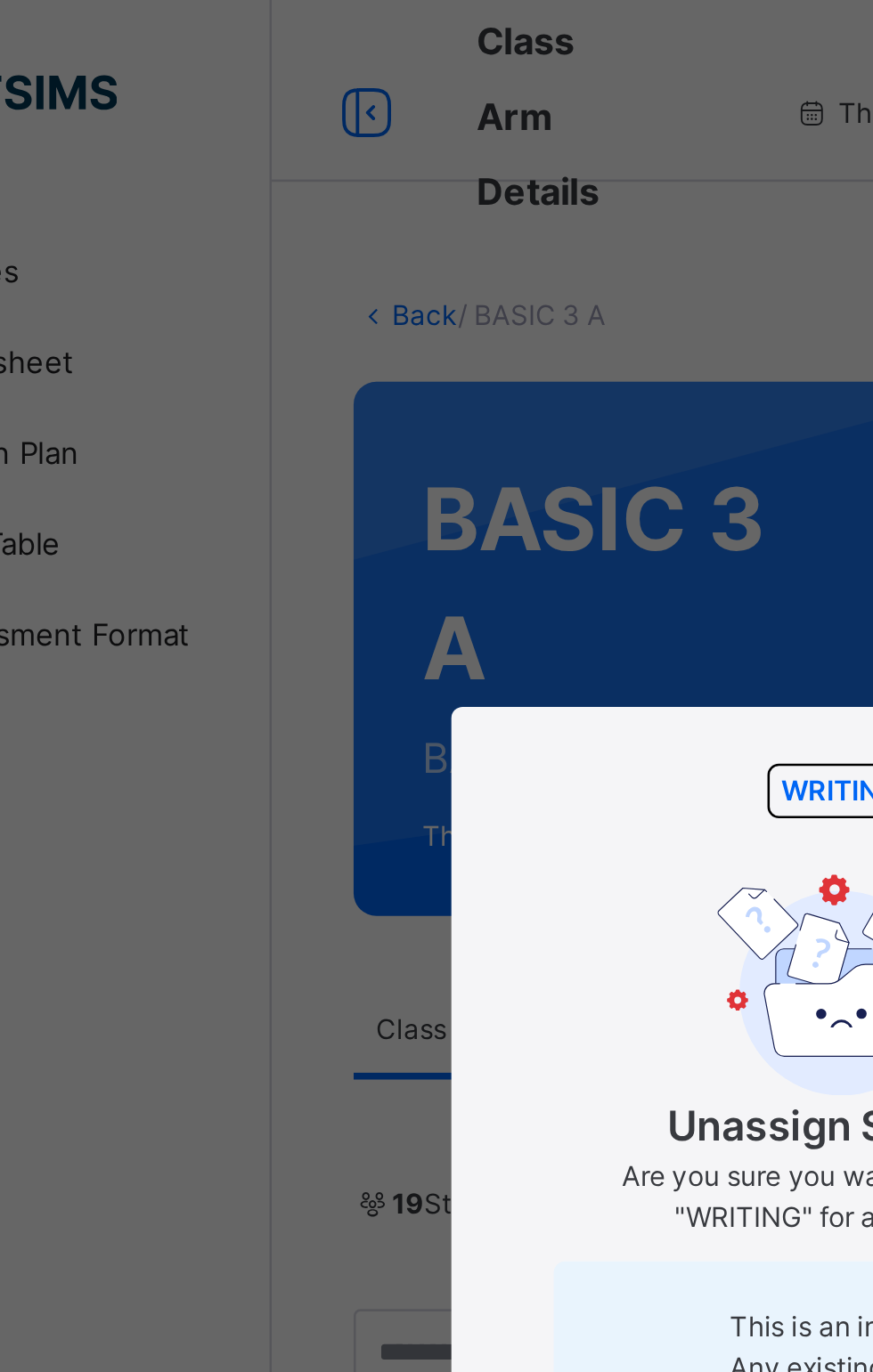 click on "× WRITING Unassign Subject Are you sure you want to unassign "WRITING" for all students This is an irreversal action. Any existing scores belonging to the unselected student on the list for this subject would be permanently deleted. Students List Please unselect the student you want this subject to be removed from. This action will delete any existing scores for the unselected student permanently.   Abdullah  Bilyamin     ABDULMALIK   YUNUS      ABDULRAHMAN  ABDULLAHI     Ahmad Rabiu Muhammad     ALIYU  NUHU     ALIYU YAKUBU SAMA'IL     Bello Bello M     Fahima Magawata Iliyasu     Fatima Musa A     IBRAHIM  KAMAL     IDRIS AHMAD TAHIR     JIBRIN  FARUK     MUHAMMAD  RABI'U     MUS'AB  SHAMSUDEEN     MUSADDIQ M ABDULLAHI     Sa'adatu  Muhammad  Hassan      Salis Salis S     Ummulsalma  Sale       ZAKIYYA  MUSA   Cancel Done" at bounding box center [436, 686] 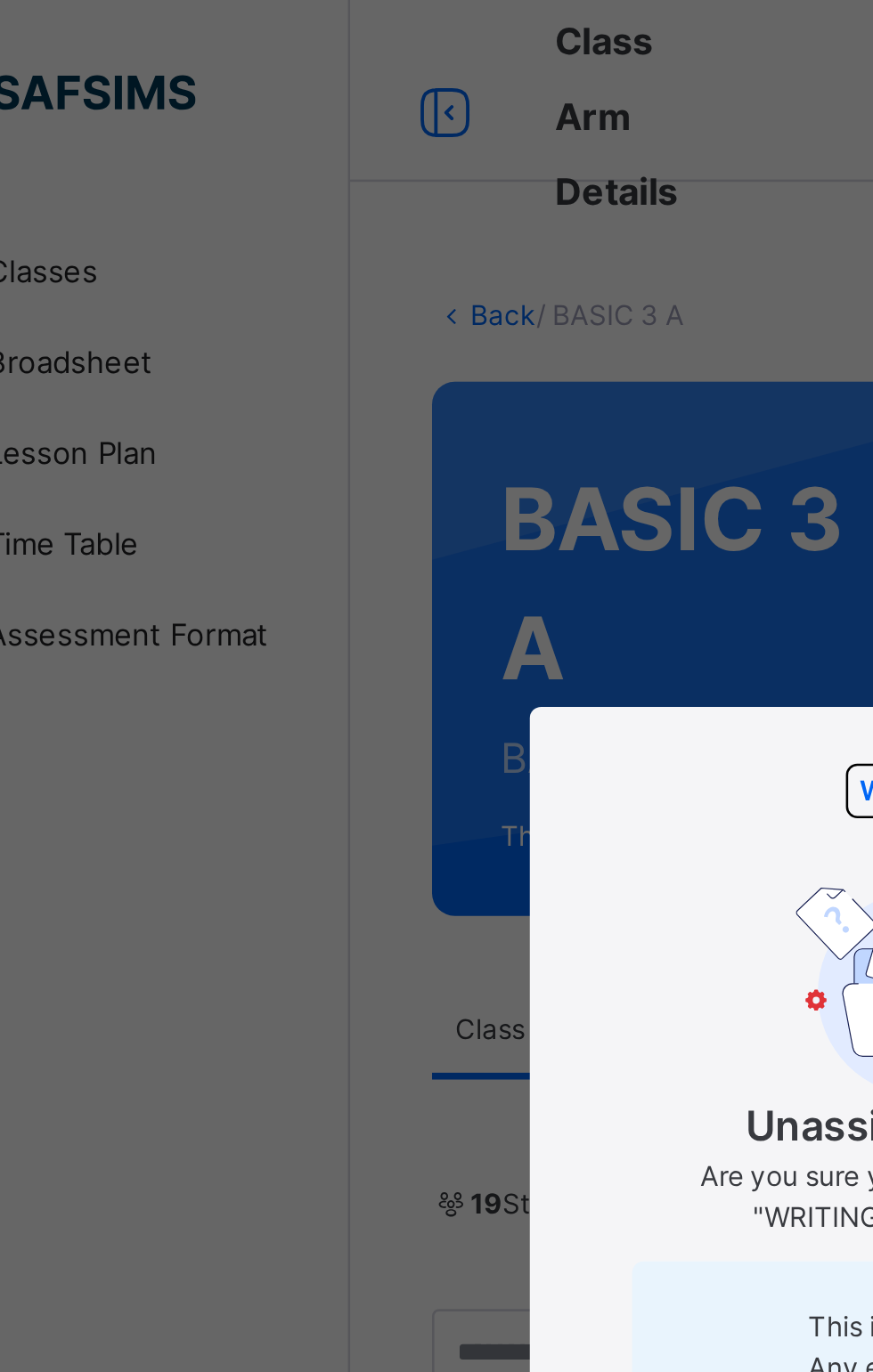 click on "× WRITING Unassign Subject Are you sure you want to unassign "WRITING" for all students This is an irreversal action. Any existing scores belonging to the unselected student on the list for this subject would be permanently deleted. Students List Please unselect the student you want this subject to be removed from. This action will delete any existing scores for the unselected student permanently.   Abdullah  Bilyamin     ABDULMALIK   YUNUS      ABDULRAHMAN  ABDULLAHI     Ahmad Rabiu Muhammad     ALIYU  NUHU     ALIYU YAKUBU SAMA'IL     Bello Bello M     Fahima Magawata Iliyasu     Fatima Musa A     IBRAHIM  KAMAL     IDRIS AHMAD TAHIR     JIBRIN  FARUK     MUHAMMAD  RABI'U     MUS'AB  SHAMSUDEEN     MUSADDIQ M ABDULLAHI     Sa'adatu  Muhammad  Hassan      Salis Salis S     Ummulsalma  Sale       ZAKIYYA  MUSA   Cancel Done" at bounding box center [436, 686] 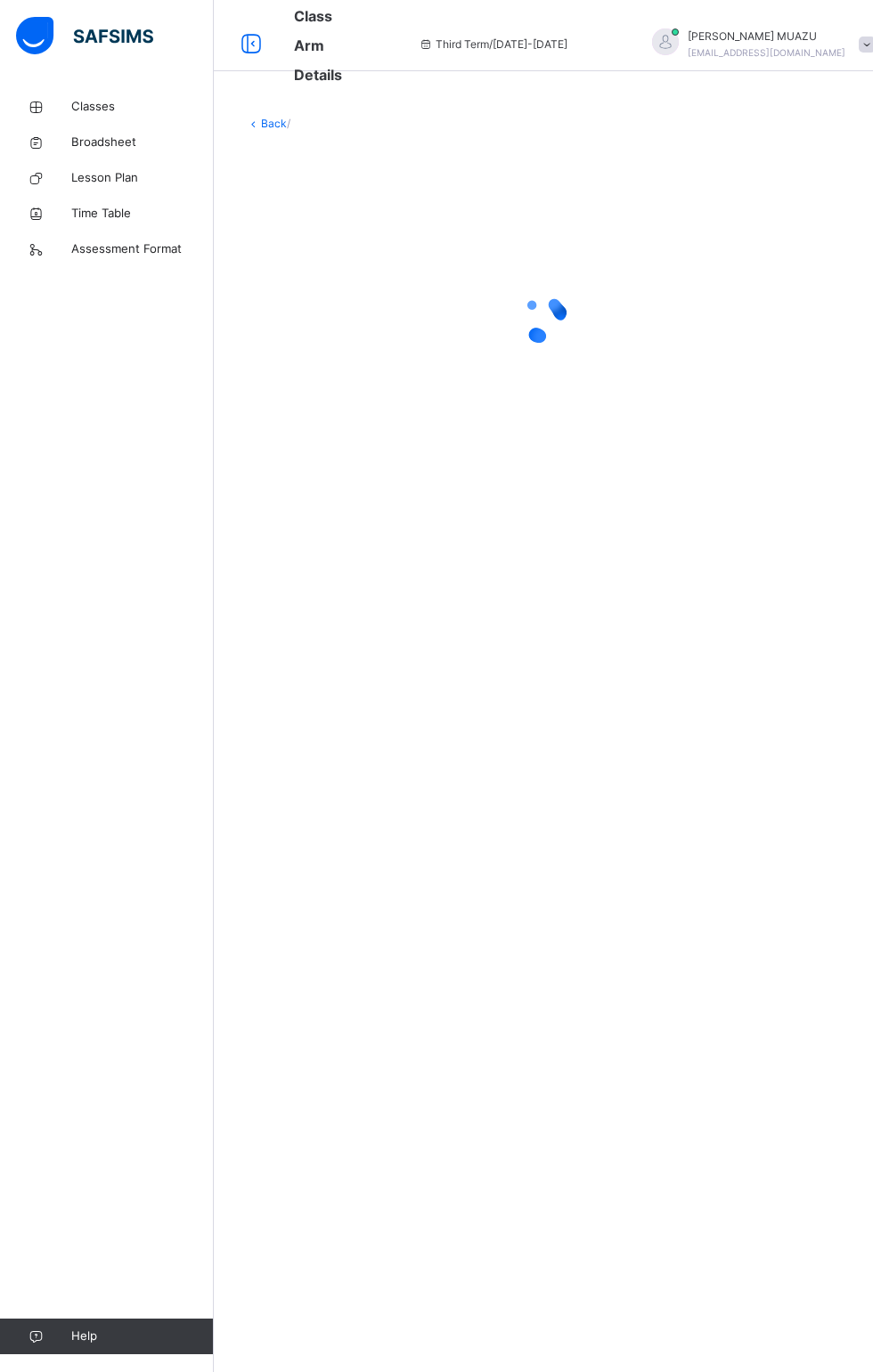 scroll, scrollTop: 0, scrollLeft: 0, axis: both 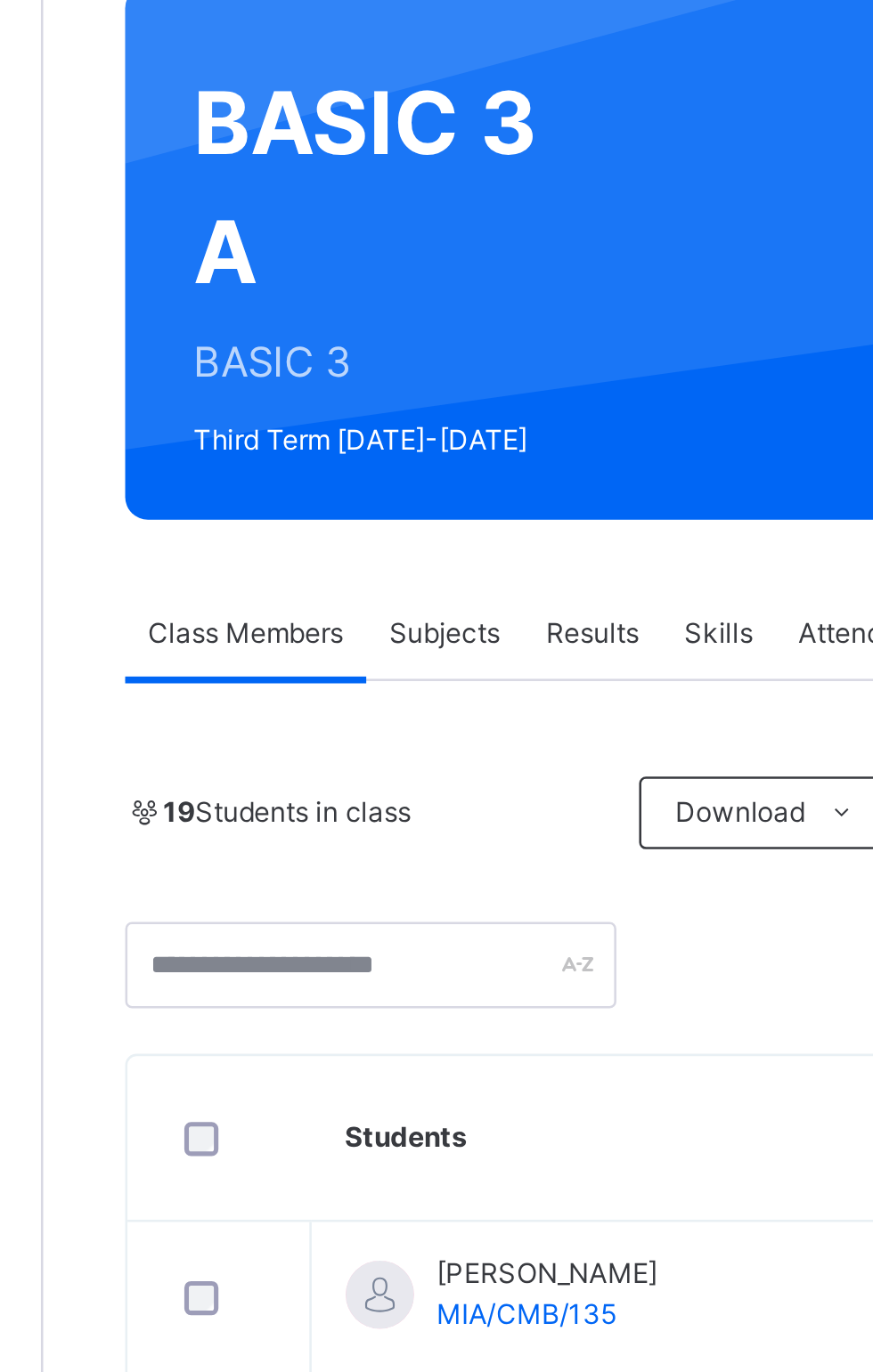 click at bounding box center [664, 474] 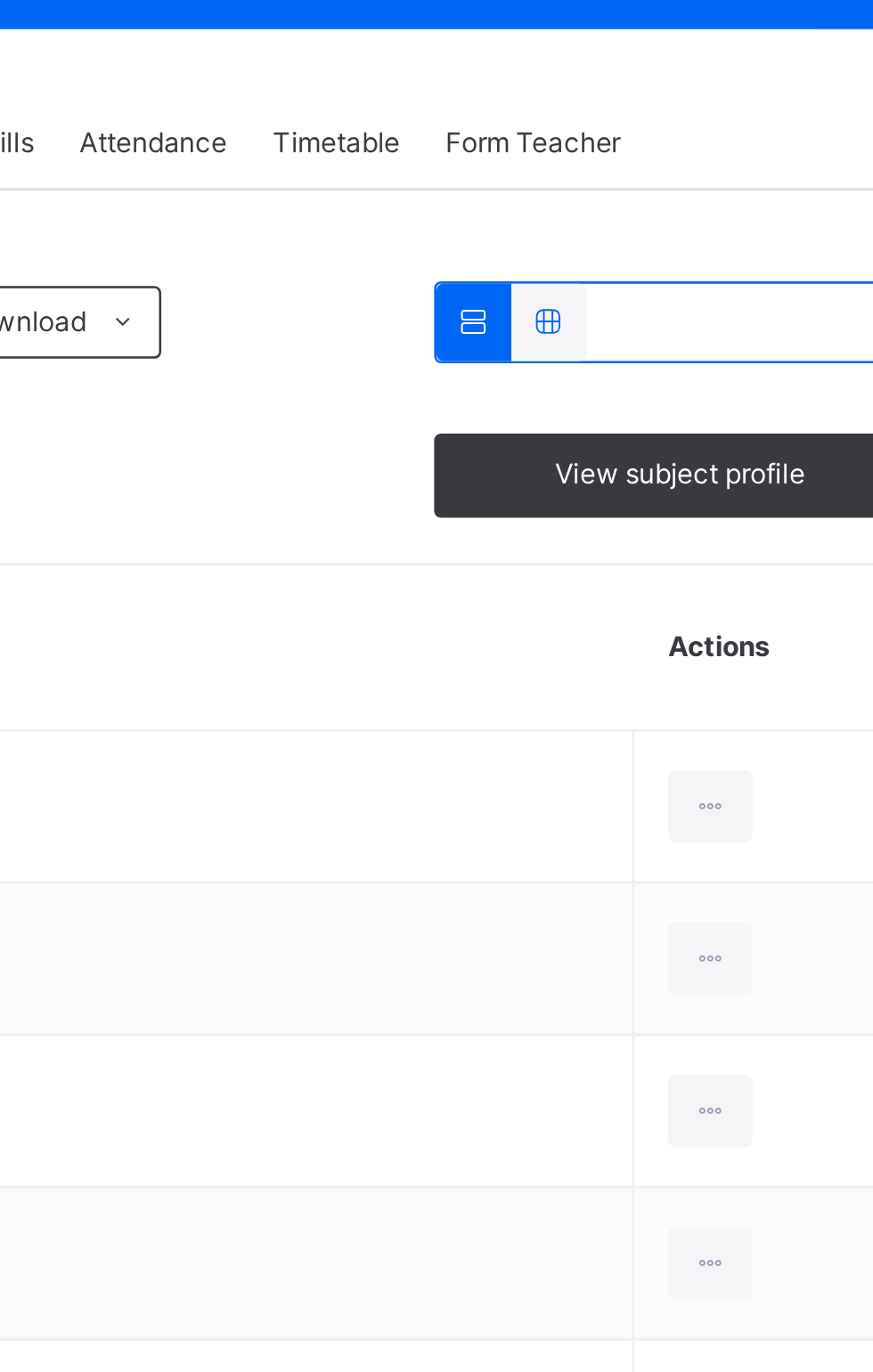 click at bounding box center (693, 474) 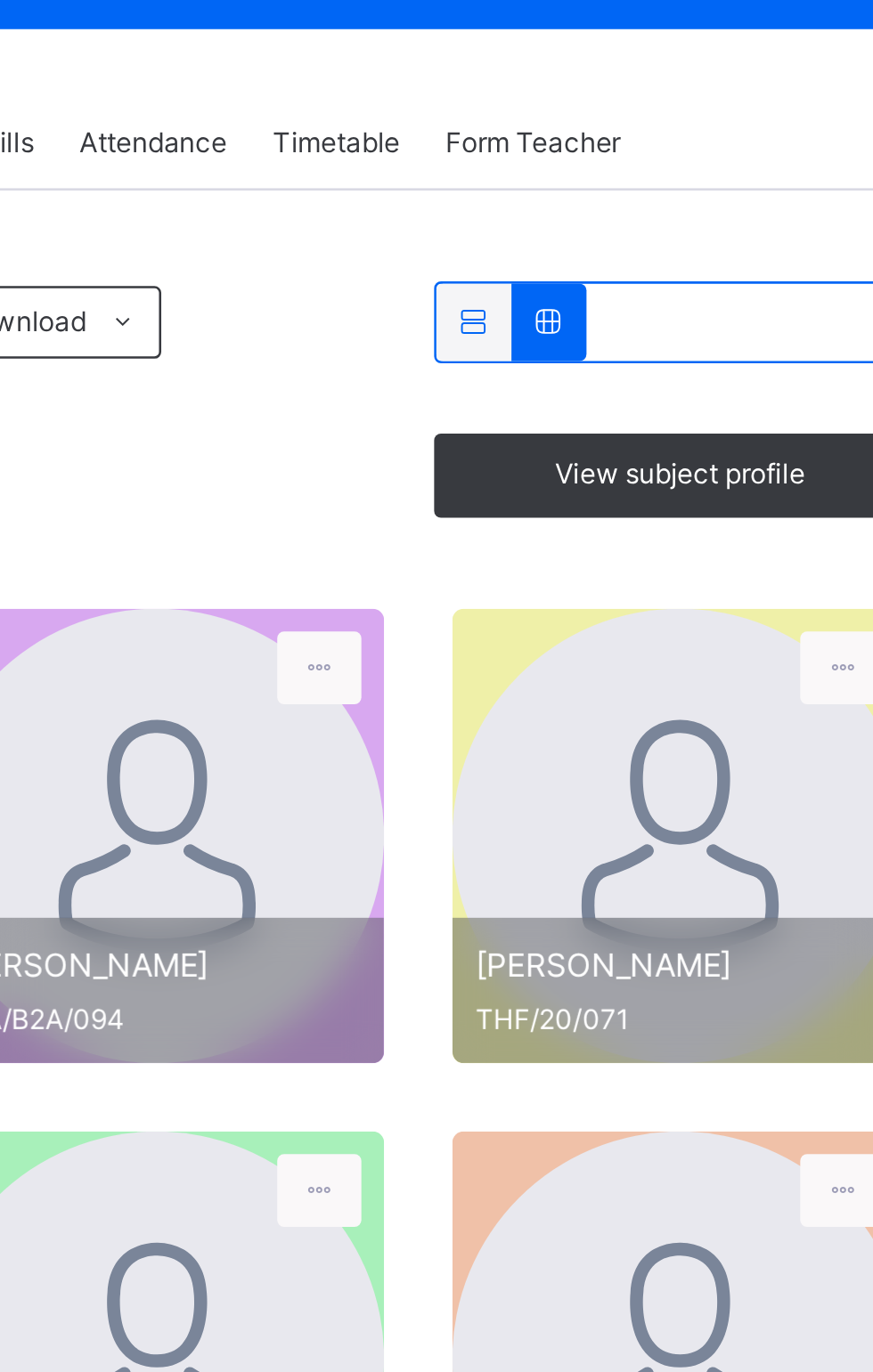 click at bounding box center (664, 474) 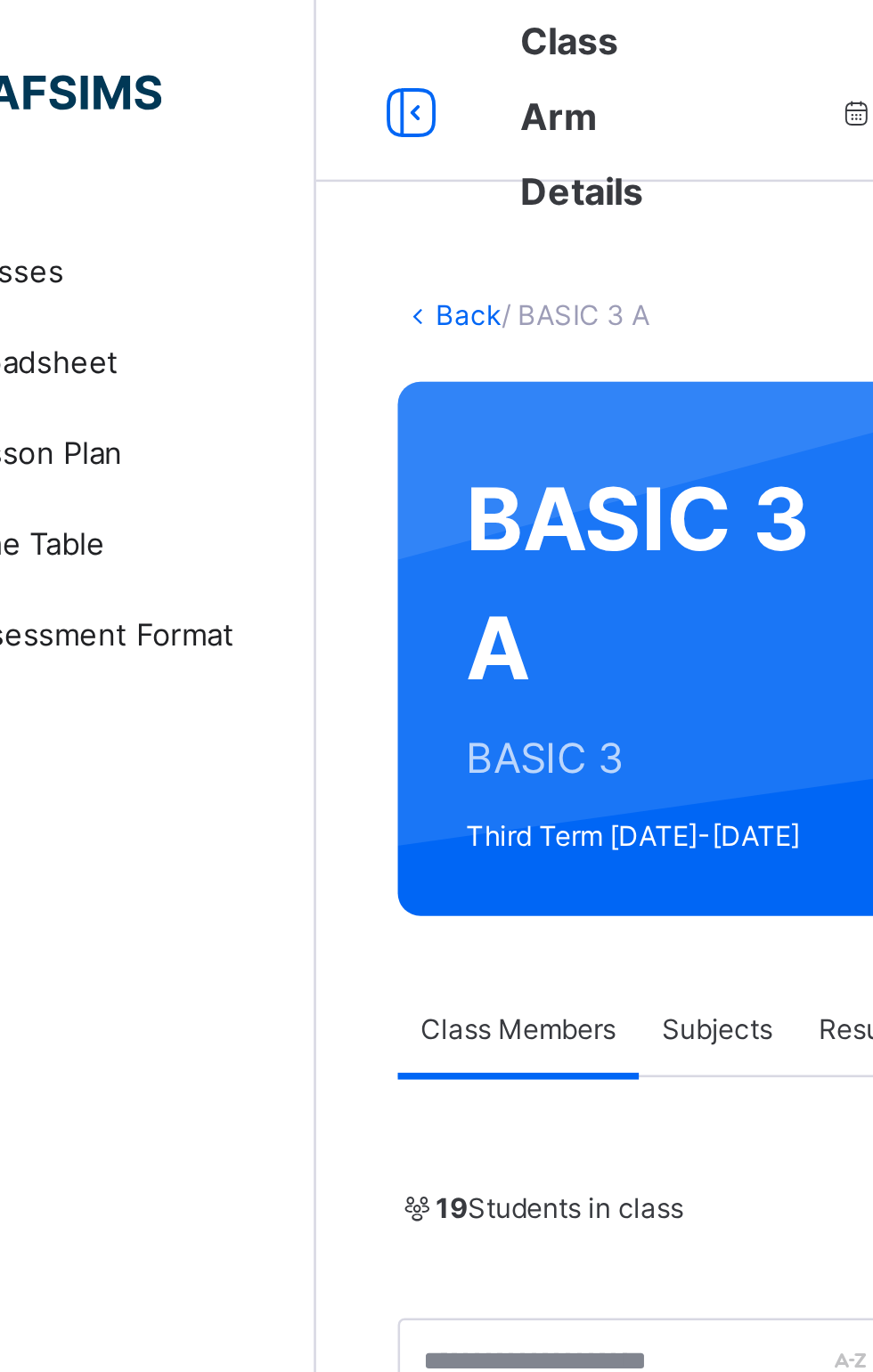 click at bounding box center [251, 45] 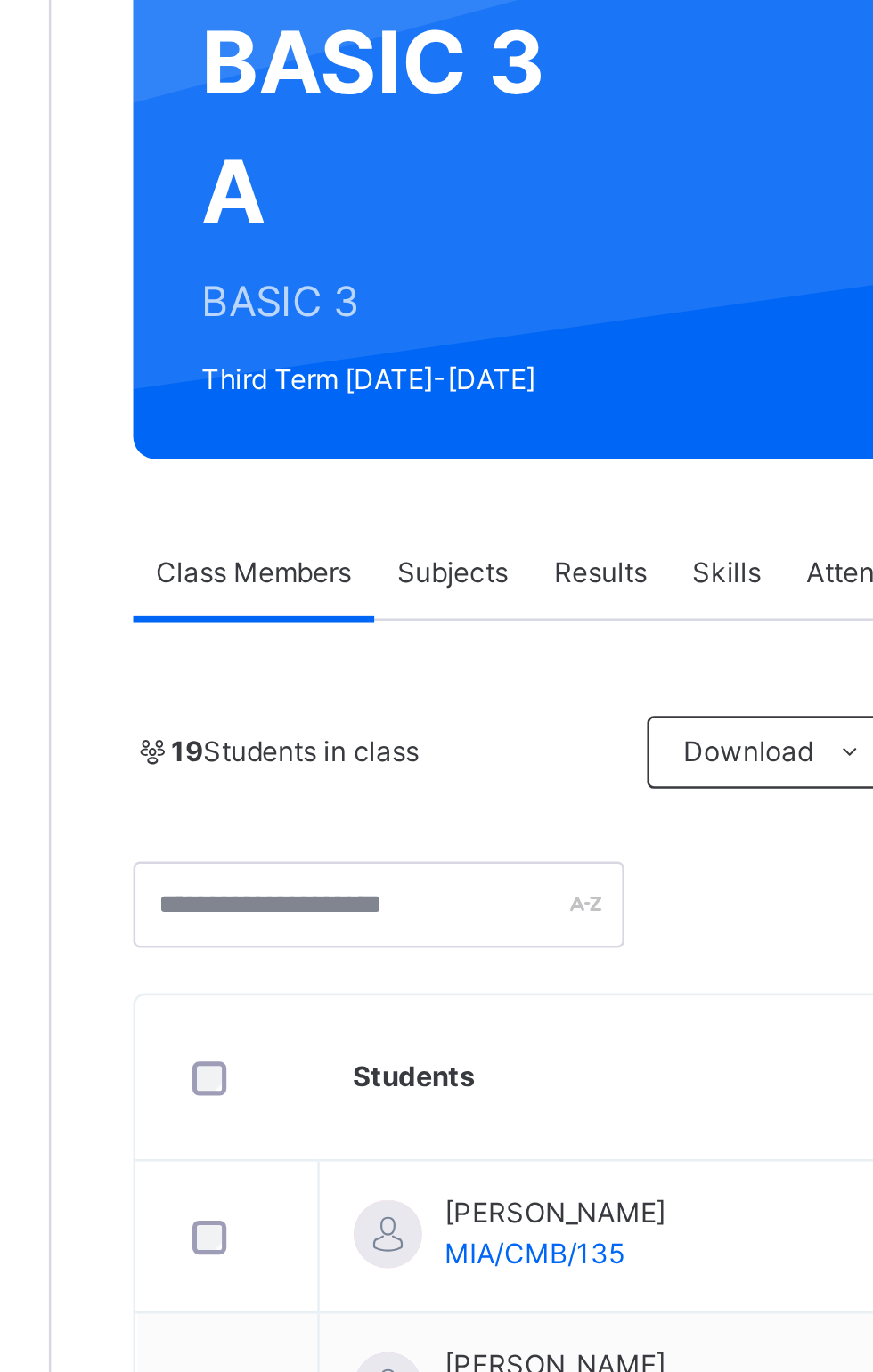 click on "Subjects" at bounding box center (371, 403) 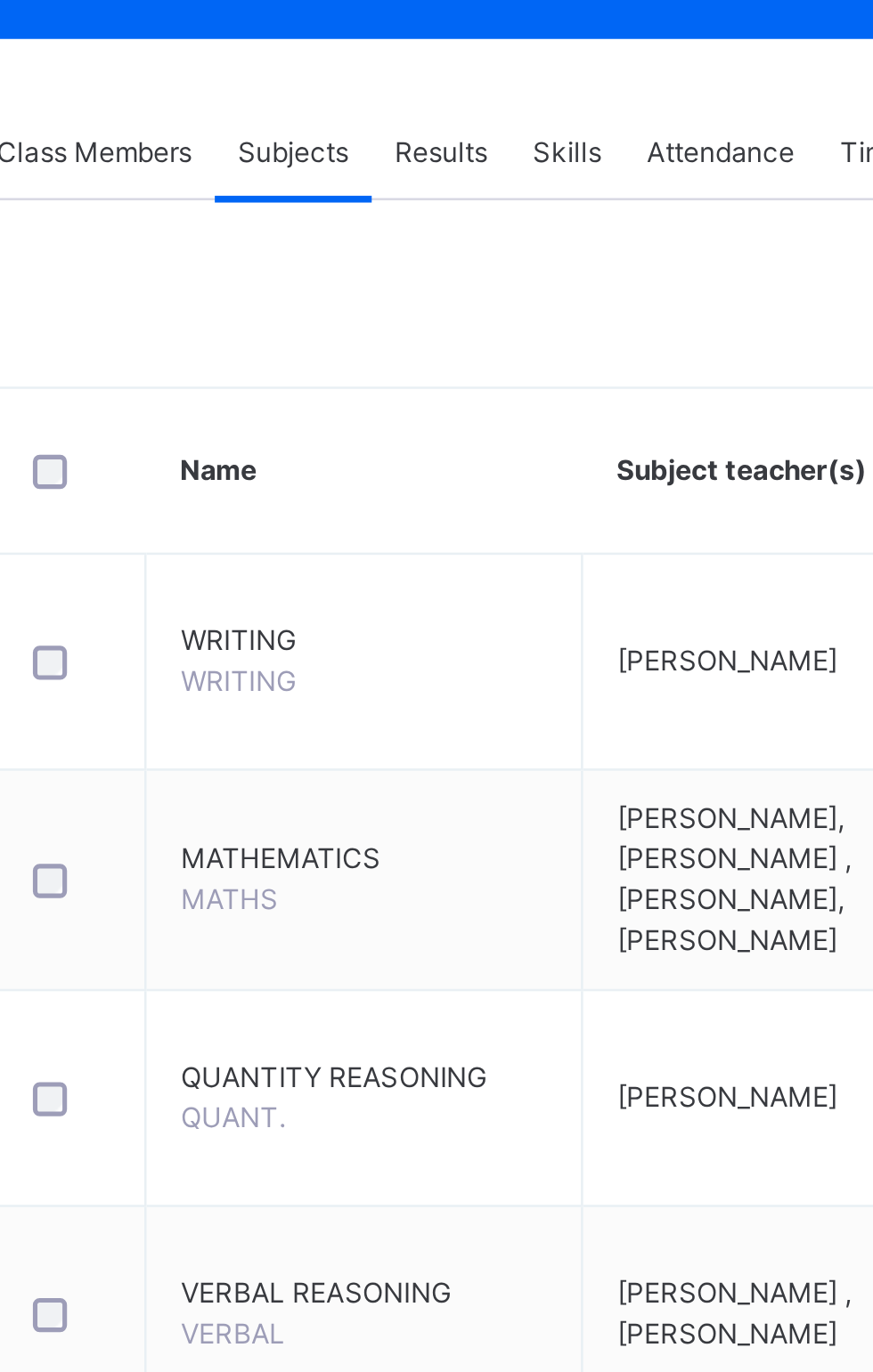 click on "WRITING" at bounding box center [398, 595] 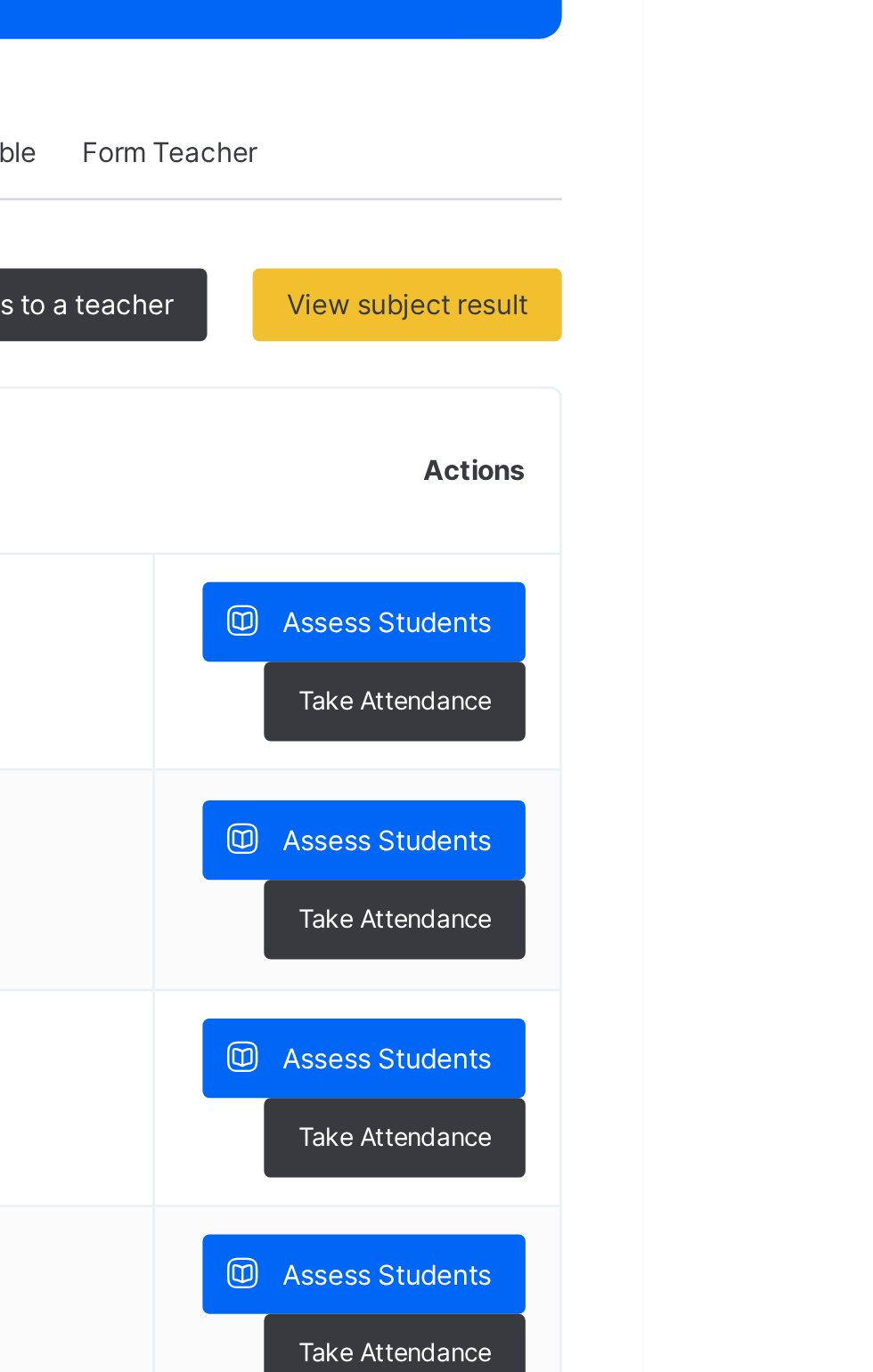 click on "Assess Students" at bounding box center (763, 587) 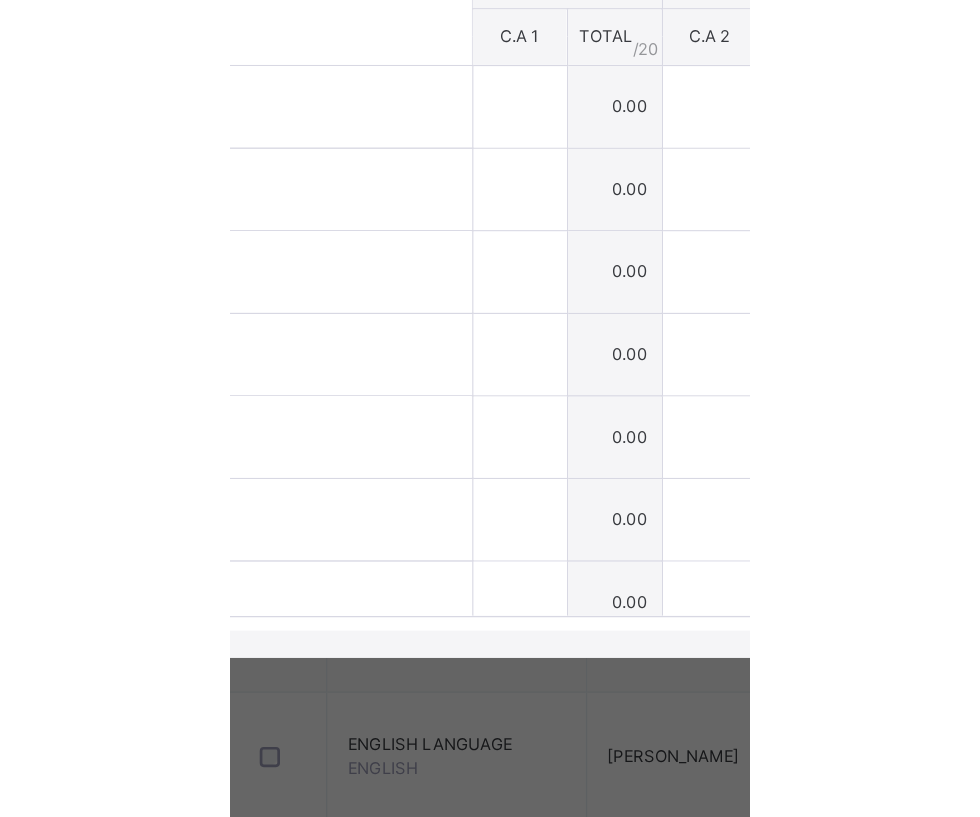 scroll, scrollTop: 0, scrollLeft: 0, axis: both 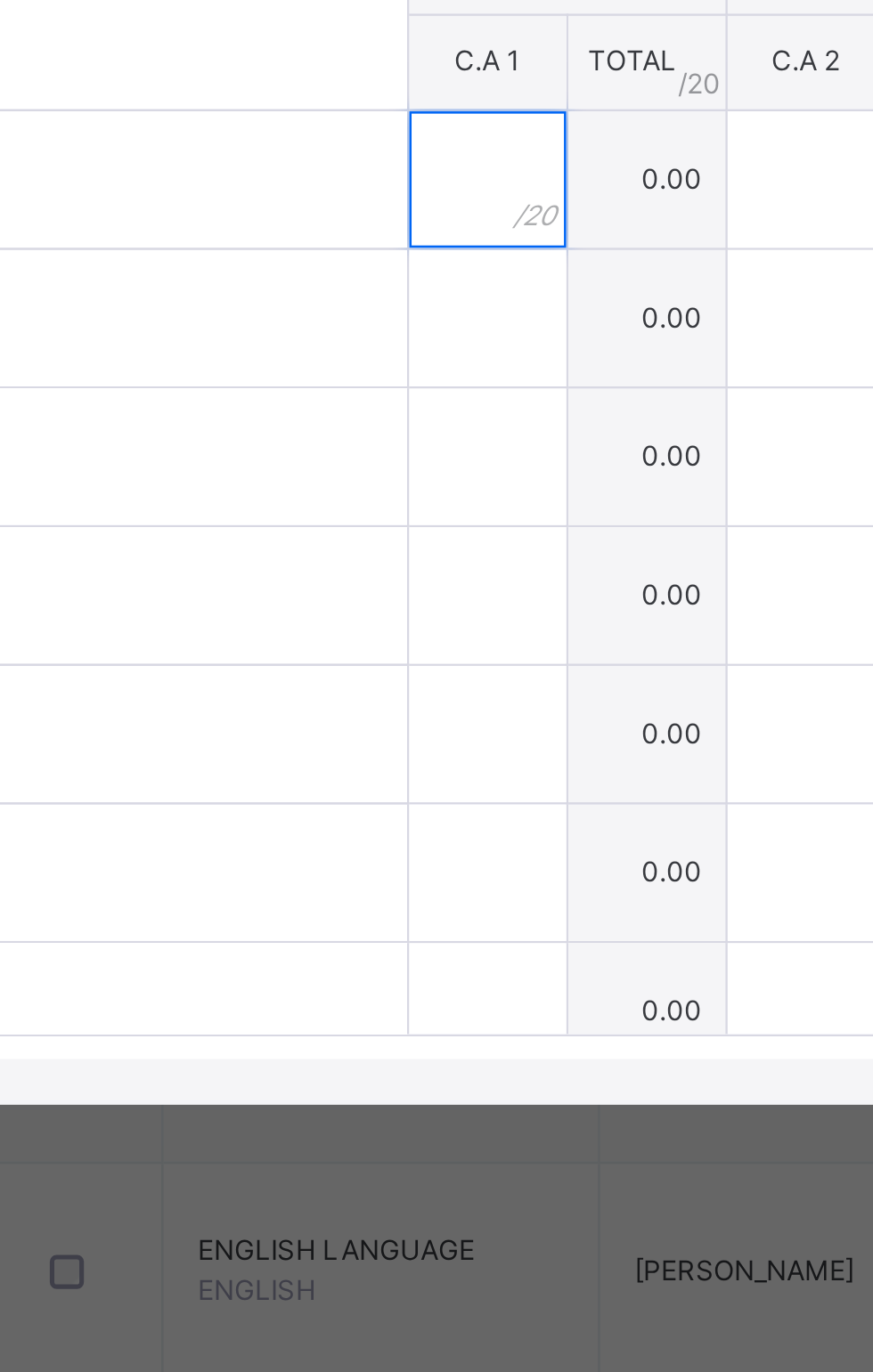 click at bounding box center [440, 685] 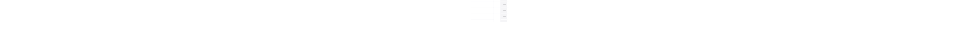 scroll, scrollTop: 518, scrollLeft: 0, axis: vertical 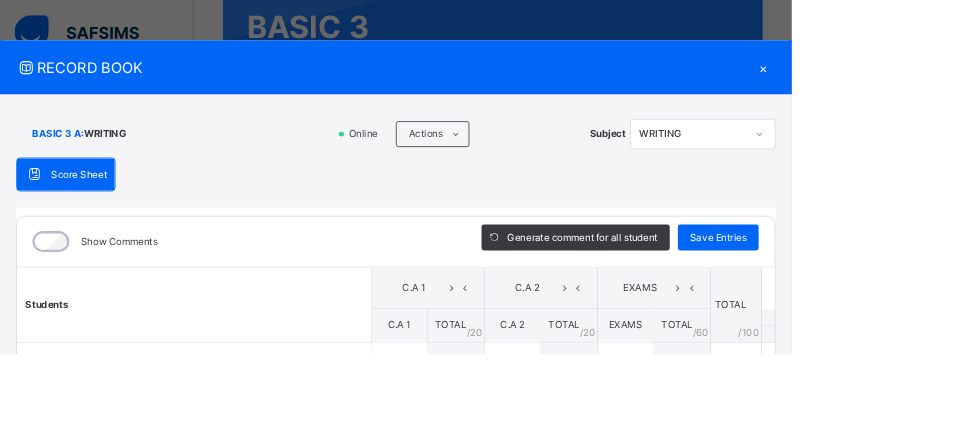click on "RECORD BOOK" at bounding box center [475, 83] 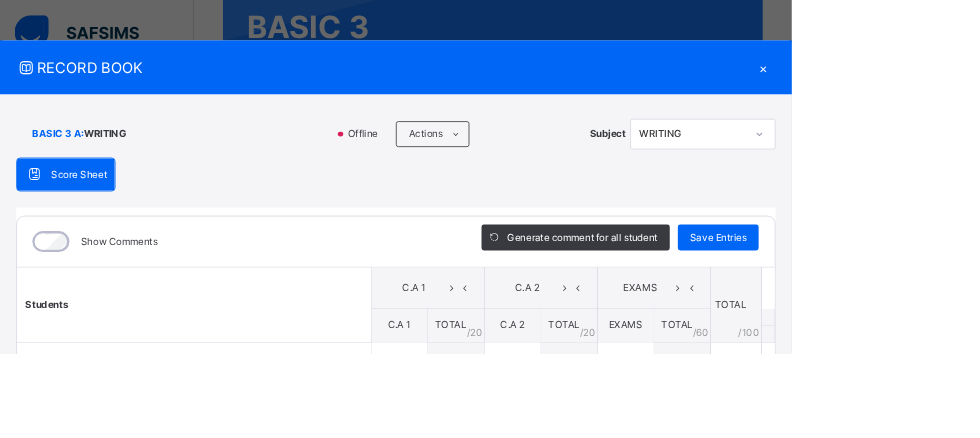 scroll, scrollTop: 198, scrollLeft: 0, axis: vertical 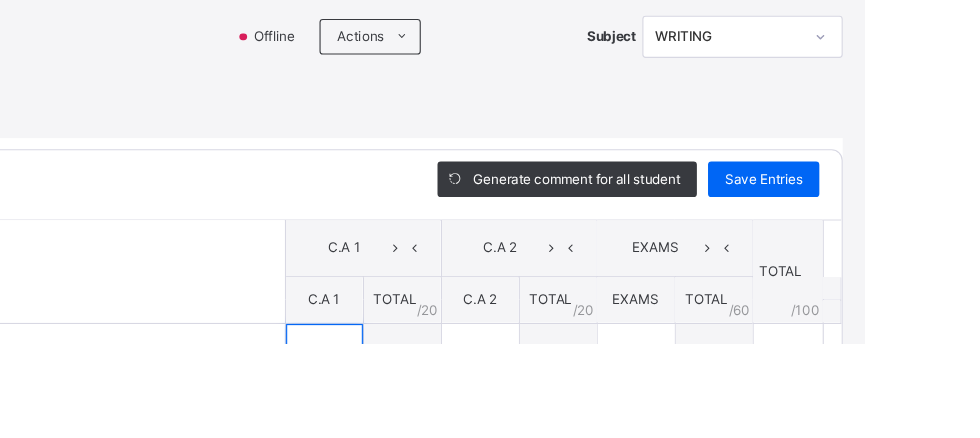 click at bounding box center (494, 450) 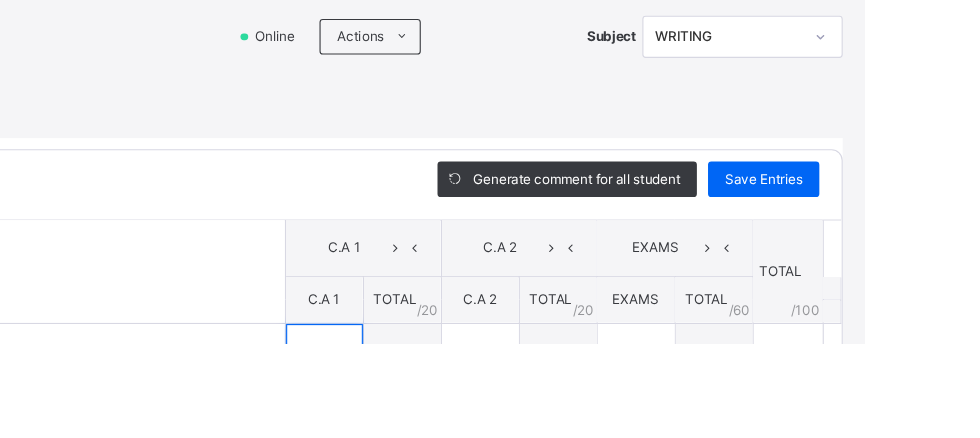 scroll, scrollTop: 275, scrollLeft: 0, axis: vertical 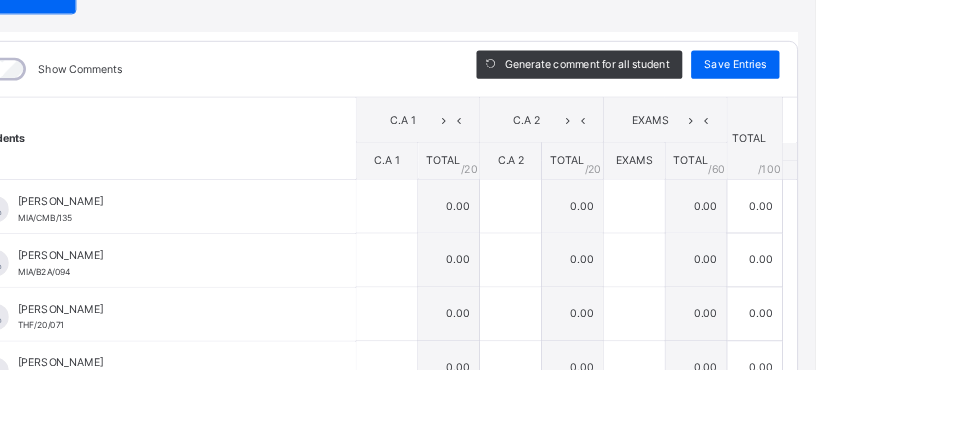 click at bounding box center [494, 253] 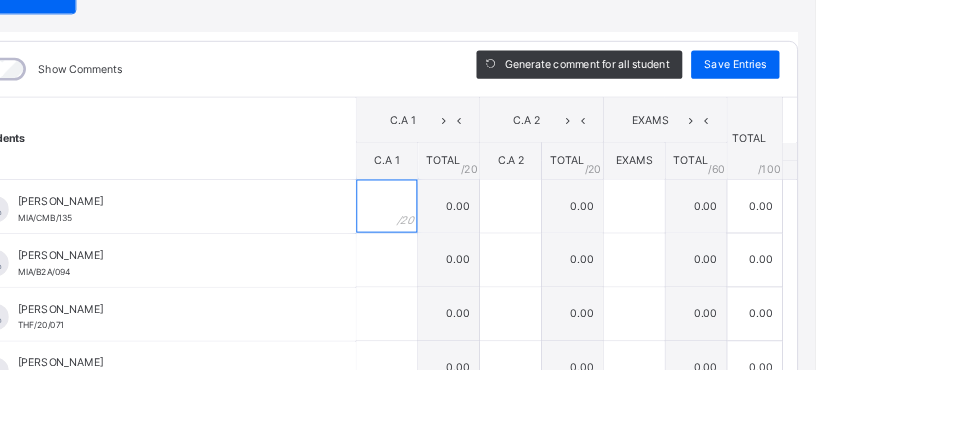 click at bounding box center (494, 253) 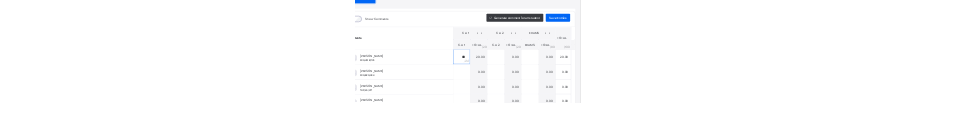 scroll, scrollTop: 293, scrollLeft: 0, axis: vertical 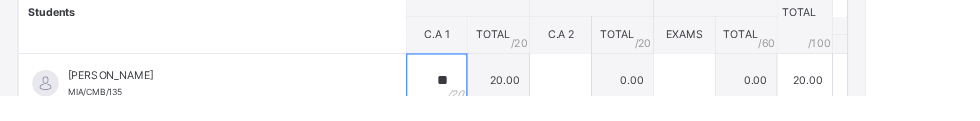 type on "**" 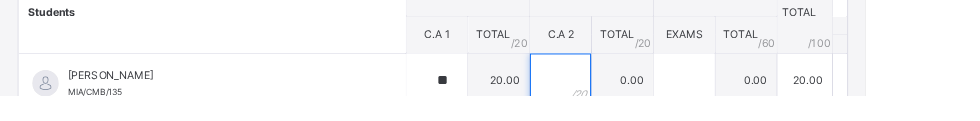click at bounding box center [634, 103] 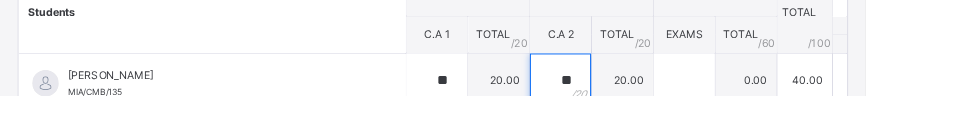 type on "**" 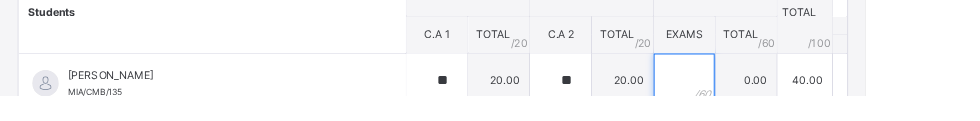 click at bounding box center (774, 103) 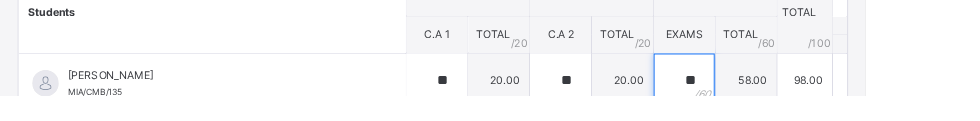 scroll, scrollTop: 55, scrollLeft: 0, axis: vertical 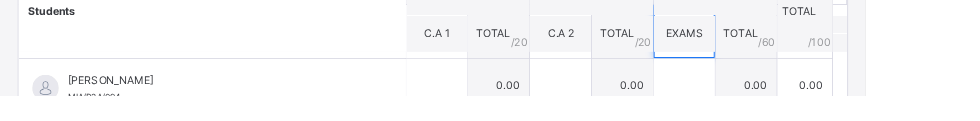 type on "**" 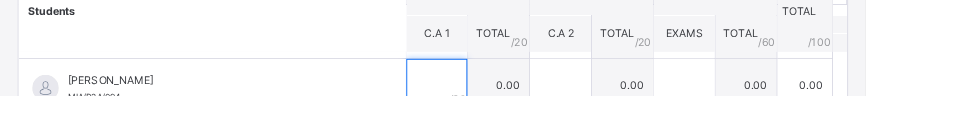 click at bounding box center [494, 109] 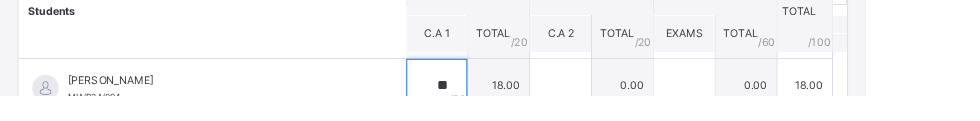 type on "**" 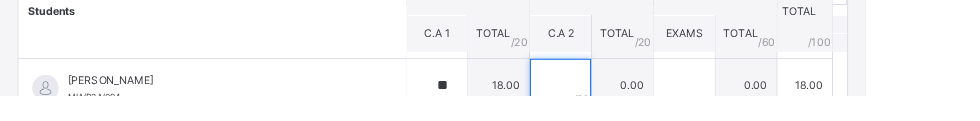 click at bounding box center (634, 109) 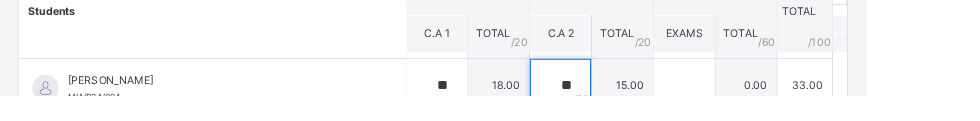 type on "**" 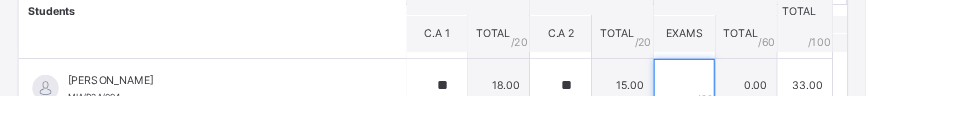 click at bounding box center [774, 109] 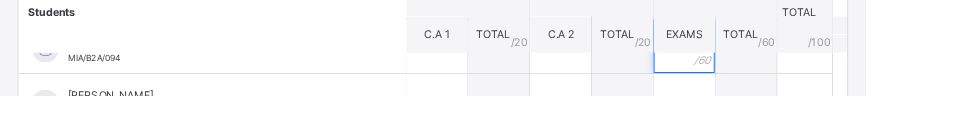 scroll, scrollTop: 98, scrollLeft: 0, axis: vertical 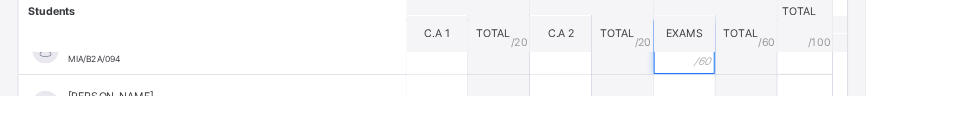 type on "**" 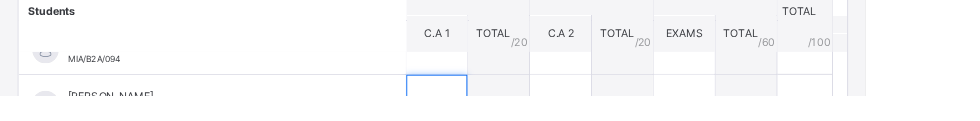 click at bounding box center [494, 127] 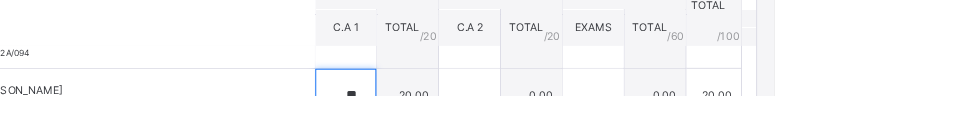 type on "**" 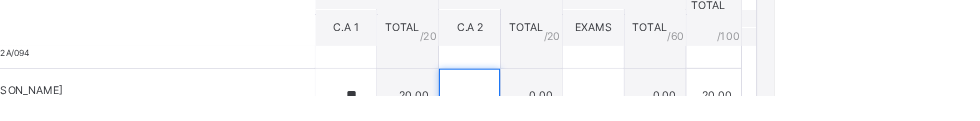 click at bounding box center (634, 121) 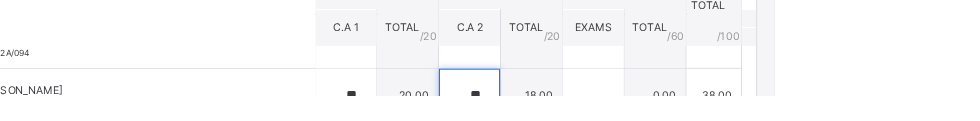 type on "**" 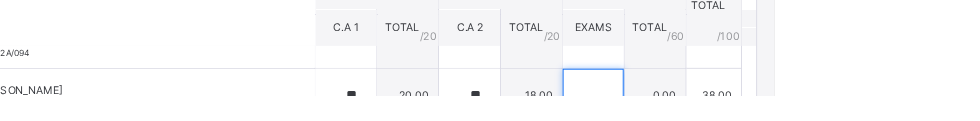 click at bounding box center (774, 121) 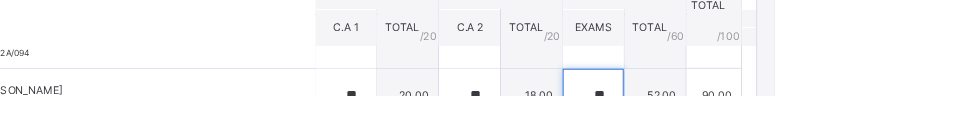 scroll, scrollTop: 188, scrollLeft: 0, axis: vertical 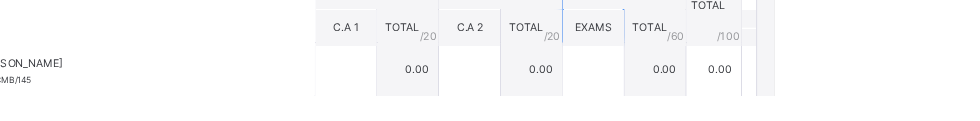 type on "**" 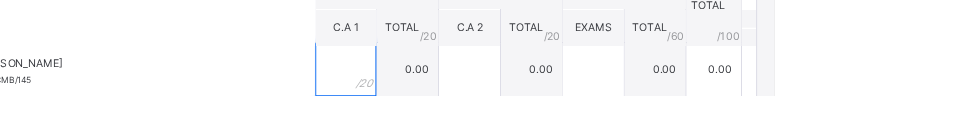 click at bounding box center (494, 92) 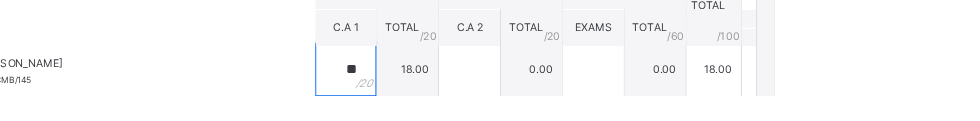type on "**" 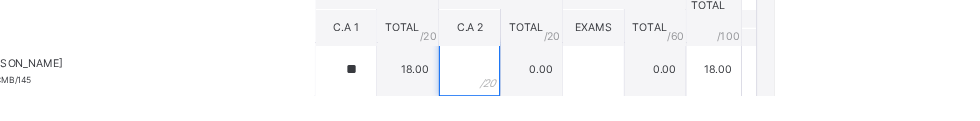click at bounding box center [634, 92] 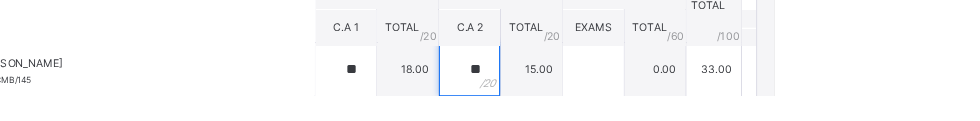 type on "**" 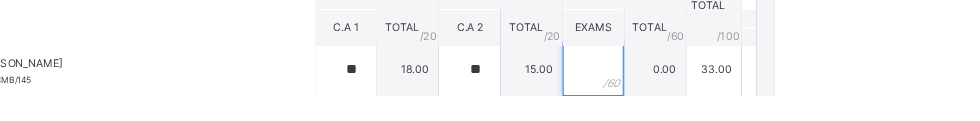 click at bounding box center [774, 92] 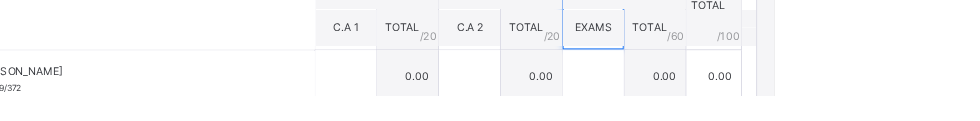 scroll, scrollTop: 241, scrollLeft: 0, axis: vertical 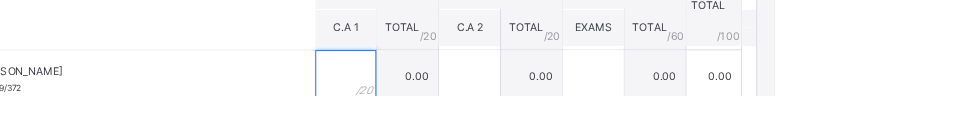 click at bounding box center (494, 100) 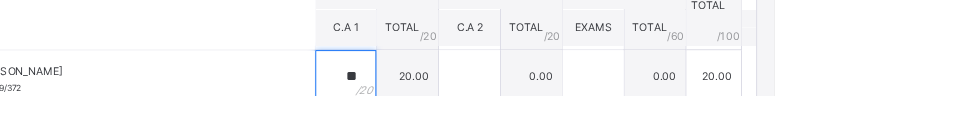 type on "**" 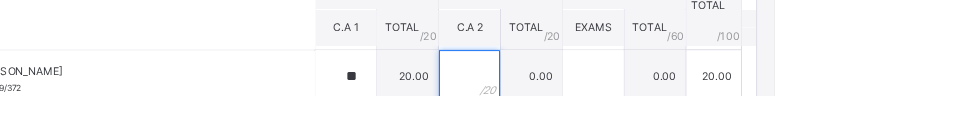 click at bounding box center [634, 100] 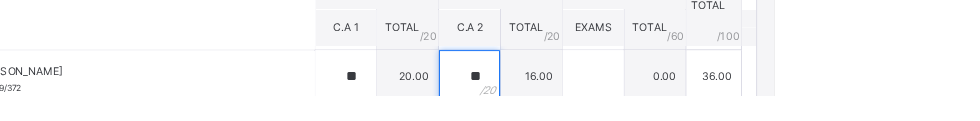 type on "**" 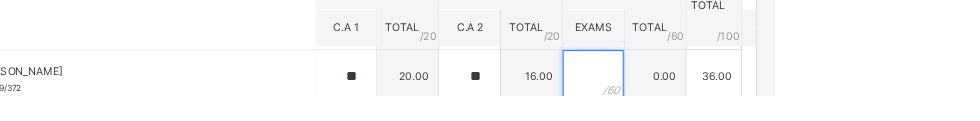 click at bounding box center [774, 100] 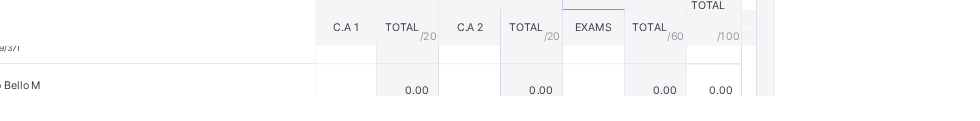 scroll, scrollTop: 380, scrollLeft: 0, axis: vertical 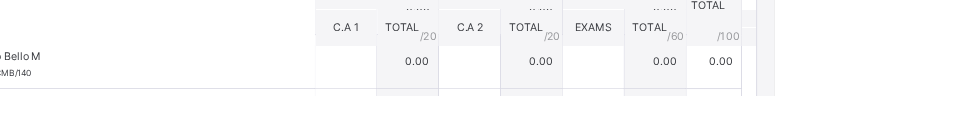 type on "**" 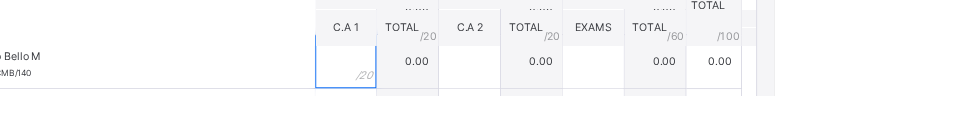 click at bounding box center (494, 83) 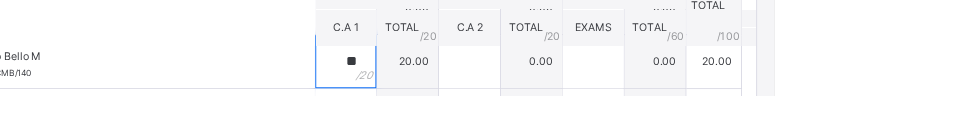 type on "**" 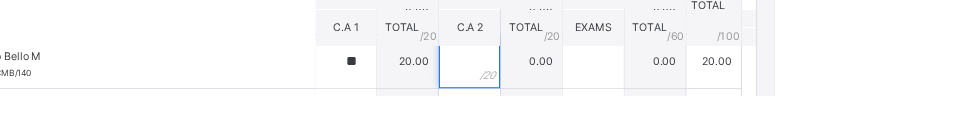 click at bounding box center [634, 83] 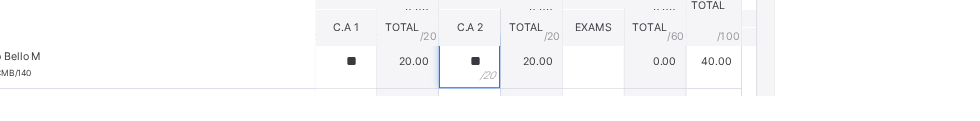 type on "**" 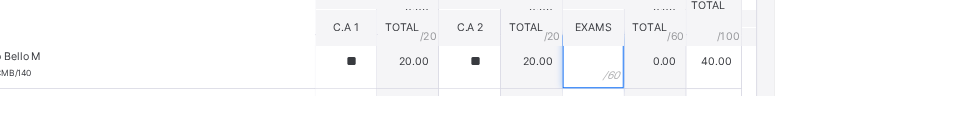 click at bounding box center (774, 83) 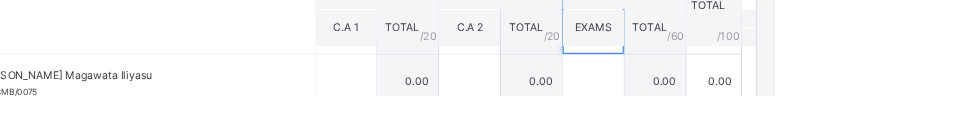 scroll, scrollTop: 430, scrollLeft: 0, axis: vertical 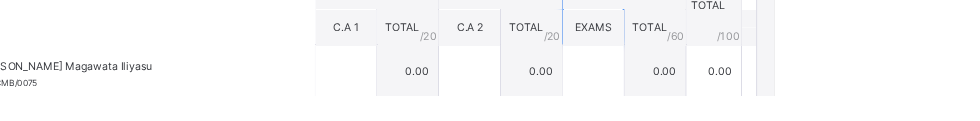 type on "**" 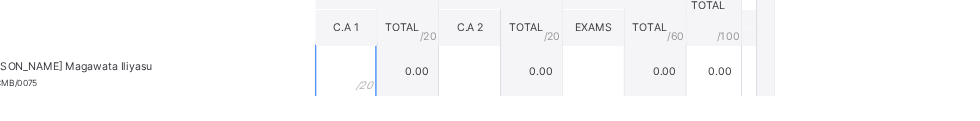 click at bounding box center [494, 94] 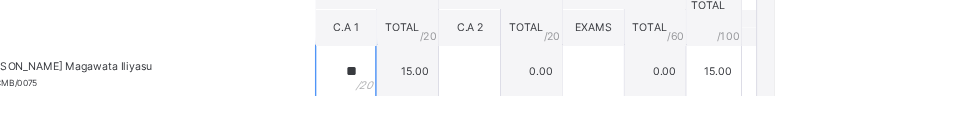 type on "**" 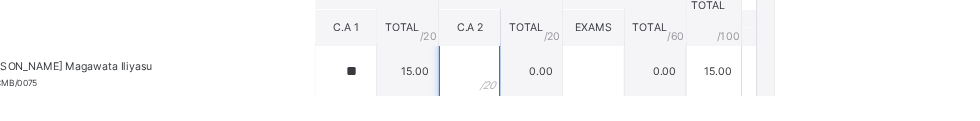 click at bounding box center [634, 94] 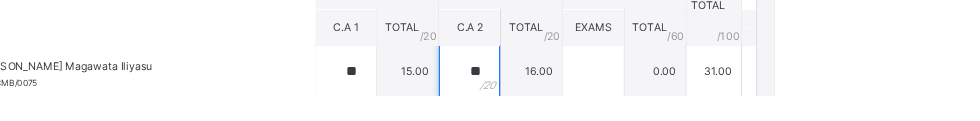 type on "**" 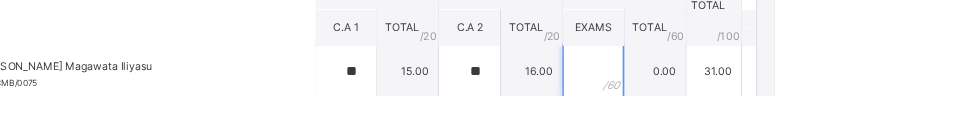 click at bounding box center [774, 94] 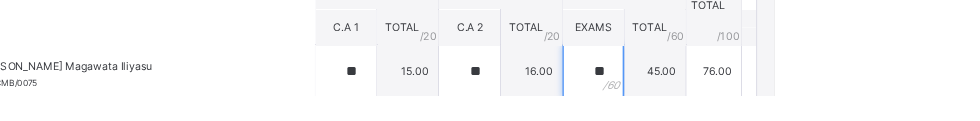 scroll, scrollTop: 498, scrollLeft: 0, axis: vertical 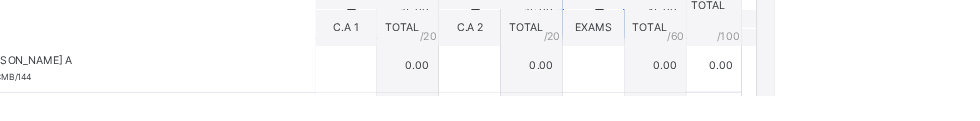 type on "**" 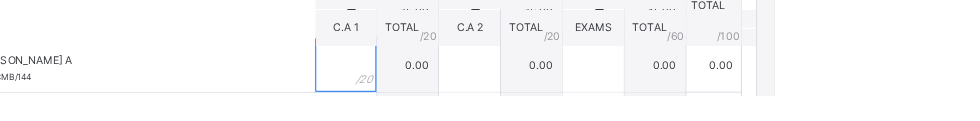 click at bounding box center (494, 87) 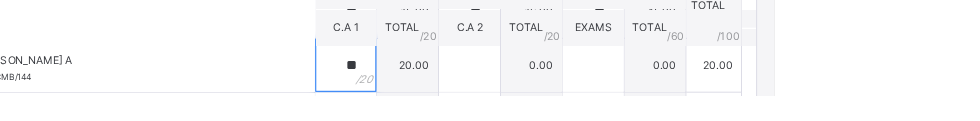 type on "**" 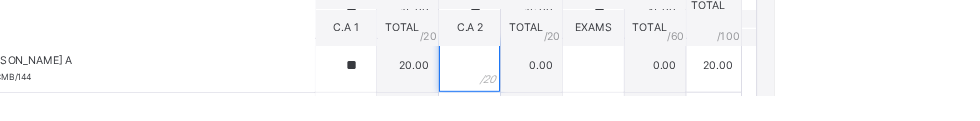 click at bounding box center (634, 87) 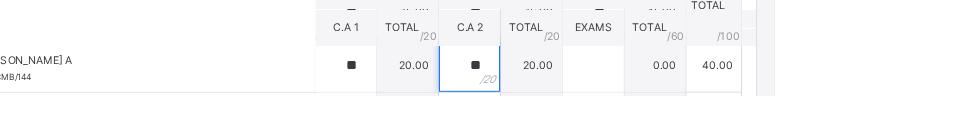 type on "**" 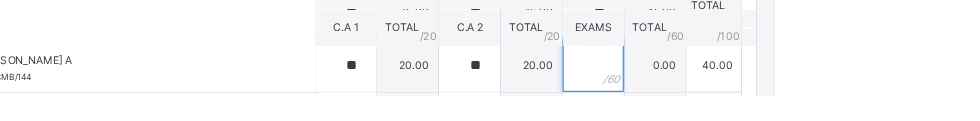 click at bounding box center [774, 87] 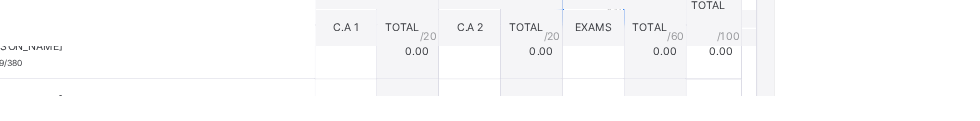scroll, scrollTop: 603, scrollLeft: 0, axis: vertical 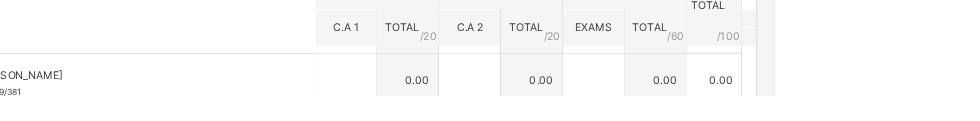 type on "**" 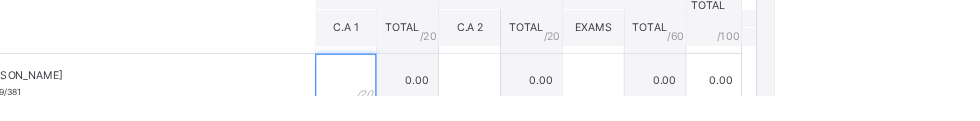 click at bounding box center [494, 104] 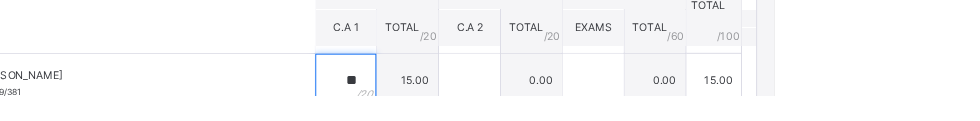 type on "**" 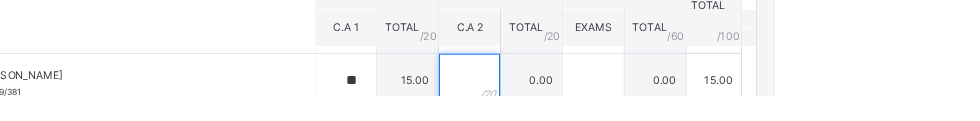 click at bounding box center (634, 104) 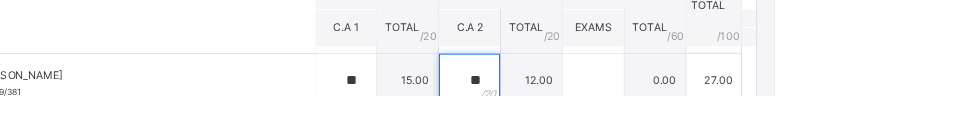 type on "**" 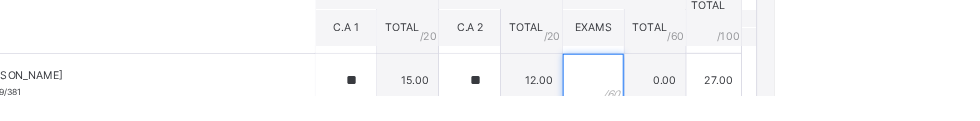 click at bounding box center (774, 104) 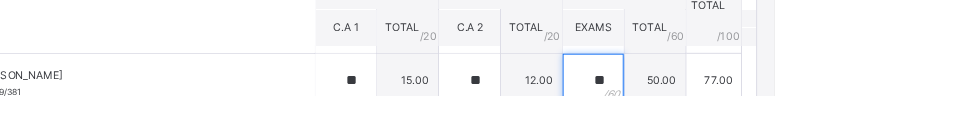 scroll, scrollTop: 670, scrollLeft: 0, axis: vertical 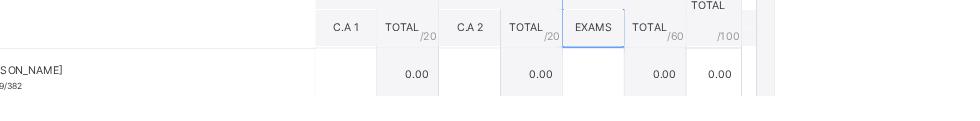 type on "**" 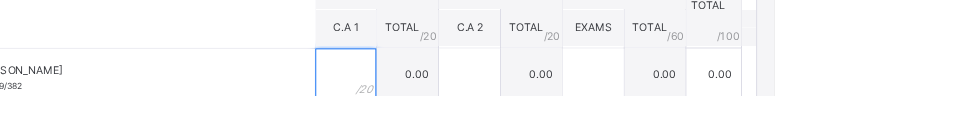 click at bounding box center [494, 98] 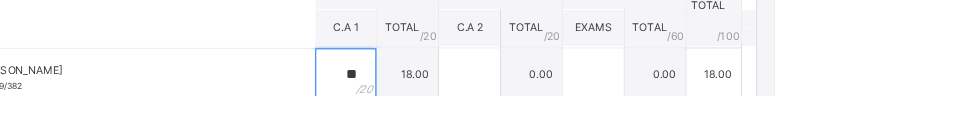 type on "**" 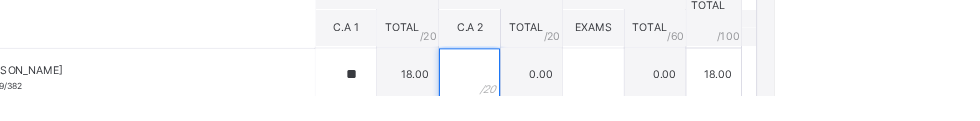 click at bounding box center [634, 98] 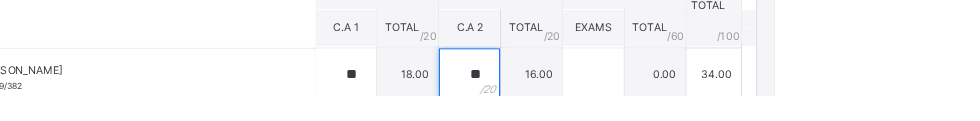 type on "**" 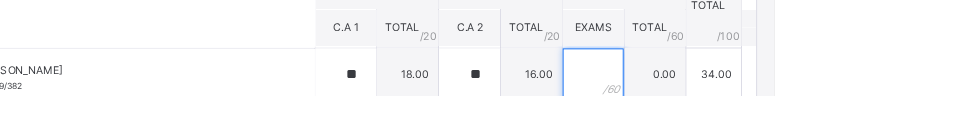 click at bounding box center (774, 98) 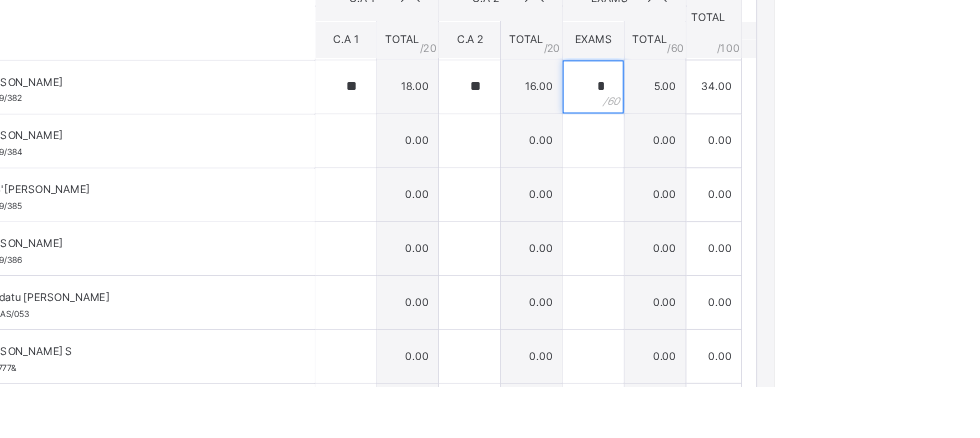 type on "**" 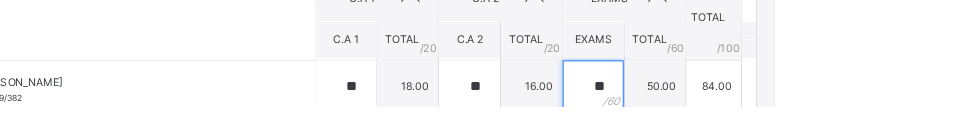 scroll, scrollTop: 729, scrollLeft: 0, axis: vertical 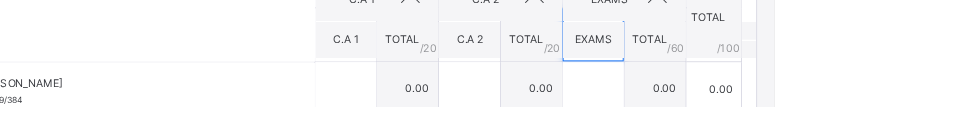 type on "**" 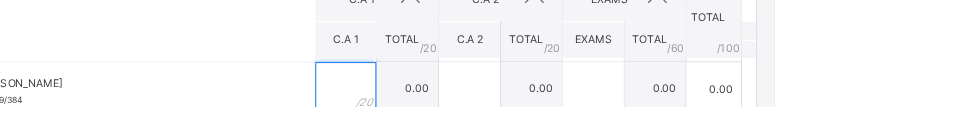click at bounding box center (494, 100) 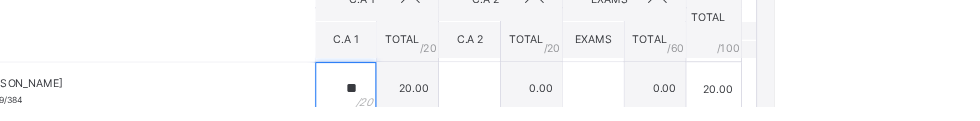 type on "**" 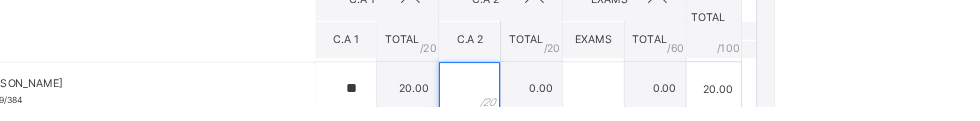 click at bounding box center [634, 100] 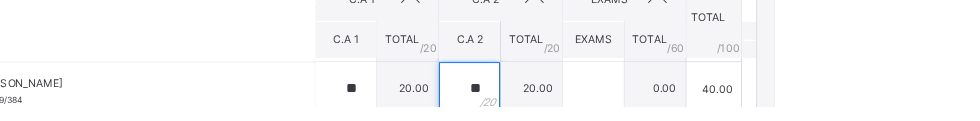 type on "**" 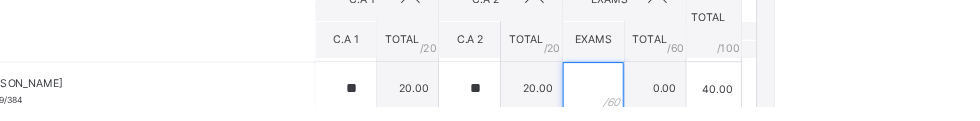 click at bounding box center [774, 100] 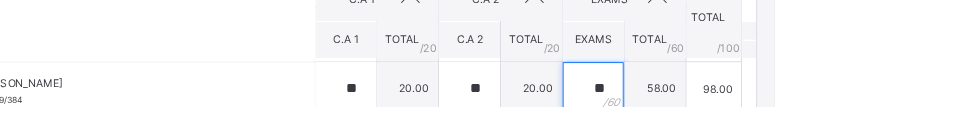 scroll, scrollTop: 752, scrollLeft: 0, axis: vertical 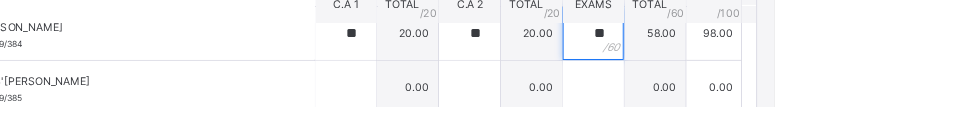 type on "**" 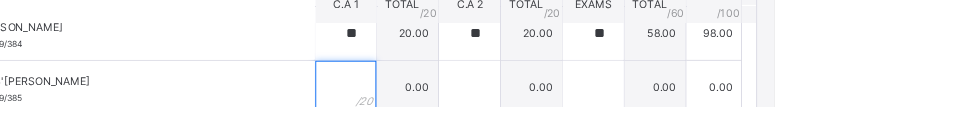 click at bounding box center (494, 99) 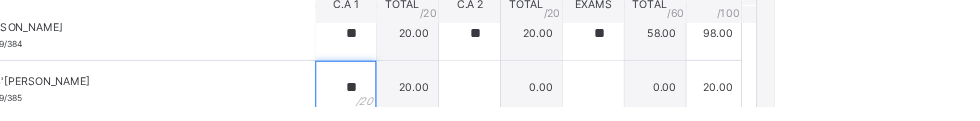 type on "**" 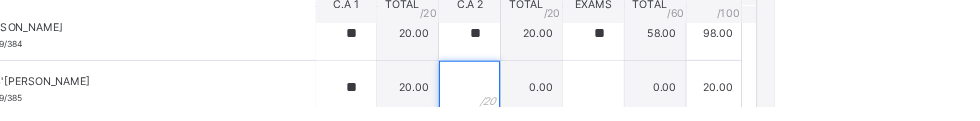 click at bounding box center [634, 99] 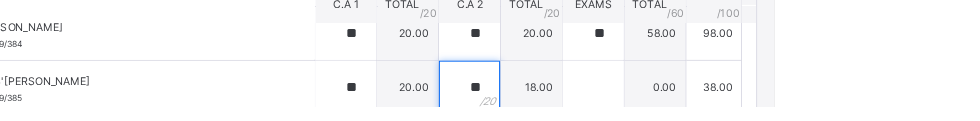 type on "**" 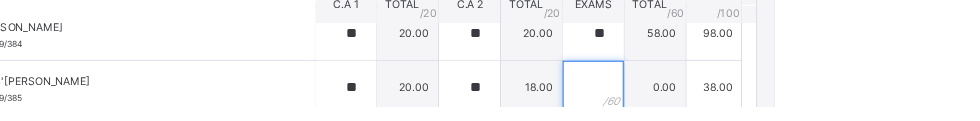 click at bounding box center [774, 99] 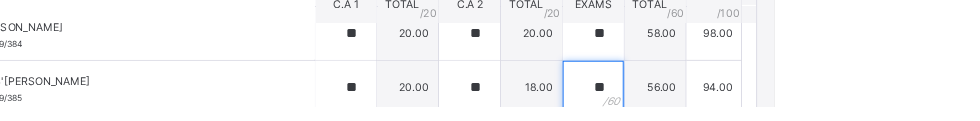 scroll, scrollTop: 452, scrollLeft: 0, axis: vertical 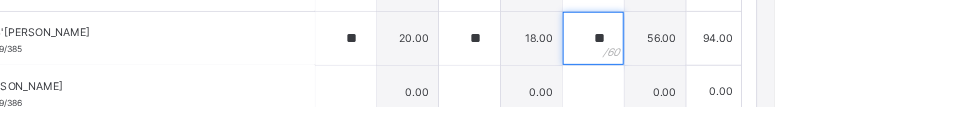 type on "**" 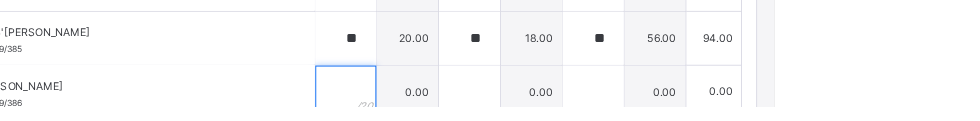click at bounding box center (494, 104) 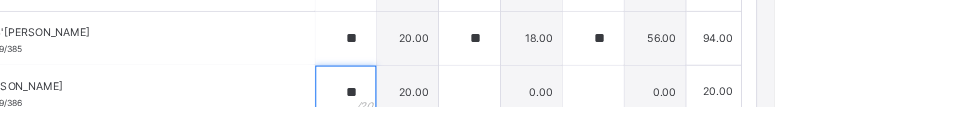 type on "**" 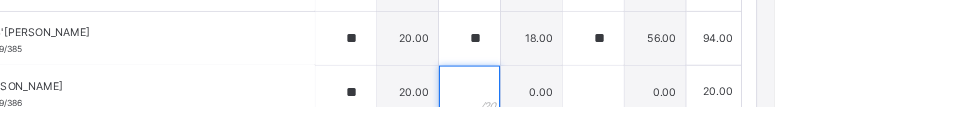 click at bounding box center [634, 104] 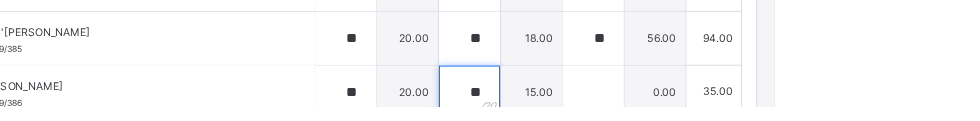type on "**" 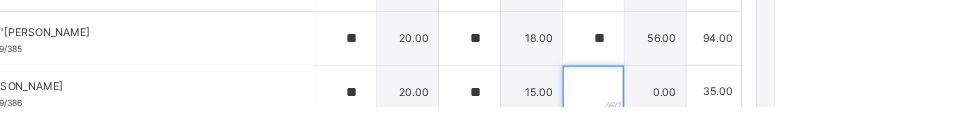 click at bounding box center (774, 104) 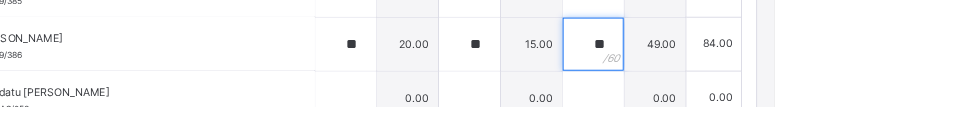 scroll, scrollTop: 537, scrollLeft: 0, axis: vertical 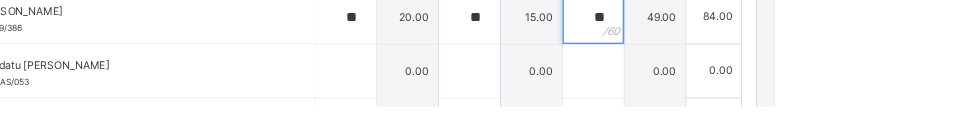 type on "**" 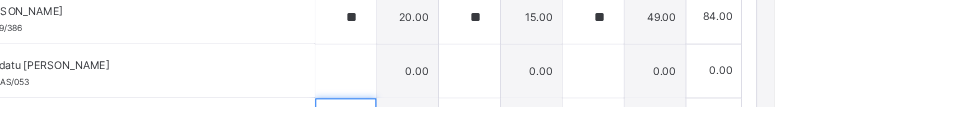 click at bounding box center (494, 141) 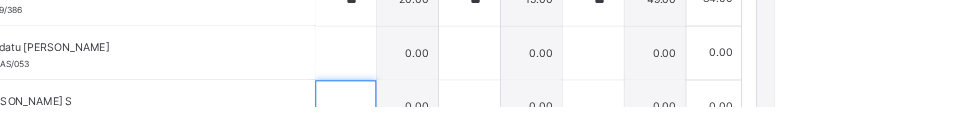 scroll, scrollTop: 370, scrollLeft: 0, axis: vertical 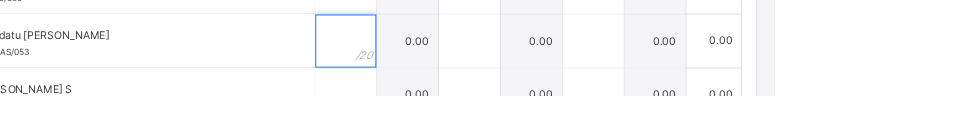 click at bounding box center (494, 60) 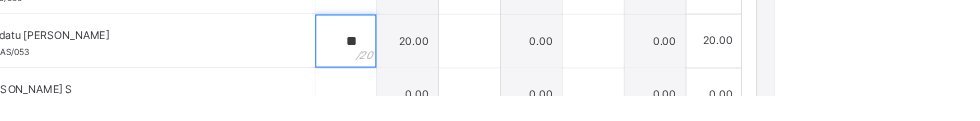 type on "**" 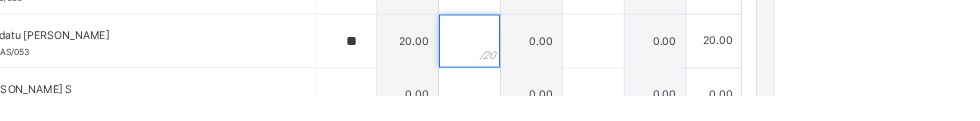 click at bounding box center (634, 60) 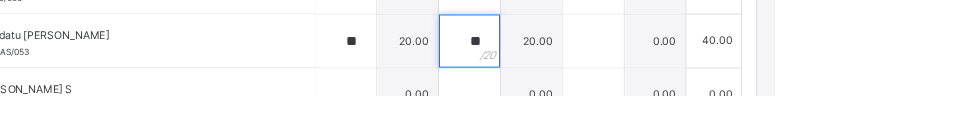 type on "**" 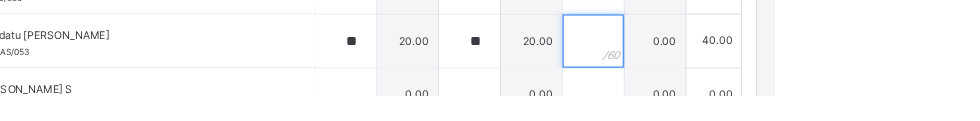 click at bounding box center [774, 60] 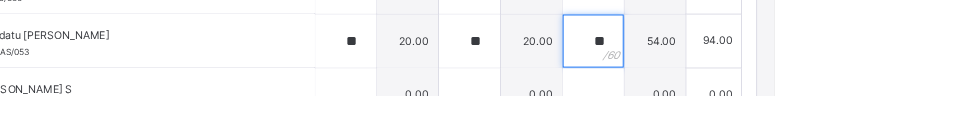 type on "**" 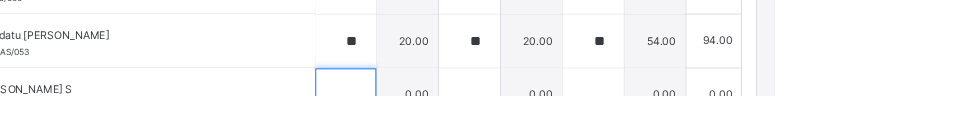 click at bounding box center [494, 121] 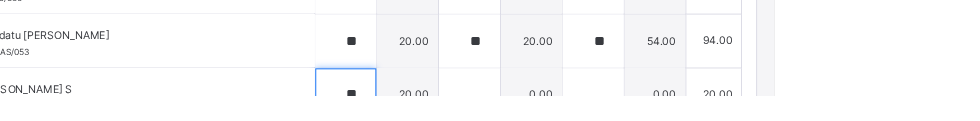 type on "**" 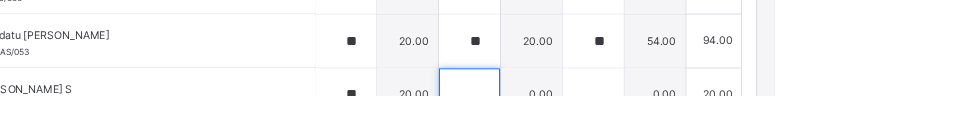 click at bounding box center (634, 121) 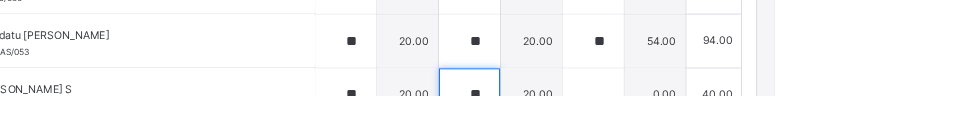 type on "**" 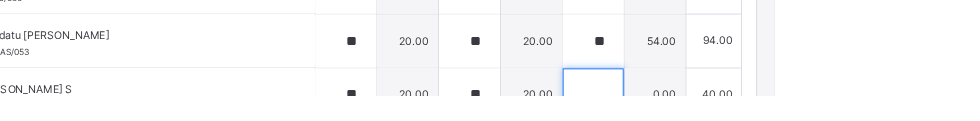 click at bounding box center (774, 121) 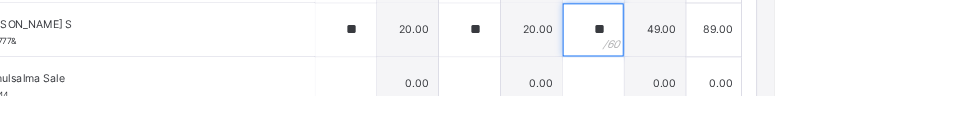 scroll, scrollTop: 634, scrollLeft: 0, axis: vertical 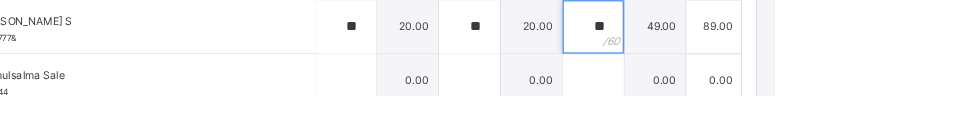 type on "**" 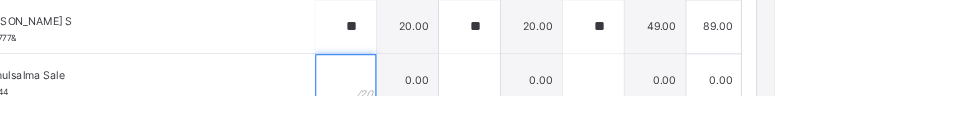 click at bounding box center (494, 105) 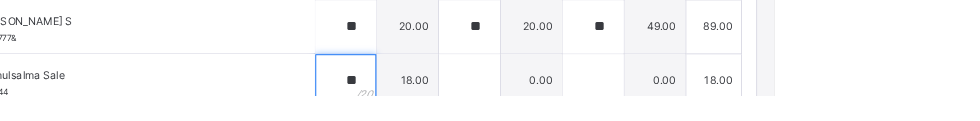 type on "**" 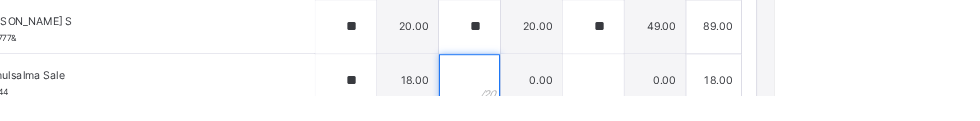 click at bounding box center [634, 105] 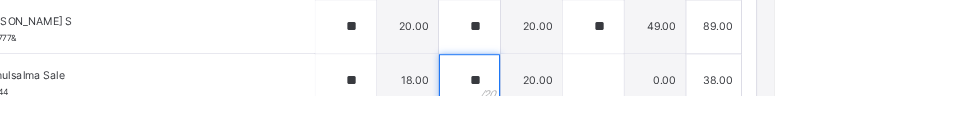 type on "**" 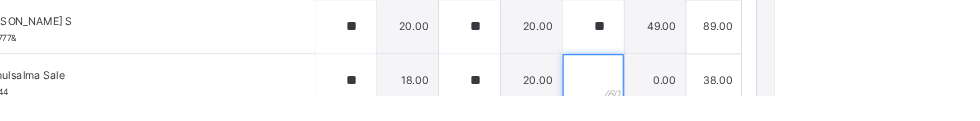 click at bounding box center (774, 105) 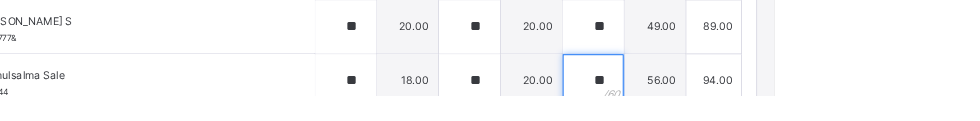 scroll, scrollTop: 702, scrollLeft: 0, axis: vertical 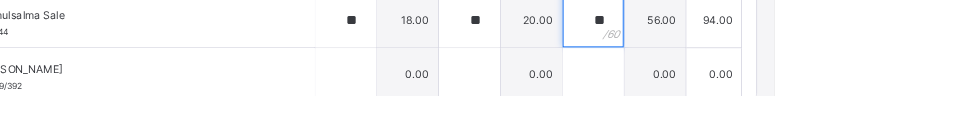 type on "**" 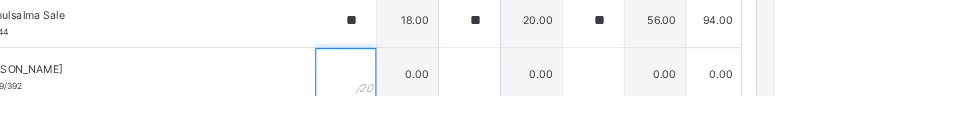 click at bounding box center [494, 98] 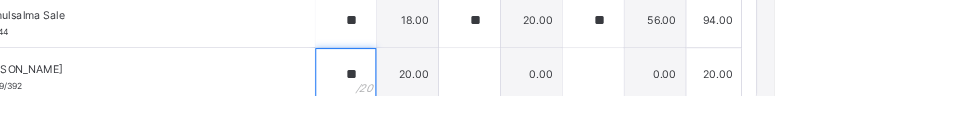 type on "**" 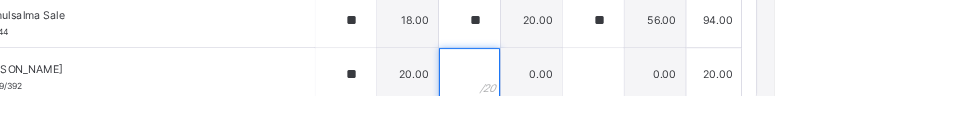 click at bounding box center [634, 98] 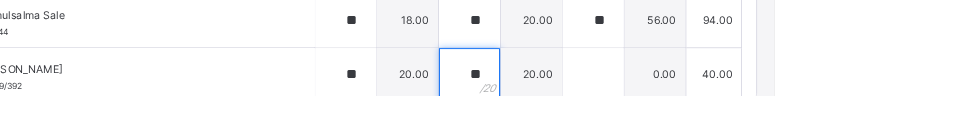 type on "**" 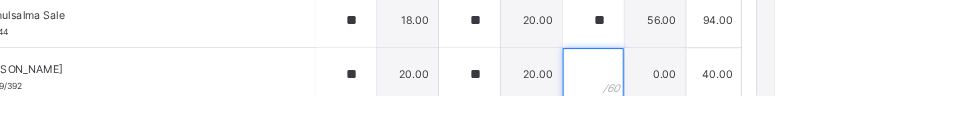 click at bounding box center [774, 98] 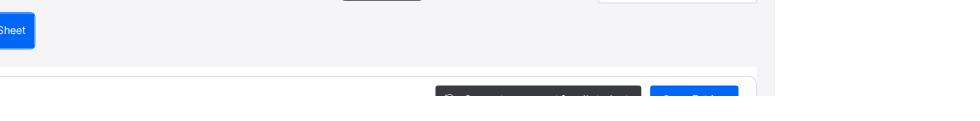 scroll, scrollTop: 160, scrollLeft: 0, axis: vertical 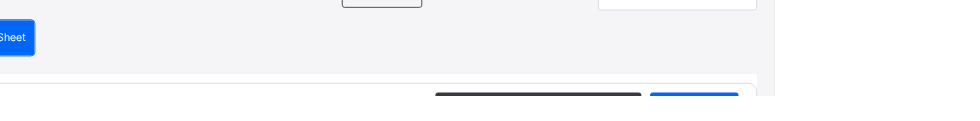 type on "**" 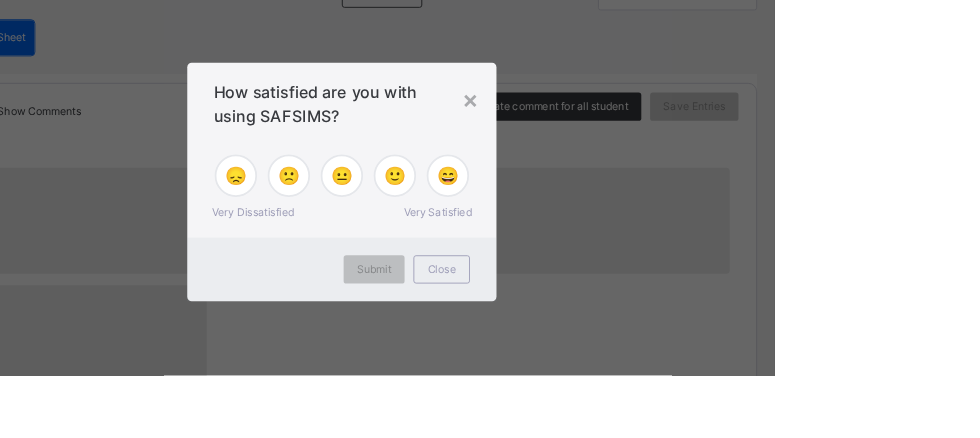 scroll, scrollTop: 0, scrollLeft: 0, axis: both 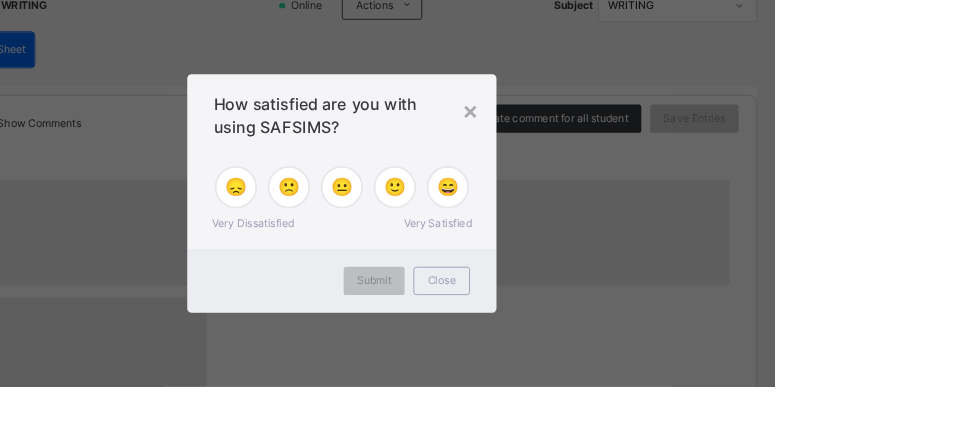 click on "×" at bounding box center [635, 125] 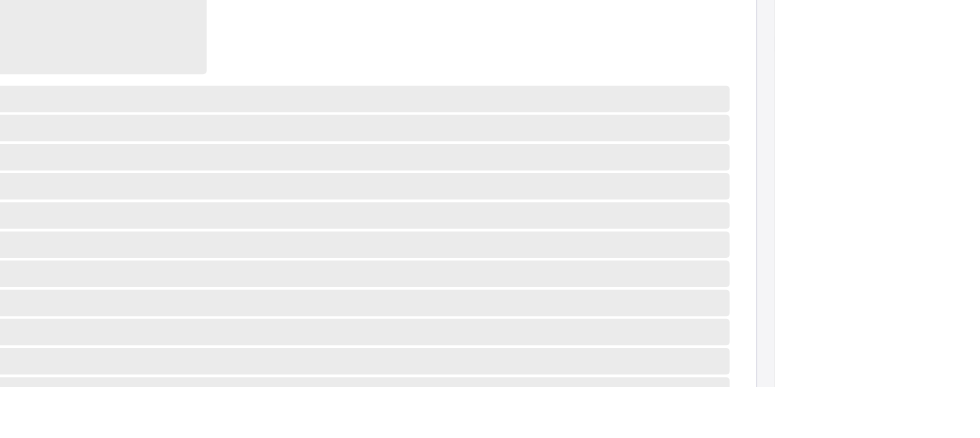 scroll, scrollTop: 0, scrollLeft: 0, axis: both 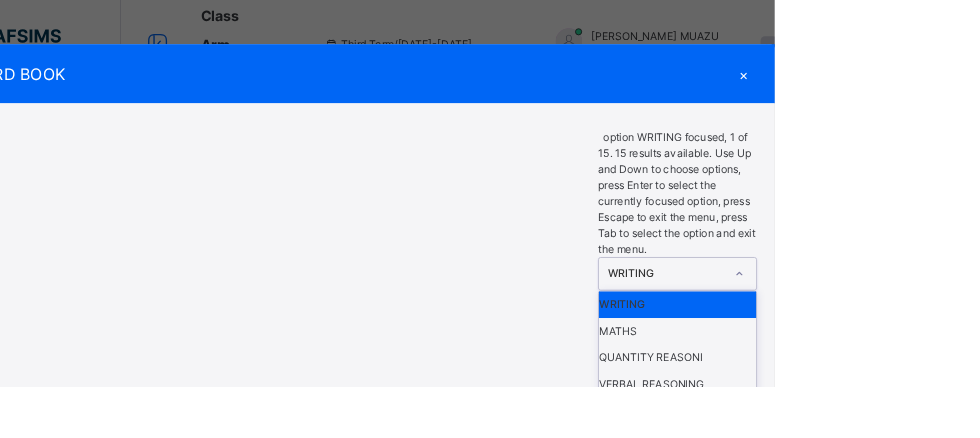 click on "RECORD BOOK ×" at bounding box center (490, 83) 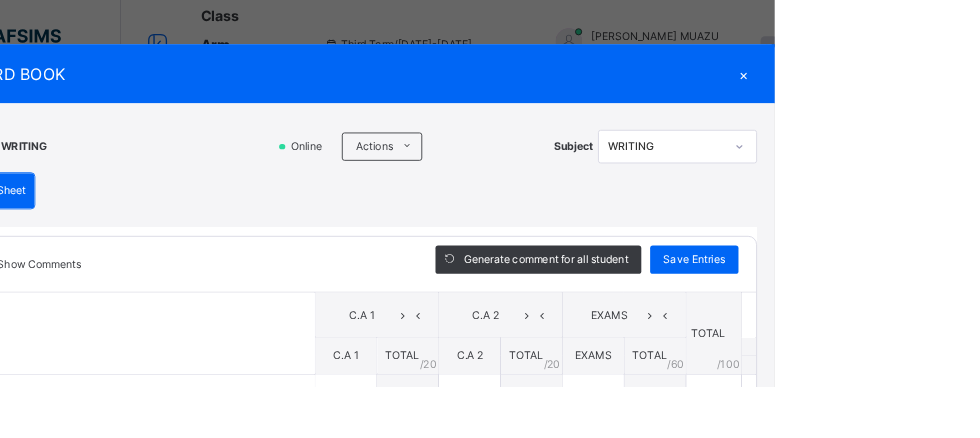 click on "EXAMS" at bounding box center (809, 356) 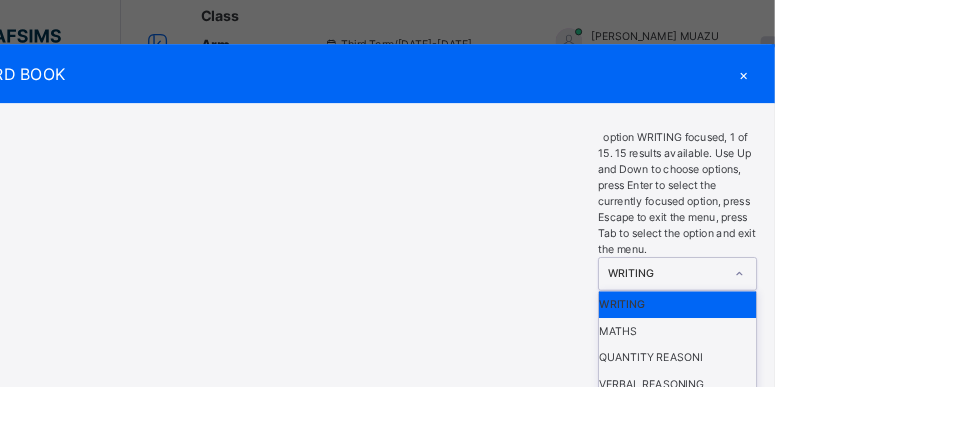 click on "MATHS" at bounding box center [870, 375] 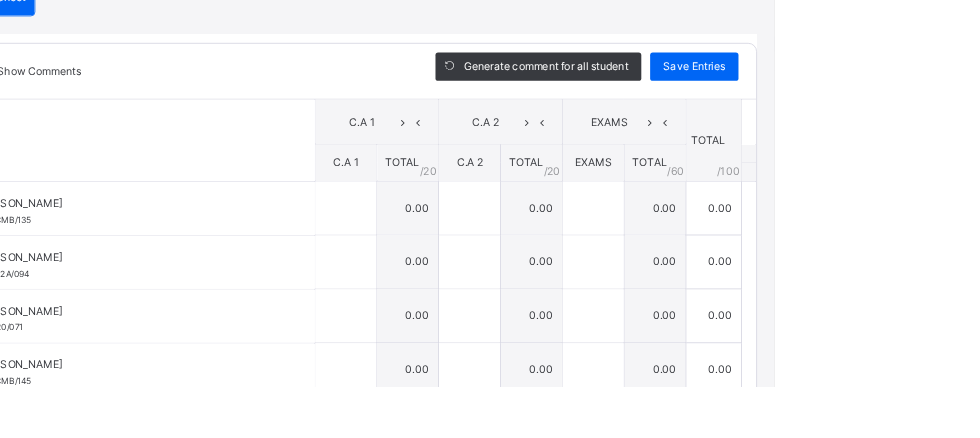 scroll, scrollTop: 226, scrollLeft: 0, axis: vertical 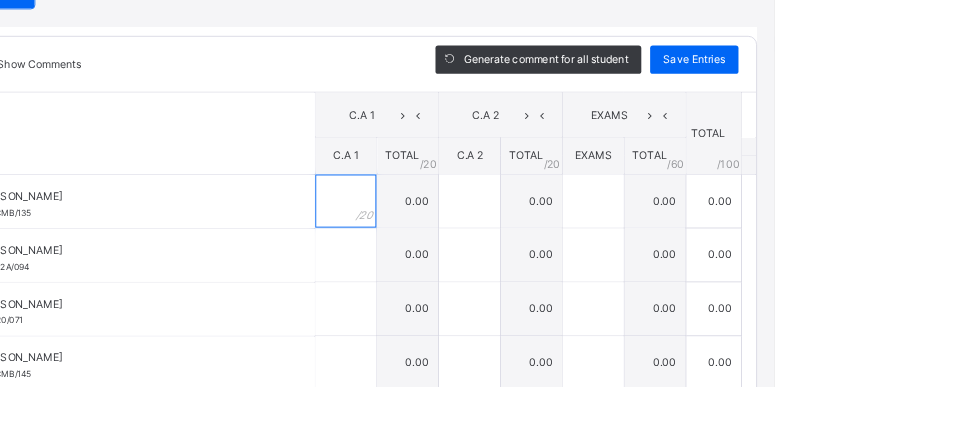 click at bounding box center (494, 228) 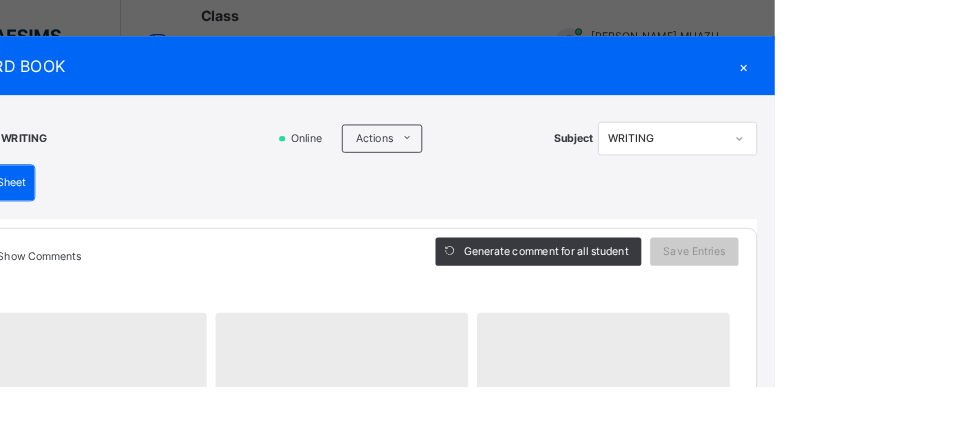 scroll, scrollTop: 0, scrollLeft: 0, axis: both 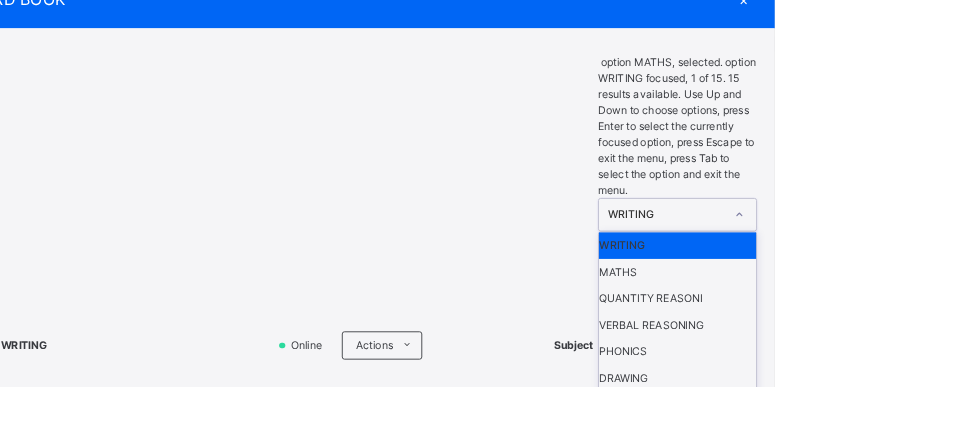 click on "MATHS" at bounding box center (870, 308) 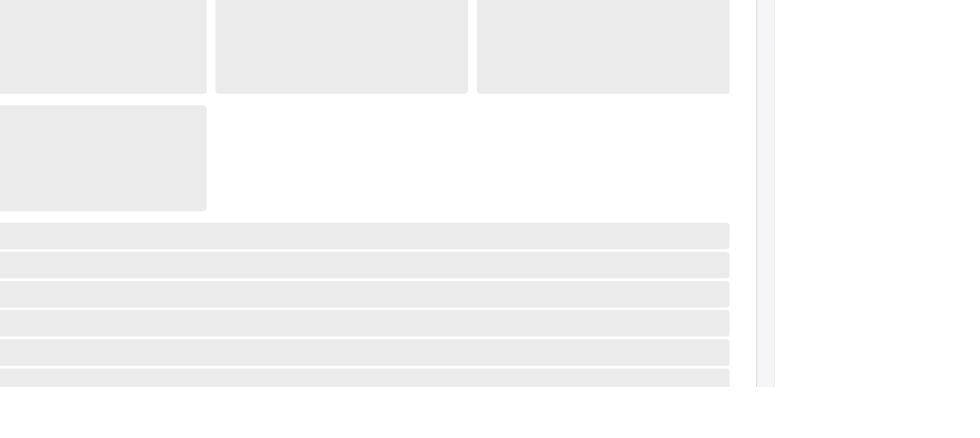 scroll, scrollTop: 1019, scrollLeft: 0, axis: vertical 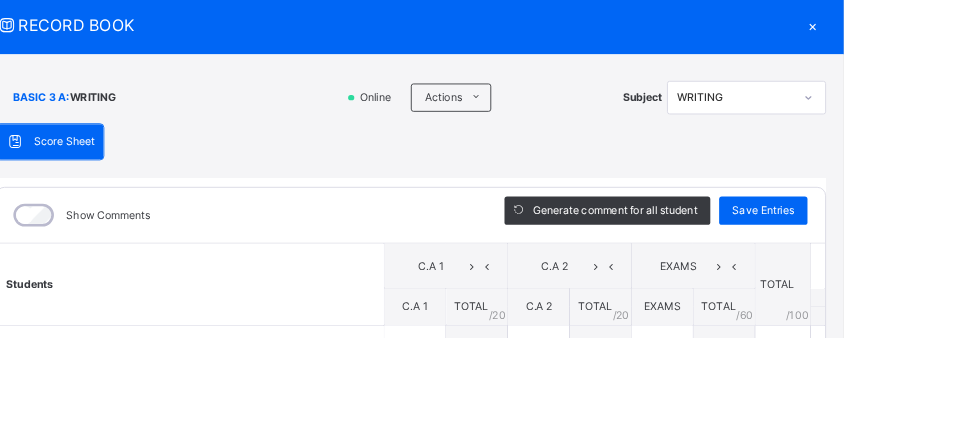 click on "Save Entries" at bounding box center [889, 294] 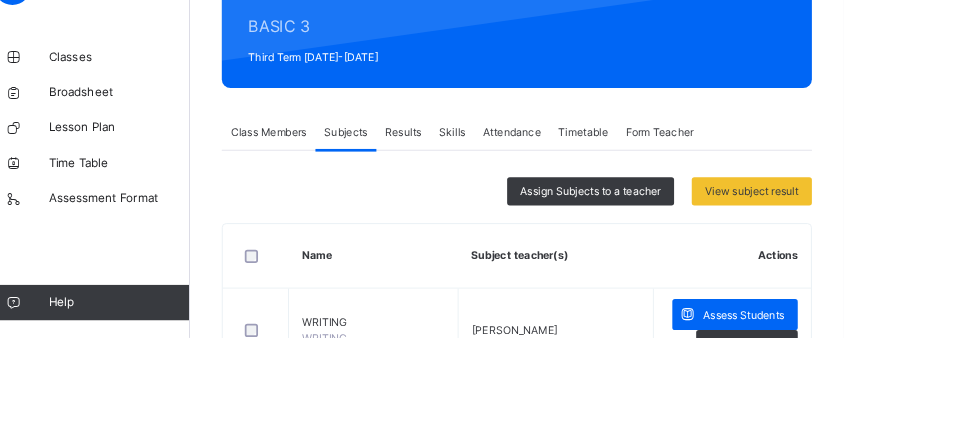 scroll, scrollTop: 249, scrollLeft: 0, axis: vertical 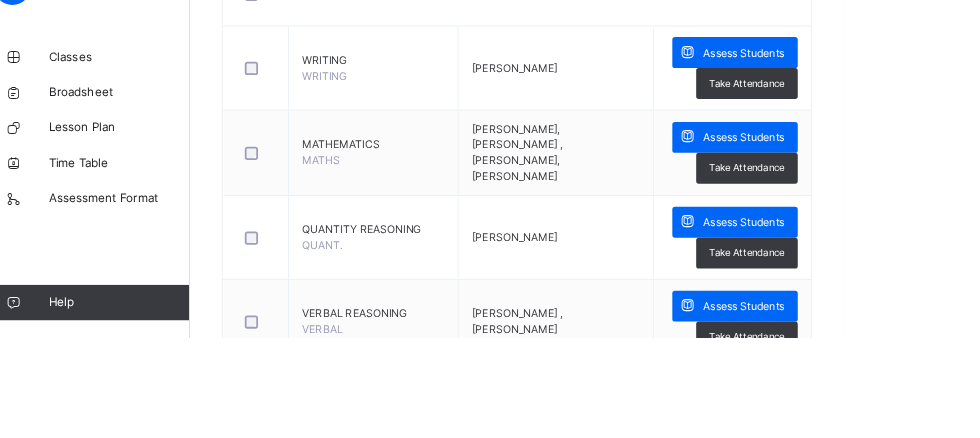click at bounding box center [314, 610] 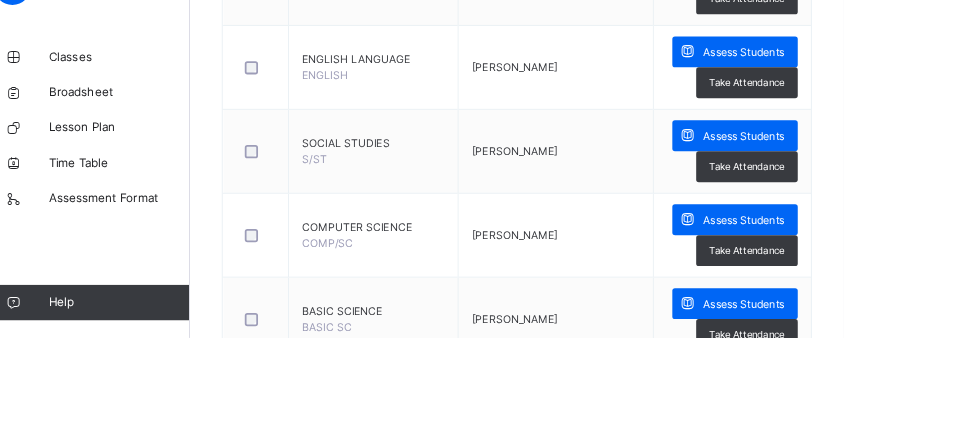 click on "Assess Students" at bounding box center (867, -361) 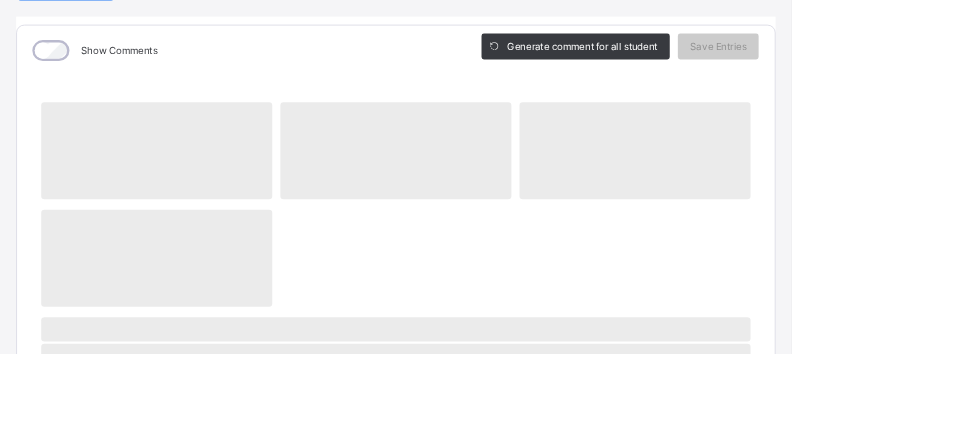 scroll, scrollTop: 270, scrollLeft: 0, axis: vertical 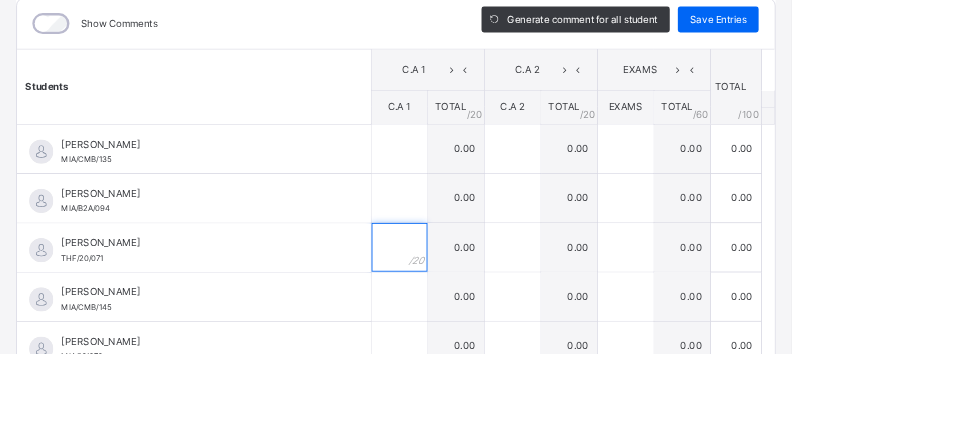 click at bounding box center [494, 306] 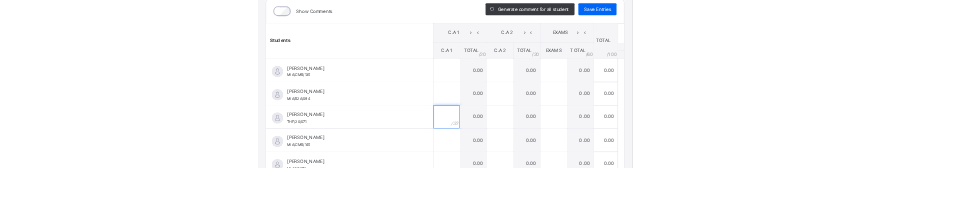 scroll, scrollTop: 594, scrollLeft: 0, axis: vertical 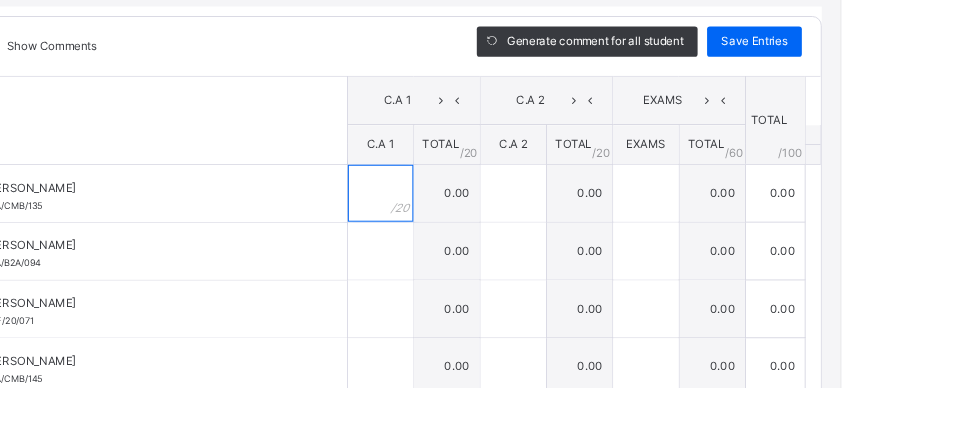 click at bounding box center (494, 233) 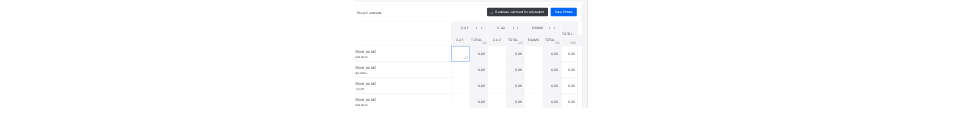 scroll, scrollTop: 205, scrollLeft: 0, axis: vertical 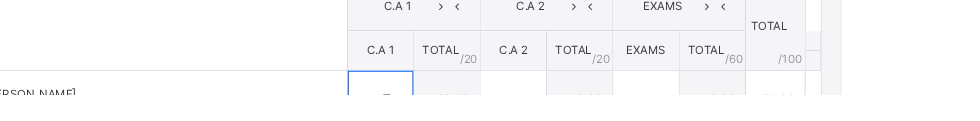 type on "**" 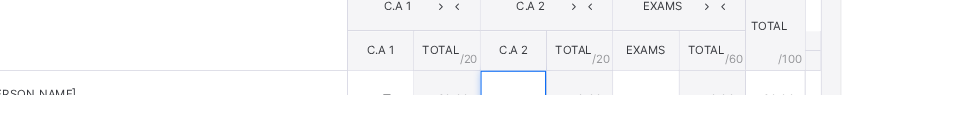 click at bounding box center [634, 126] 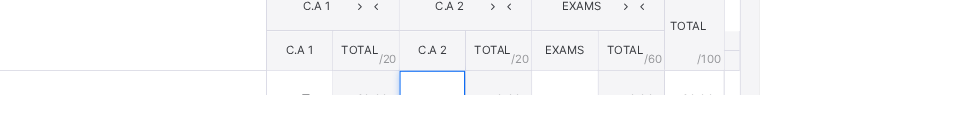 scroll, scrollTop: 333, scrollLeft: 0, axis: vertical 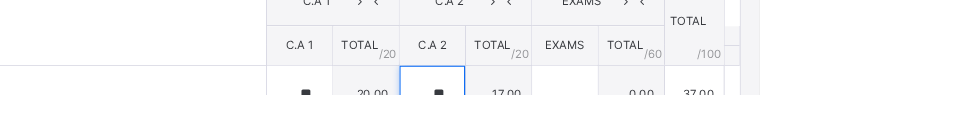 type on "**" 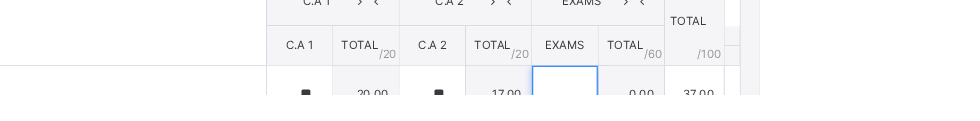 click at bounding box center [774, 121] 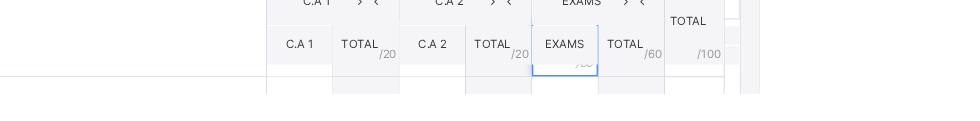 scroll, scrollTop: 44, scrollLeft: 0, axis: vertical 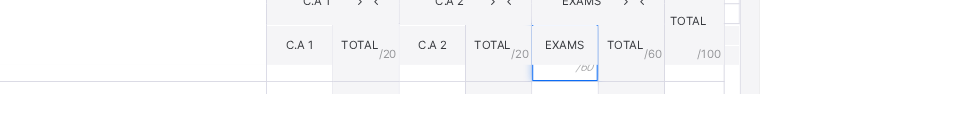 type on "**" 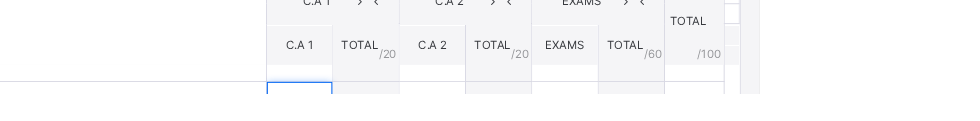 click at bounding box center [494, 138] 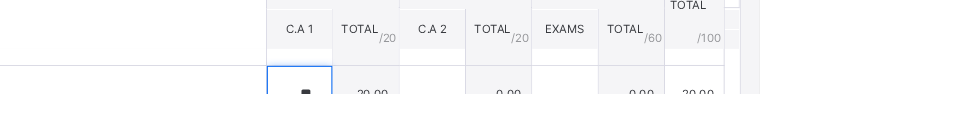 type on "**" 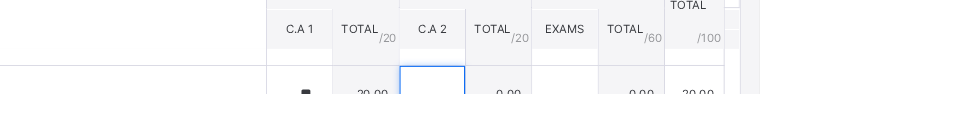 click at bounding box center [634, 121] 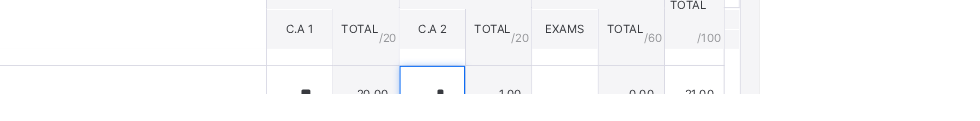 type on "**" 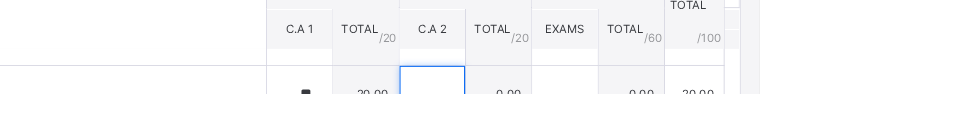 type on "*" 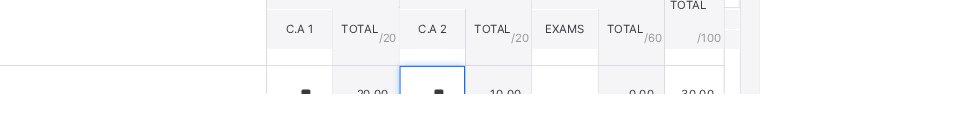 type on "**" 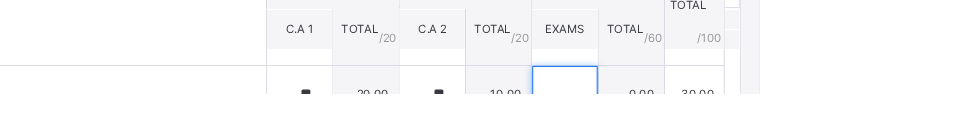 click at bounding box center (774, 121) 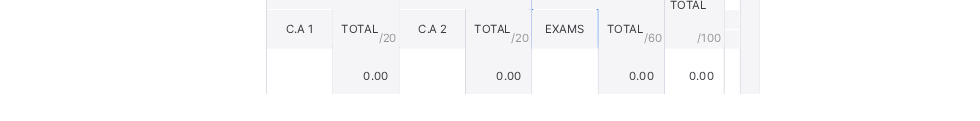 scroll, scrollTop: 126, scrollLeft: 0, axis: vertical 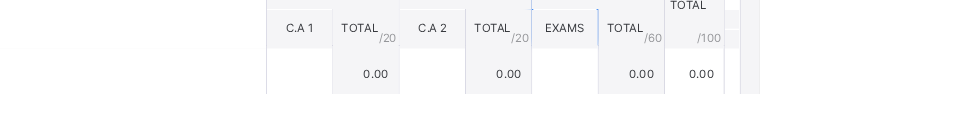 type on "**" 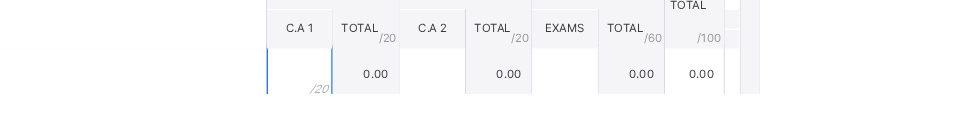click at bounding box center (494, 100) 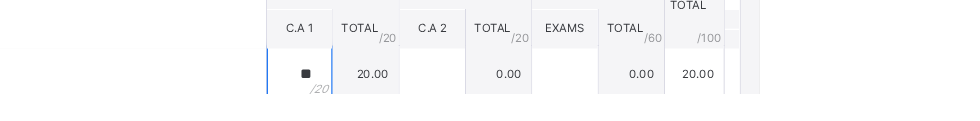 type on "**" 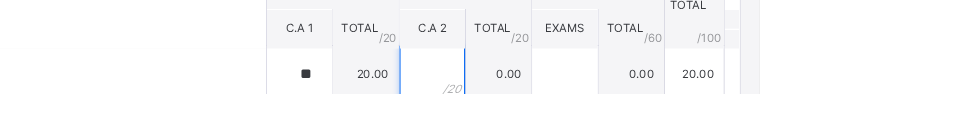 click at bounding box center [634, 100] 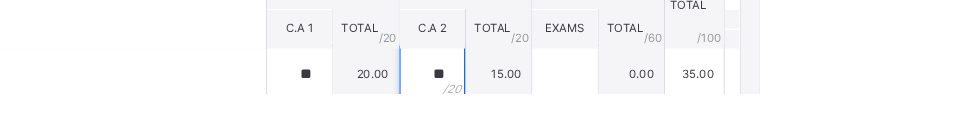 type on "**" 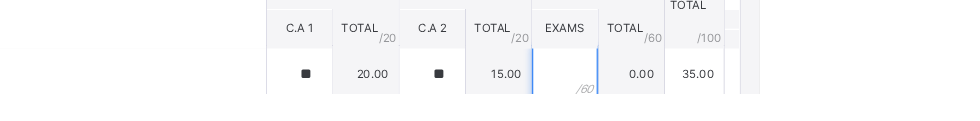 click at bounding box center (774, 100) 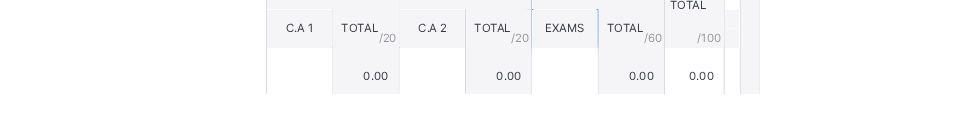 scroll, scrollTop: 184, scrollLeft: 0, axis: vertical 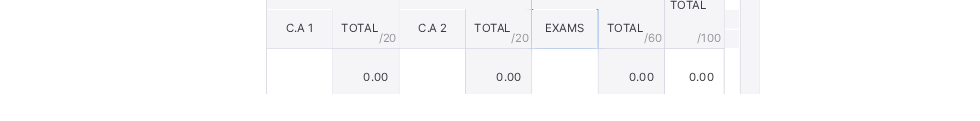 type on "**" 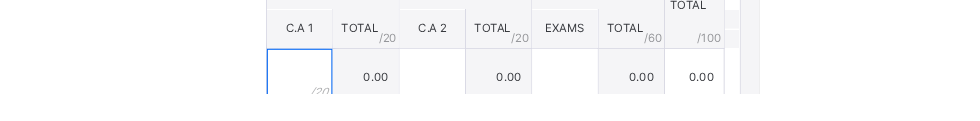 click at bounding box center (494, 103) 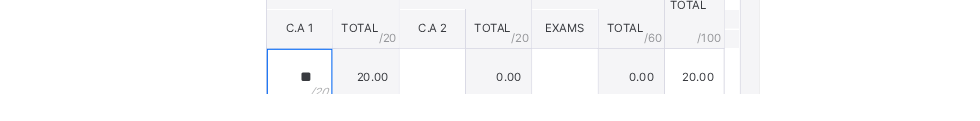 type on "**" 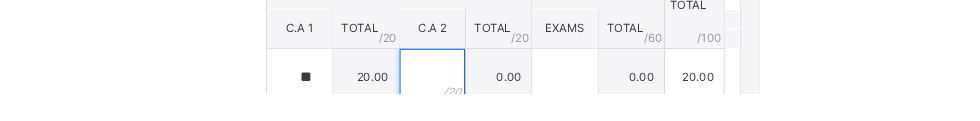 click at bounding box center (634, 103) 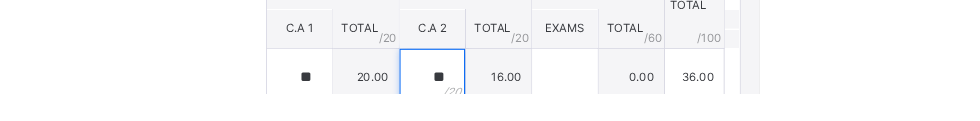 type on "**" 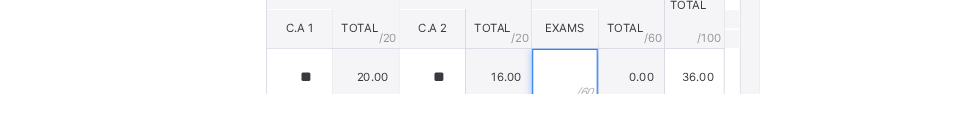 click at bounding box center (774, 103) 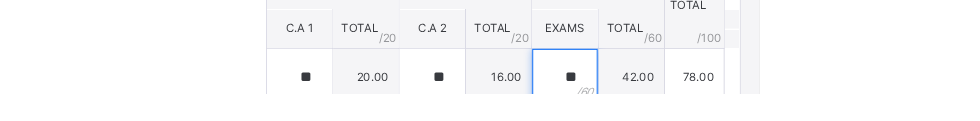 scroll, scrollTop: 245, scrollLeft: 0, axis: vertical 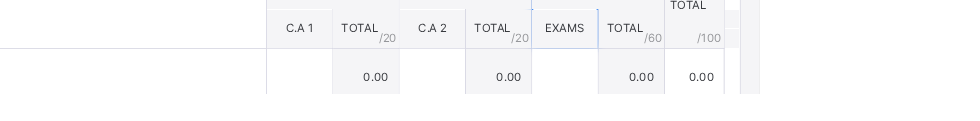 type on "**" 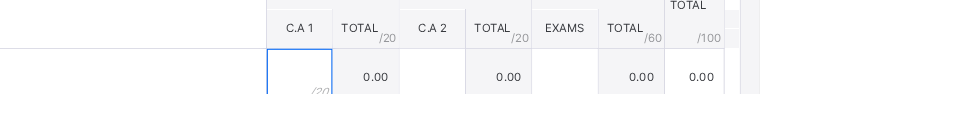 click at bounding box center (494, 103) 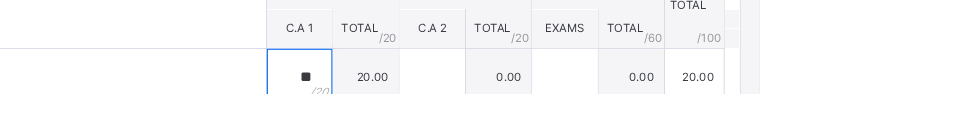 type on "**" 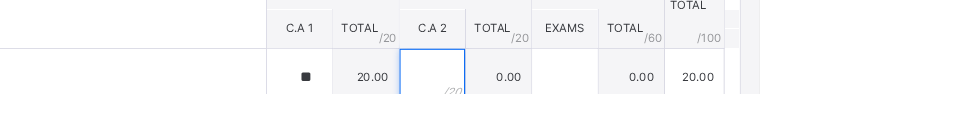 click at bounding box center [634, 103] 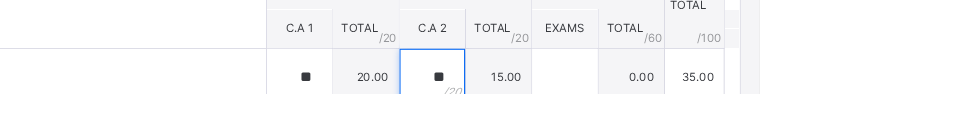 type on "**" 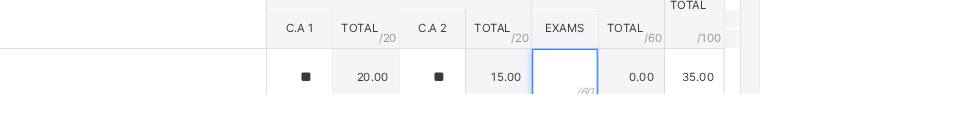 click at bounding box center (774, 103) 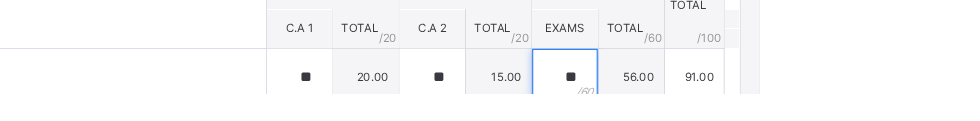 scroll, scrollTop: 320, scrollLeft: 0, axis: vertical 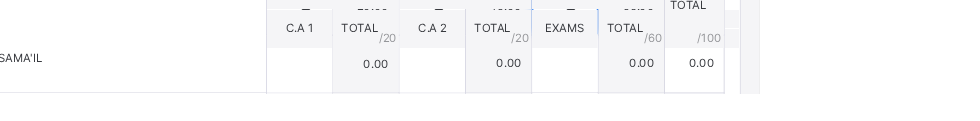 type on "**" 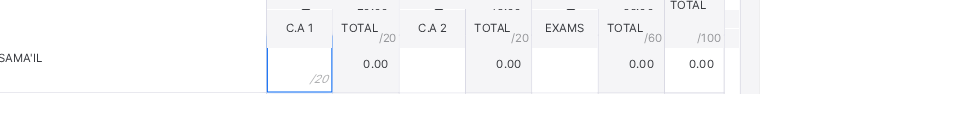 click at bounding box center [494, 89] 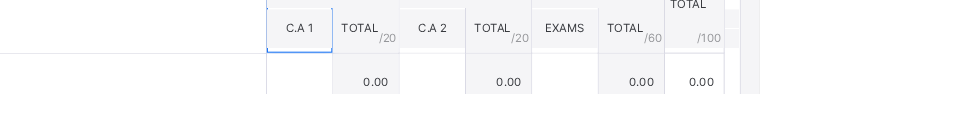 scroll, scrollTop: 364, scrollLeft: 0, axis: vertical 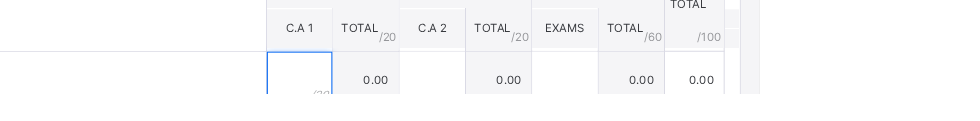 click at bounding box center [494, 106] 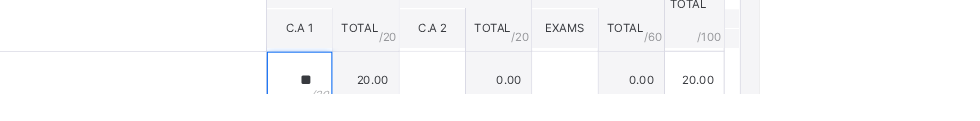 type on "**" 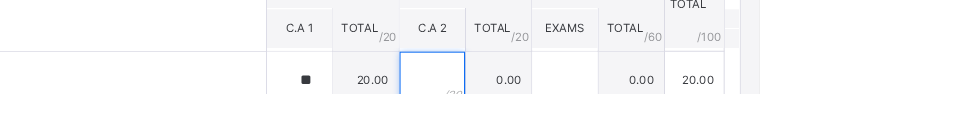 click at bounding box center [634, 106] 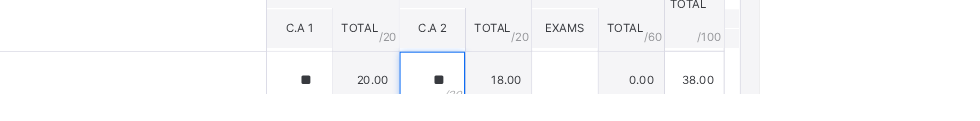 type on "**" 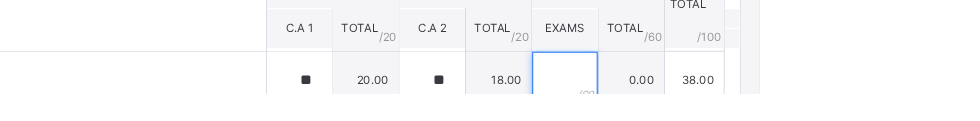 click at bounding box center [774, 106] 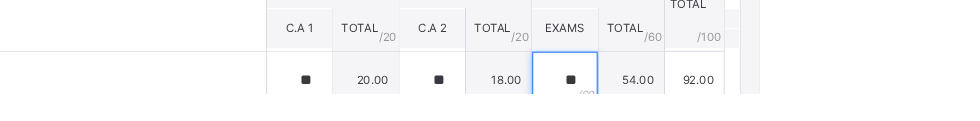 scroll, scrollTop: 403, scrollLeft: 0, axis: vertical 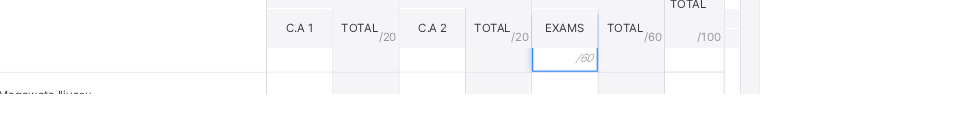 type on "**" 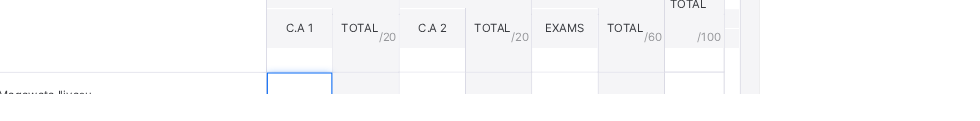 click at bounding box center (494, 128) 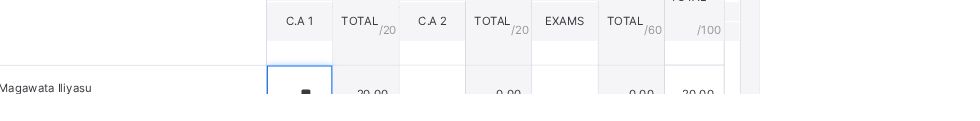 type on "**" 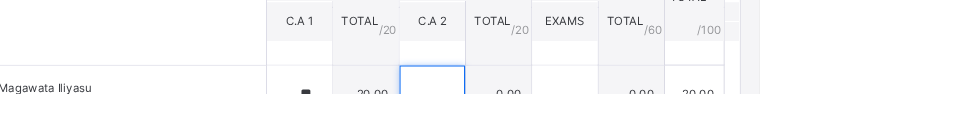click at bounding box center (634, 121) 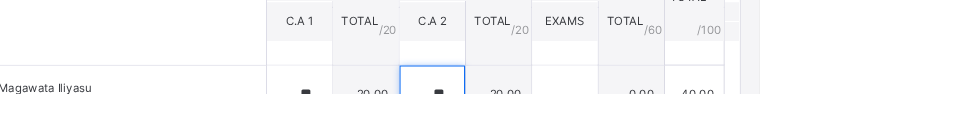 type on "**" 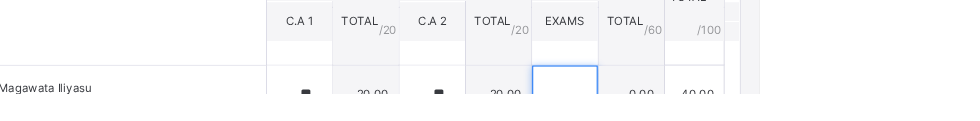 click at bounding box center [774, 121] 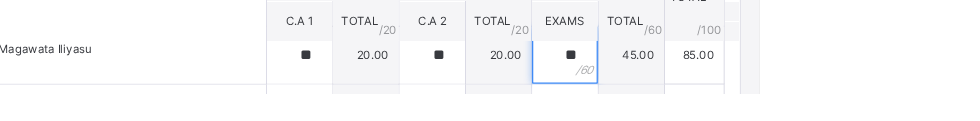 scroll, scrollTop: 471, scrollLeft: 0, axis: vertical 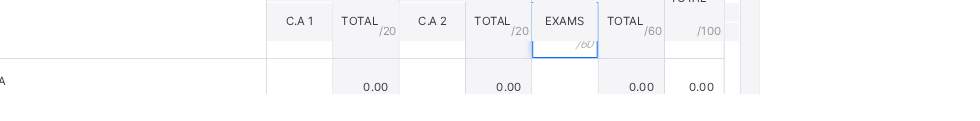type on "**" 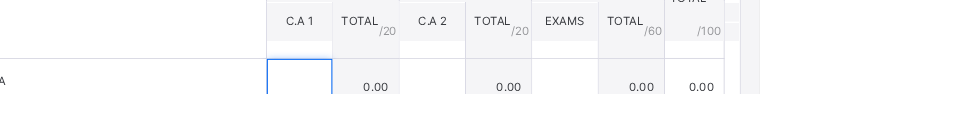 click at bounding box center [494, 114] 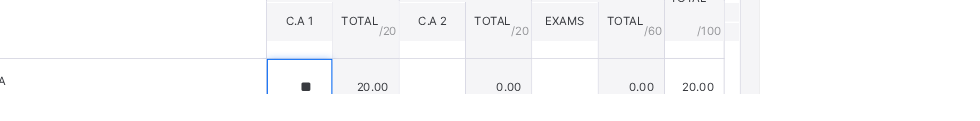 type on "**" 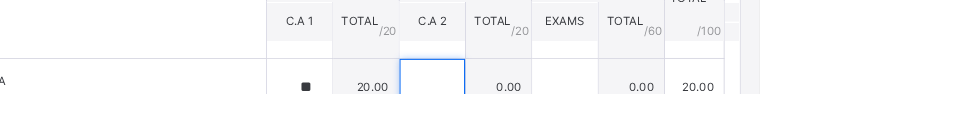 click at bounding box center [634, 114] 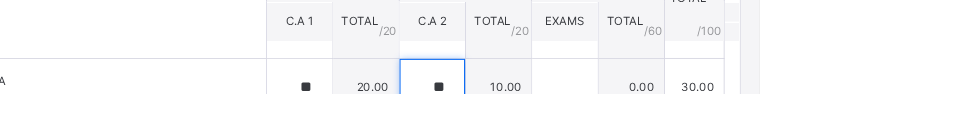 type on "**" 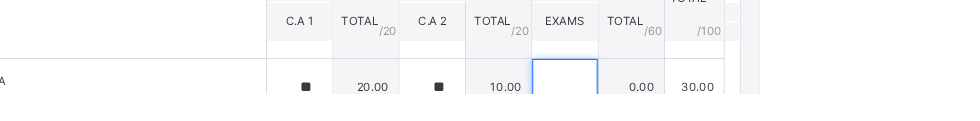 click at bounding box center [774, 114] 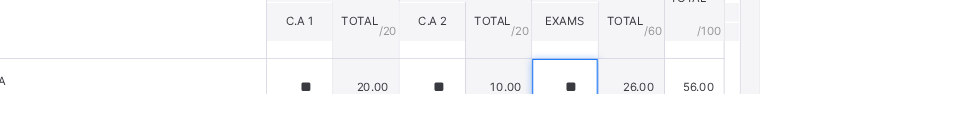 scroll, scrollTop: 528, scrollLeft: 0, axis: vertical 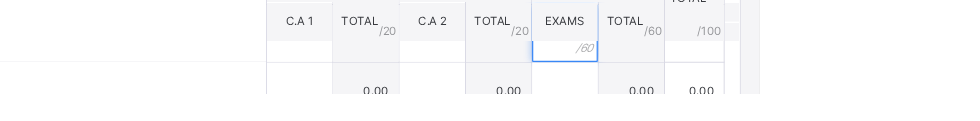 type on "**" 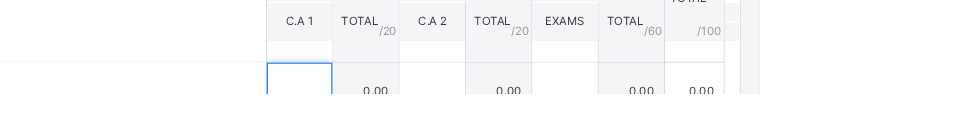 click at bounding box center (494, 118) 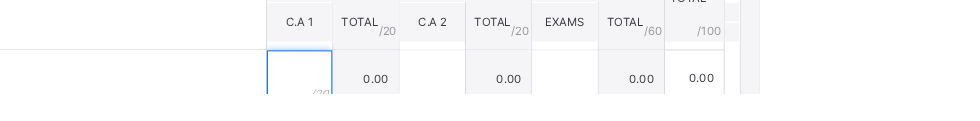click at bounding box center (494, 105) 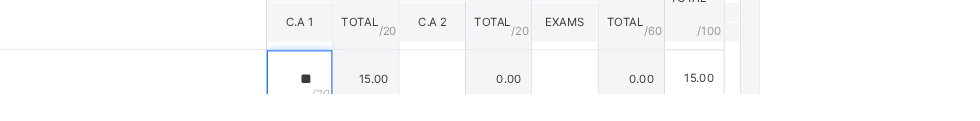 type on "**" 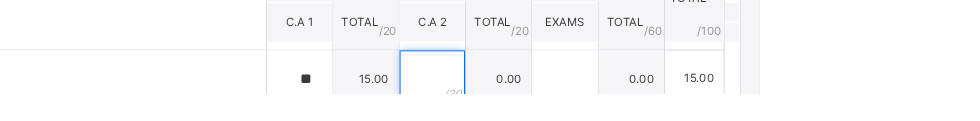 click at bounding box center (634, 105) 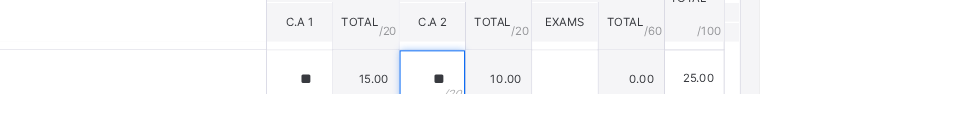type on "**" 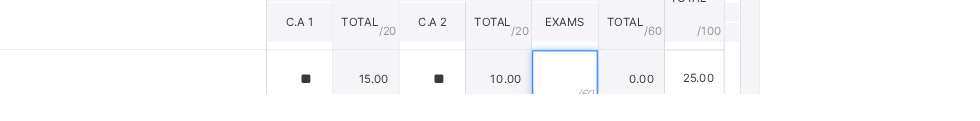 click at bounding box center [774, 105] 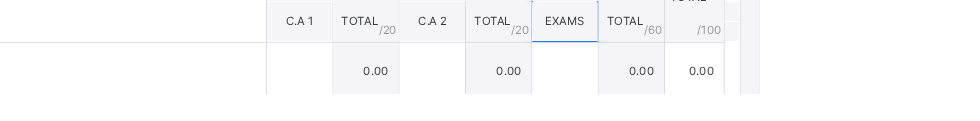 scroll, scrollTop: 674, scrollLeft: 0, axis: vertical 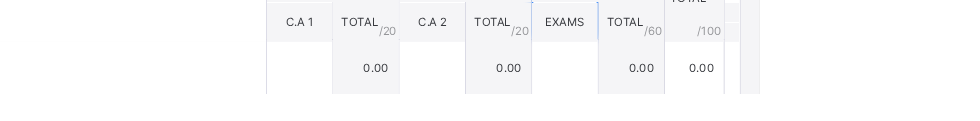 type on "**" 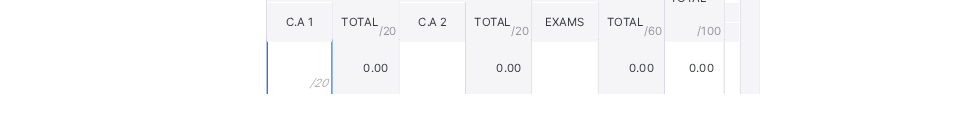 click at bounding box center (494, 94) 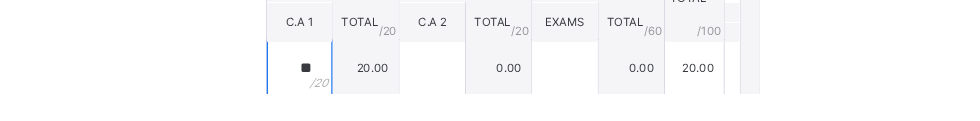 type on "**" 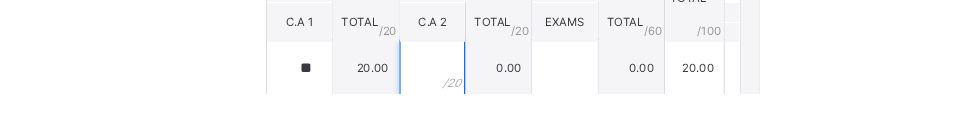 click at bounding box center [634, 94] 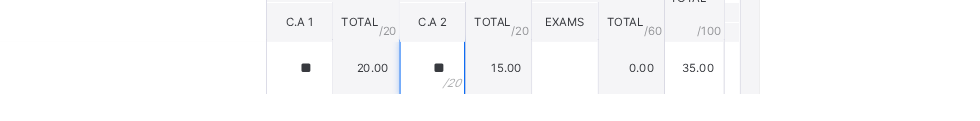 type on "**" 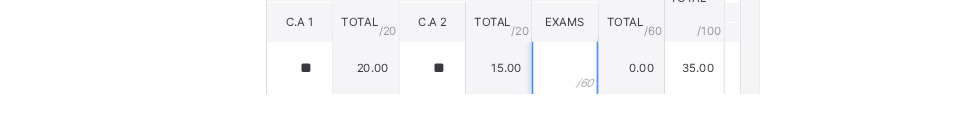 click at bounding box center (774, 94) 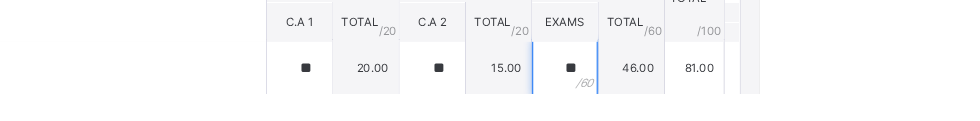 scroll, scrollTop: 725, scrollLeft: 0, axis: vertical 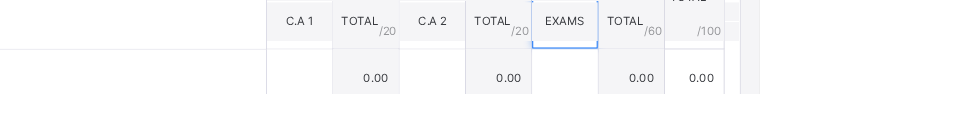 type on "**" 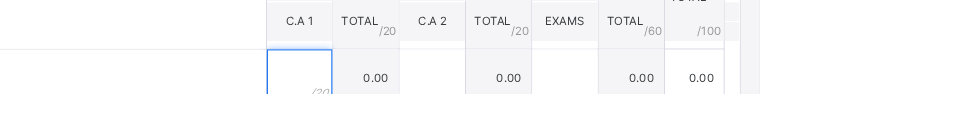 click at bounding box center (494, 104) 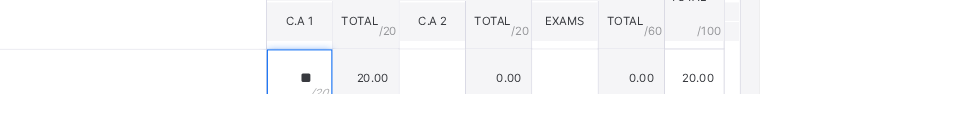 type on "**" 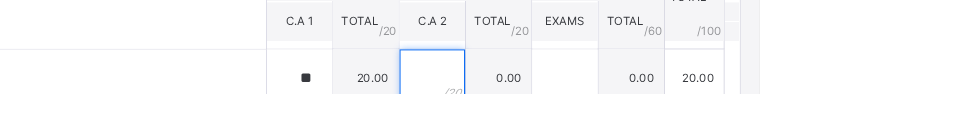 click at bounding box center [634, 104] 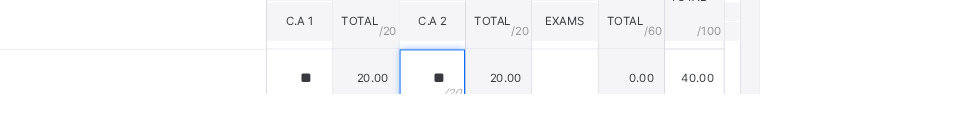 type on "**" 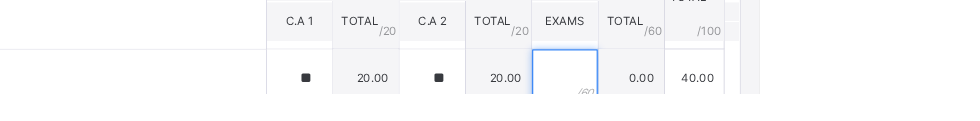 click at bounding box center [774, 104] 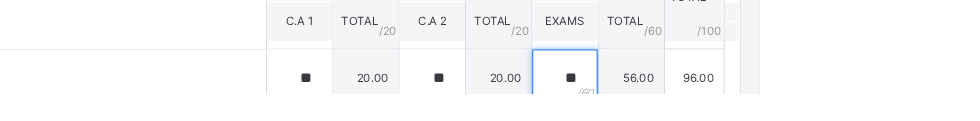 scroll, scrollTop: 752, scrollLeft: 0, axis: vertical 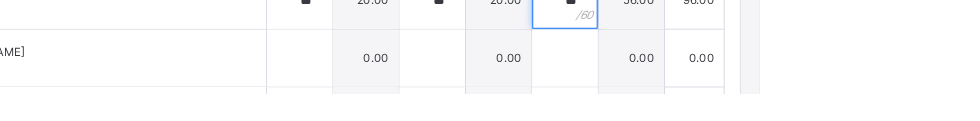 type on "**" 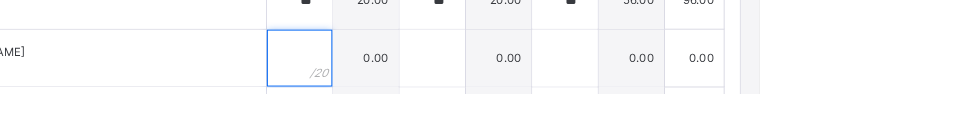 click at bounding box center [494, 83] 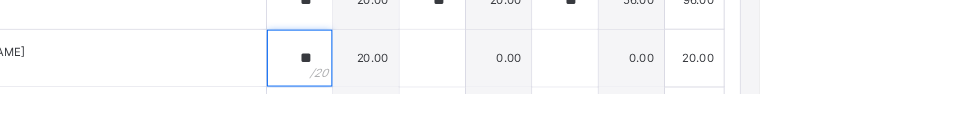 type on "**" 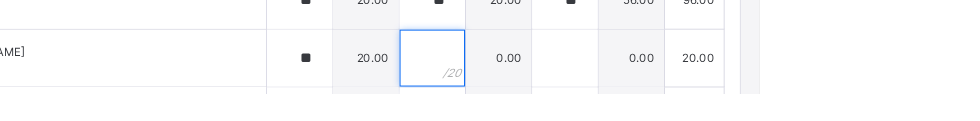 click at bounding box center (634, 83) 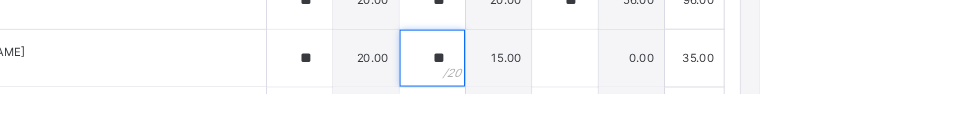 type on "**" 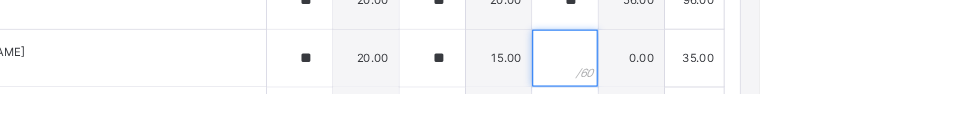 click at bounding box center [774, 83] 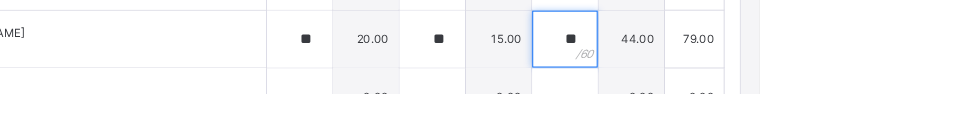scroll, scrollTop: 438, scrollLeft: 0, axis: vertical 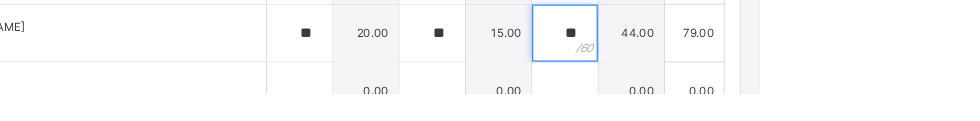 type on "**" 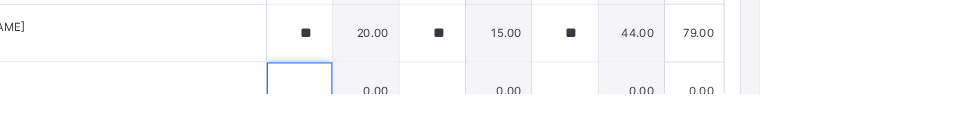 click at bounding box center [494, 118] 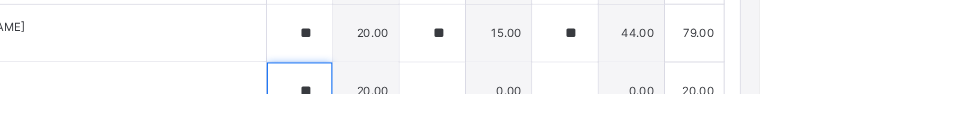 type on "**" 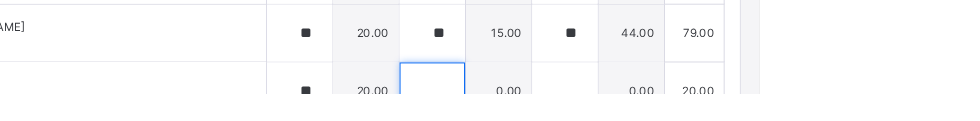click at bounding box center [634, 118] 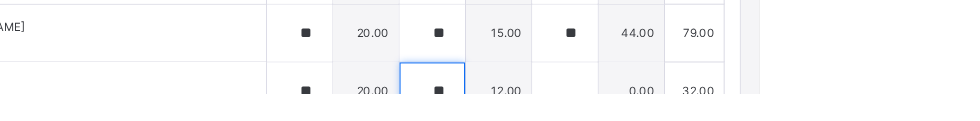 type on "**" 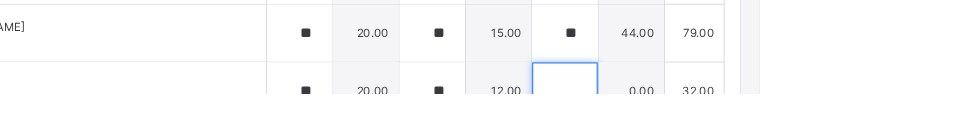 click at bounding box center (774, 118) 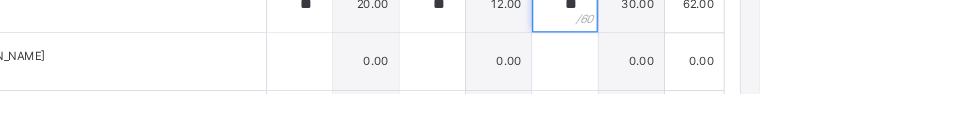 scroll, scrollTop: 541, scrollLeft: 0, axis: vertical 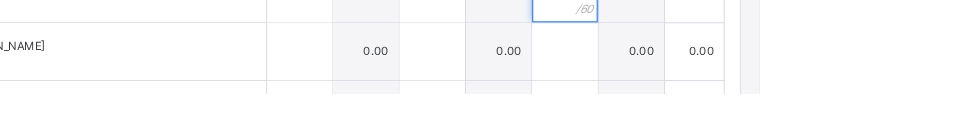 type on "**" 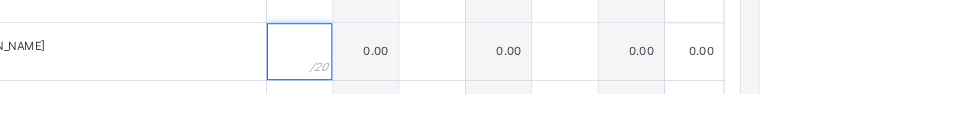 click at bounding box center (494, 76) 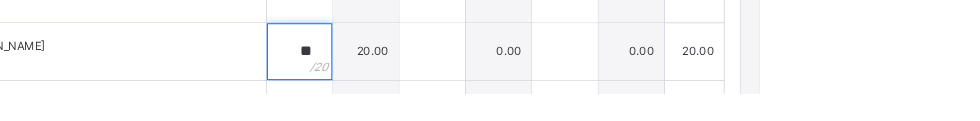 type on "**" 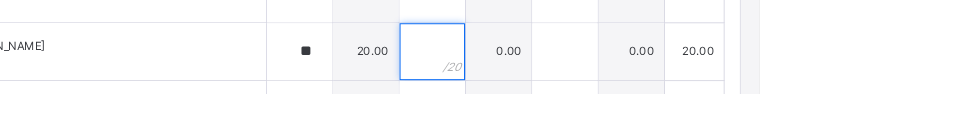 click at bounding box center [634, 76] 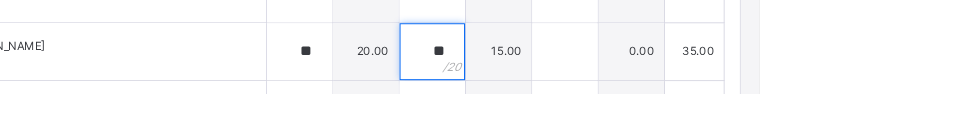 type on "**" 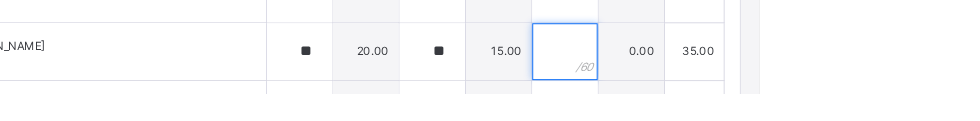 click at bounding box center [774, 76] 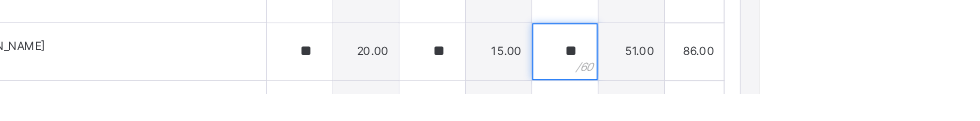 type on "**" 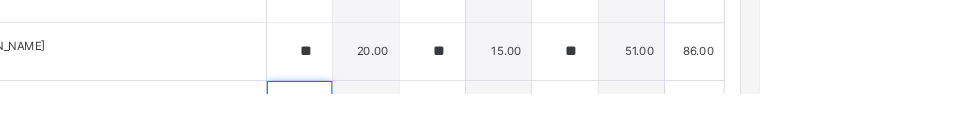 click at bounding box center (494, 137) 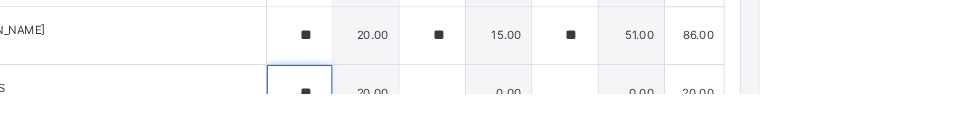 type on "**" 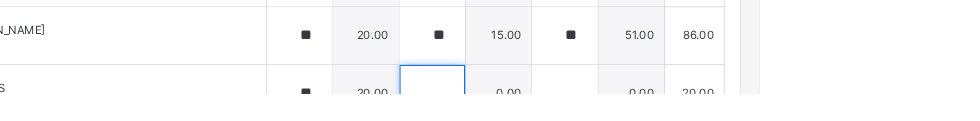 click at bounding box center (634, 121) 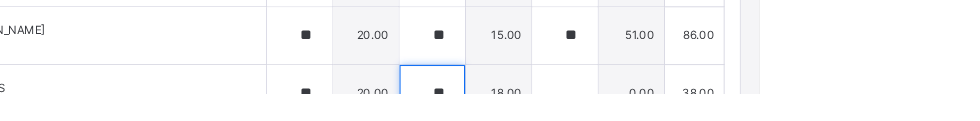 type on "**" 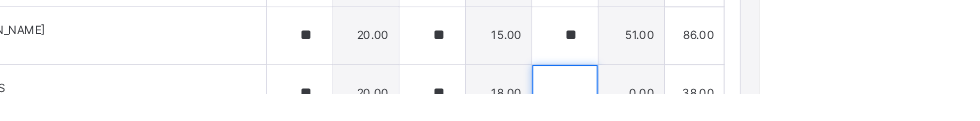 click at bounding box center [774, 121] 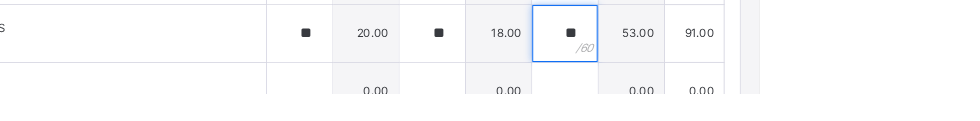 scroll, scrollTop: 622, scrollLeft: 0, axis: vertical 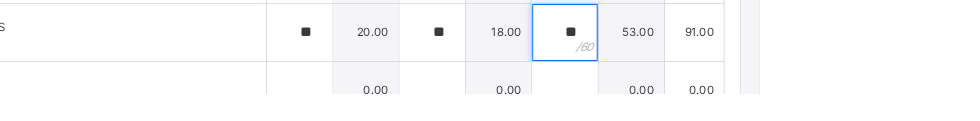 type on "**" 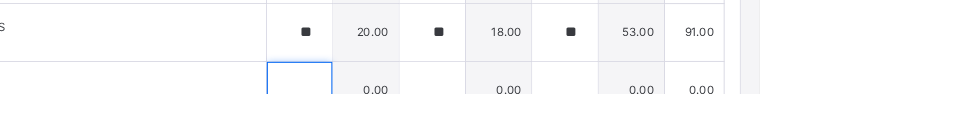 click at bounding box center (494, 117) 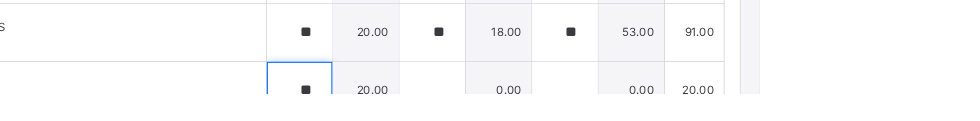 type on "**" 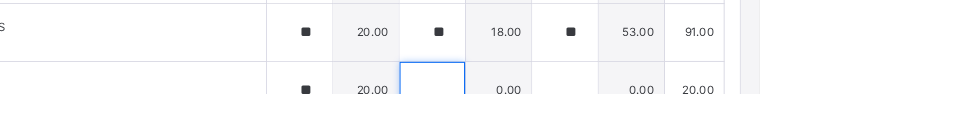 click at bounding box center [634, 117] 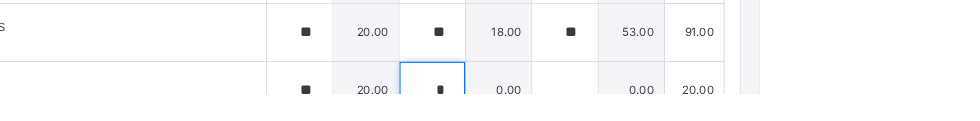 type on "**" 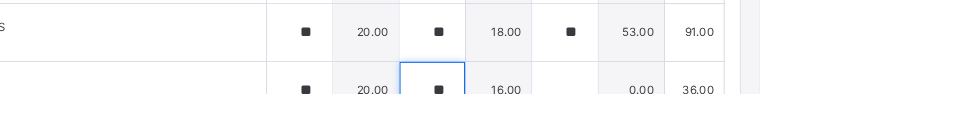 type on "**" 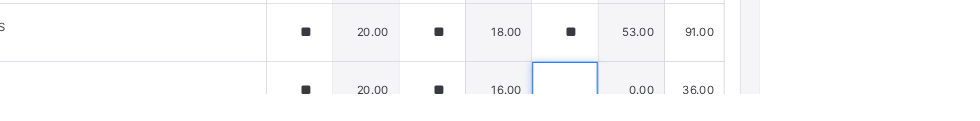 click at bounding box center (774, 117) 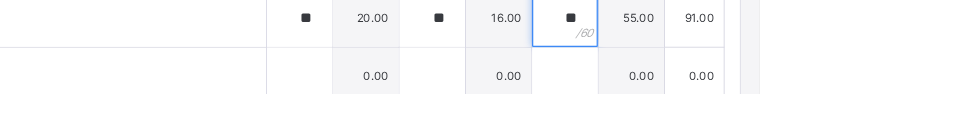 scroll, scrollTop: 712, scrollLeft: 0, axis: vertical 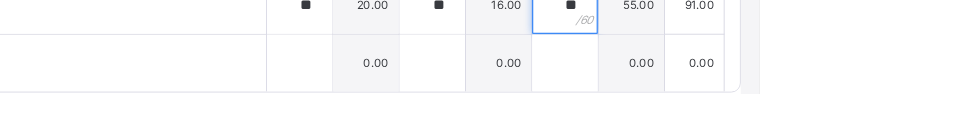 type on "**" 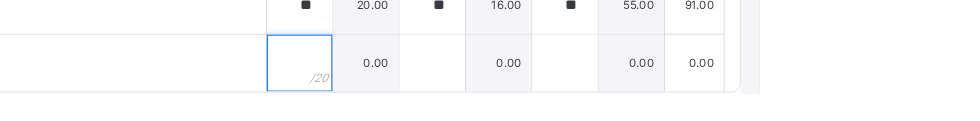 click at bounding box center [494, 88] 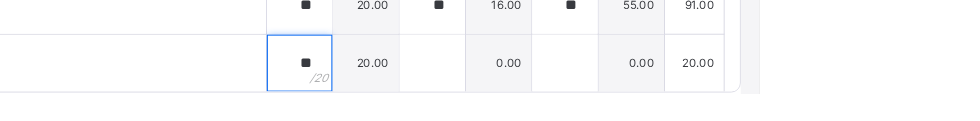 type on "**" 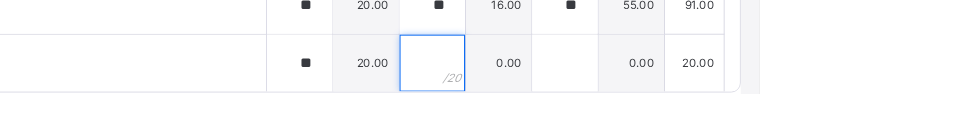 click at bounding box center [634, 88] 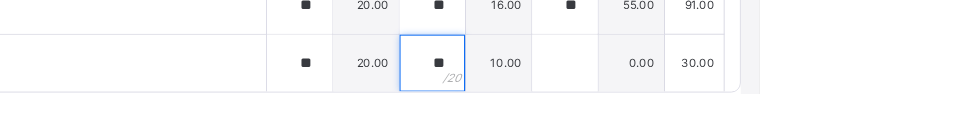 type on "**" 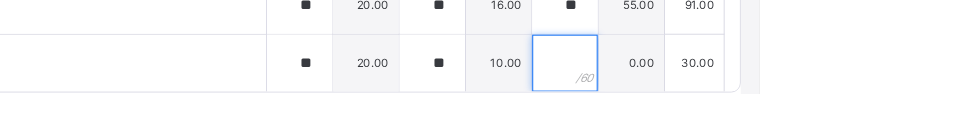 click at bounding box center (774, 88) 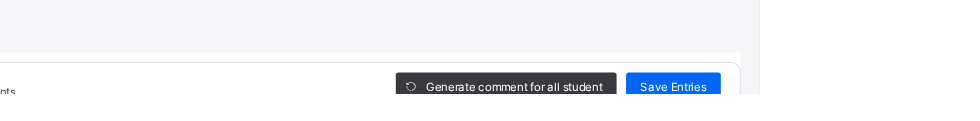 scroll, scrollTop: 168, scrollLeft: 0, axis: vertical 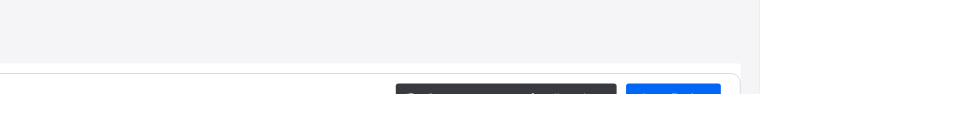 type on "**" 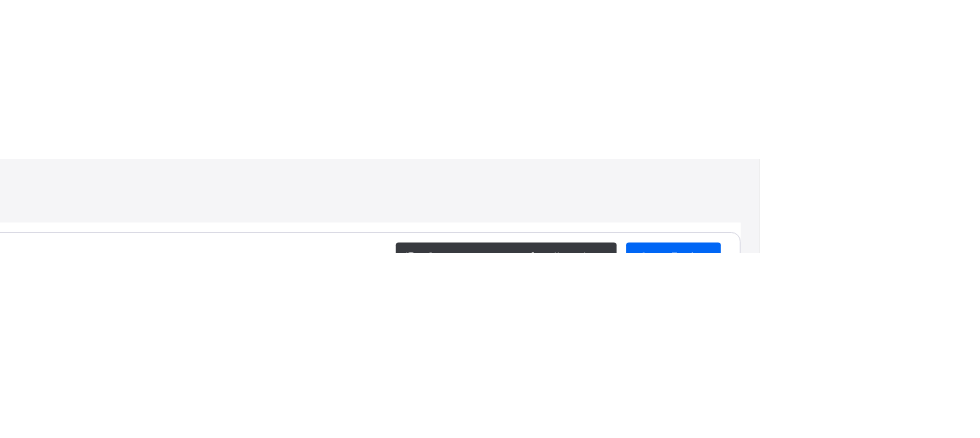 scroll, scrollTop: 579, scrollLeft: 0, axis: vertical 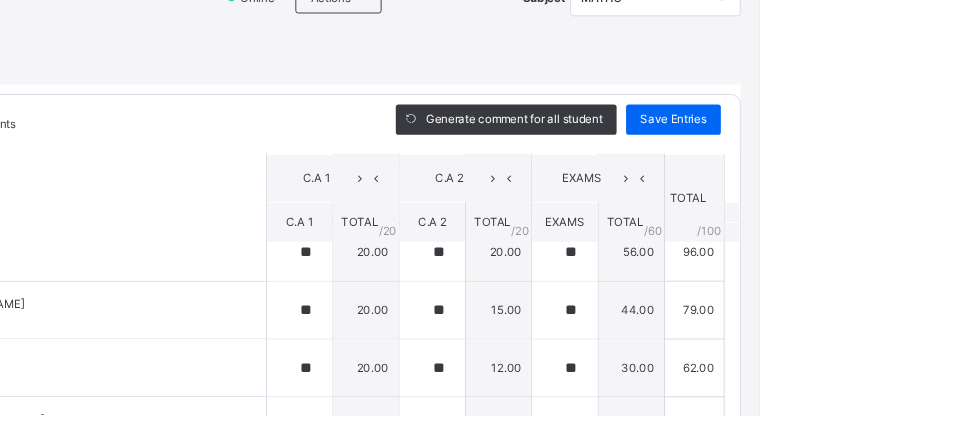click on "Save Entries" at bounding box center [889, 126] 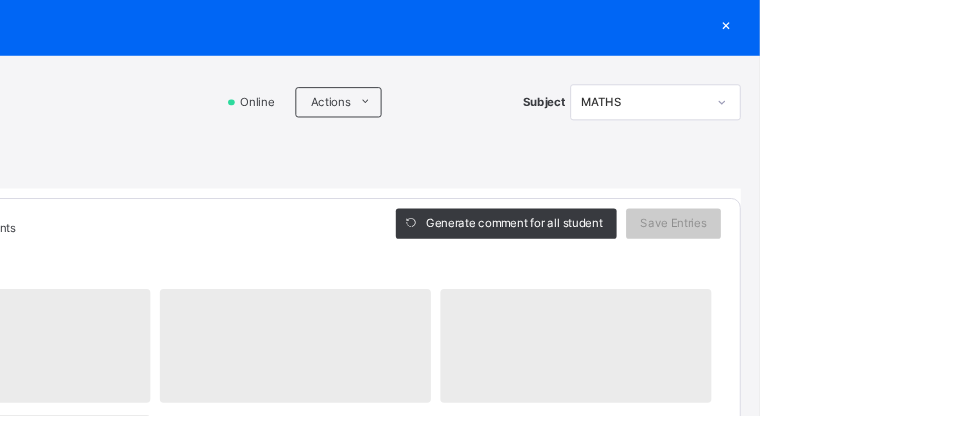 scroll, scrollTop: 0, scrollLeft: 0, axis: both 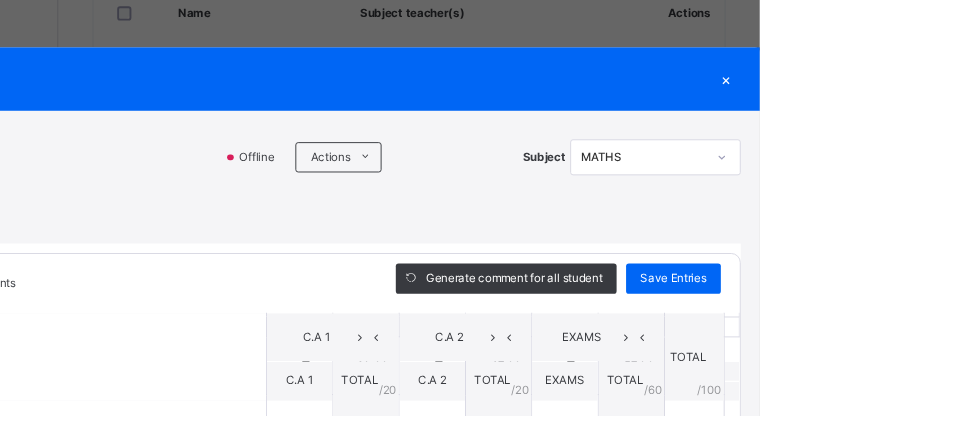 click on "Score Sheet Score Sheet Show Comments   Generate comment for all student   Save Entries Class Level:  BASIC 3   A Subject:  MATHS Session:  2024/2025 Session Session:  Third Term Students C.A 1 C.A 2 EXAMS TOTAL /100 Comment C.A 1 TOTAL / 20 C.A 2 TOTAL / 20 EXAMS TOTAL / 60 [PERSON_NAME] MIA/CMB/135 [PERSON_NAME] MIA/CMB/135 ** 20.00 ** 17.00 ** 57.00 94.00 Generate comment 0 / 250   ×   Subject Teacher’s Comment Generate and see in full the comment developed by the AI with an option to regenerate the comment [PERSON_NAME]   MIA/CMB/135   Total 94.00  / 100.00 [PERSON_NAME] Bot   Regenerate     Use this comment   [PERSON_NAME]/B2A/094 ABDULMALIK   YUNUS  MIA/B2A/094 ** 20.00 ** 10.00 ** 31.00 61.00 Generate comment 0 / 250   ×   Subject Teacher’s Comment Generate and see in full the comment developed by the AI with an option to regenerate the comment [PERSON_NAME]    MIA/B2A/094   Total 61.00  / 100.00 [PERSON_NAME] Bot   Regenerate     Use this comment   [PERSON_NAME] ** **" at bounding box center (490, 518) 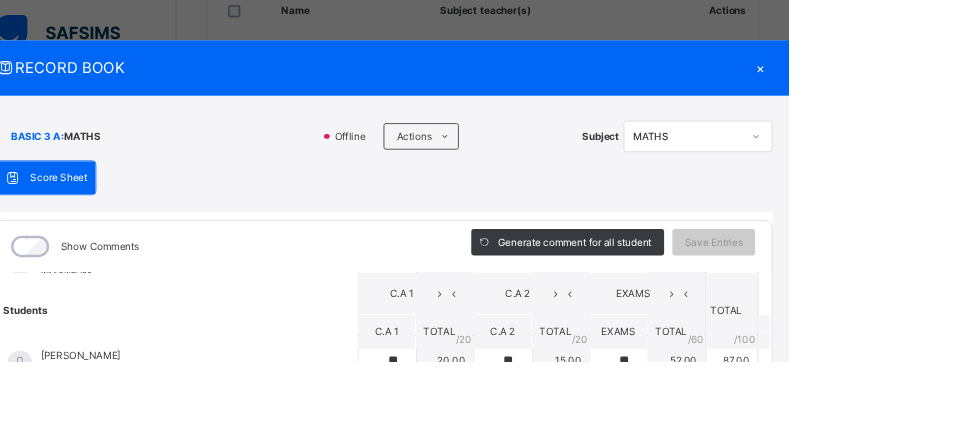 scroll, scrollTop: 139, scrollLeft: 0, axis: vertical 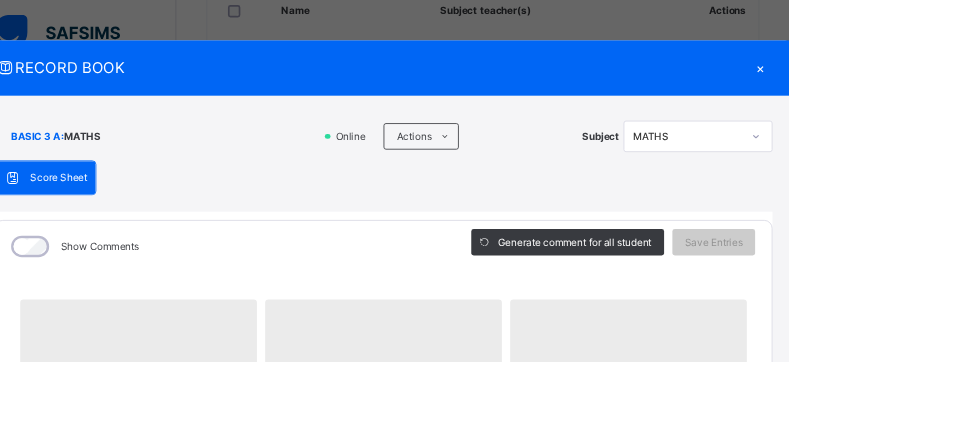 click on "×" at bounding box center [945, 83] 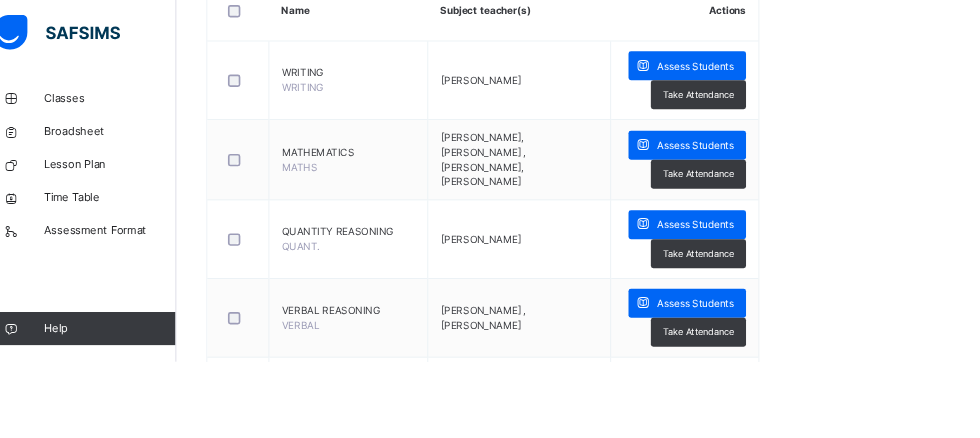 click on "Assess Students" at bounding box center [857, 272] 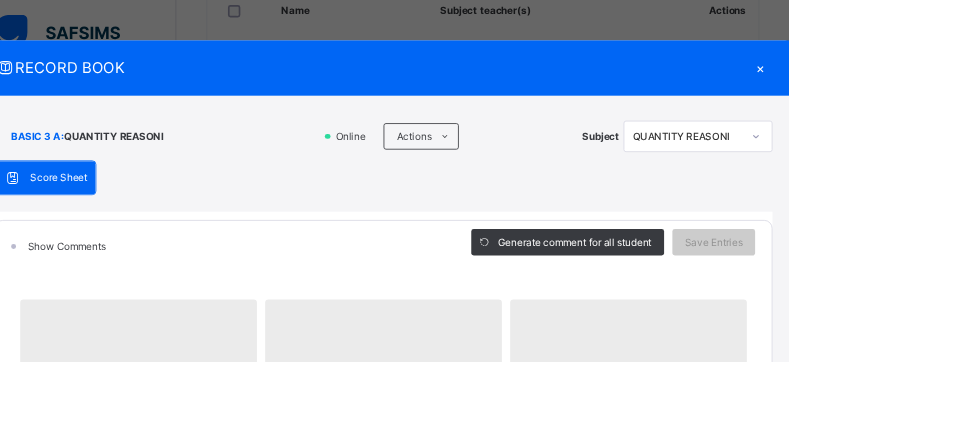 click on "Generate comment for all student" at bounding box center (712, 294) 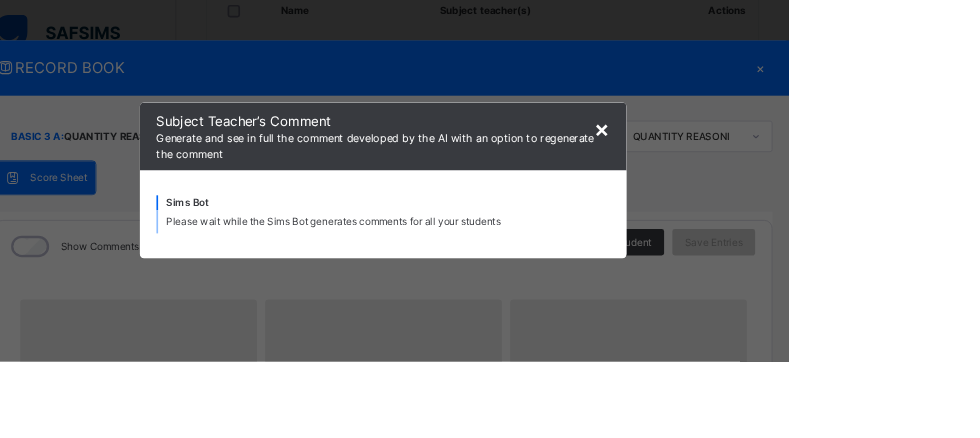click on "×" at bounding box center (754, 156) 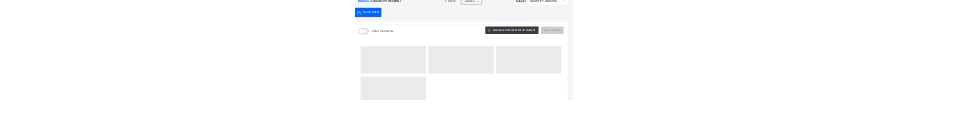 scroll, scrollTop: 161, scrollLeft: 0, axis: vertical 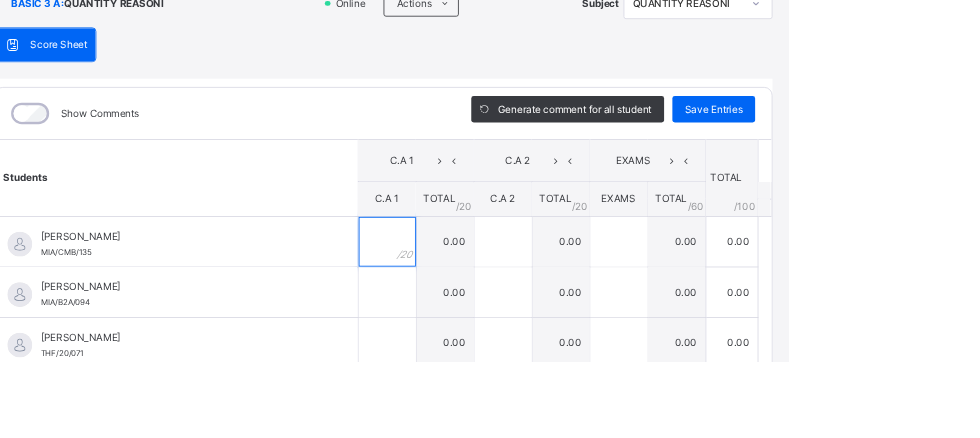 click at bounding box center (494, 293) 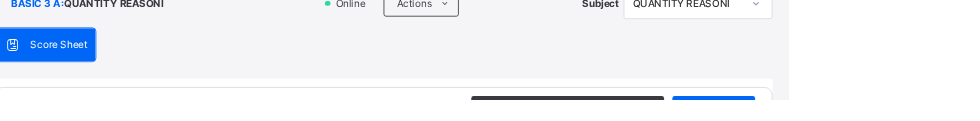 scroll, scrollTop: 329, scrollLeft: 0, axis: vertical 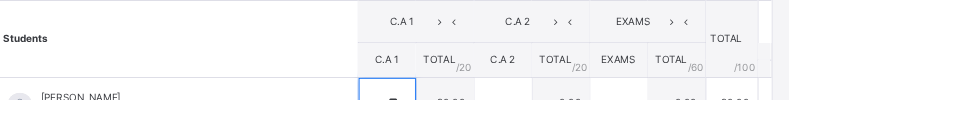 type on "**" 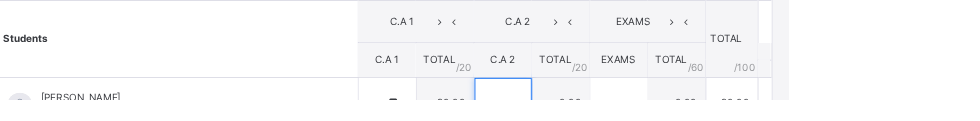 click at bounding box center [634, 125] 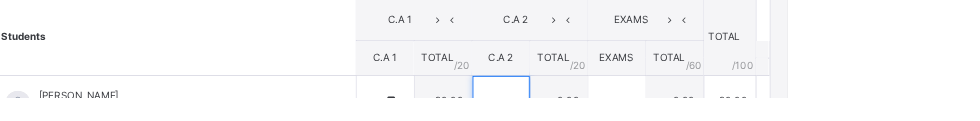 scroll, scrollTop: 333, scrollLeft: 0, axis: vertical 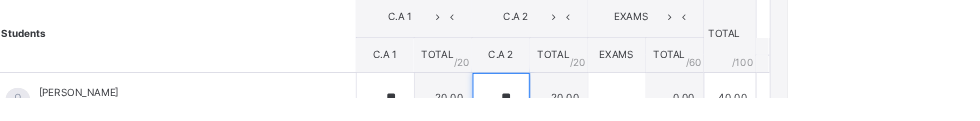 type on "**" 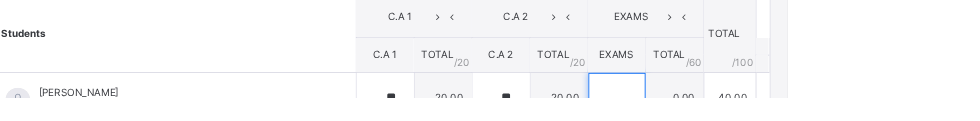 click at bounding box center (774, 121) 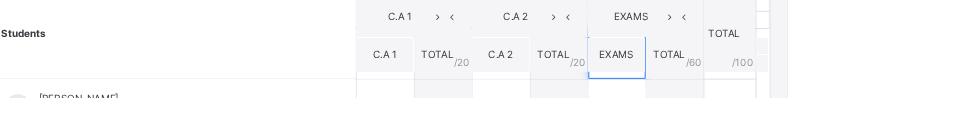 scroll, scrollTop: 50, scrollLeft: 0, axis: vertical 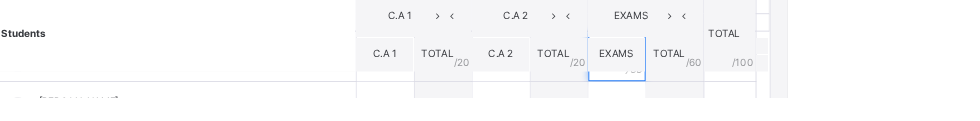 type on "**" 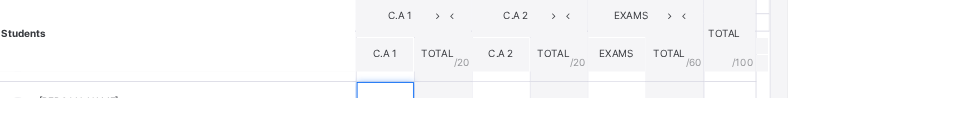 click at bounding box center [494, 132] 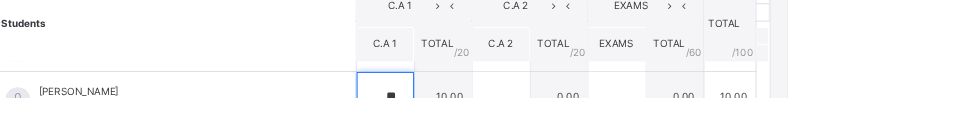 type on "**" 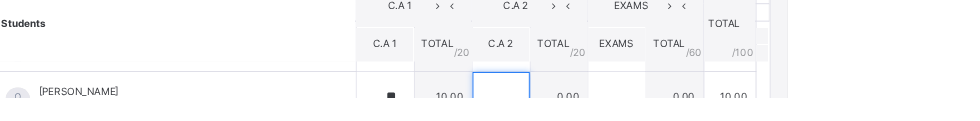 click at bounding box center (634, 121) 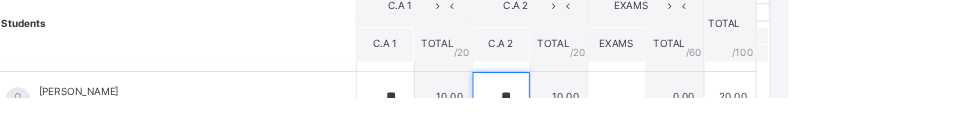 type on "**" 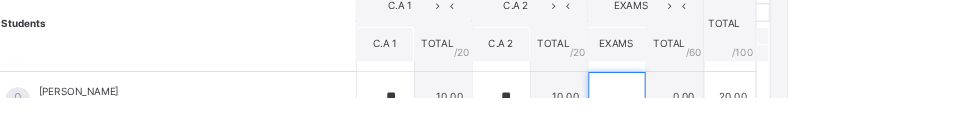 click at bounding box center [774, 121] 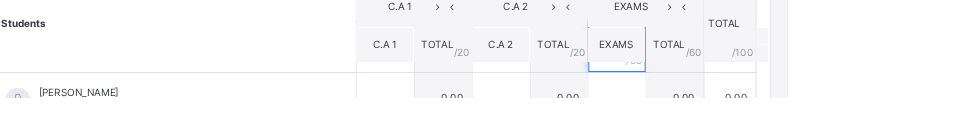 scroll, scrollTop: 114, scrollLeft: 0, axis: vertical 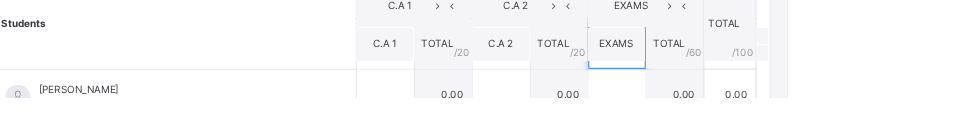 type on "**" 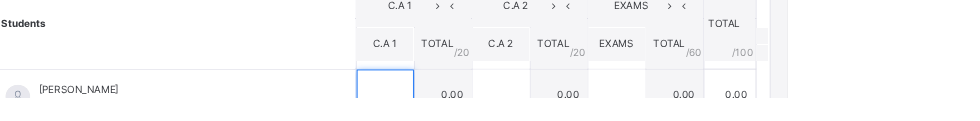 click at bounding box center (494, 118) 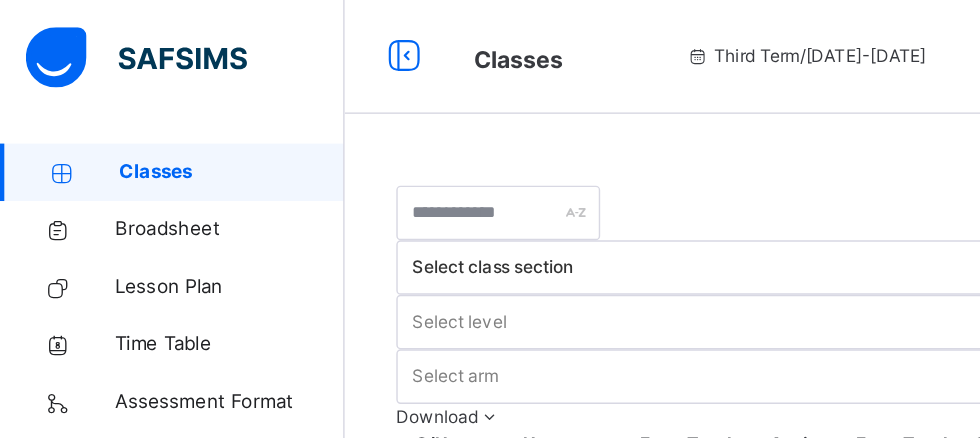scroll, scrollTop: 0, scrollLeft: 0, axis: both 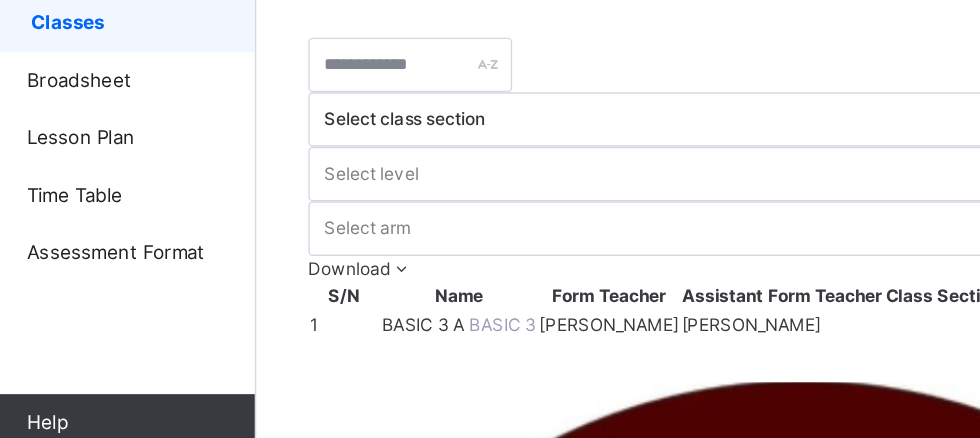 click on "BASIC 3   A" at bounding box center (357, 329) 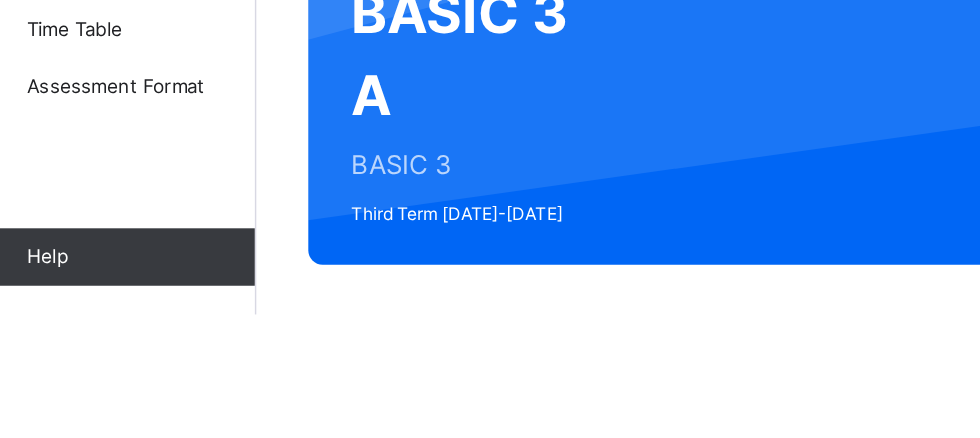 click on "Subjects" at bounding box center (416, 453) 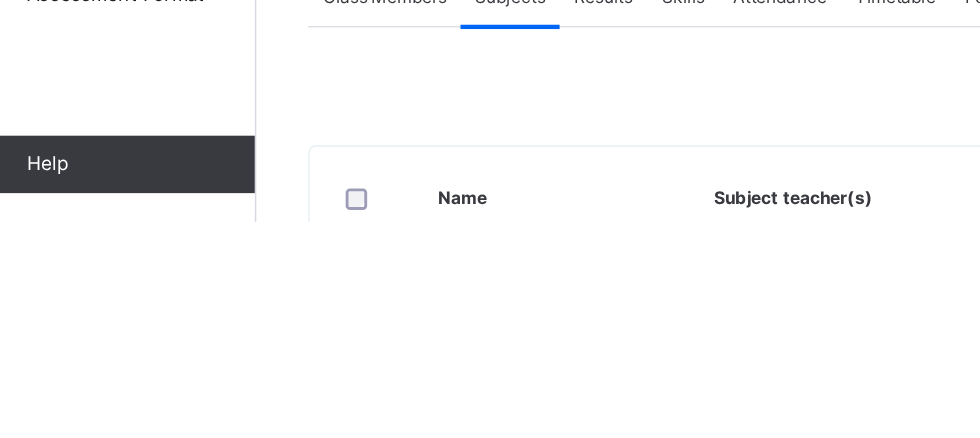 scroll, scrollTop: 192, scrollLeft: 0, axis: vertical 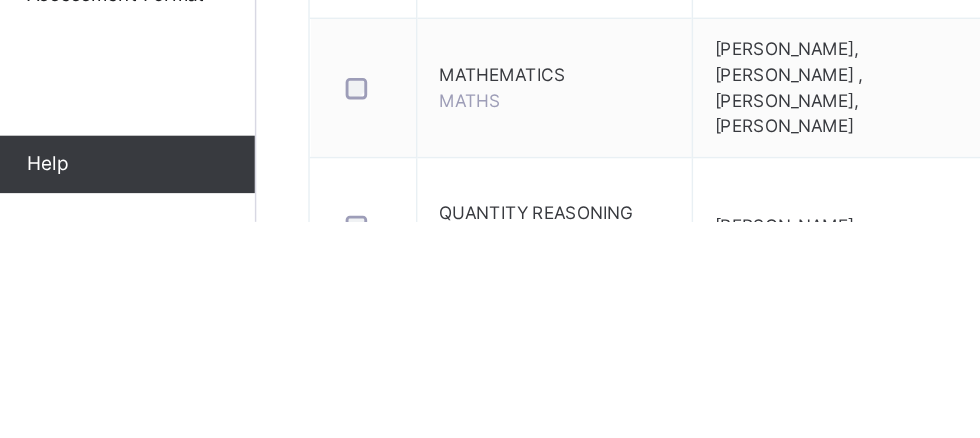 click on "[PERSON_NAME]" at bounding box center (607, 440) 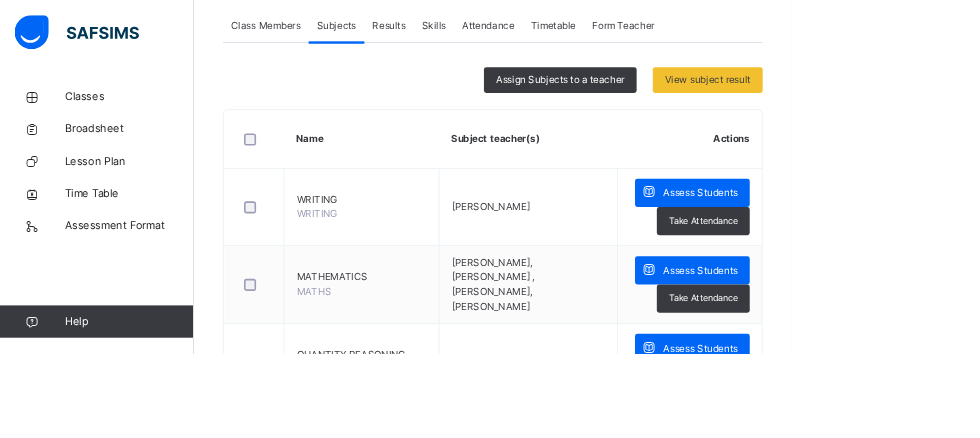 scroll, scrollTop: 420, scrollLeft: 0, axis: vertical 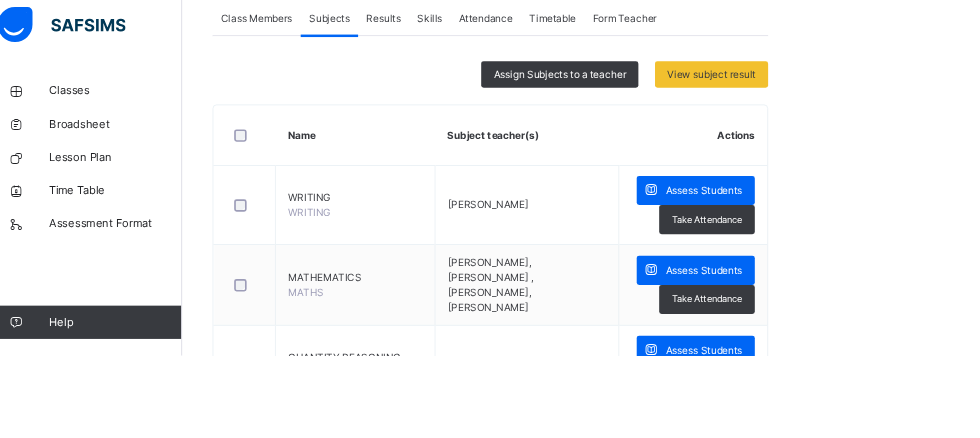 click on "Assess Students" at bounding box center (867, 432) 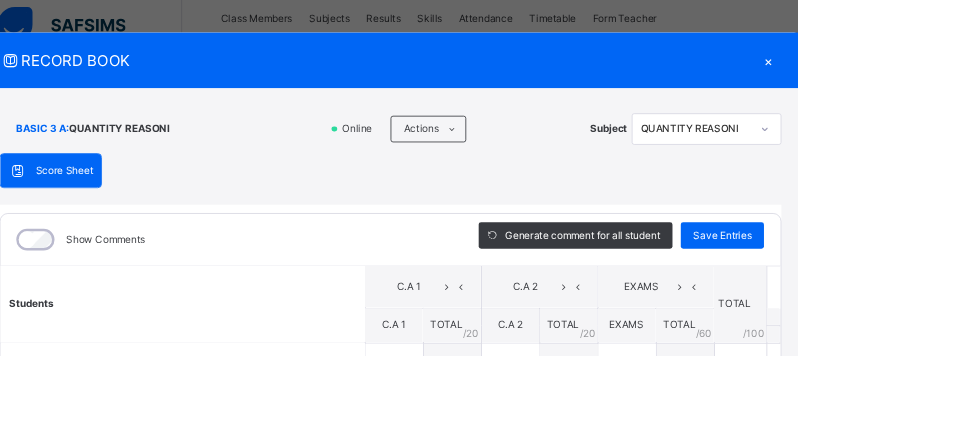 scroll, scrollTop: 545, scrollLeft: 0, axis: vertical 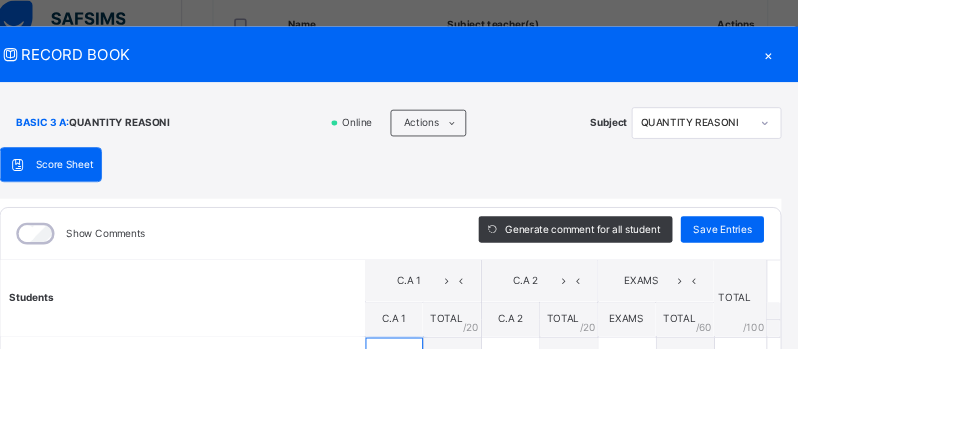 click at bounding box center (494, 454) 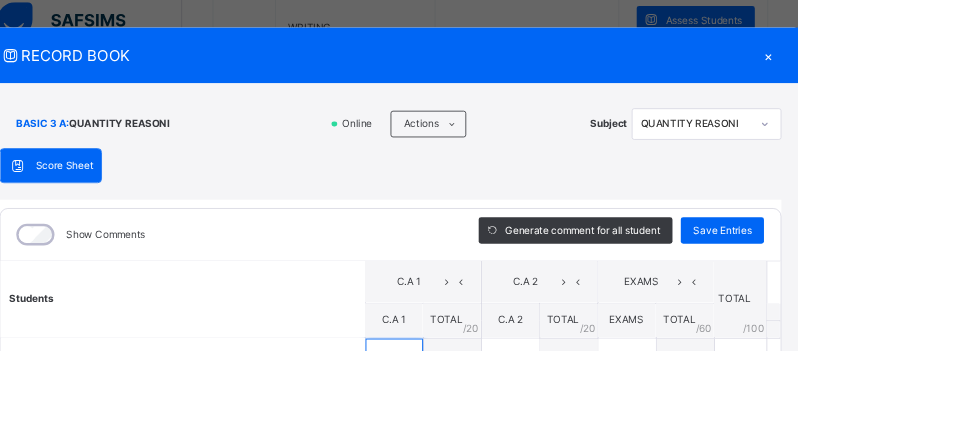scroll, scrollTop: 667, scrollLeft: 0, axis: vertical 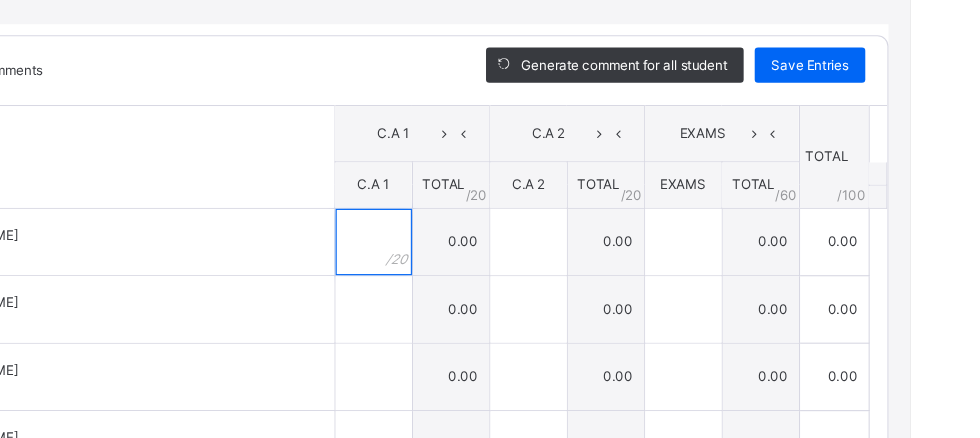 click at bounding box center (494, 219) 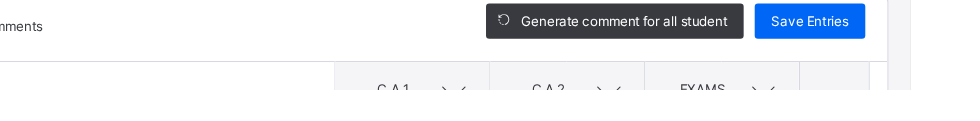 scroll, scrollTop: 395, scrollLeft: 0, axis: vertical 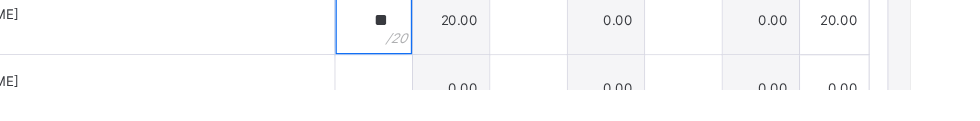 type on "**" 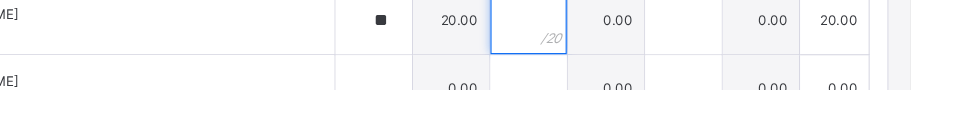 click at bounding box center (634, 59) 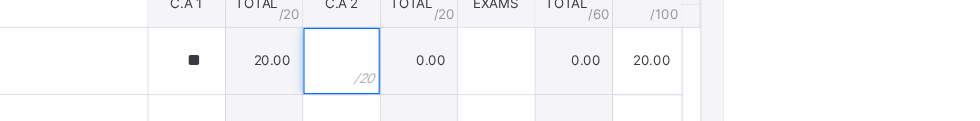 type on "*" 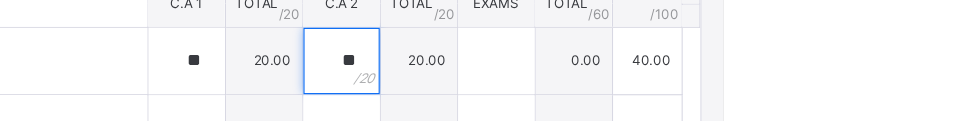 type on "**" 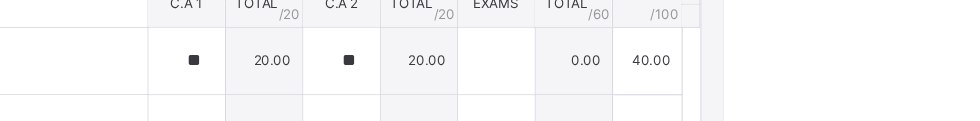 click on "20.00" at bounding box center [704, 58] 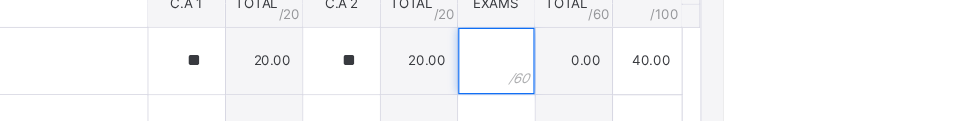 click at bounding box center (774, 59) 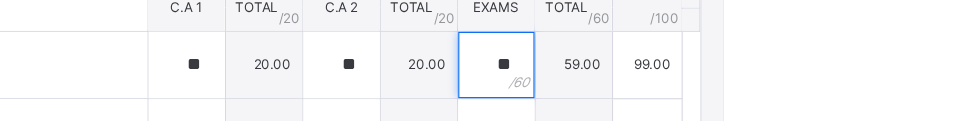 scroll, scrollTop: 368, scrollLeft: 0, axis: vertical 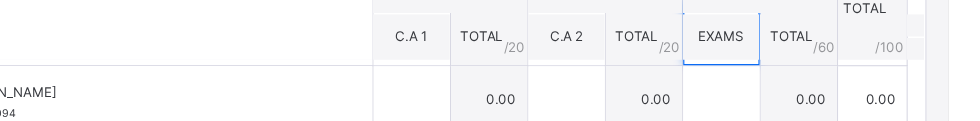 type on "**" 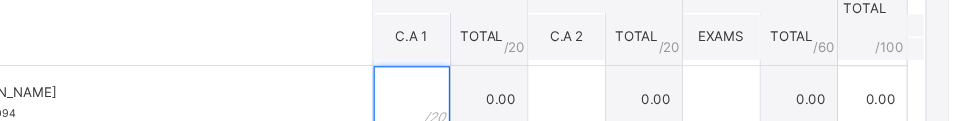 click at bounding box center (494, 90) 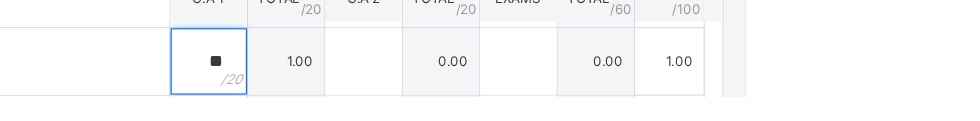 type on "**" 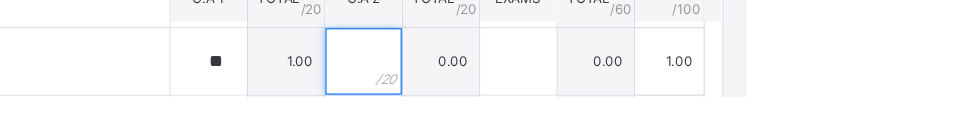 click at bounding box center (634, 90) 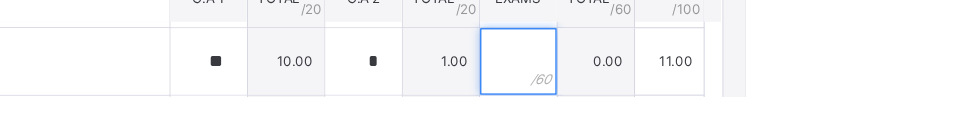 click at bounding box center (774, 90) 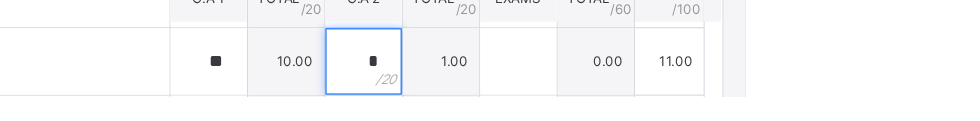 click on "*" at bounding box center (634, 90) 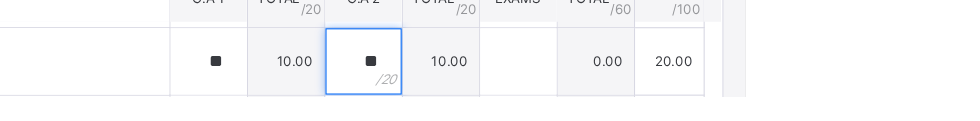 type on "**" 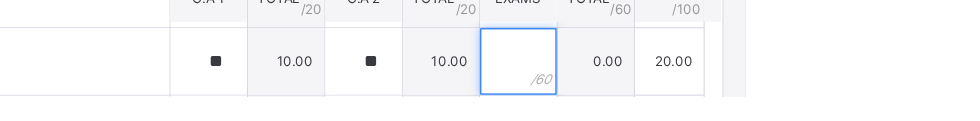 click at bounding box center (774, 90) 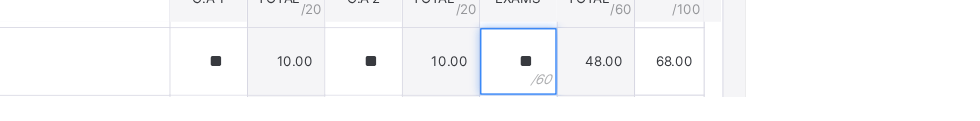 scroll, scrollTop: 96, scrollLeft: 0, axis: vertical 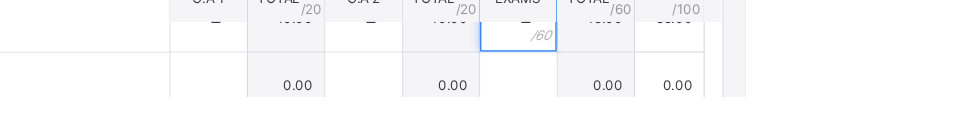 type on "**" 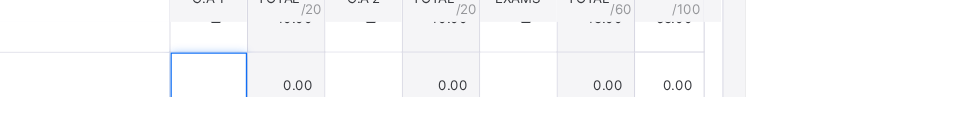 click at bounding box center [494, 112] 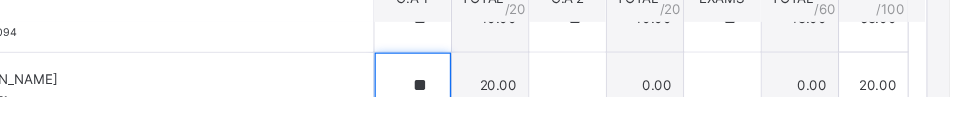 type on "**" 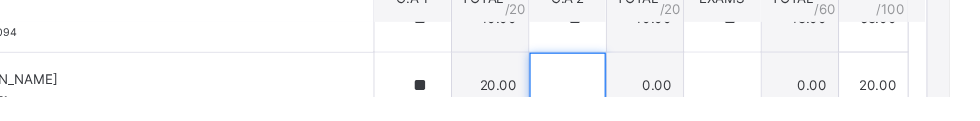 click at bounding box center [634, 112] 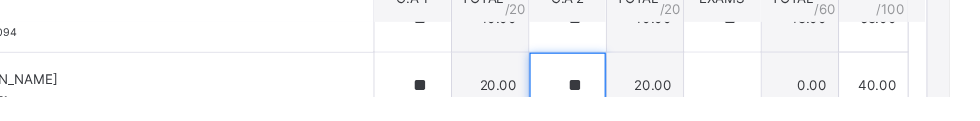 type on "**" 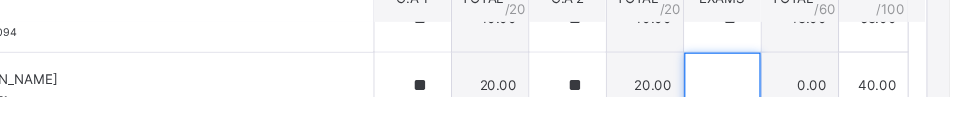 click at bounding box center (774, 112) 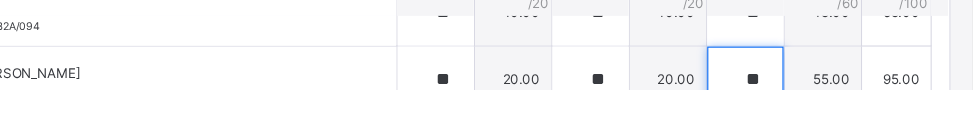 scroll, scrollTop: 714, scrollLeft: 0, axis: vertical 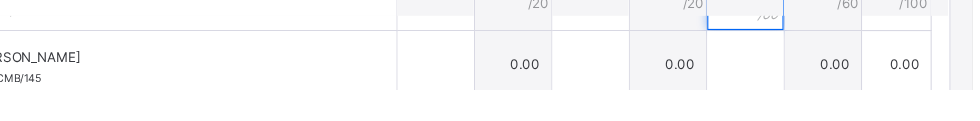 type on "**" 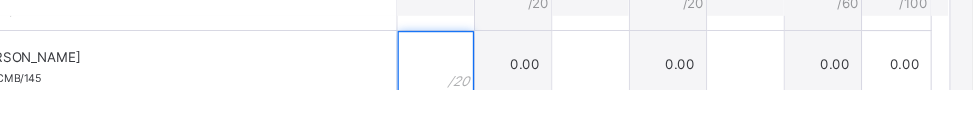 click at bounding box center [494, 98] 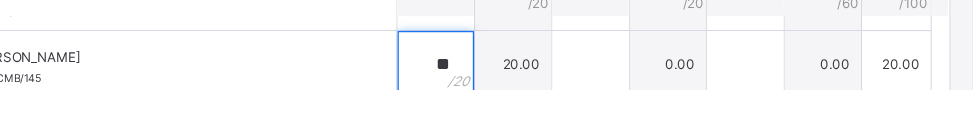 type on "**" 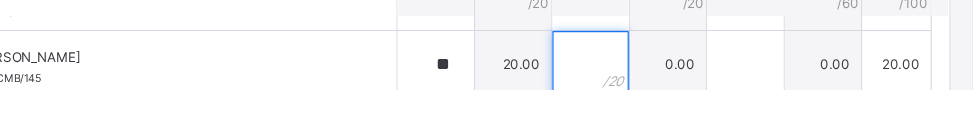 click at bounding box center (634, 98) 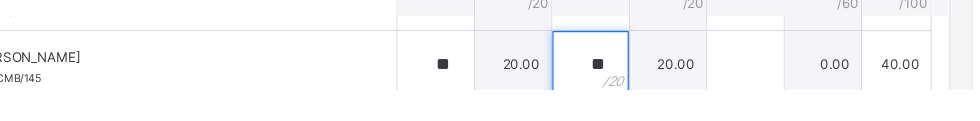 type on "**" 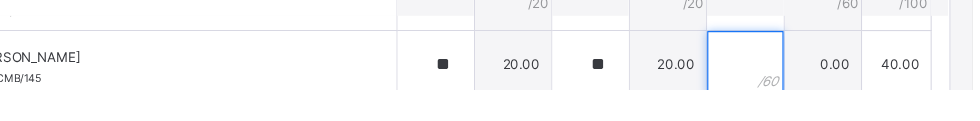 click at bounding box center [774, 98] 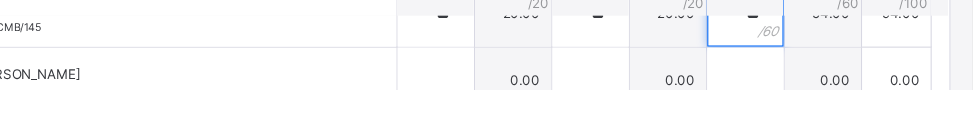 scroll, scrollTop: 222, scrollLeft: 0, axis: vertical 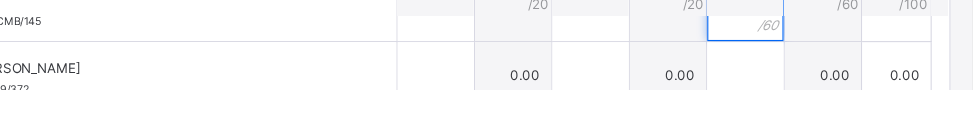 type on "**" 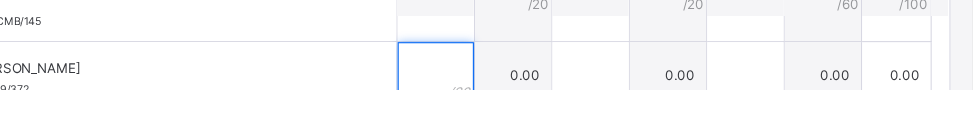 click at bounding box center [494, 108] 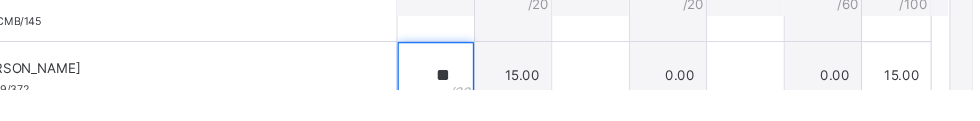 type on "**" 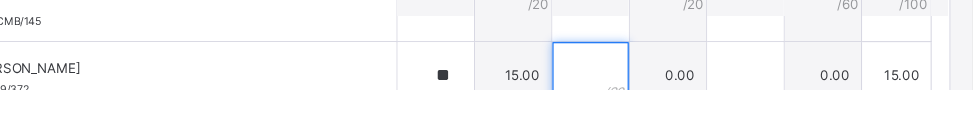 click at bounding box center [634, 108] 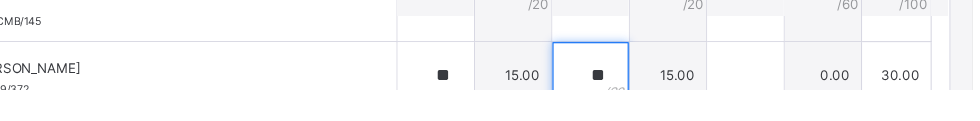 type on "**" 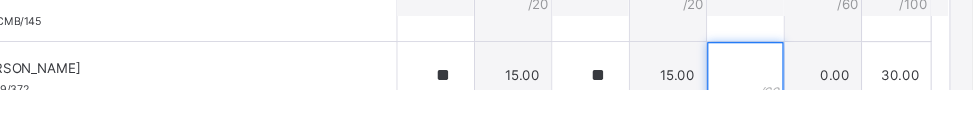 click at bounding box center [774, 108] 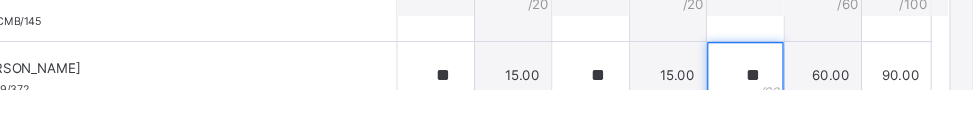 scroll, scrollTop: 295, scrollLeft: 0, axis: vertical 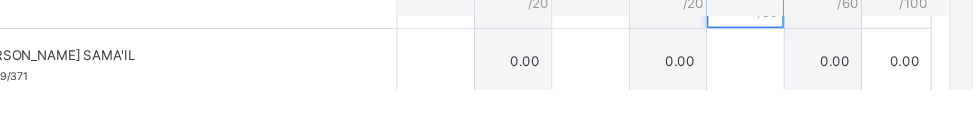 type on "**" 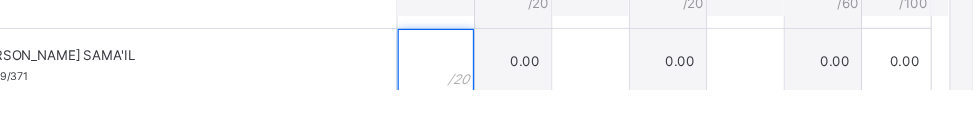 click at bounding box center [494, 96] 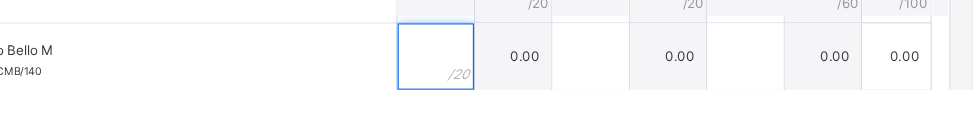 click at bounding box center [494, 91] 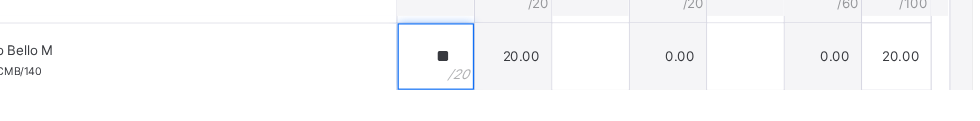 type on "**" 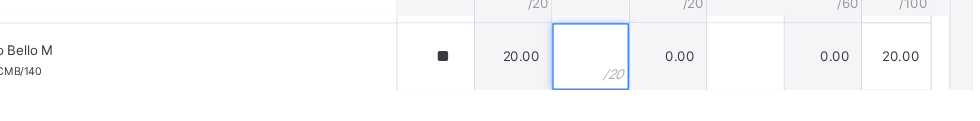 click at bounding box center (634, 91) 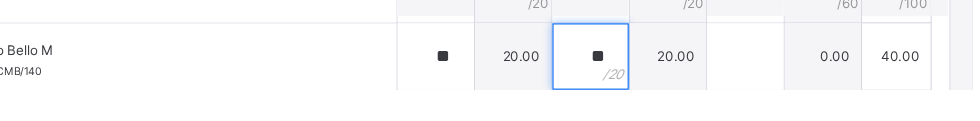 type on "**" 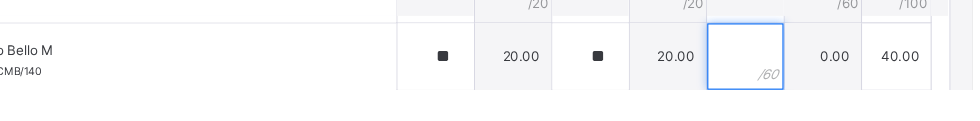 click at bounding box center (774, 91) 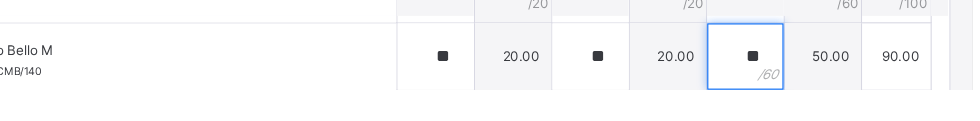 scroll, scrollTop: 413, scrollLeft: 0, axis: vertical 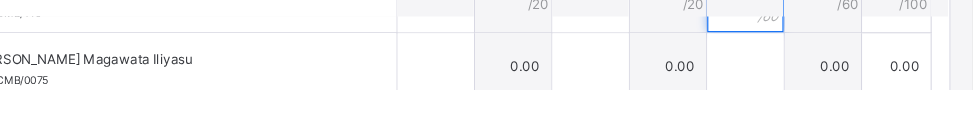 type on "**" 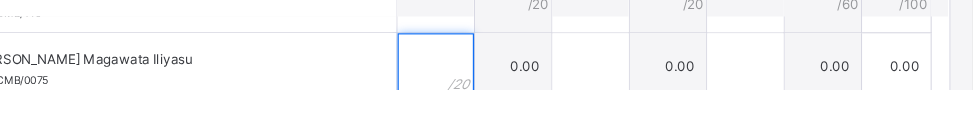 click at bounding box center [494, 100] 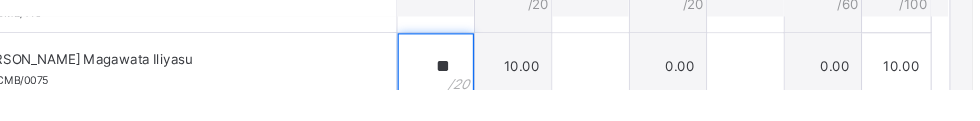 type on "**" 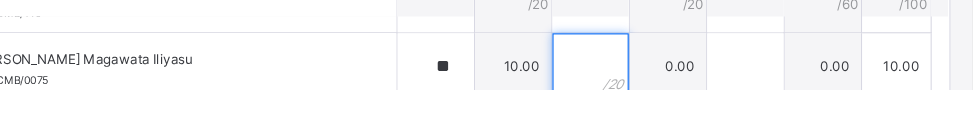 click at bounding box center [634, 100] 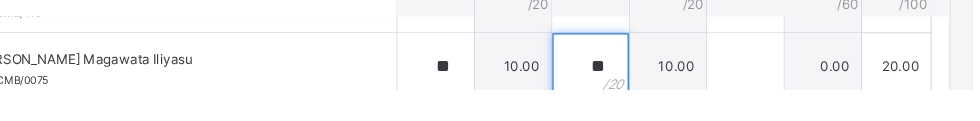 type on "**" 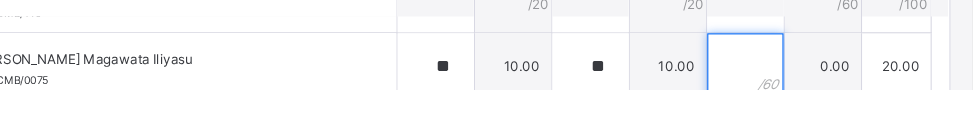 click at bounding box center [774, 100] 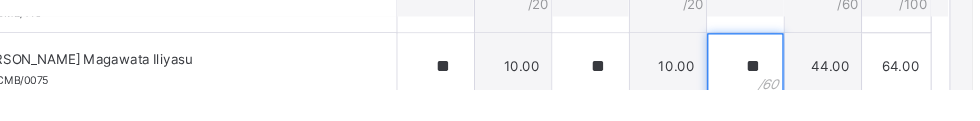 scroll, scrollTop: 465, scrollLeft: 0, axis: vertical 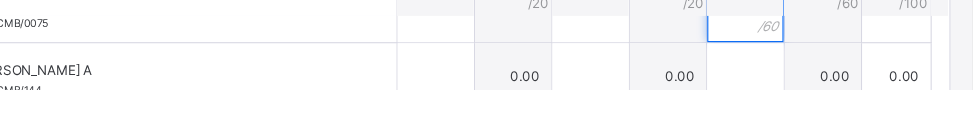type on "**" 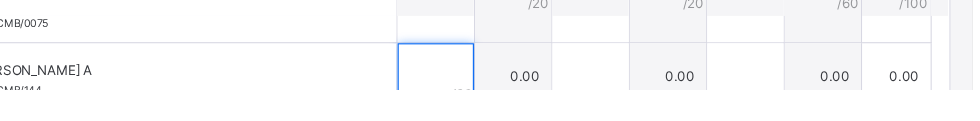 click at bounding box center [494, 109] 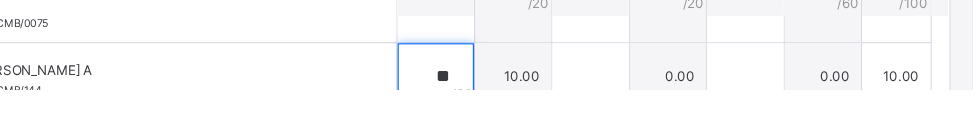 type on "**" 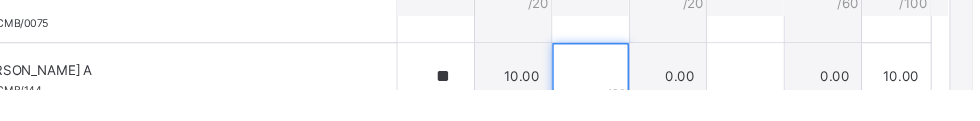 click at bounding box center [634, 109] 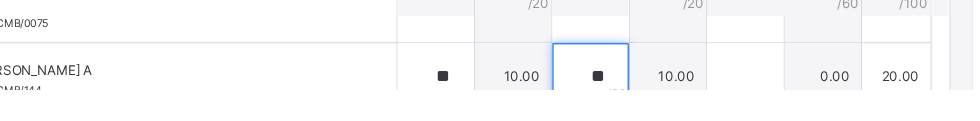 type on "**" 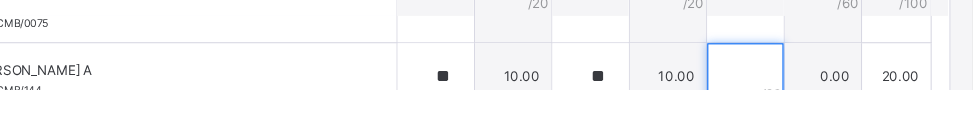 click at bounding box center [774, 109] 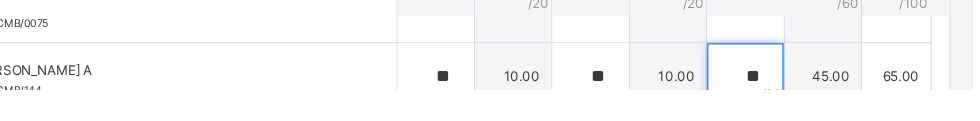 scroll, scrollTop: 548, scrollLeft: 0, axis: vertical 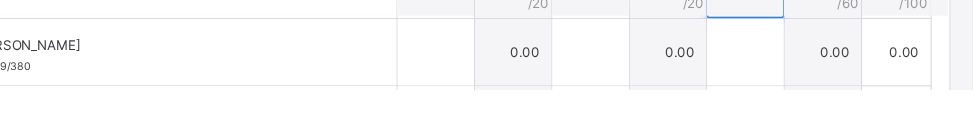 type on "**" 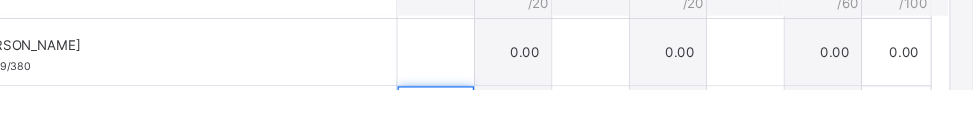 click at bounding box center (494, 148) 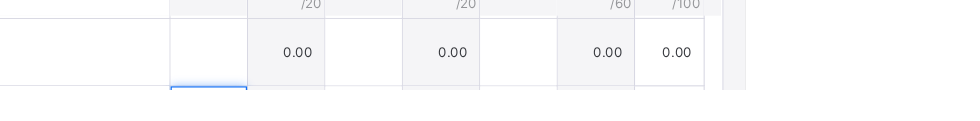 scroll, scrollTop: 395, scrollLeft: 0, axis: vertical 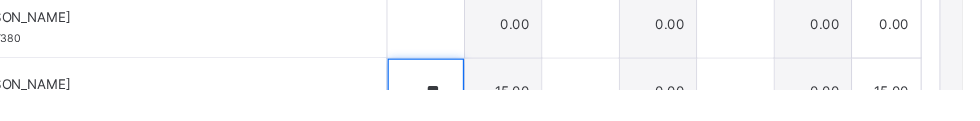 type on "**" 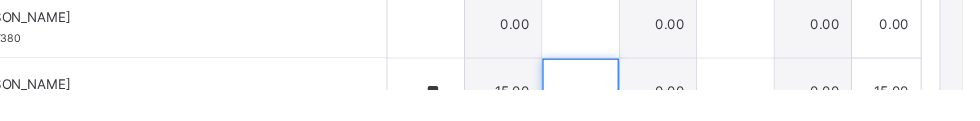 click at bounding box center (634, 123) 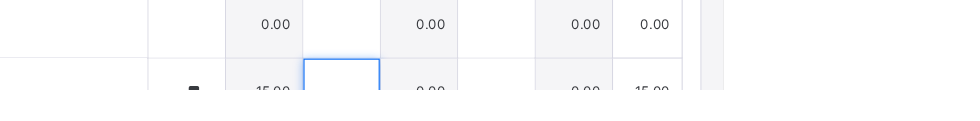 scroll, scrollTop: 397, scrollLeft: 0, axis: vertical 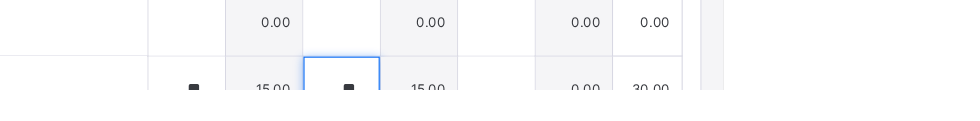 type on "**" 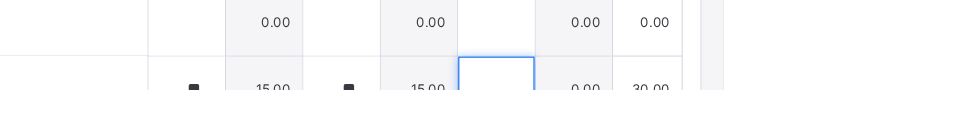 click at bounding box center (774, 121) 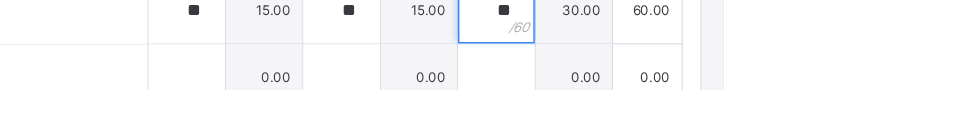 scroll, scrollTop: 627, scrollLeft: 0, axis: vertical 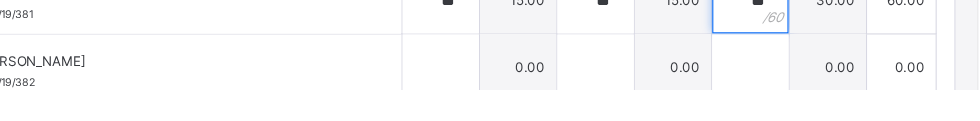 type on "**" 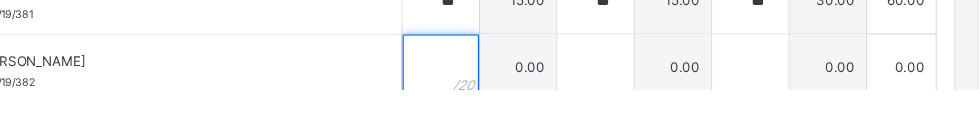 click at bounding box center [494, 101] 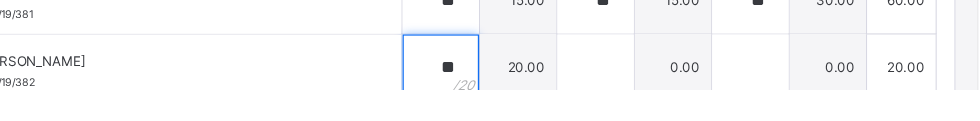 type on "**" 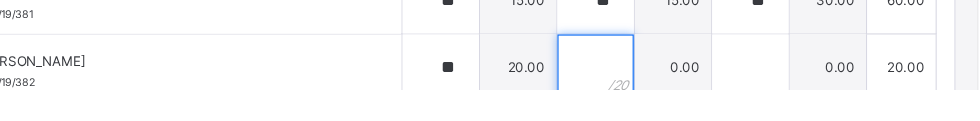 click at bounding box center (634, 101) 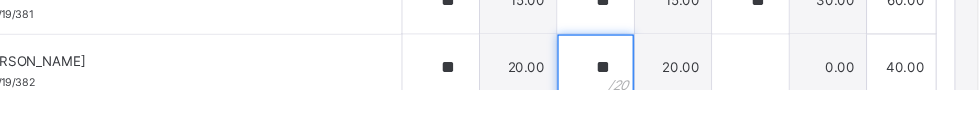 type on "**" 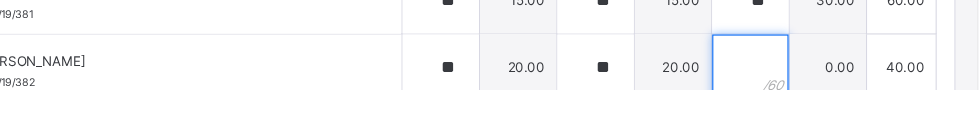 click at bounding box center (774, 101) 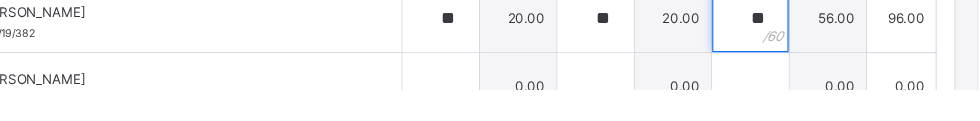 scroll, scrollTop: 681, scrollLeft: 0, axis: vertical 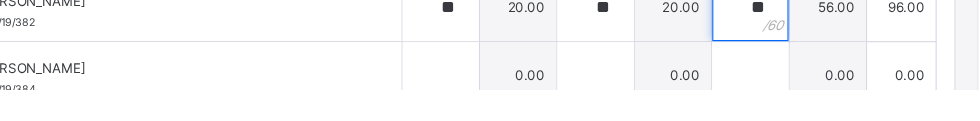 type on "**" 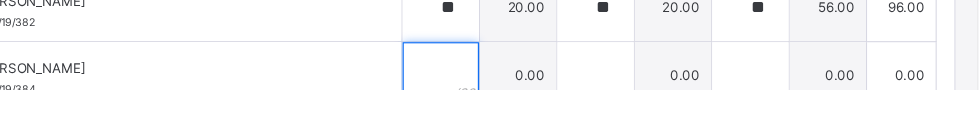 click at bounding box center (494, 108) 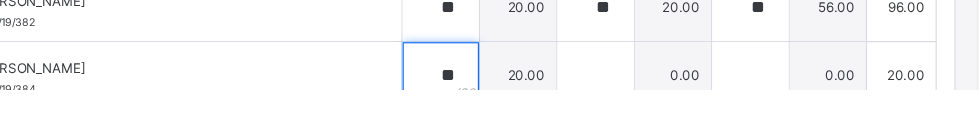type on "**" 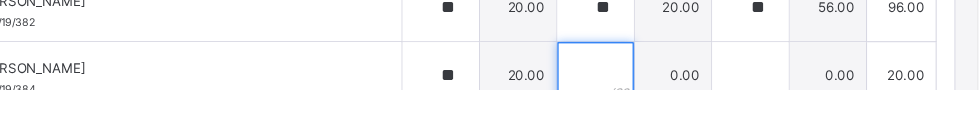 click at bounding box center (634, 108) 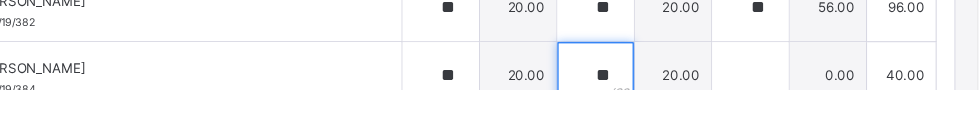 type on "**" 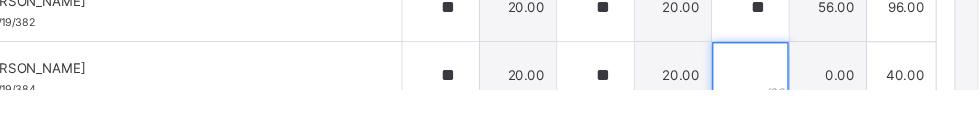 click at bounding box center [774, 108] 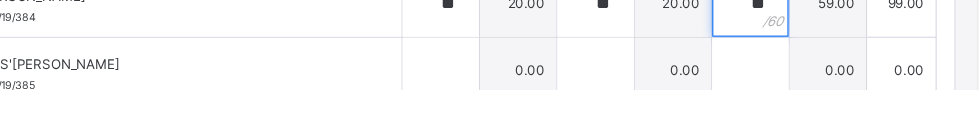 scroll, scrollTop: 752, scrollLeft: 0, axis: vertical 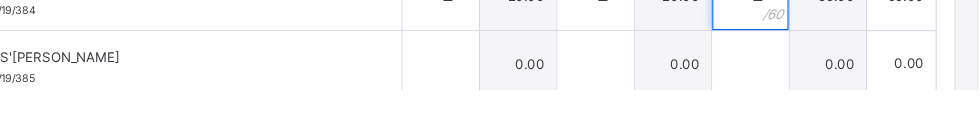type on "**" 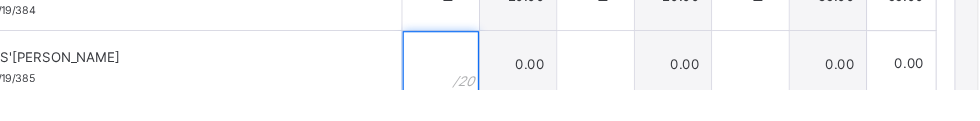 click at bounding box center [494, 98] 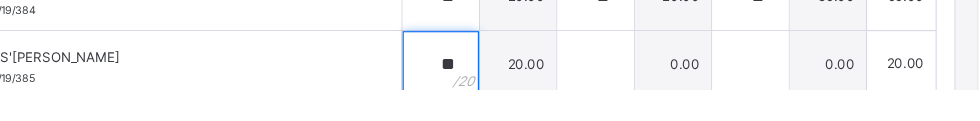 type 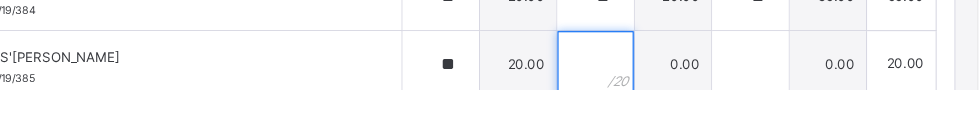 click at bounding box center (634, 98) 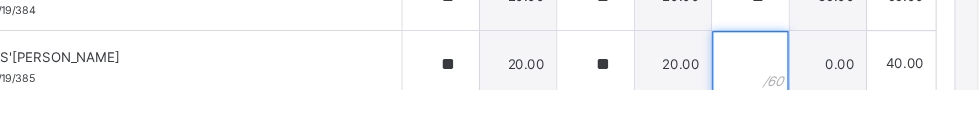 click at bounding box center (774, 98) 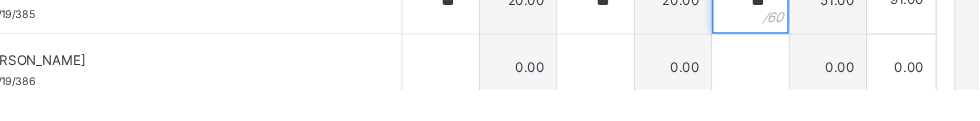 scroll, scrollTop: 455, scrollLeft: 0, axis: vertical 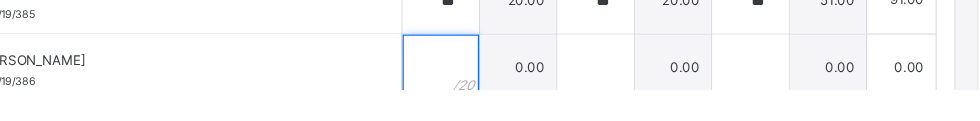 click at bounding box center [494, 101] 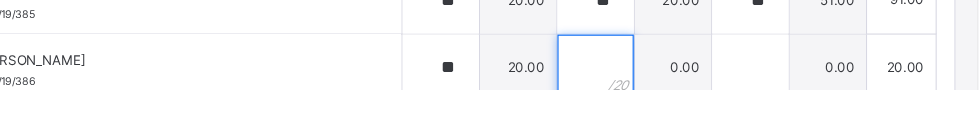 click at bounding box center (634, 101) 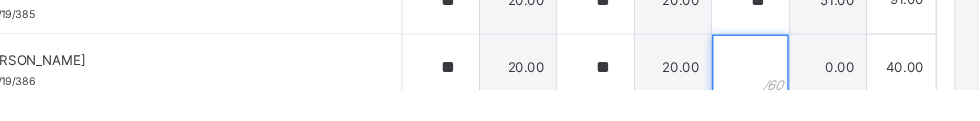 click at bounding box center (774, 101) 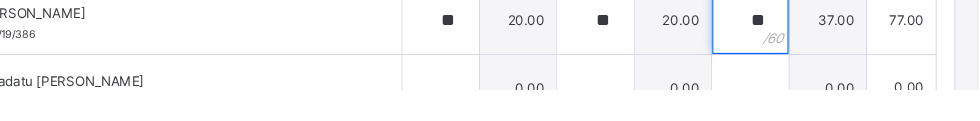 scroll, scrollTop: 524, scrollLeft: 0, axis: vertical 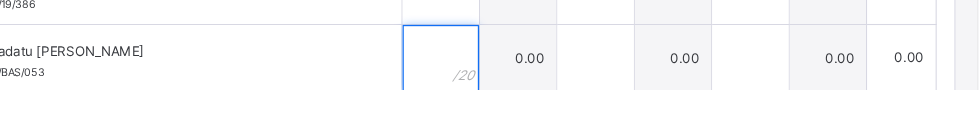 click at bounding box center (494, 93) 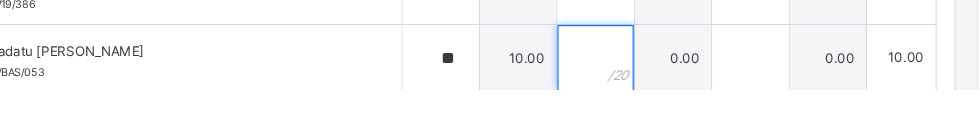 click at bounding box center [634, 93] 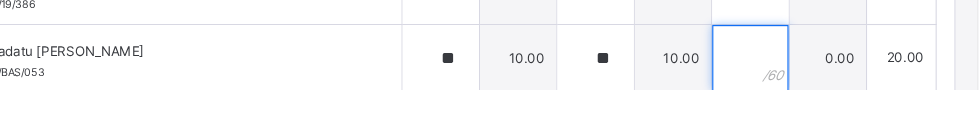 click at bounding box center (774, 93) 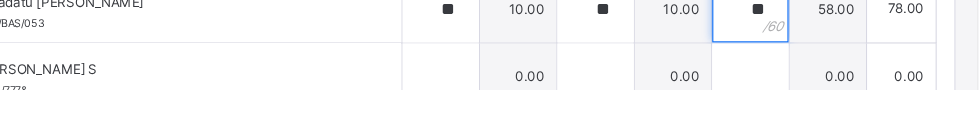 scroll, scrollTop: 580, scrollLeft: 0, axis: vertical 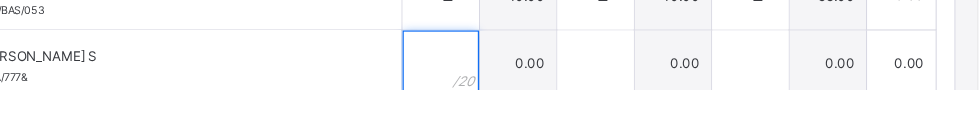 click at bounding box center [494, 98] 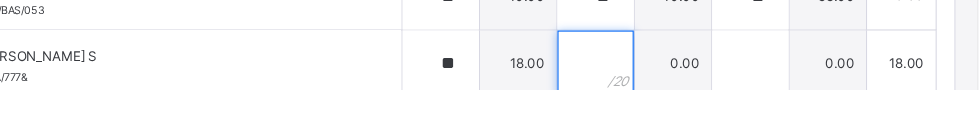 click at bounding box center (634, 98) 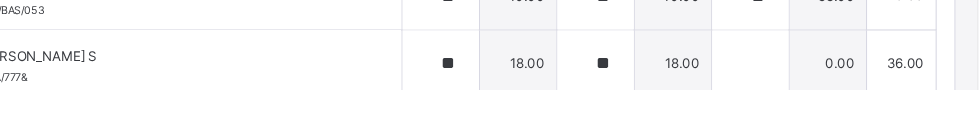 click on "18.00" at bounding box center (704, 97) 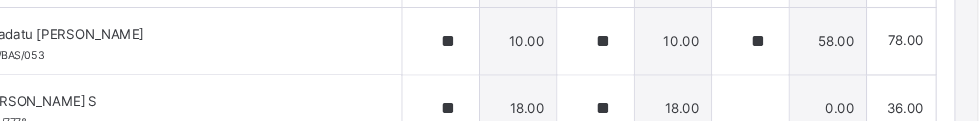 scroll, scrollTop: 368, scrollLeft: 0, axis: vertical 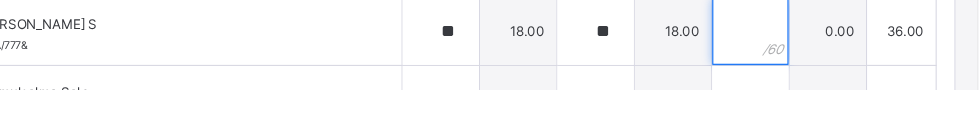 click at bounding box center [774, 69] 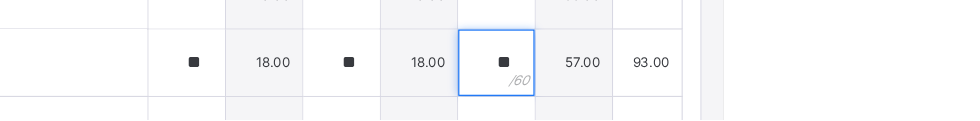 scroll, scrollTop: 672, scrollLeft: 0, axis: vertical 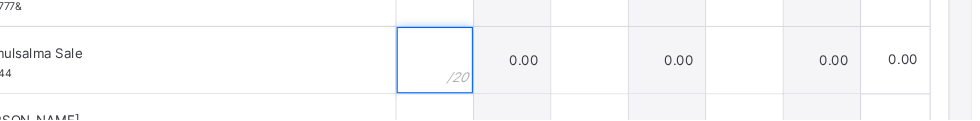 click at bounding box center (494, 67) 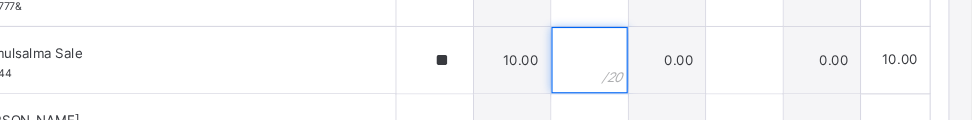 click at bounding box center [634, 67] 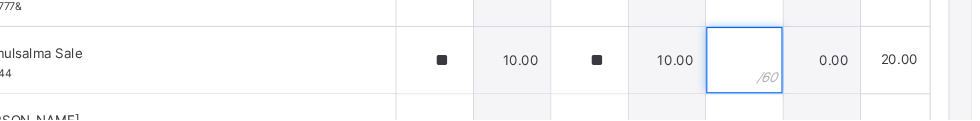click at bounding box center (774, 67) 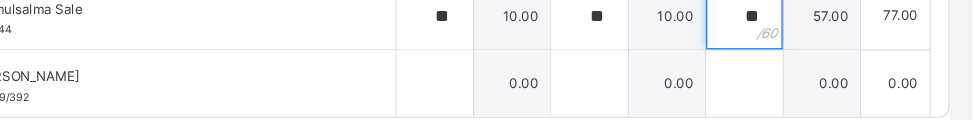 scroll, scrollTop: 721, scrollLeft: 0, axis: vertical 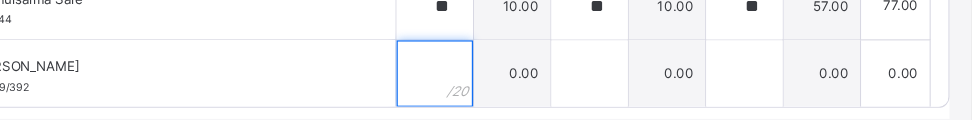 click at bounding box center [494, 79] 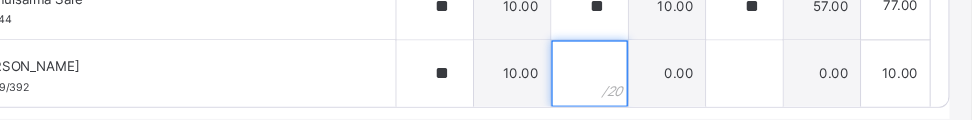 click at bounding box center [634, 79] 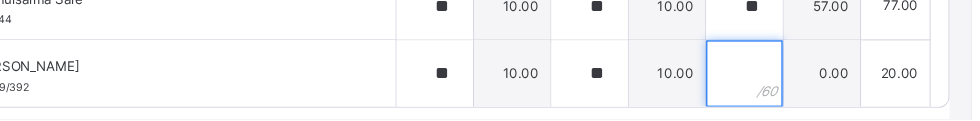 click at bounding box center (774, 79) 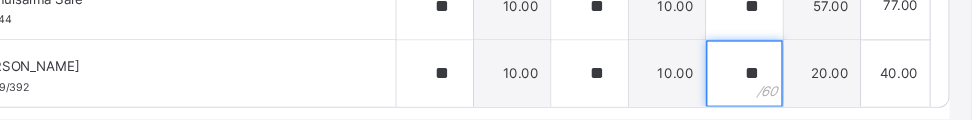 scroll, scrollTop: 761, scrollLeft: 0, axis: vertical 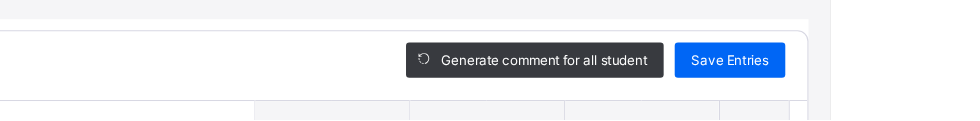 click on "Save Entries" at bounding box center (889, 67) 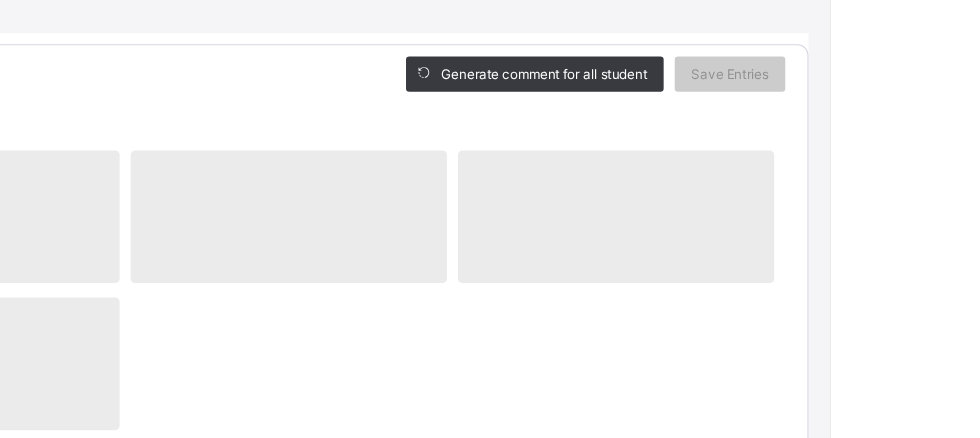 scroll, scrollTop: 0, scrollLeft: 0, axis: both 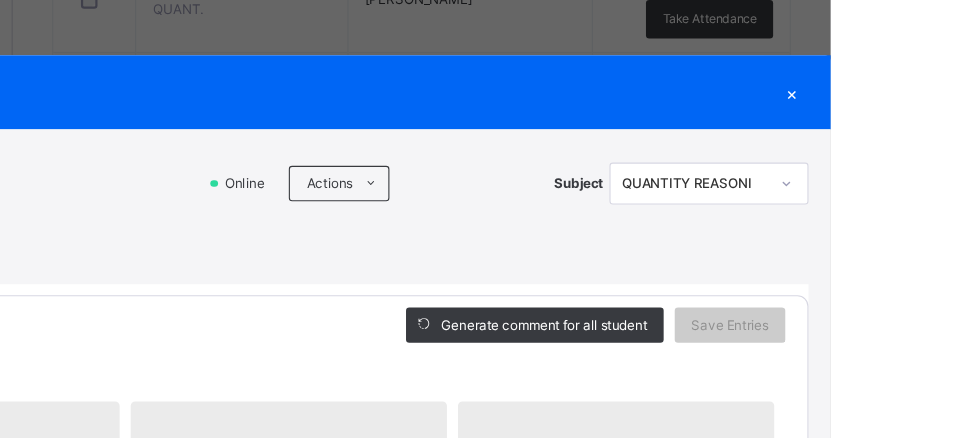 click on "×" at bounding box center (945, 83) 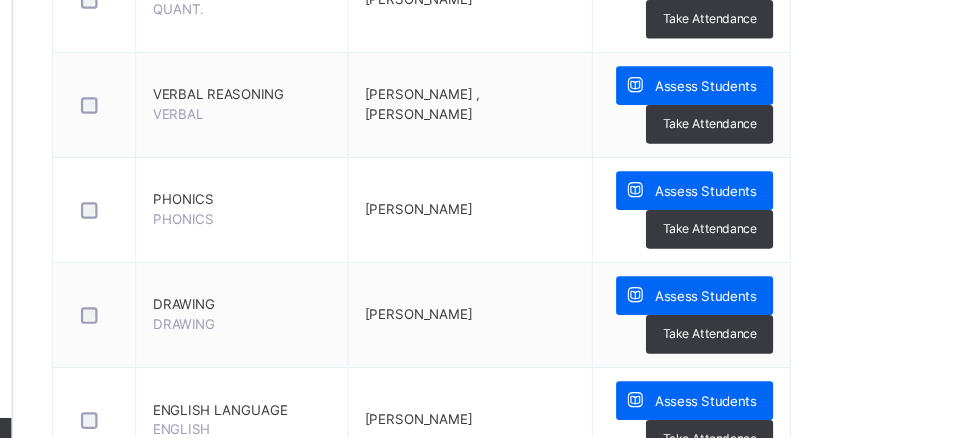 scroll, scrollTop: 483, scrollLeft: 0, axis: vertical 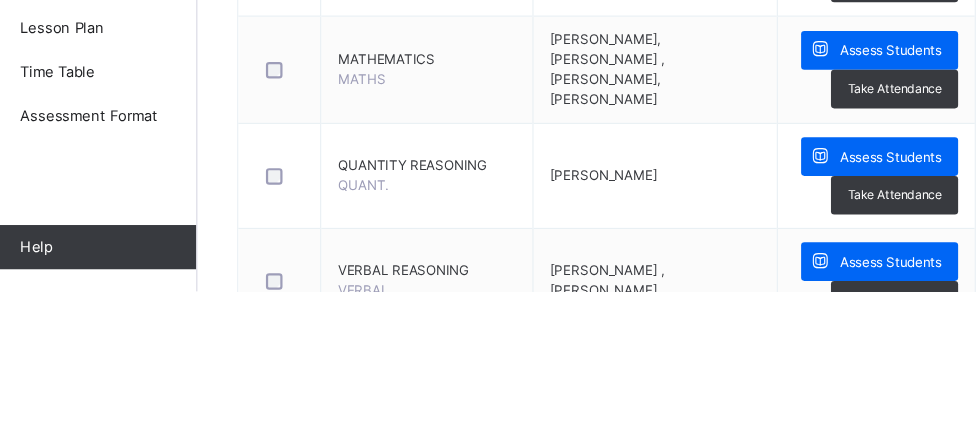 click on "Assess Students" at bounding box center (867, 412) 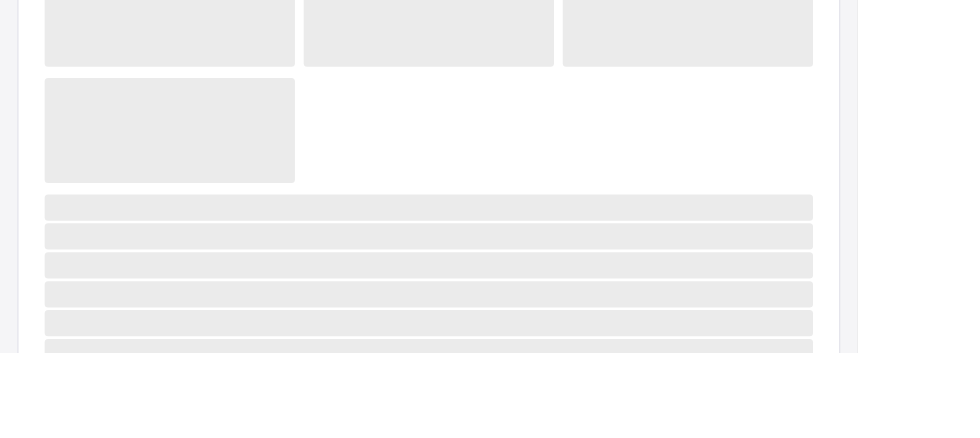 scroll, scrollTop: 265, scrollLeft: 0, axis: vertical 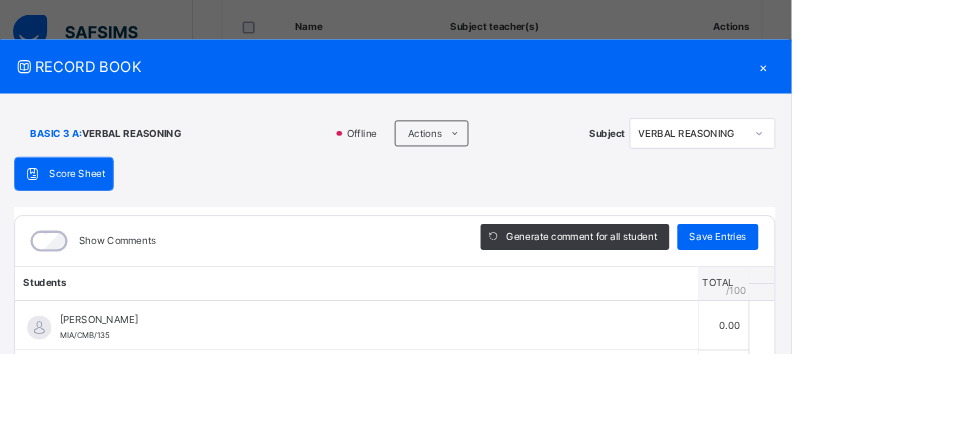 click on "[PERSON_NAME]" at bounding box center [447, 397] 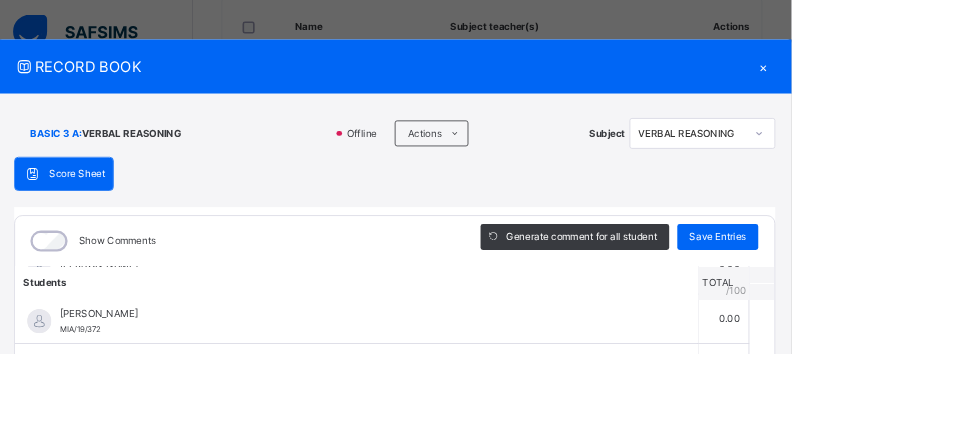 scroll, scrollTop: 701, scrollLeft: 0, axis: vertical 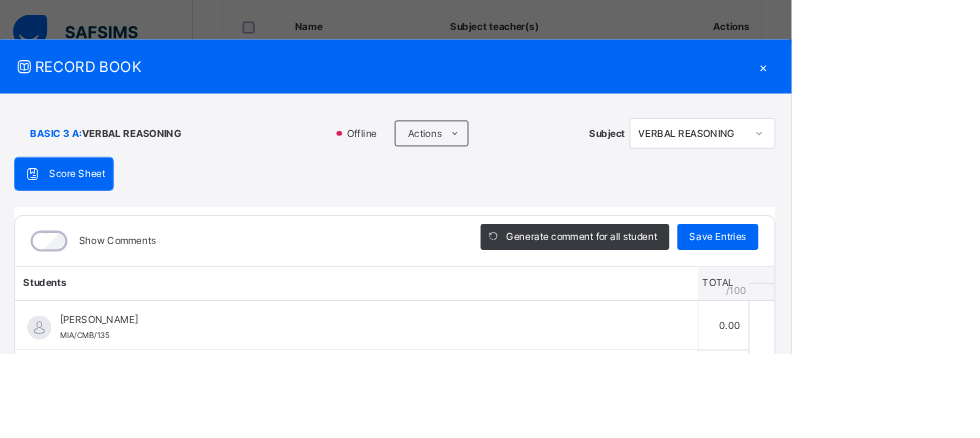click on "×" at bounding box center [945, 83] 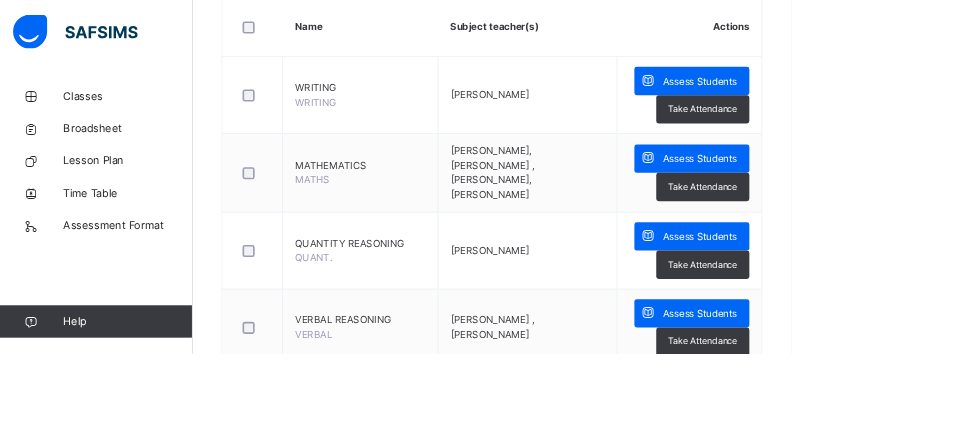 click at bounding box center [803, 388] 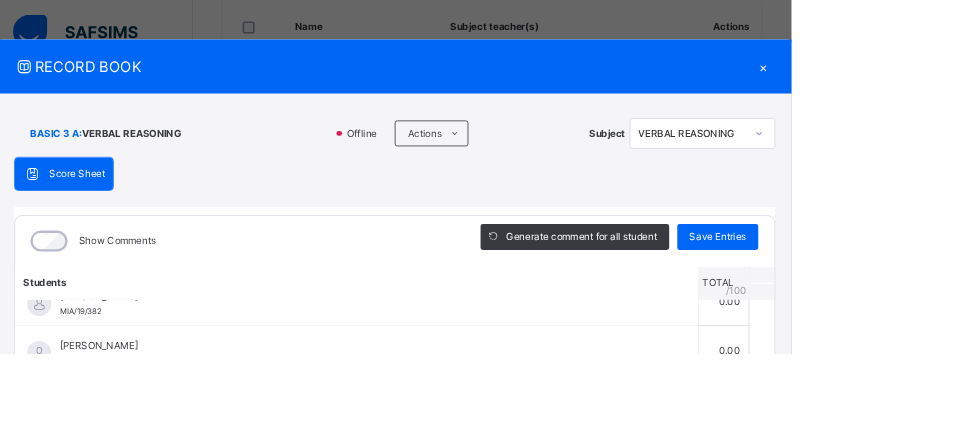 scroll, scrollTop: 0, scrollLeft: 0, axis: both 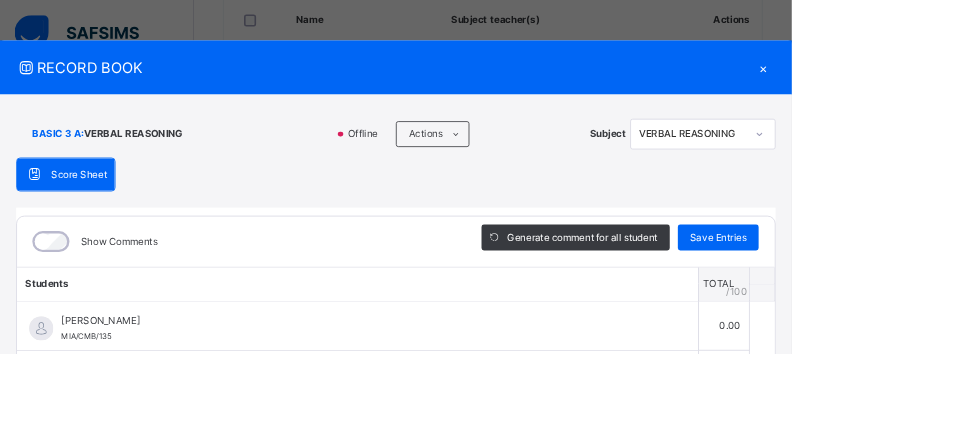 click on "×" at bounding box center [945, 83] 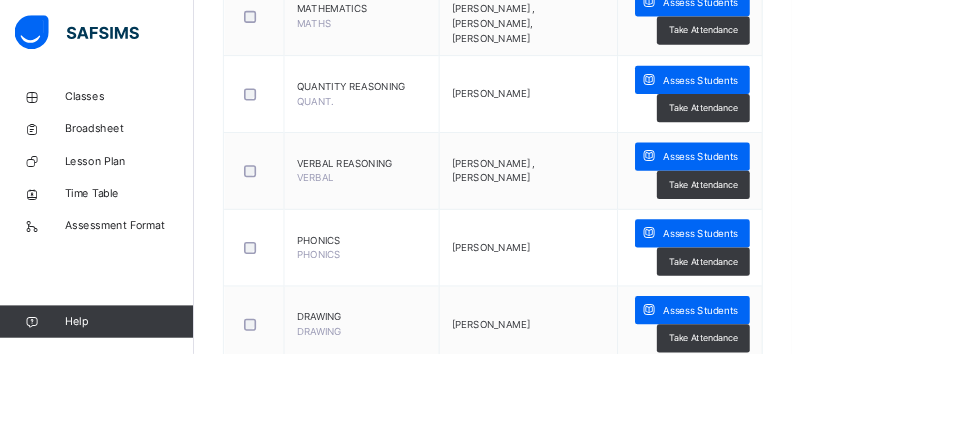 scroll, scrollTop: 1196, scrollLeft: 0, axis: vertical 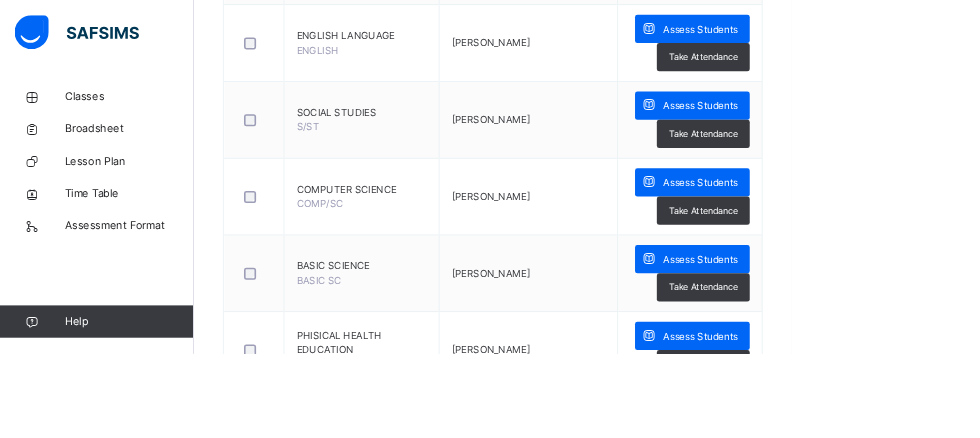 click at bounding box center [314, 338] 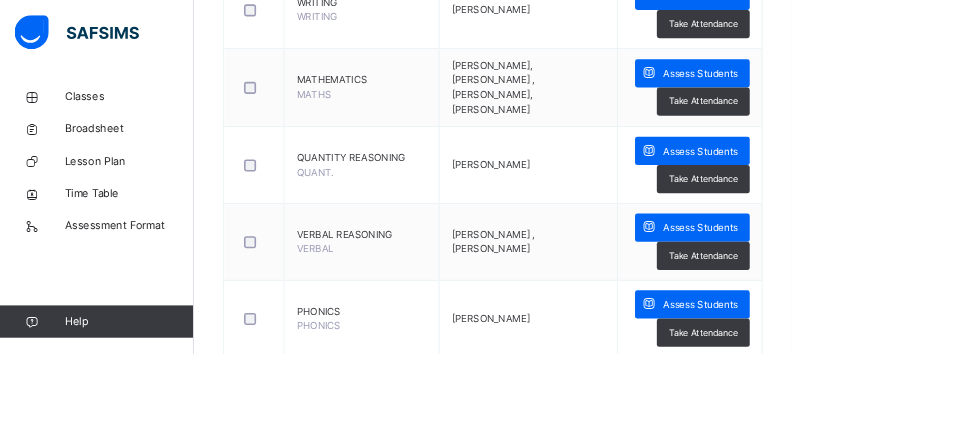 scroll, scrollTop: 664, scrollLeft: 0, axis: vertical 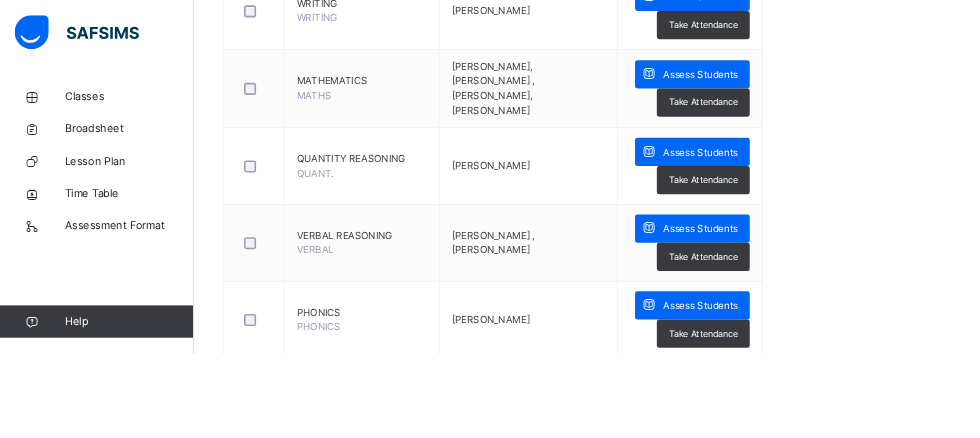 click at bounding box center (314, 870) 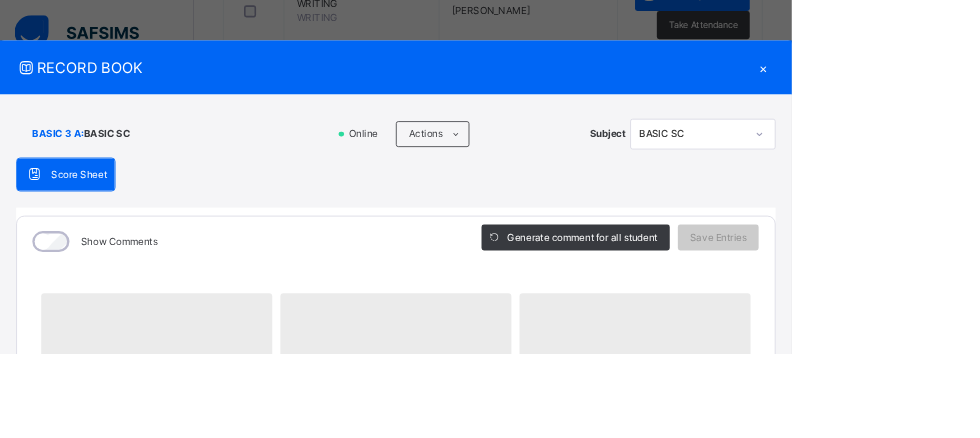 scroll, scrollTop: 970, scrollLeft: 0, axis: vertical 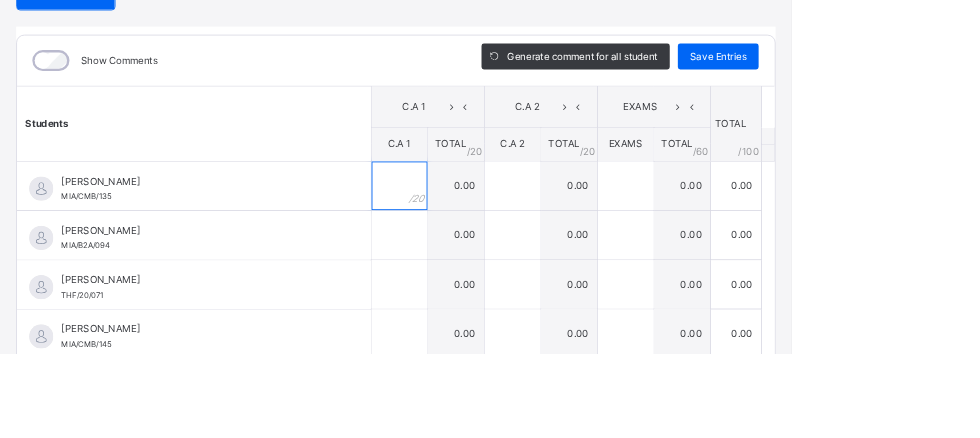 click at bounding box center (494, 230) 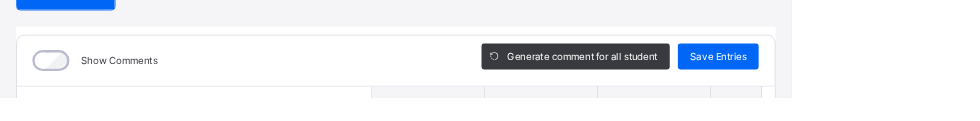 scroll, scrollTop: 317, scrollLeft: 0, axis: vertical 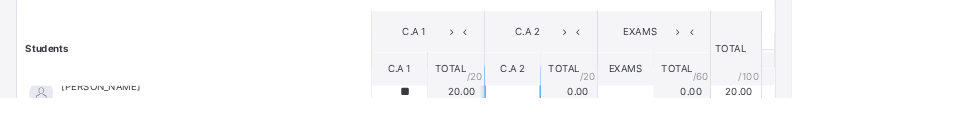 click at bounding box center [634, 113] 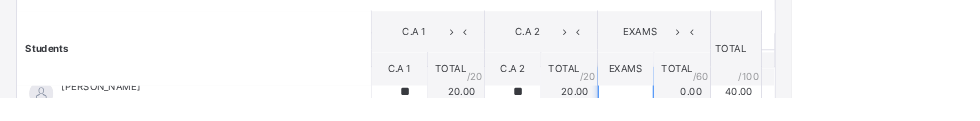 click at bounding box center [774, 113] 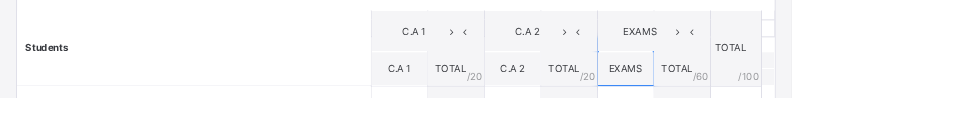 scroll, scrollTop: 60, scrollLeft: 0, axis: vertical 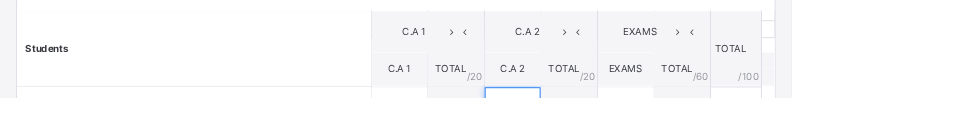 click at bounding box center [634, 138] 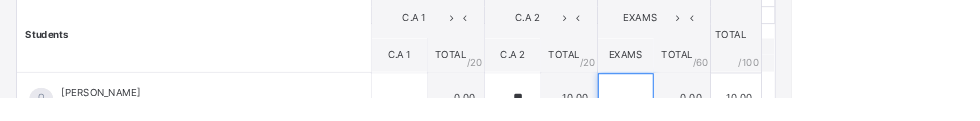 click at bounding box center (774, 121) 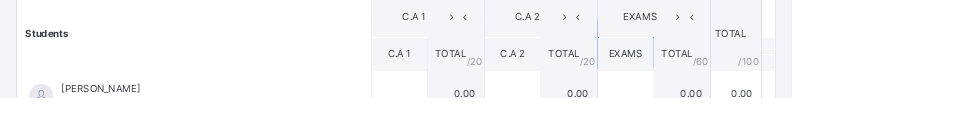 scroll, scrollTop: 129, scrollLeft: 0, axis: vertical 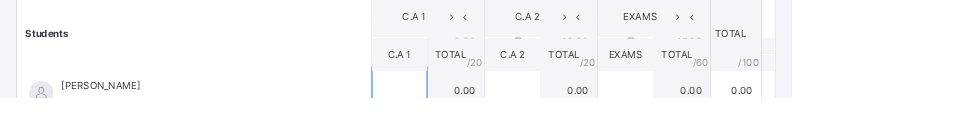 click at bounding box center (494, 113) 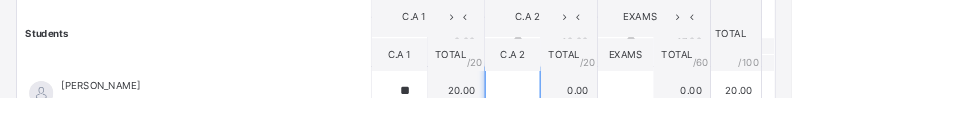 click at bounding box center (634, 113) 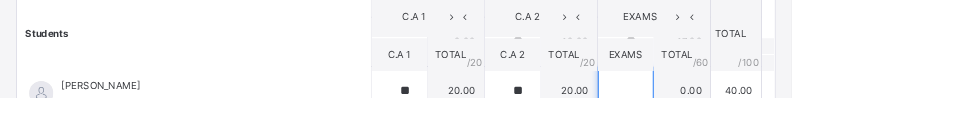 click at bounding box center [774, 113] 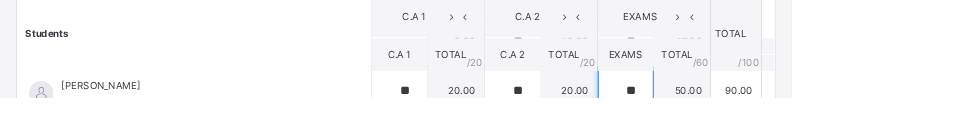 scroll, scrollTop: 187, scrollLeft: 0, axis: vertical 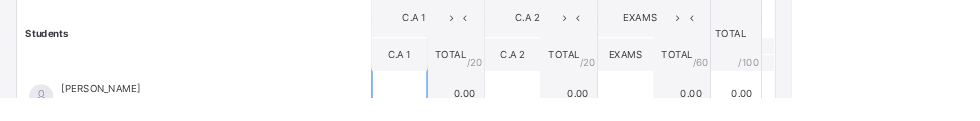 click at bounding box center (494, 116) 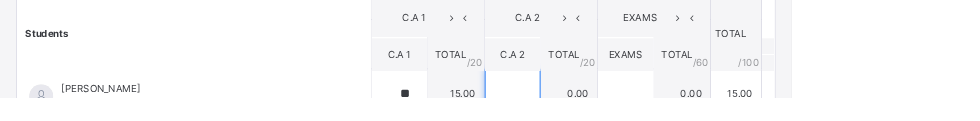 click at bounding box center [634, 116] 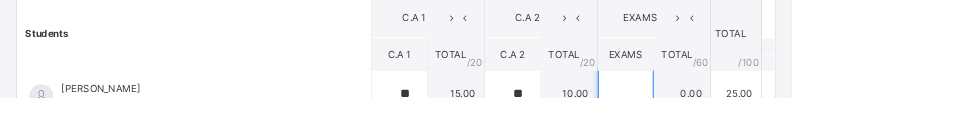 click at bounding box center (774, 116) 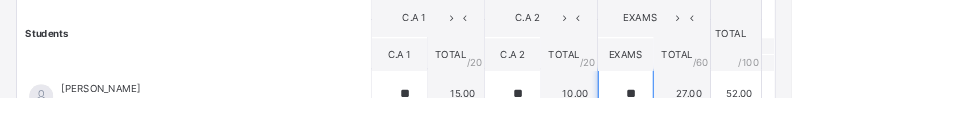 scroll, scrollTop: 253, scrollLeft: 0, axis: vertical 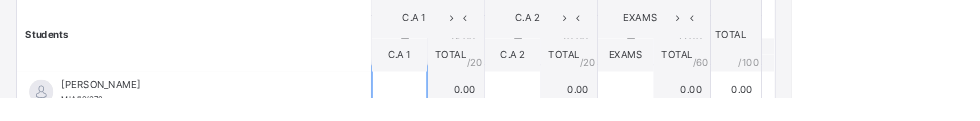 click at bounding box center [494, 111] 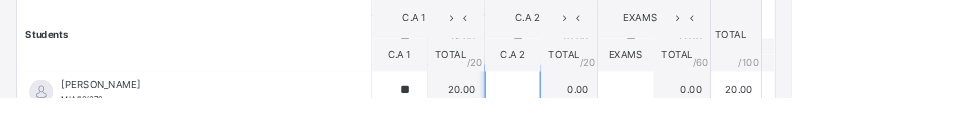 click at bounding box center (634, 111) 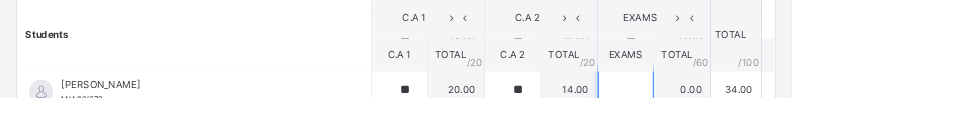 click at bounding box center [774, 111] 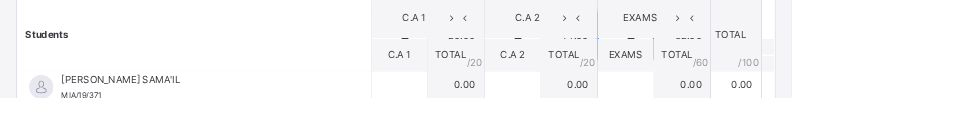 scroll, scrollTop: 385, scrollLeft: 0, axis: vertical 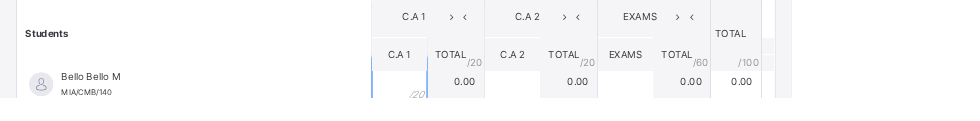 click at bounding box center (494, 101) 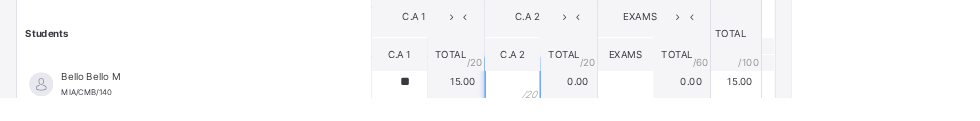 click at bounding box center [634, 101] 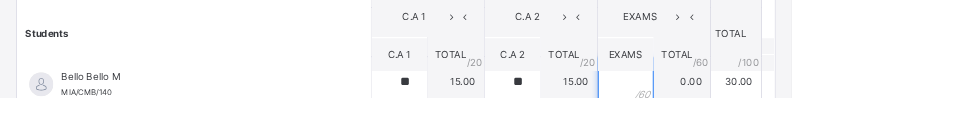 click at bounding box center [774, 101] 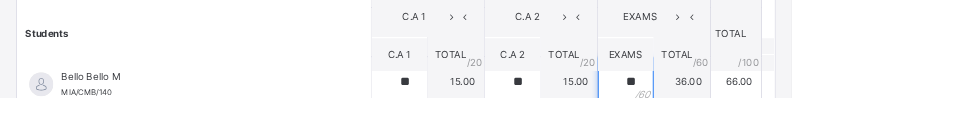 scroll, scrollTop: 432, scrollLeft: 0, axis: vertical 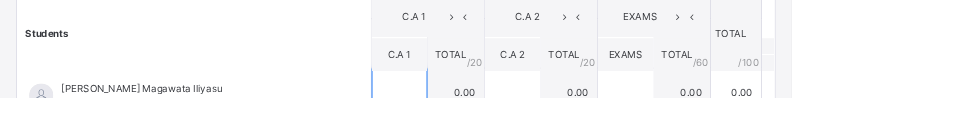 click at bounding box center [494, 115] 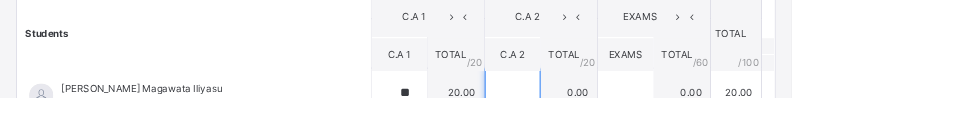 click at bounding box center (634, 115) 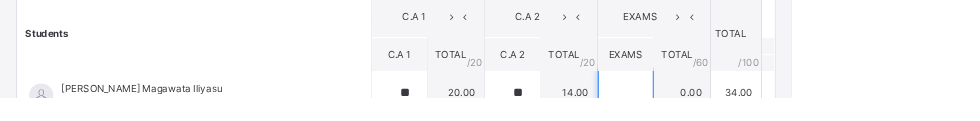 click at bounding box center [774, 115] 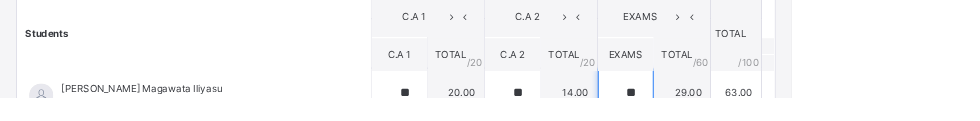 scroll, scrollTop: 488, scrollLeft: 0, axis: vertical 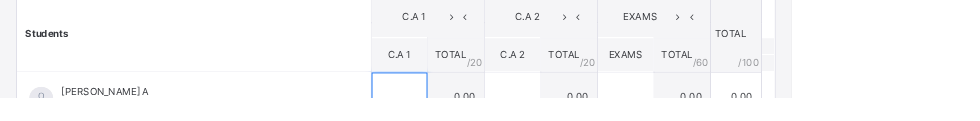 click at bounding box center (494, 120) 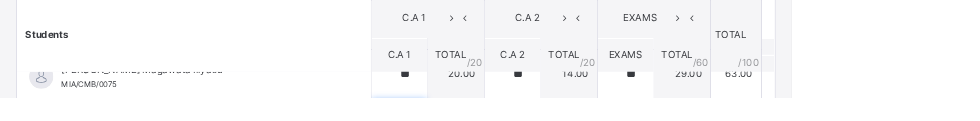 scroll, scrollTop: 481, scrollLeft: 0, axis: vertical 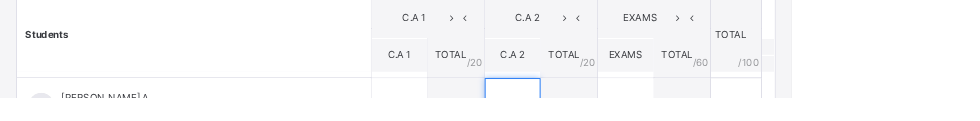 click at bounding box center (634, 127) 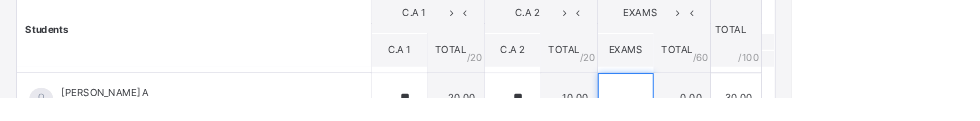 click at bounding box center [774, 121] 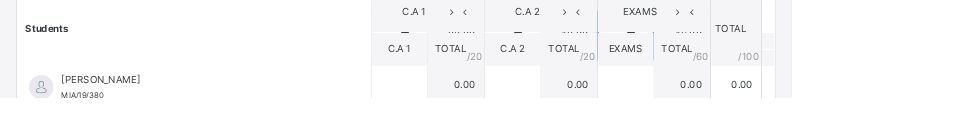 scroll, scrollTop: 616, scrollLeft: 0, axis: vertical 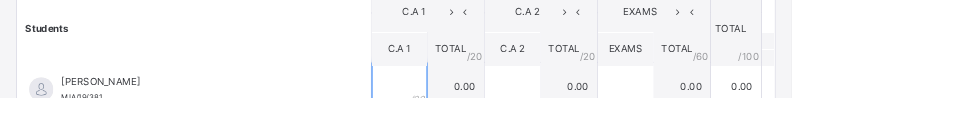 click at bounding box center [494, 108] 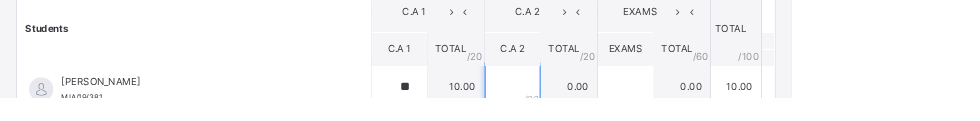 click at bounding box center [634, 108] 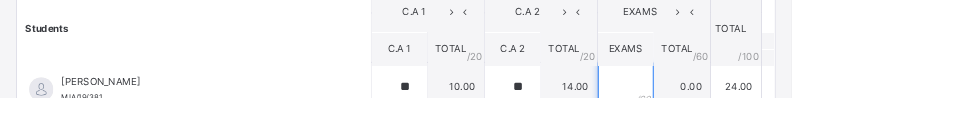 click at bounding box center (774, 108) 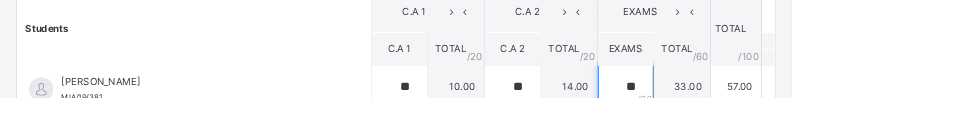 scroll, scrollTop: 662, scrollLeft: 0, axis: vertical 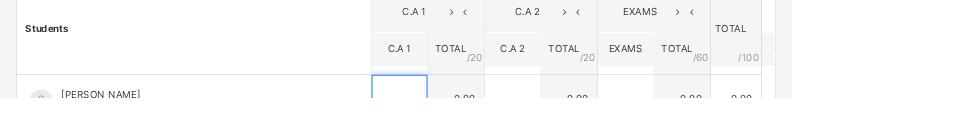 click at bounding box center [494, 123] 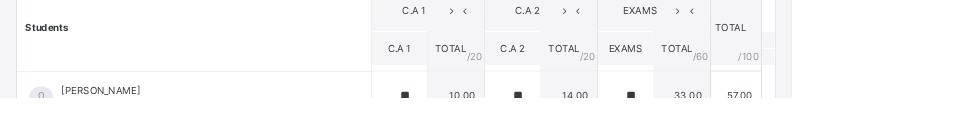 scroll, scrollTop: 663, scrollLeft: 0, axis: vertical 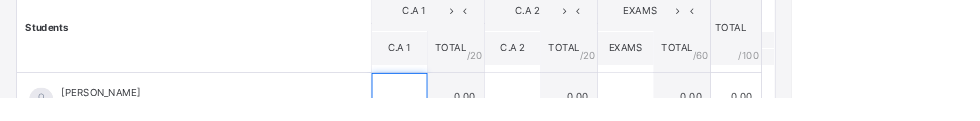 click at bounding box center (494, 120) 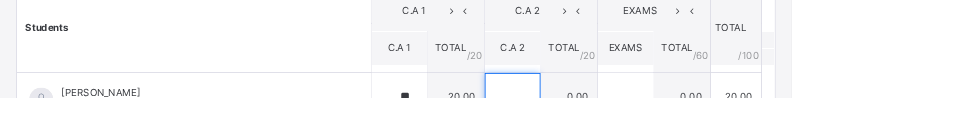 click at bounding box center [634, 120] 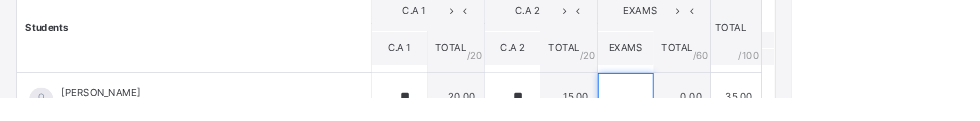 click at bounding box center [774, 120] 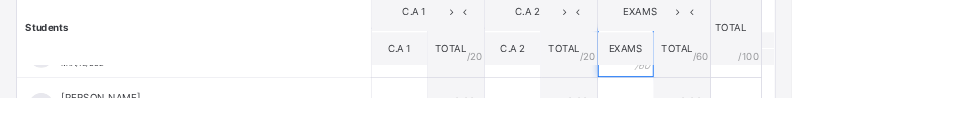 scroll, scrollTop: 733, scrollLeft: 0, axis: vertical 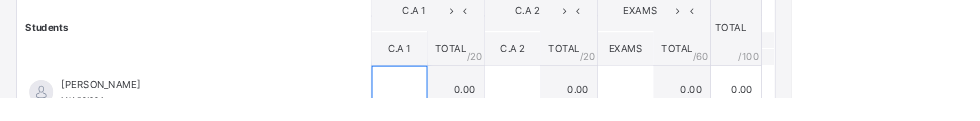 click at bounding box center [494, 111] 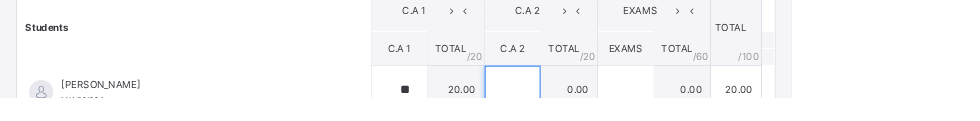 click at bounding box center (634, 111) 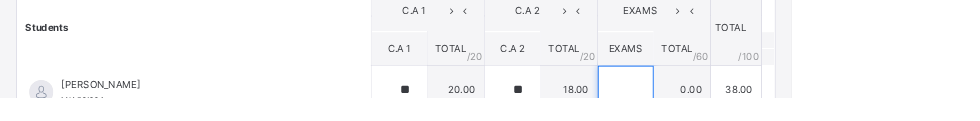 click at bounding box center [774, 111] 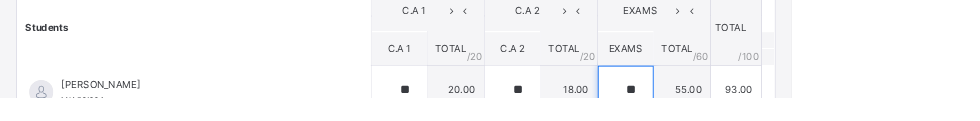 scroll, scrollTop: 752, scrollLeft: 0, axis: vertical 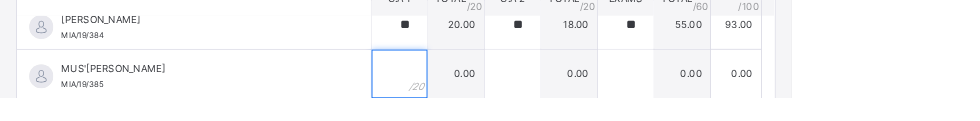 click at bounding box center [494, 92] 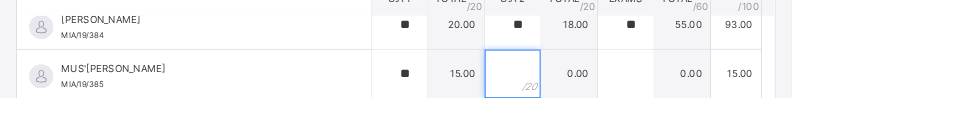 click at bounding box center (634, 92) 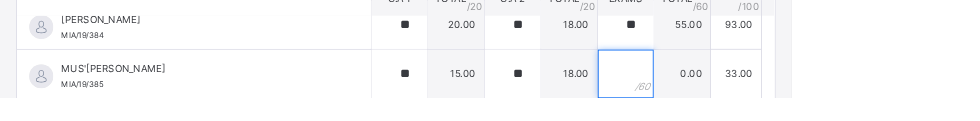 click at bounding box center (774, 92) 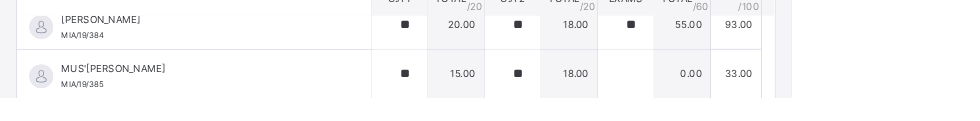 click at bounding box center [774, 92] 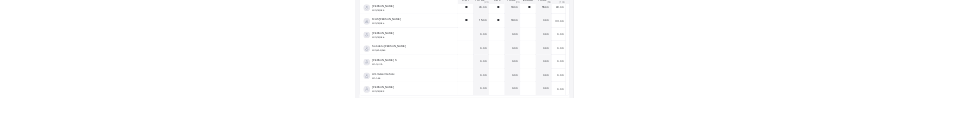scroll, scrollTop: 368, scrollLeft: 0, axis: vertical 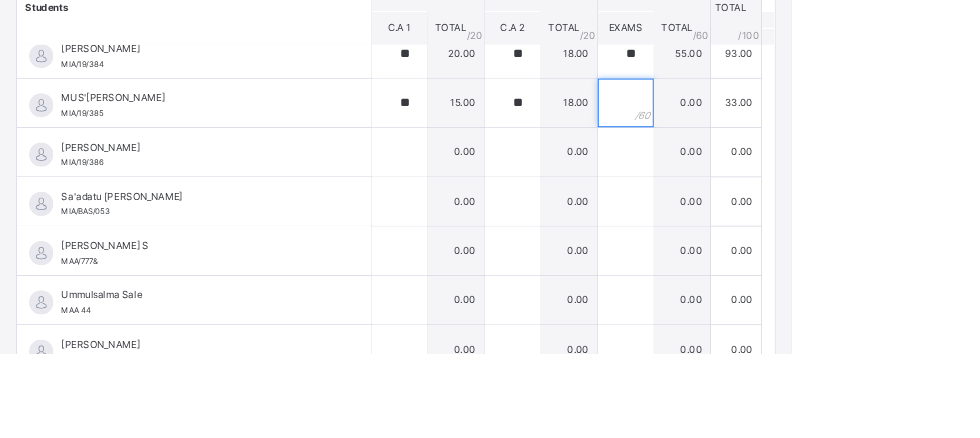 click at bounding box center [774, 127] 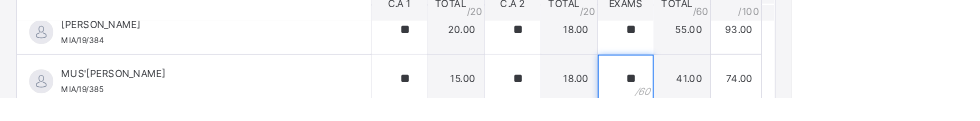 scroll, scrollTop: 475, scrollLeft: 0, axis: vertical 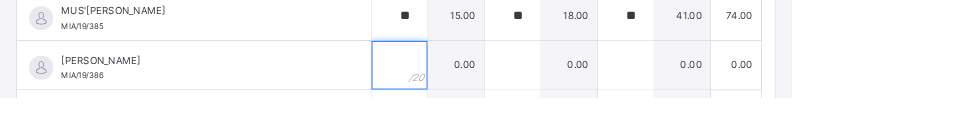 click at bounding box center (494, 81) 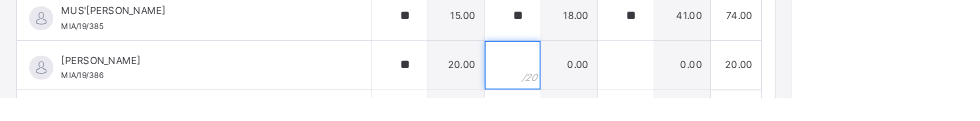 click at bounding box center (634, 81) 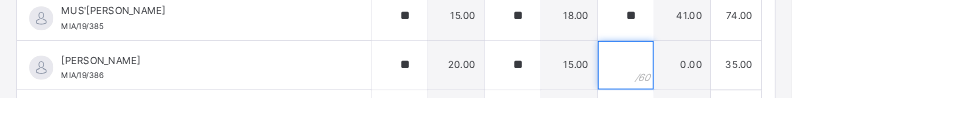 click at bounding box center (774, 81) 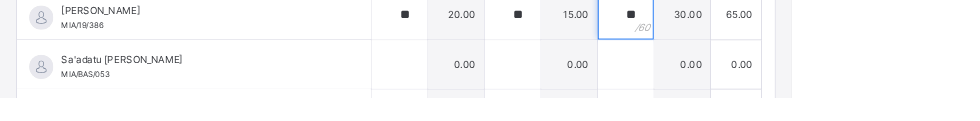 scroll, scrollTop: 537, scrollLeft: 0, axis: vertical 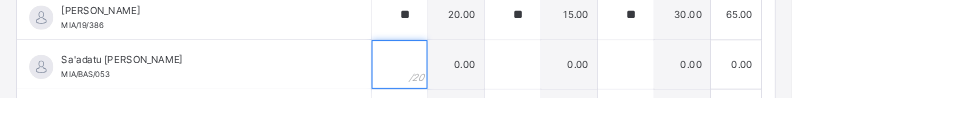 click at bounding box center [494, 80] 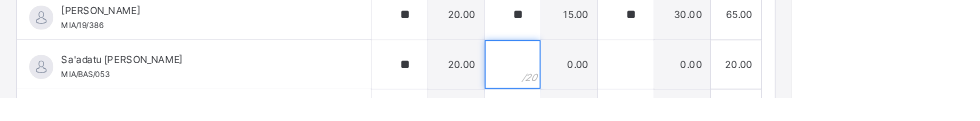 click at bounding box center (634, 80) 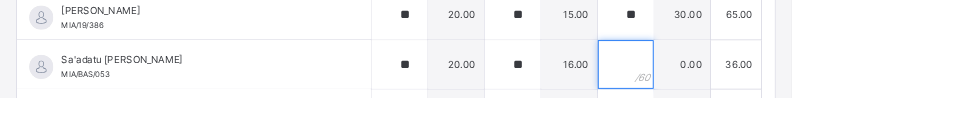 click at bounding box center [774, 80] 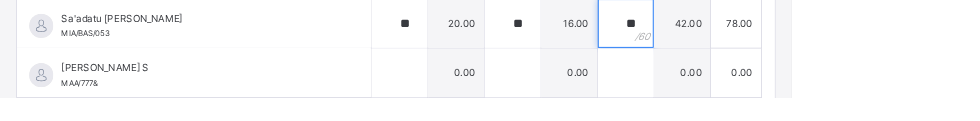 scroll, scrollTop: 589, scrollLeft: 0, axis: vertical 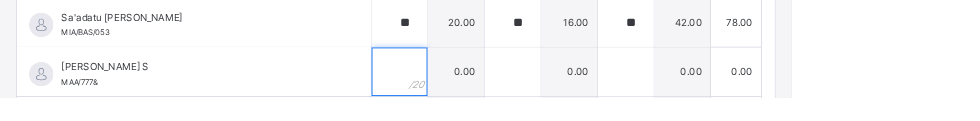 click at bounding box center (494, 89) 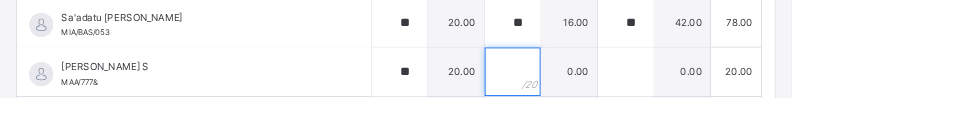 click at bounding box center [634, 89] 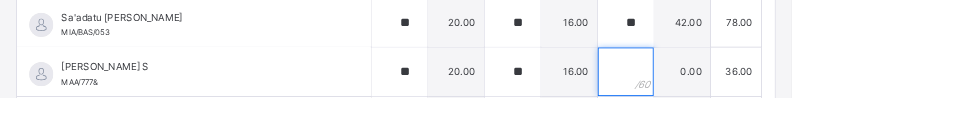 click at bounding box center [774, 89] 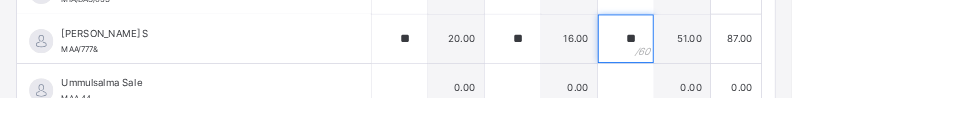 scroll, scrollTop: 633, scrollLeft: 0, axis: vertical 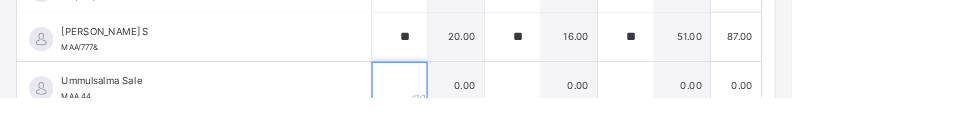 click at bounding box center [494, 106] 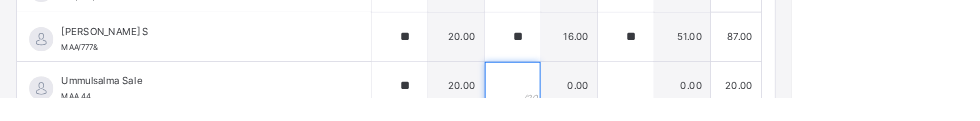 click at bounding box center [634, 106] 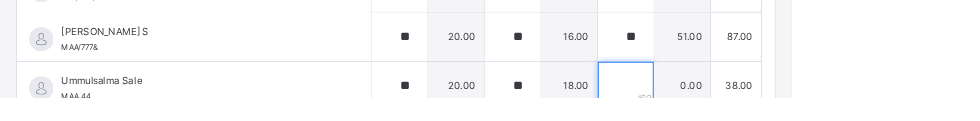 click at bounding box center [774, 106] 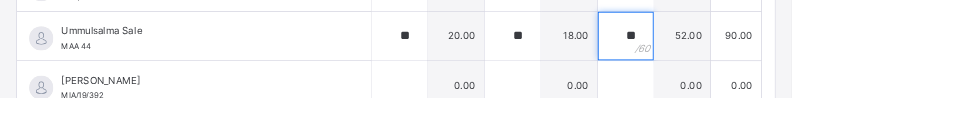 scroll, scrollTop: 700, scrollLeft: 0, axis: vertical 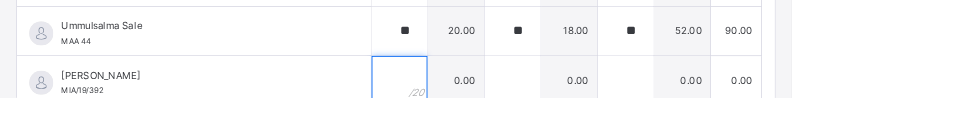 click at bounding box center [494, 100] 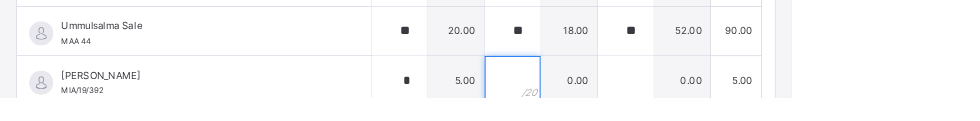 click at bounding box center [634, 100] 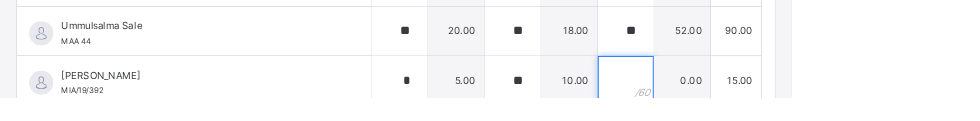 click at bounding box center (774, 100) 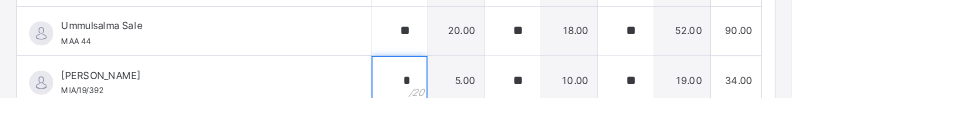 click on "*" at bounding box center (494, 100) 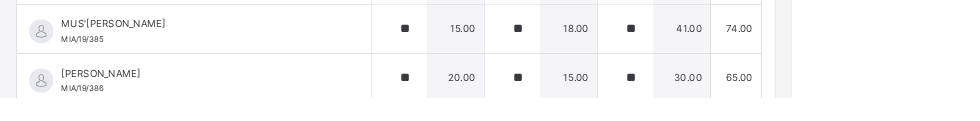 scroll, scrollTop: 437, scrollLeft: 0, axis: vertical 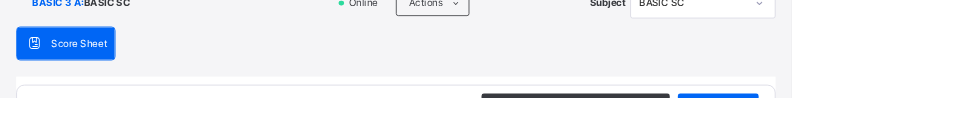 click on "Save Entries" at bounding box center (889, 132) 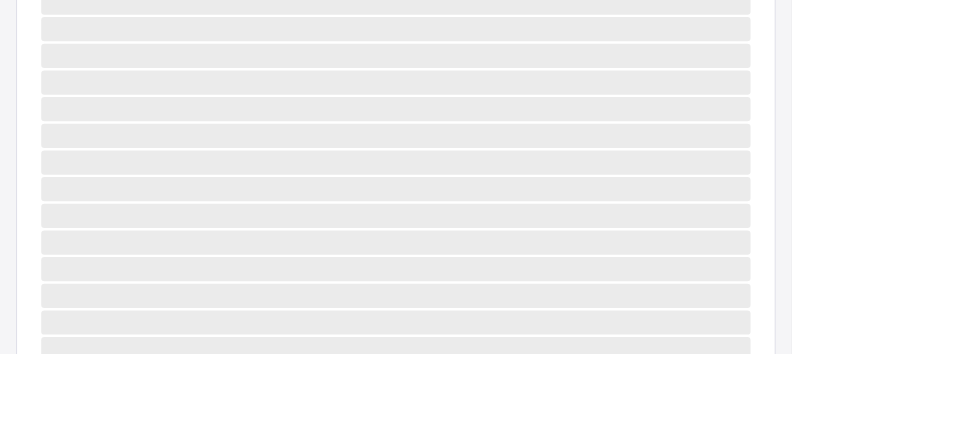 scroll, scrollTop: 1019, scrollLeft: 0, axis: vertical 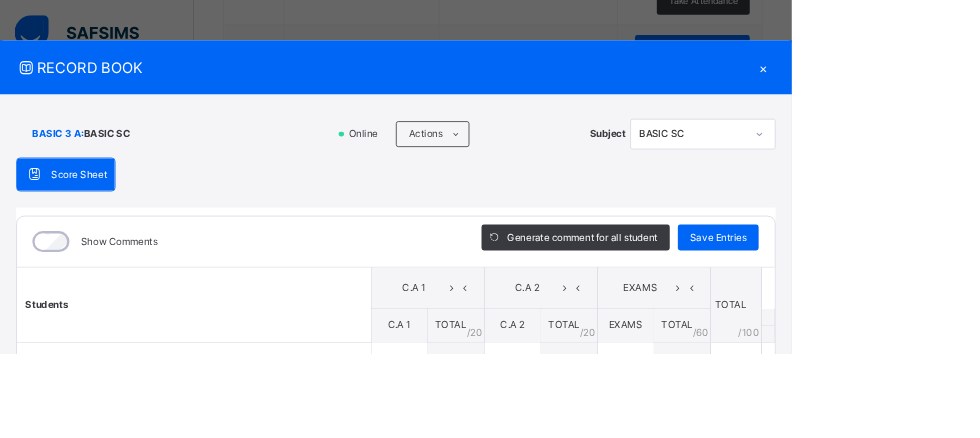 click on "Save Entries" at bounding box center [889, 294] 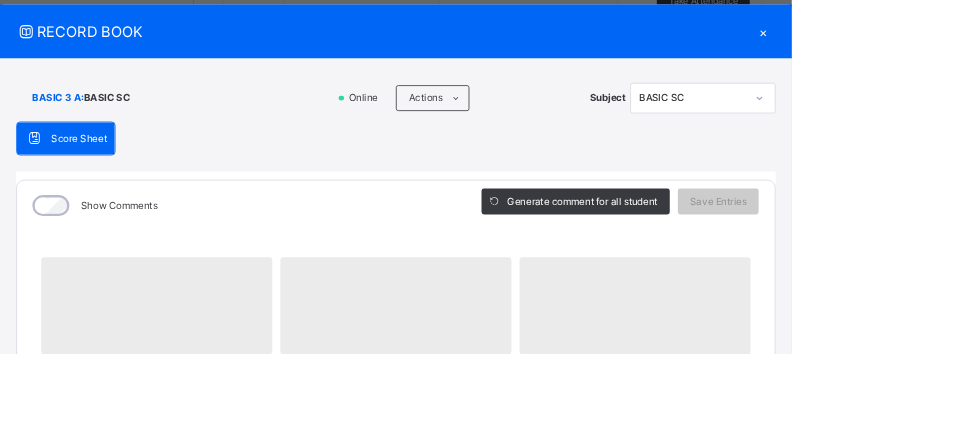 scroll, scrollTop: 0, scrollLeft: 0, axis: both 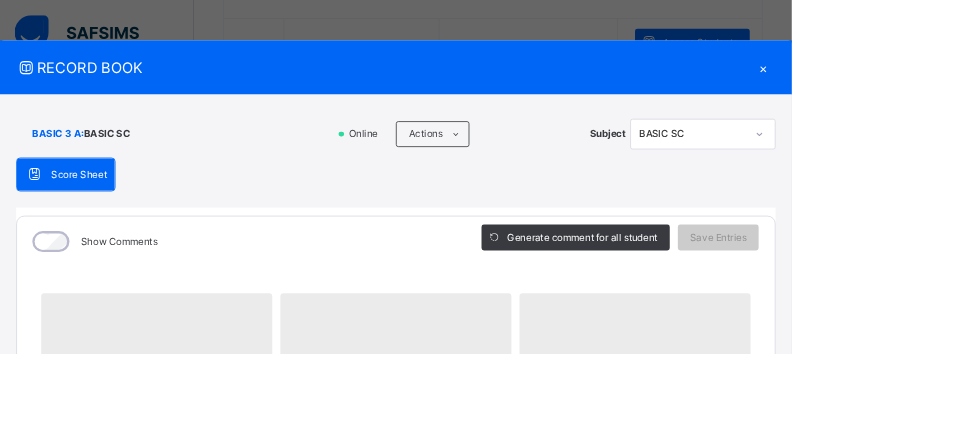 click on "×" at bounding box center (945, 83) 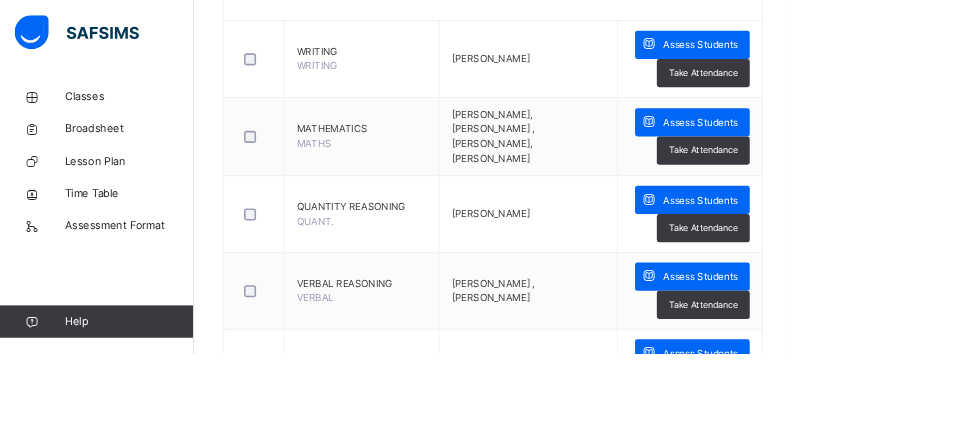 scroll, scrollTop: 622, scrollLeft: 0, axis: vertical 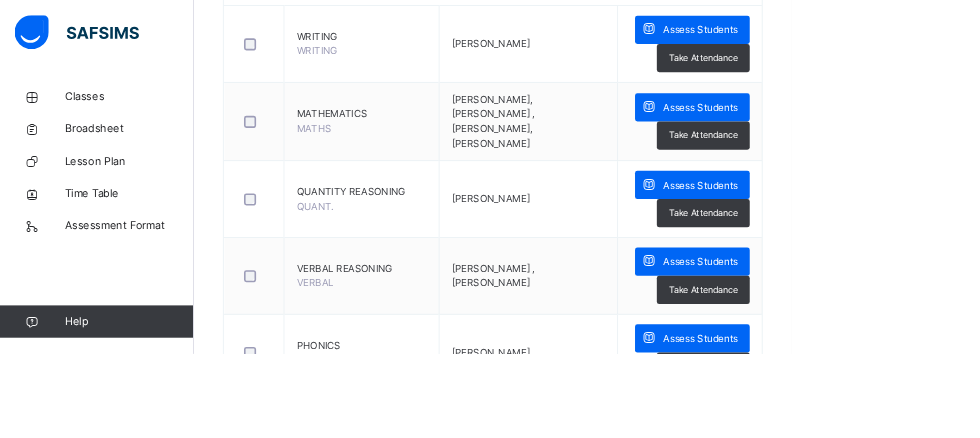 click on "Assess Students" at bounding box center [867, 325] 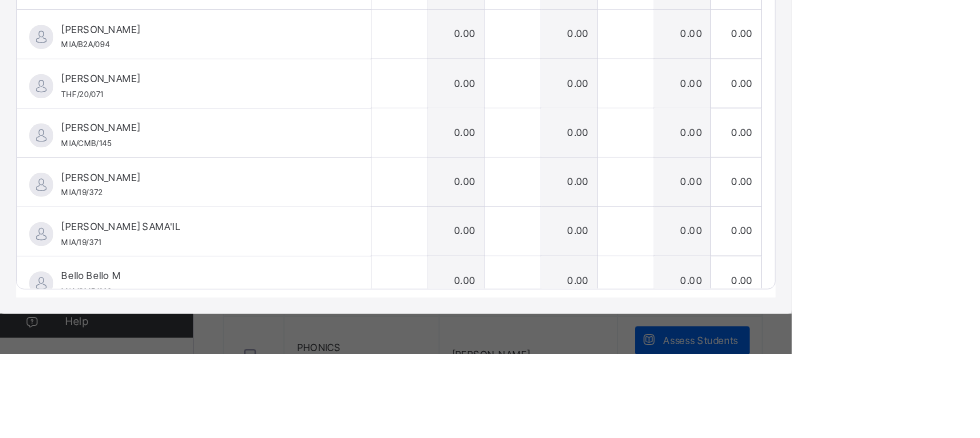 scroll, scrollTop: 262, scrollLeft: 0, axis: vertical 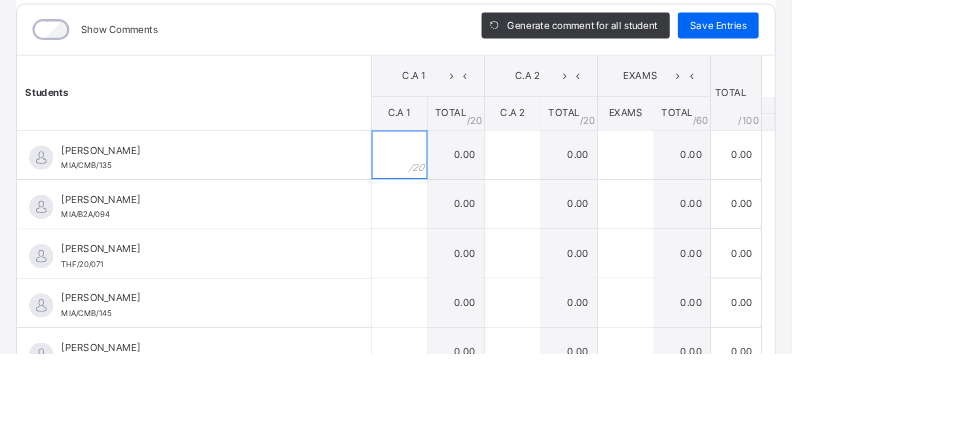 click at bounding box center (494, 192) 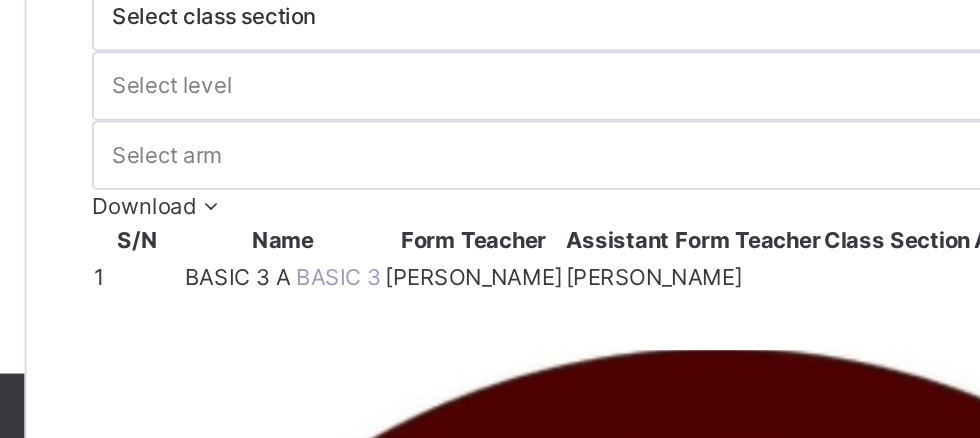 scroll, scrollTop: 0, scrollLeft: 0, axis: both 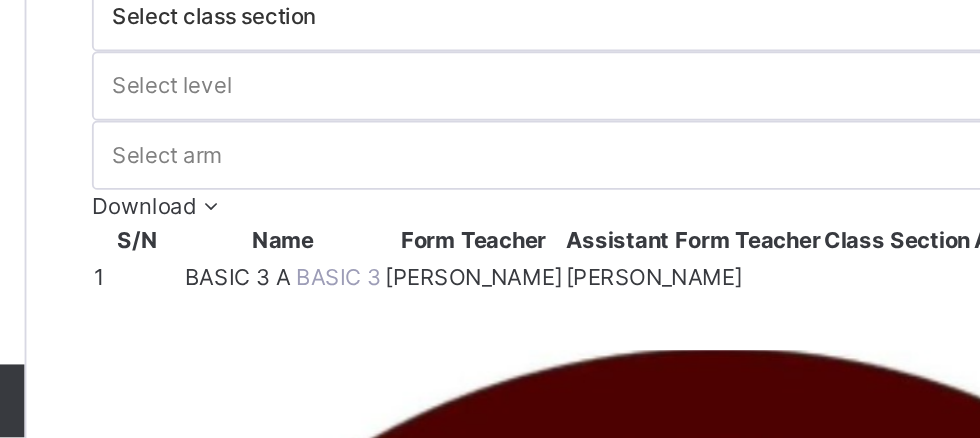 click on "BASIC 3   A" at bounding box center (357, 329) 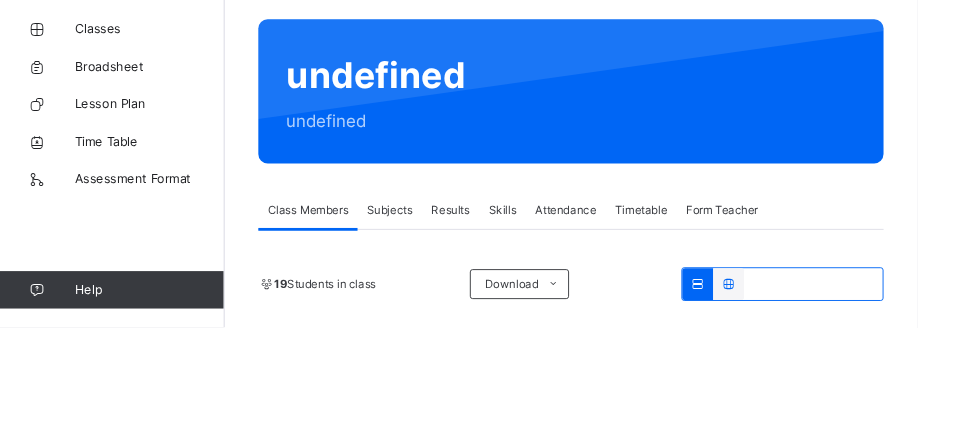 scroll, scrollTop: 62, scrollLeft: 0, axis: vertical 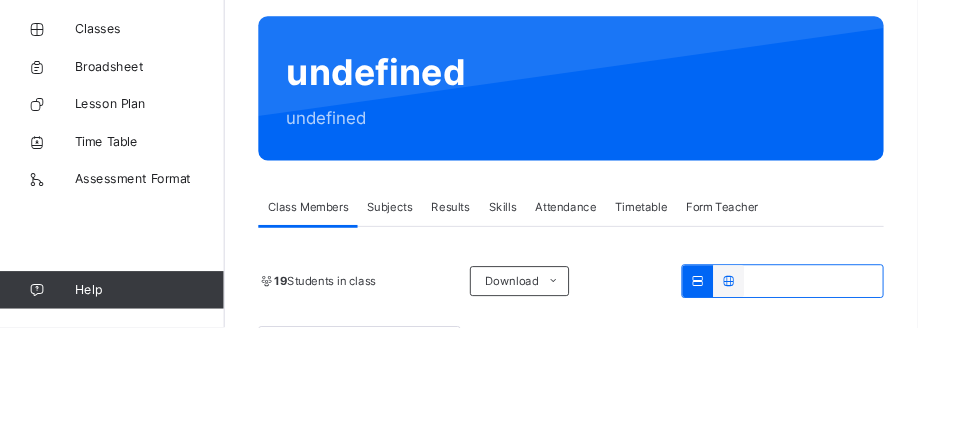 click on "Subjects" at bounding box center [416, 310] 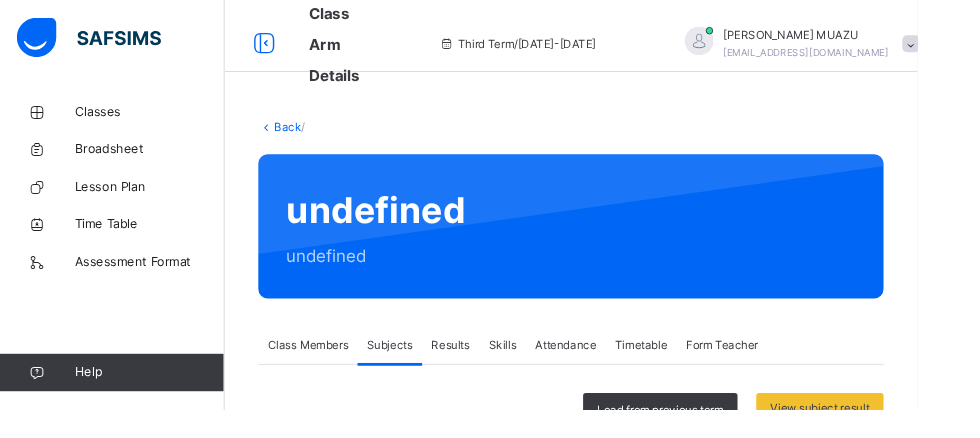 scroll, scrollTop: 0, scrollLeft: 0, axis: both 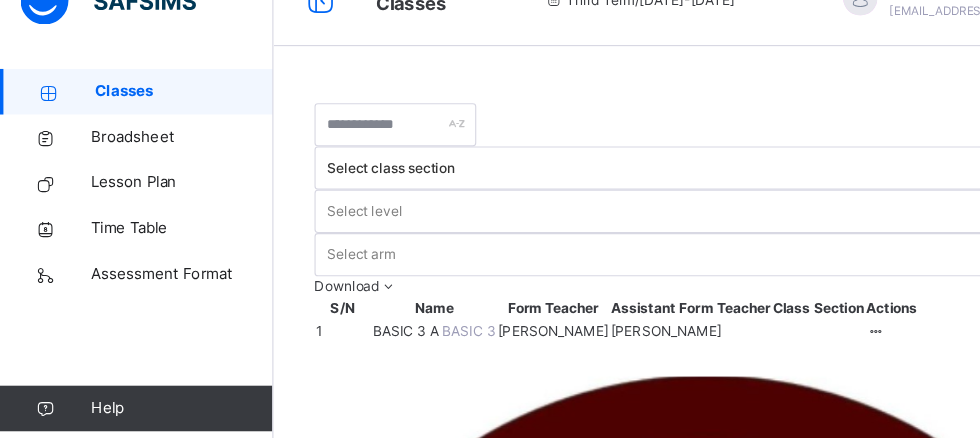 click on "BASIC 3   A" at bounding box center [357, 329] 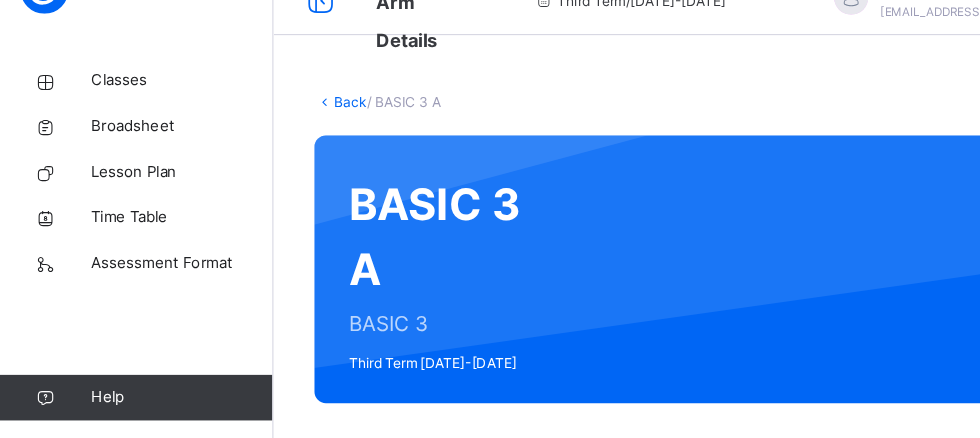 scroll, scrollTop: 1, scrollLeft: 0, axis: vertical 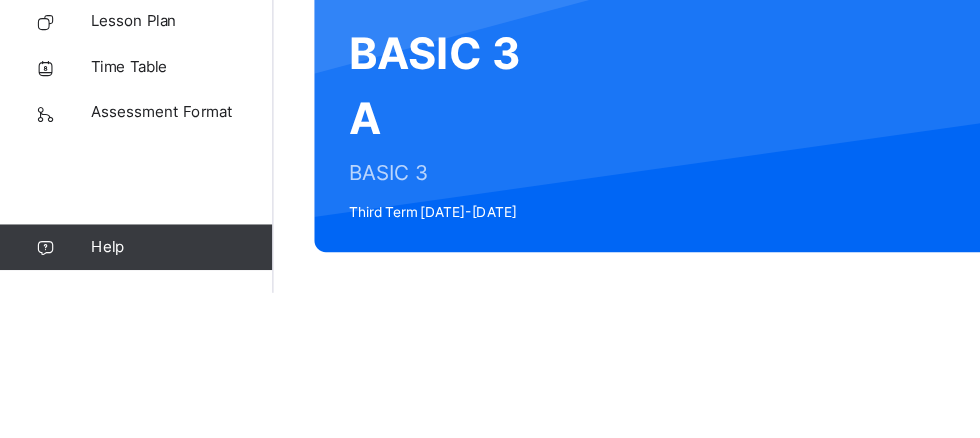 click on "Subjects" at bounding box center (416, 452) 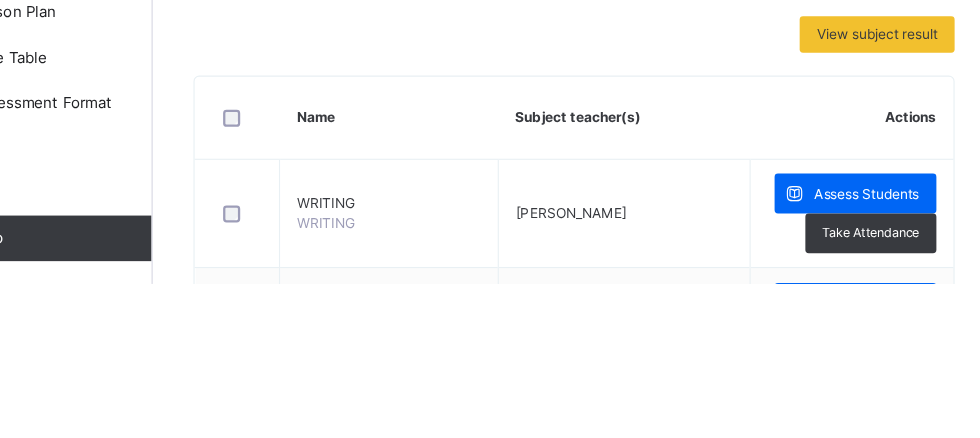 scroll, scrollTop: 310, scrollLeft: 0, axis: vertical 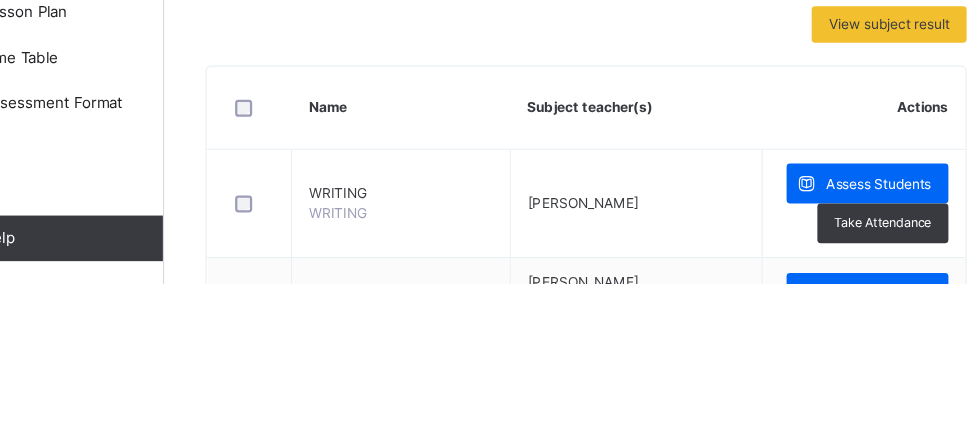click on "Assess Students" at bounding box center (867, 350) 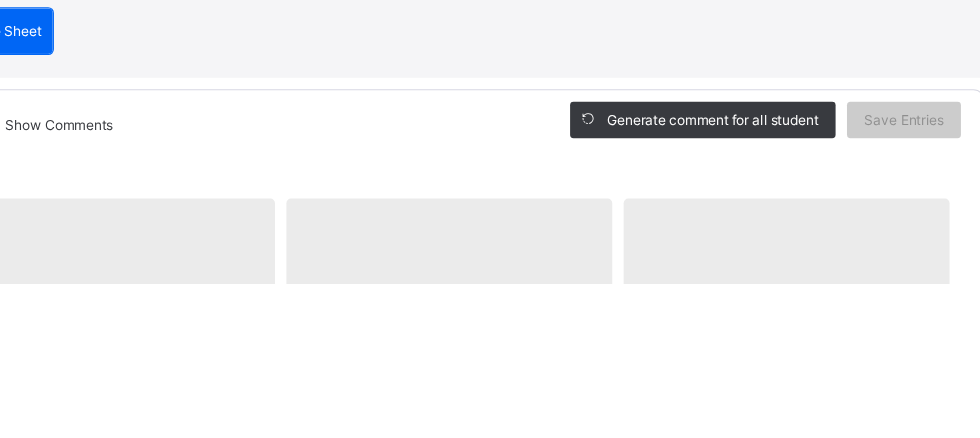 scroll, scrollTop: 1162, scrollLeft: 0, axis: vertical 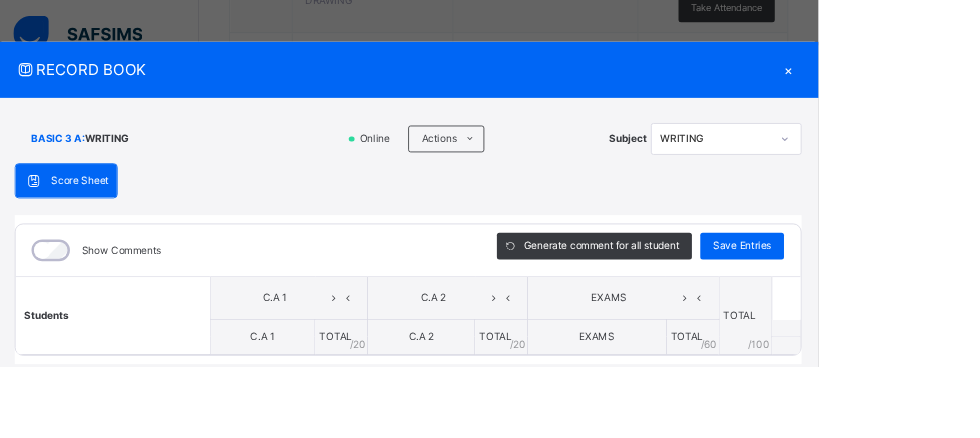 click on "Score Sheet Score Sheet Show Comments   Generate comment for all student   Save Entries Class Level:  BASIC 3   A Subject:  WRITING Session:  2024/2025 Session Session:  Third Term Students C.A 1 C.A 2 EXAMS TOTAL /100 Comment C.A 1 TOTAL / 20 C.A 2 TOTAL / 20 EXAMS TOTAL / 60   ×   Subject Teacher’s Comment Generate and see in full the comment developed by the AI with an option to regenerate the comment [PERSON_NAME] Bot Please wait while the [PERSON_NAME] Bot generates comments for all your students" at bounding box center (490, 315) 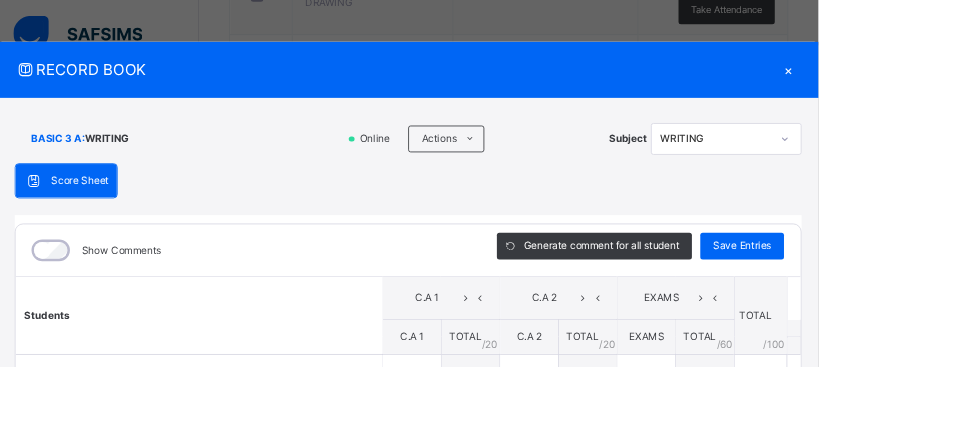 click on "×" at bounding box center (945, 83) 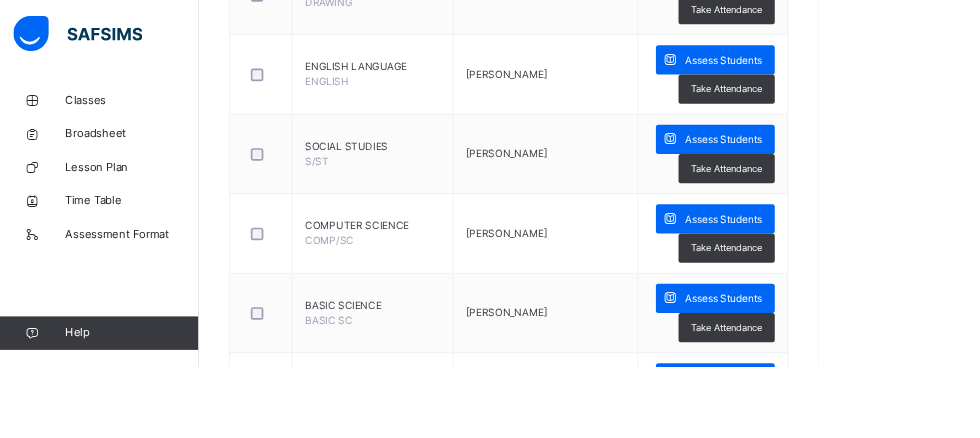 click on "Class Arm Details     Third Term  /  [DATE]-[DATE]   [PERSON_NAME] [EMAIL_ADDRESS][DOMAIN_NAME] Classes Broadsheet Lesson Plan Time Table Assessment Format   Help Onboarding Great job! You have finished setting up all essential configurations. Our wizard which has lots of in-built templates will continue to guide you through with the academic configurations. Academic Configuration Steps Continue × Idle Mode Due to inactivity you would be logged out to the system in the next   15mins , click the "Resume" button to keep working or the "Log me out" button to log out of the system. Log me out Resume Back  / BASIC 3 A BASIC 3 A BASIC 3 Third Term [DATE]-[DATE] Class Members Subjects Results Skills Attendance Timetable Form Teacher Subjects More Options   19  Students in class Download Pdf Report Excel Report View subject profile MA'ALIQ ISLAMIC ACADEMY Date: [DATE] 11:44:56 am Class Members Class:  BASIC 3 A Total no. of Students:  19 Term:  Third Term Session:  [DATE]-[DATE] S/NO Admission No. Last Name First Name 1" at bounding box center (490, -107) 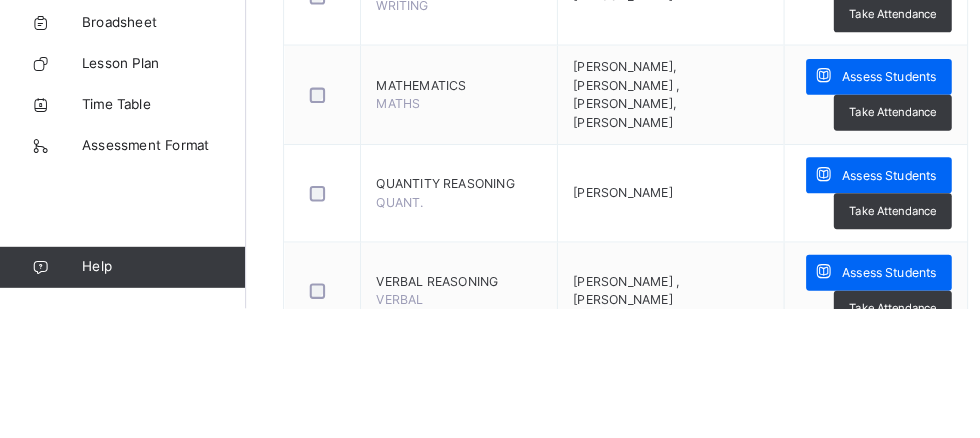 scroll, scrollTop: 556, scrollLeft: 0, axis: vertical 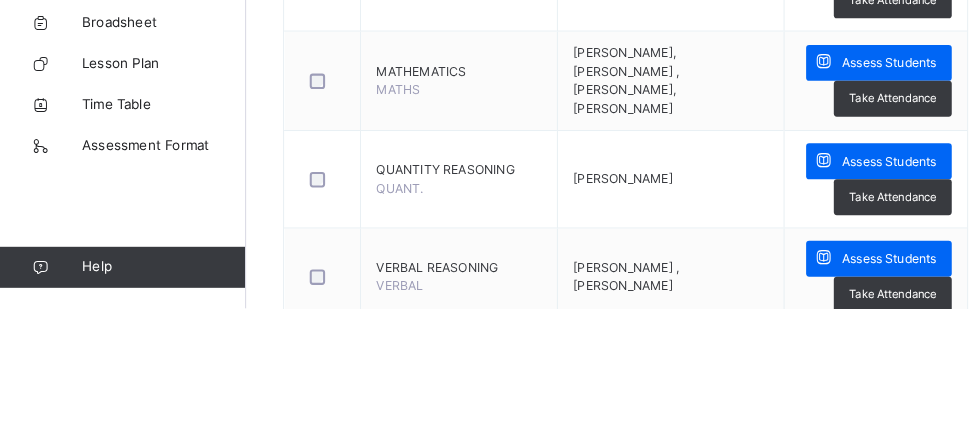 click on "Assess Students" at bounding box center [867, 390] 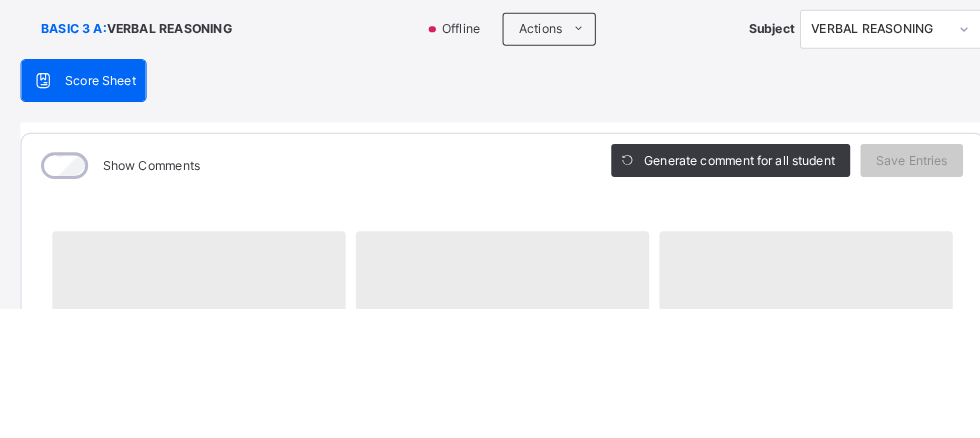 scroll, scrollTop: 603, scrollLeft: 0, axis: vertical 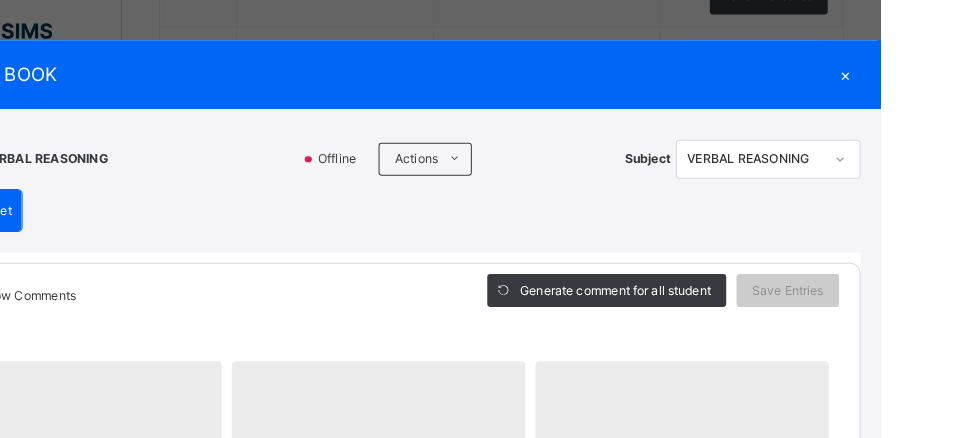 click on "Offline" at bounding box center [454, 166] 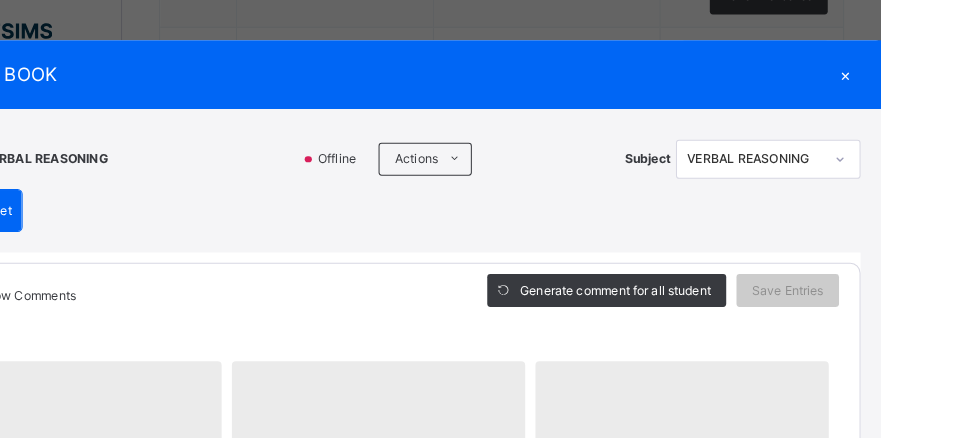 click at bounding box center [564, 166] 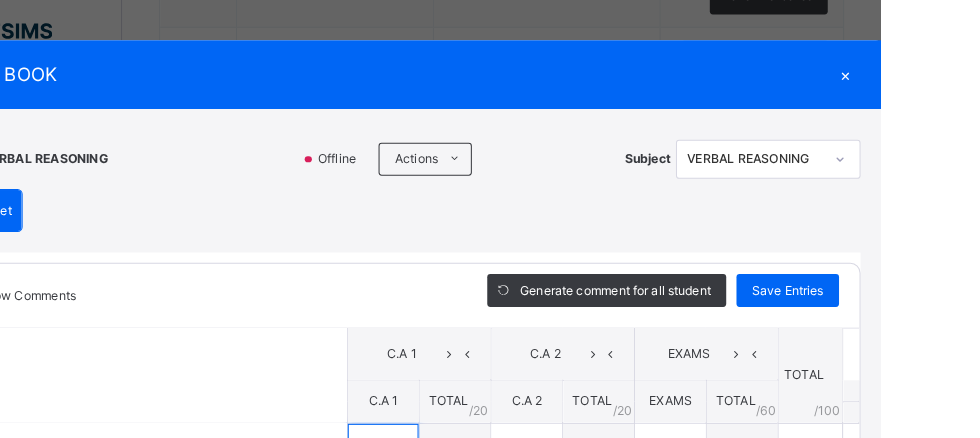 click at bounding box center (494, 454) 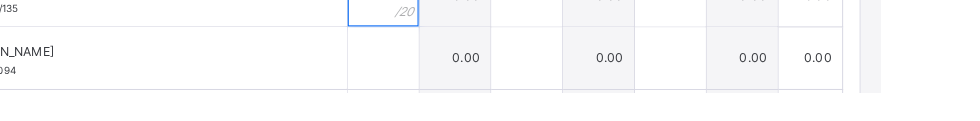 scroll, scrollTop: 391, scrollLeft: 0, axis: vertical 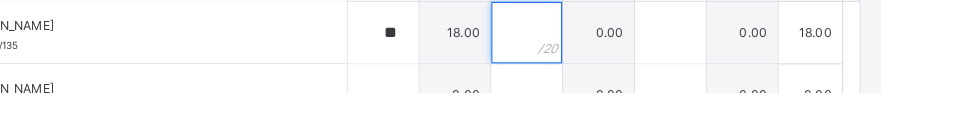 click at bounding box center [634, 63] 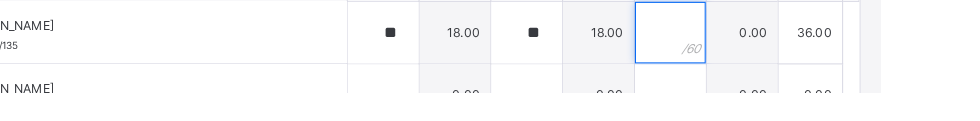 click at bounding box center [774, 63] 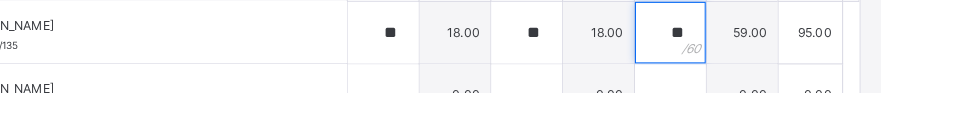 scroll, scrollTop: 47, scrollLeft: 0, axis: vertical 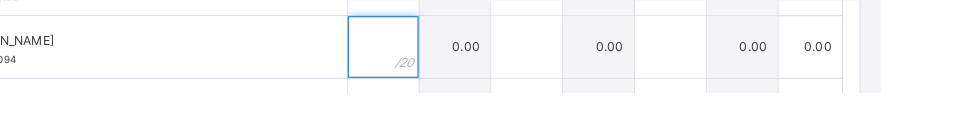 click at bounding box center [494, 77] 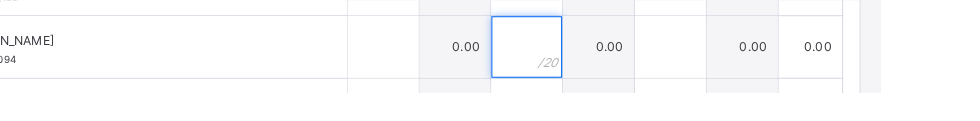 click at bounding box center [634, 77] 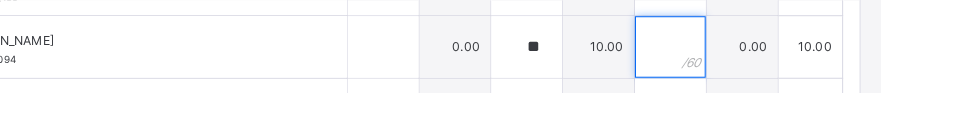 click at bounding box center (774, 77) 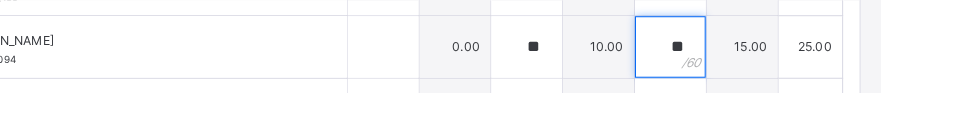 scroll, scrollTop: 73, scrollLeft: 0, axis: vertical 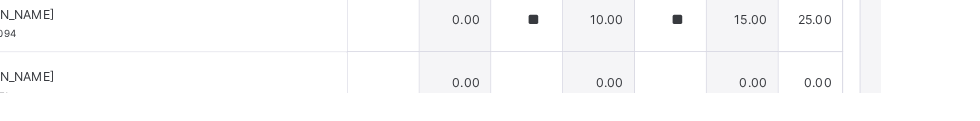 click on "0.00" at bounding box center (564, 111) 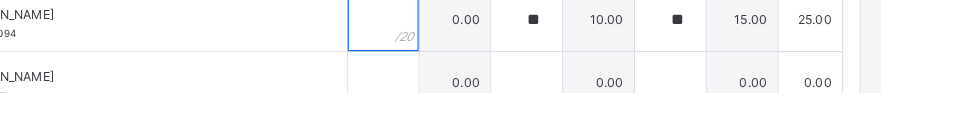 click at bounding box center (494, 51) 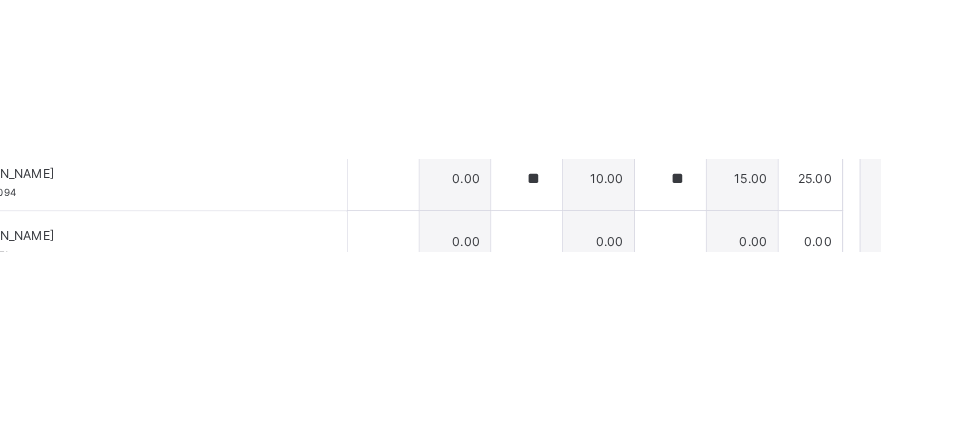scroll, scrollTop: 1317, scrollLeft: 0, axis: vertical 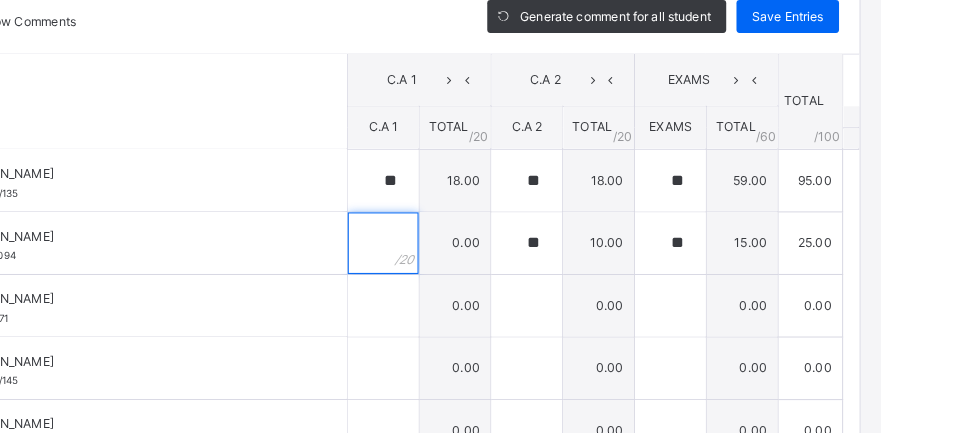 click at bounding box center (494, 253) 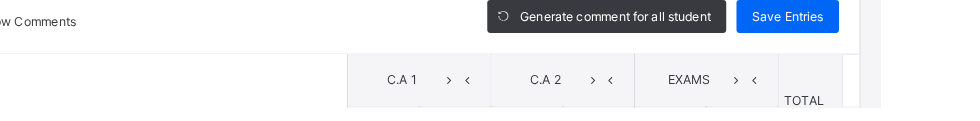 scroll, scrollTop: 0, scrollLeft: 0, axis: both 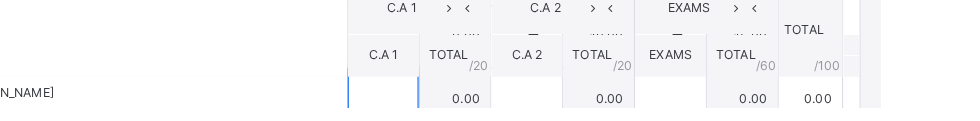 click at bounding box center [494, 113] 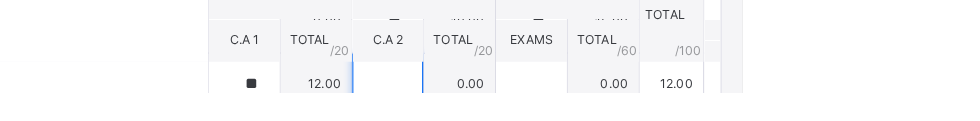 click at bounding box center [634, 113] 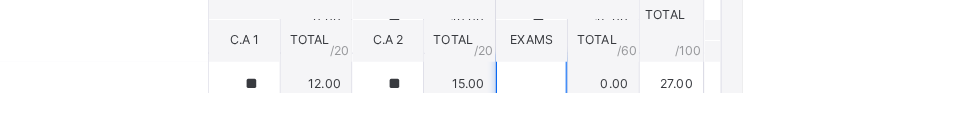 click at bounding box center (774, 113) 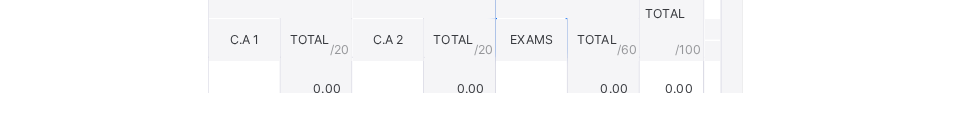 scroll, scrollTop: 188, scrollLeft: 0, axis: vertical 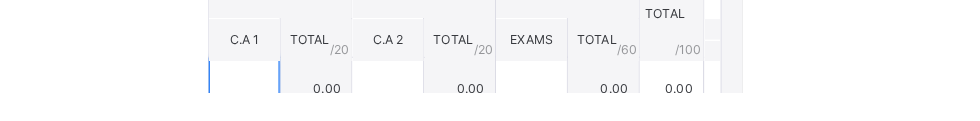 click at bounding box center (494, 117) 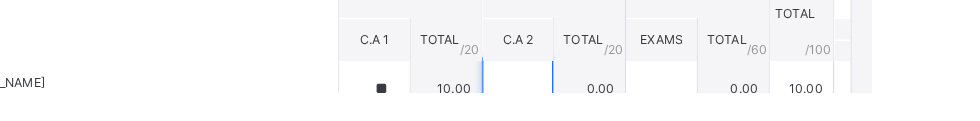 click at bounding box center [634, 117] 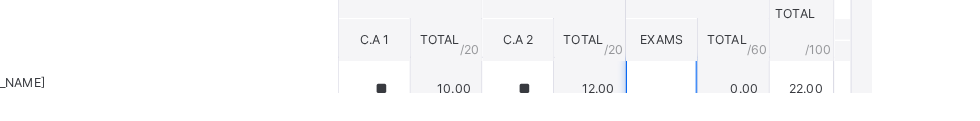 click at bounding box center (774, 117) 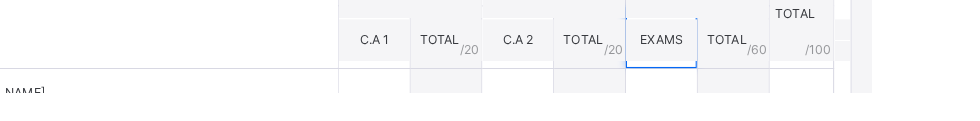 scroll, scrollTop: 238, scrollLeft: 0, axis: vertical 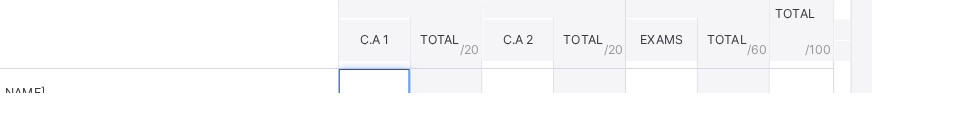 click at bounding box center (494, 128) 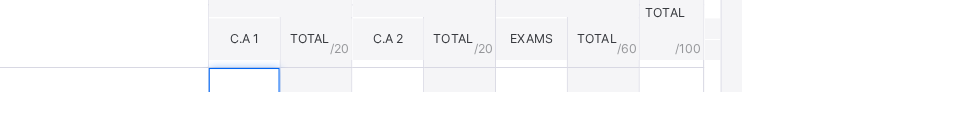 scroll, scrollTop: 339, scrollLeft: 0, axis: vertical 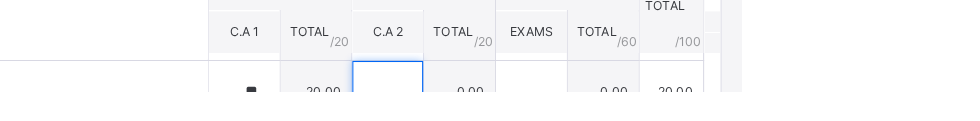 click at bounding box center (634, 121) 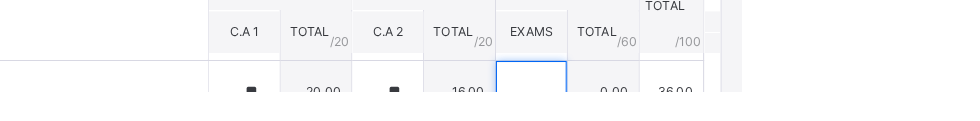 click at bounding box center [774, 121] 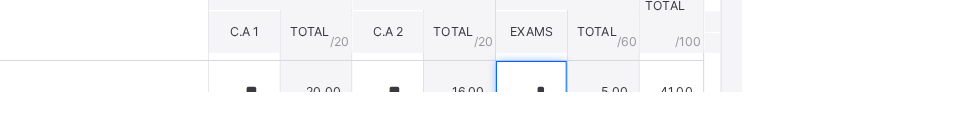 scroll, scrollTop: 1426, scrollLeft: 0, axis: vertical 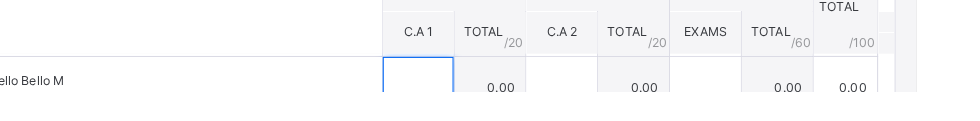click at bounding box center [494, 117] 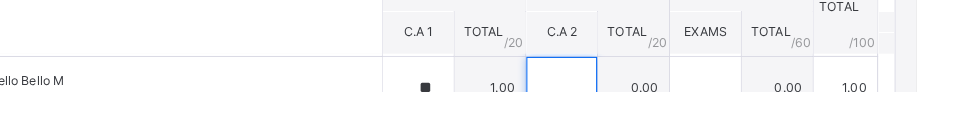 click at bounding box center [634, 117] 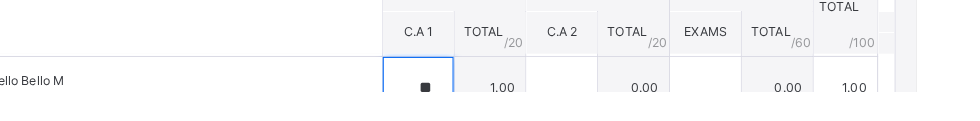 click on "**" at bounding box center (494, 117) 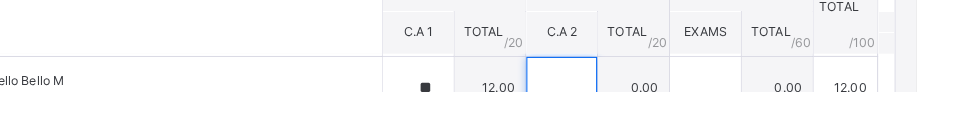 click at bounding box center (634, 117) 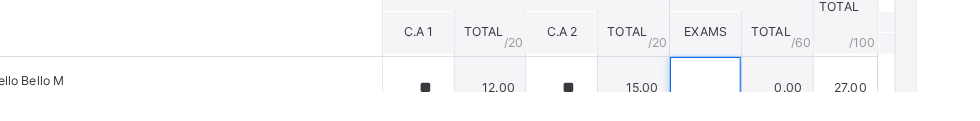 click at bounding box center (774, 117) 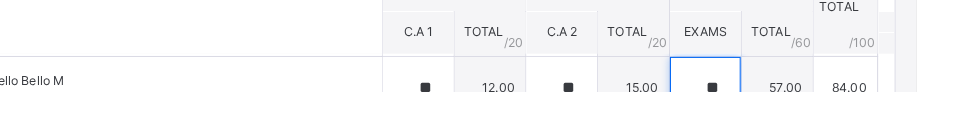 scroll, scrollTop: 433, scrollLeft: 0, axis: vertical 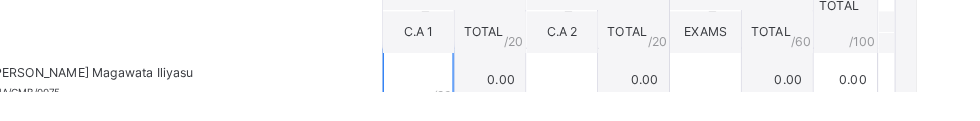 click at bounding box center (494, 109) 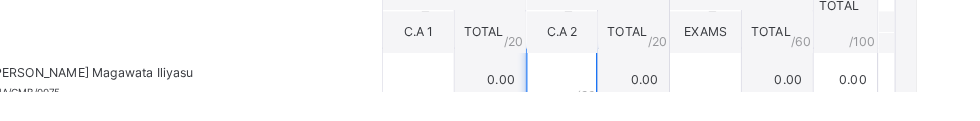 click at bounding box center [634, 109] 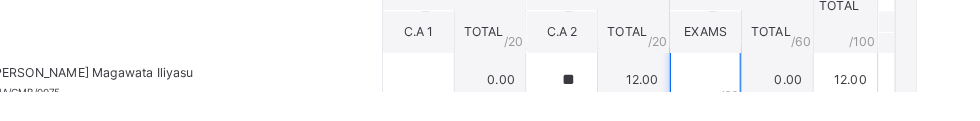 click at bounding box center (774, 109) 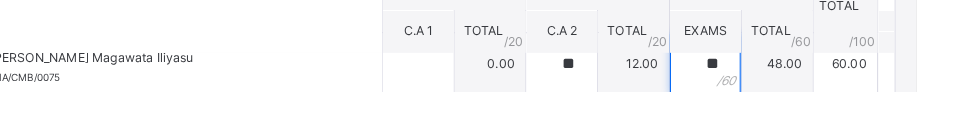 scroll, scrollTop: 407, scrollLeft: 0, axis: vertical 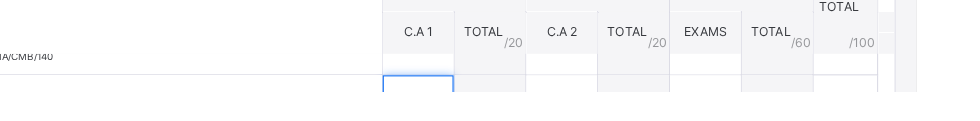 click at bounding box center [494, 135] 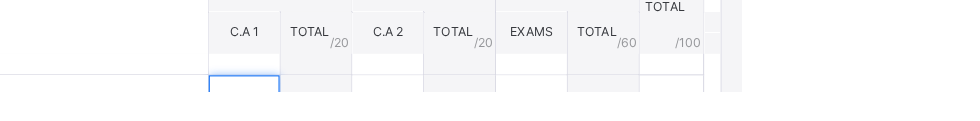 scroll, scrollTop: 353, scrollLeft: 0, axis: vertical 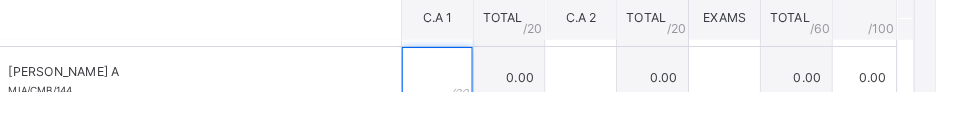 click at bounding box center [494, 107] 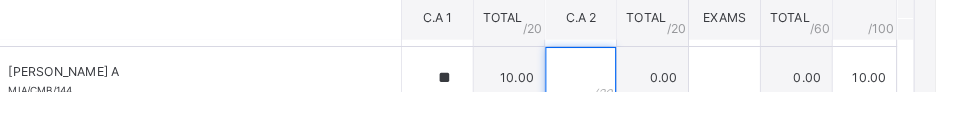 click at bounding box center (634, 107) 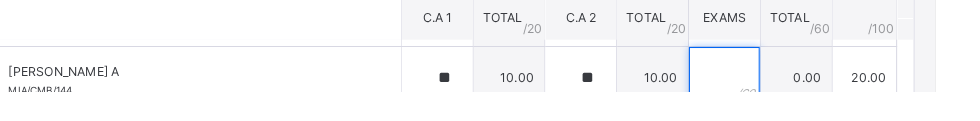 click at bounding box center [774, 107] 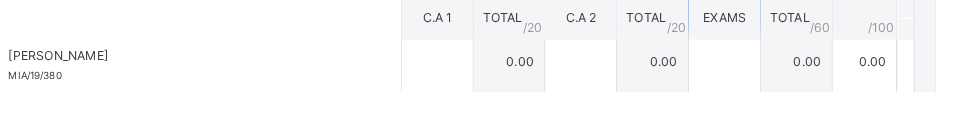 scroll, scrollTop: 599, scrollLeft: 0, axis: vertical 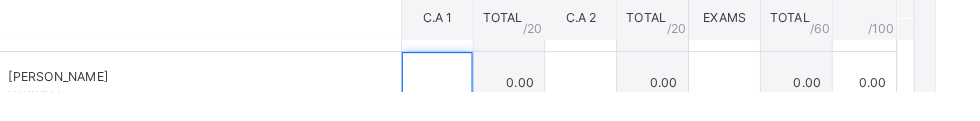 click at bounding box center [494, 112] 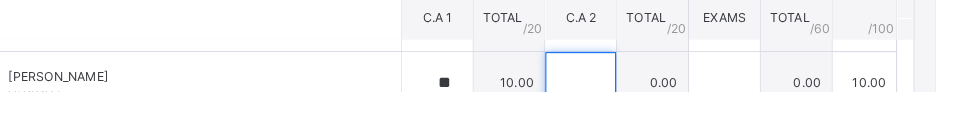 click at bounding box center (634, 112) 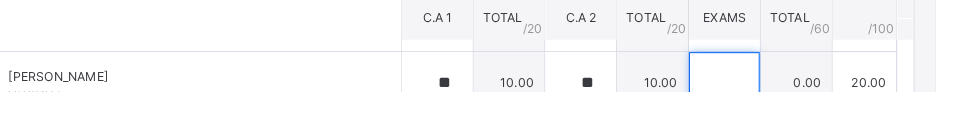 click at bounding box center [774, 112] 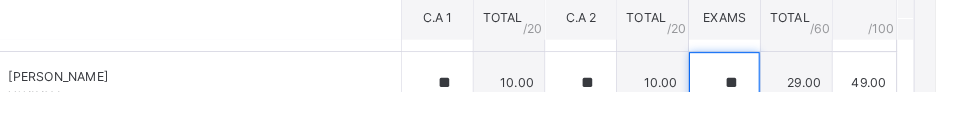 scroll, scrollTop: 652, scrollLeft: 0, axis: vertical 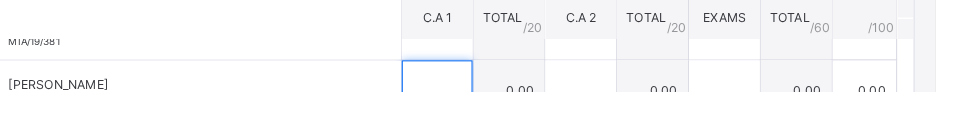 click at bounding box center (494, 120) 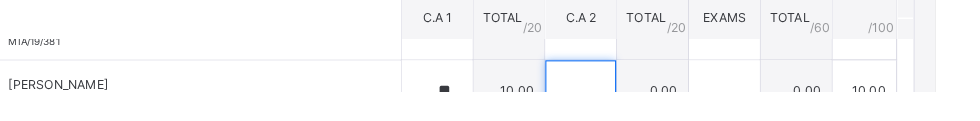 click at bounding box center [634, 120] 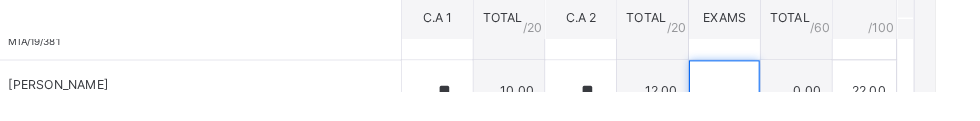 click at bounding box center (774, 120) 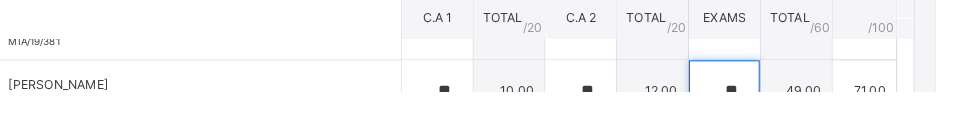 scroll, scrollTop: 730, scrollLeft: 0, axis: vertical 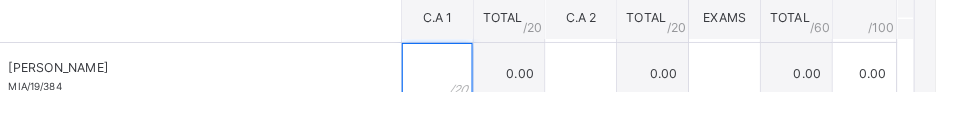 click at bounding box center (494, 103) 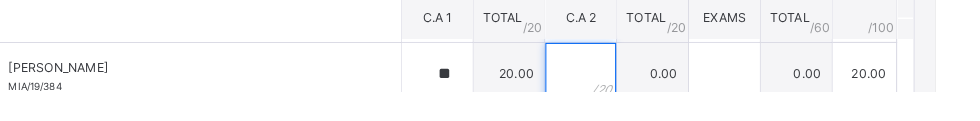 click at bounding box center (634, 103) 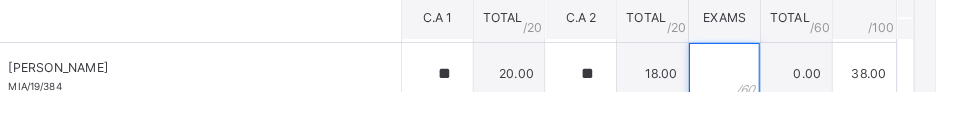 click at bounding box center (774, 103) 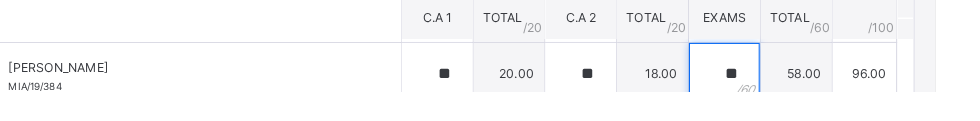 scroll, scrollTop: 752, scrollLeft: 0, axis: vertical 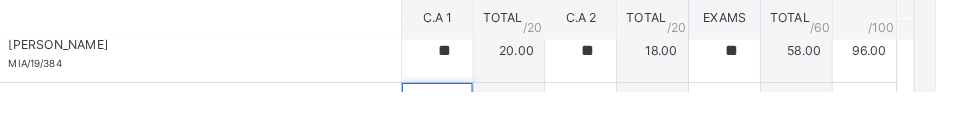 click at bounding box center [494, 142] 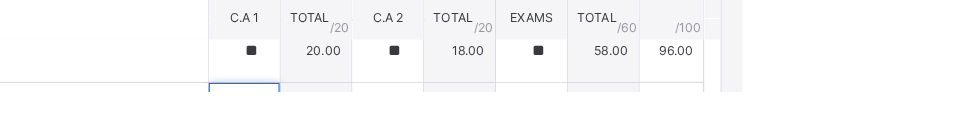 scroll, scrollTop: 374, scrollLeft: 0, axis: vertical 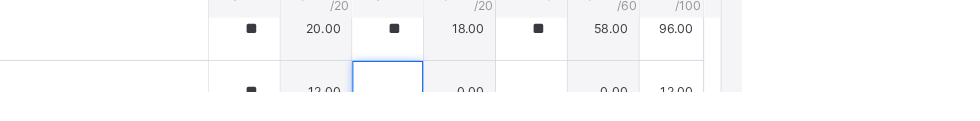 click at bounding box center (634, 121) 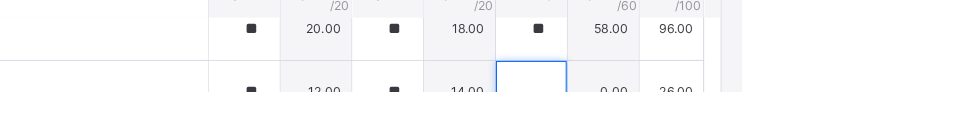 click at bounding box center [774, 121] 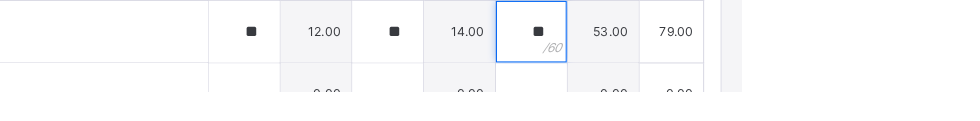 scroll, scrollTop: 439, scrollLeft: 0, axis: vertical 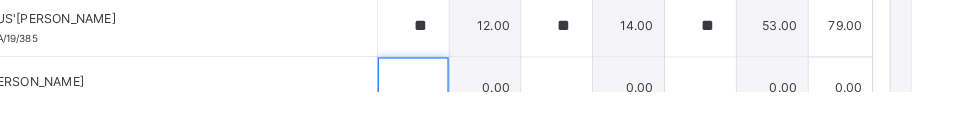 click at bounding box center [494, 117] 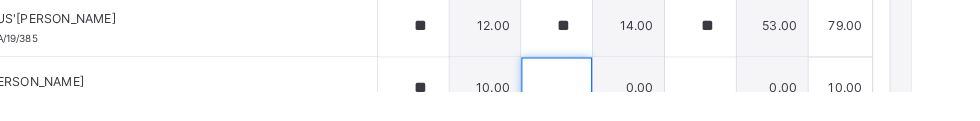 click at bounding box center (634, 117) 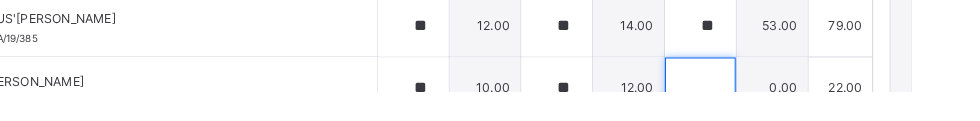 click at bounding box center (774, 117) 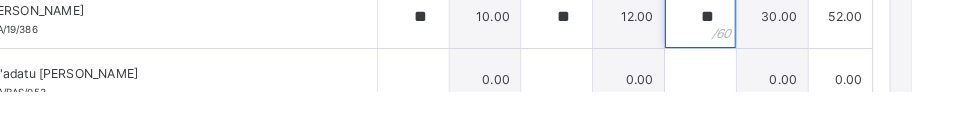 scroll, scrollTop: 540, scrollLeft: 0, axis: vertical 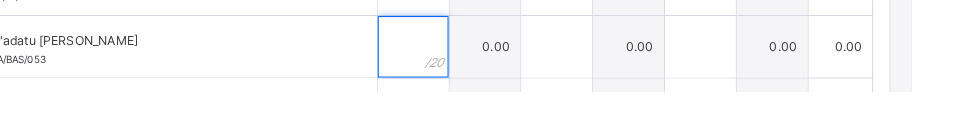 click at bounding box center (494, 77) 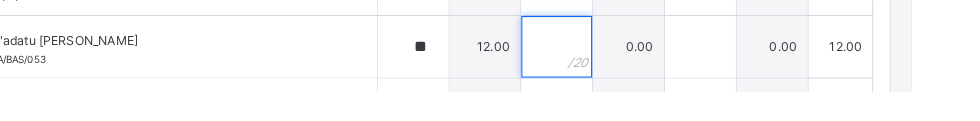 click at bounding box center (634, 77) 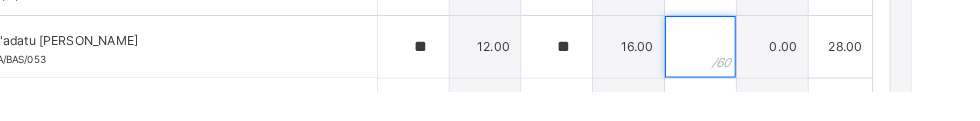 click at bounding box center (774, 77) 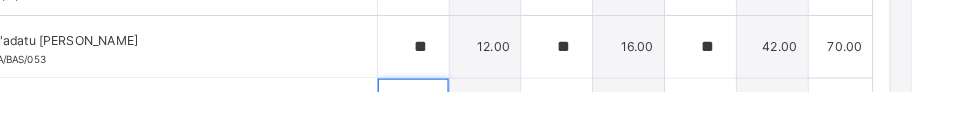 click at bounding box center [494, 138] 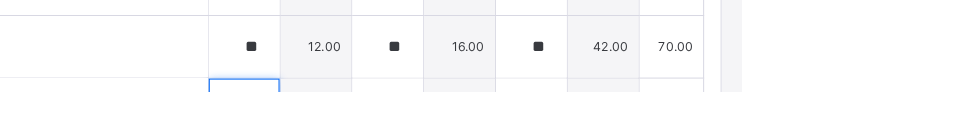 scroll, scrollTop: 557, scrollLeft: 0, axis: vertical 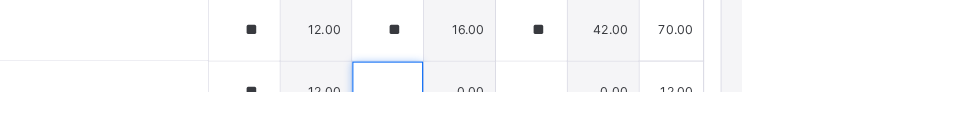 click at bounding box center [634, 121] 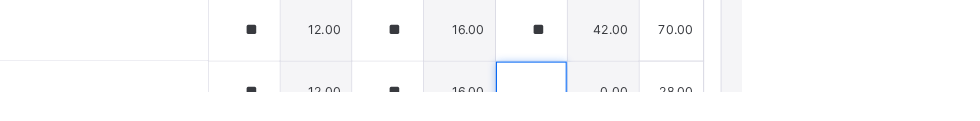 click at bounding box center (774, 121) 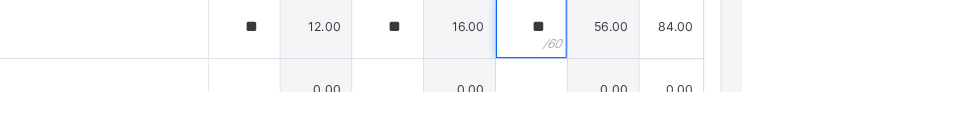 scroll, scrollTop: 627, scrollLeft: 0, axis: vertical 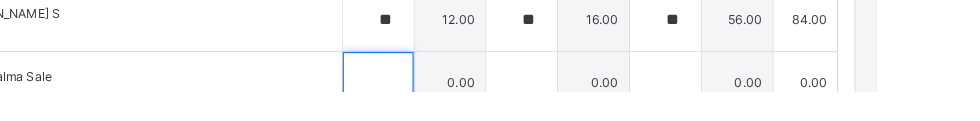 click at bounding box center [494, 112] 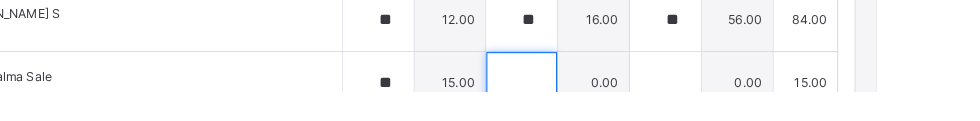 click at bounding box center [634, 112] 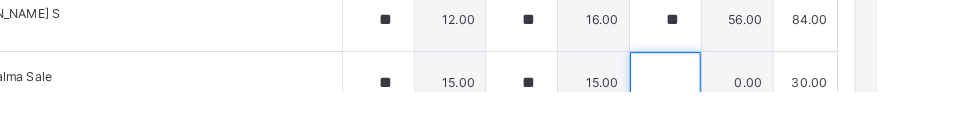 click at bounding box center [774, 112] 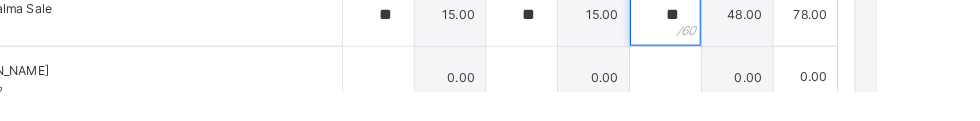 scroll, scrollTop: 696, scrollLeft: 0, axis: vertical 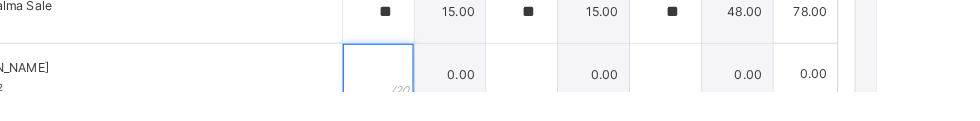 click at bounding box center [494, 104] 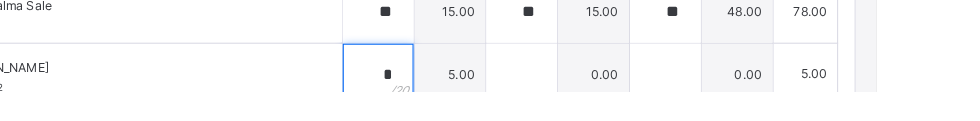 click on "*" at bounding box center (494, 104) 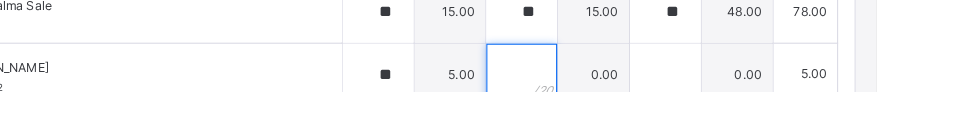 click at bounding box center (634, 104) 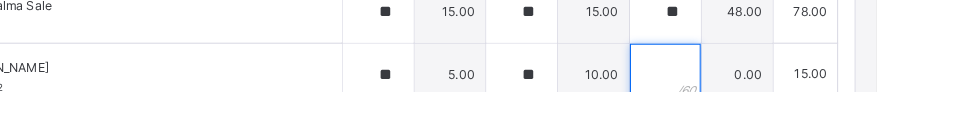click at bounding box center [774, 104] 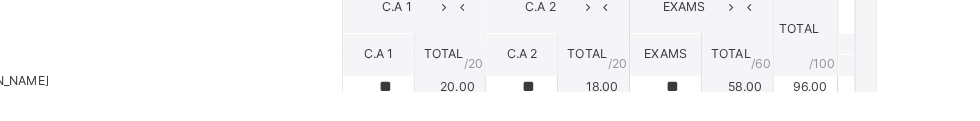 scroll, scrollTop: 318, scrollLeft: 0, axis: vertical 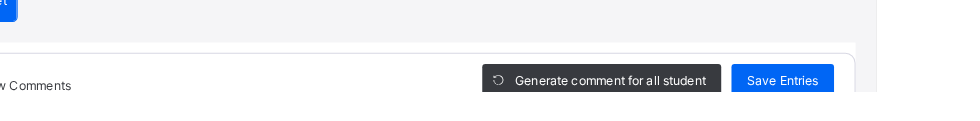 click on "Save Entries" at bounding box center [889, 110] 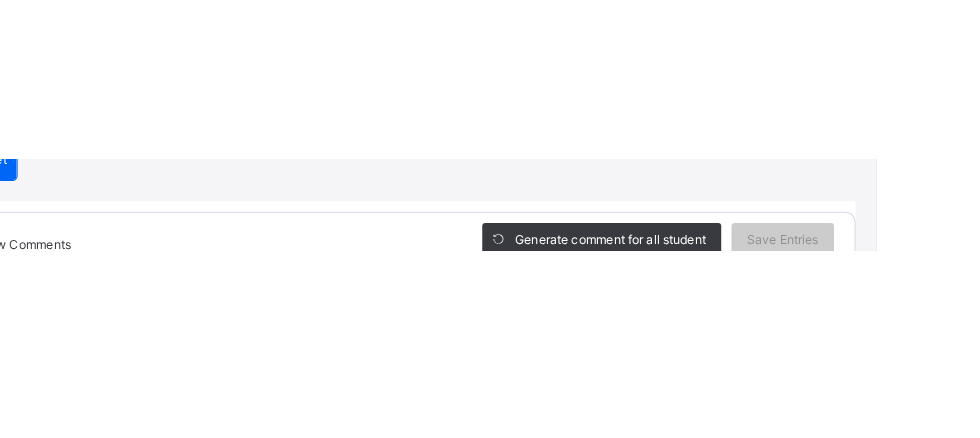 scroll, scrollTop: 1562, scrollLeft: 0, axis: vertical 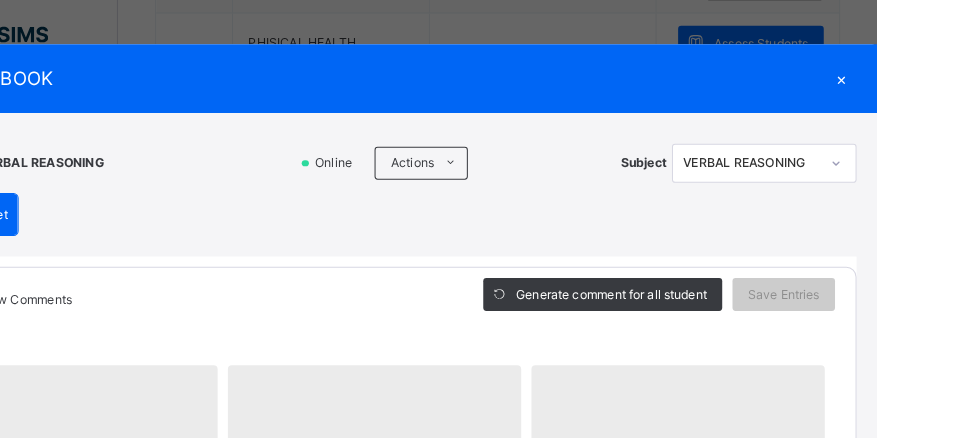 click on "×" at bounding box center [945, 83] 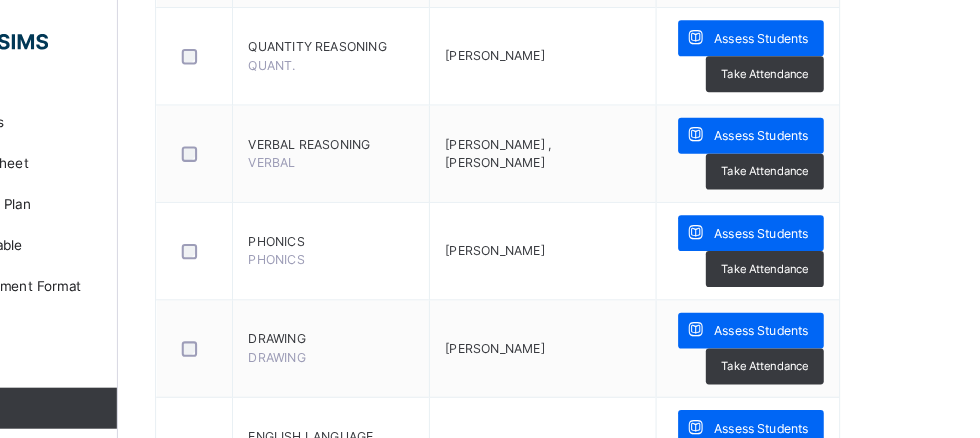 scroll, scrollTop: 813, scrollLeft: 0, axis: vertical 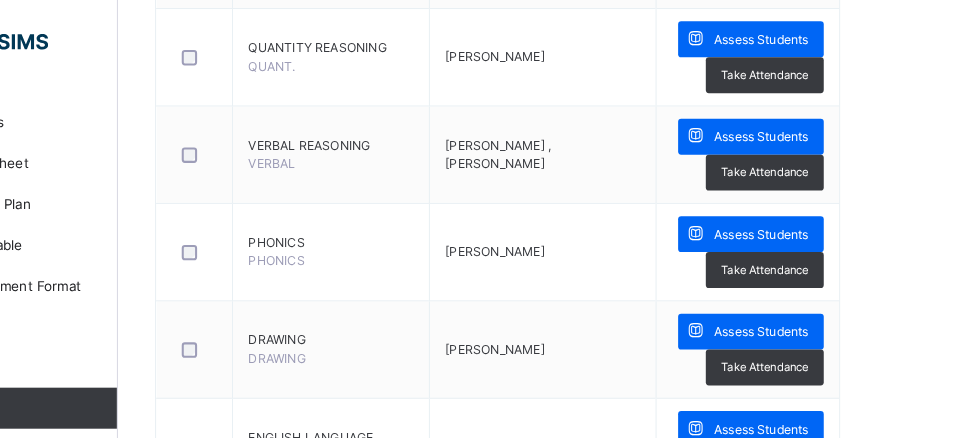 click at bounding box center [803, 228] 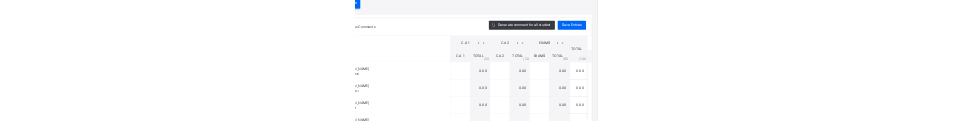 scroll, scrollTop: 206, scrollLeft: 0, axis: vertical 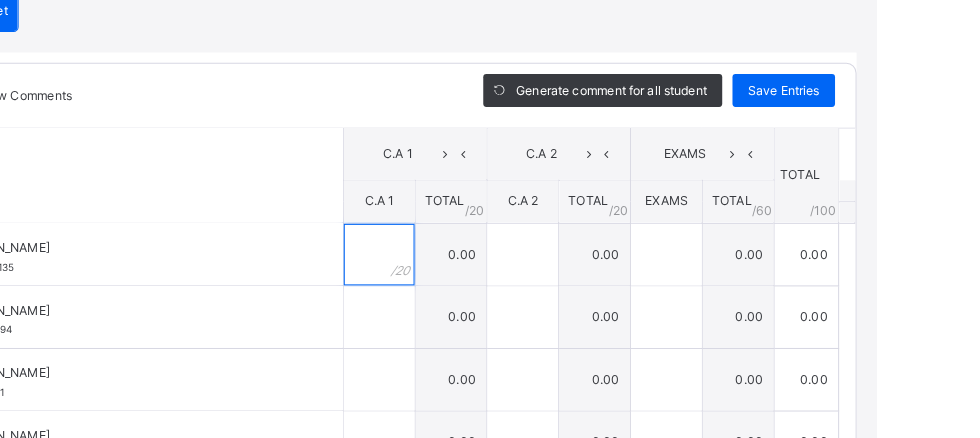click at bounding box center (494, 248) 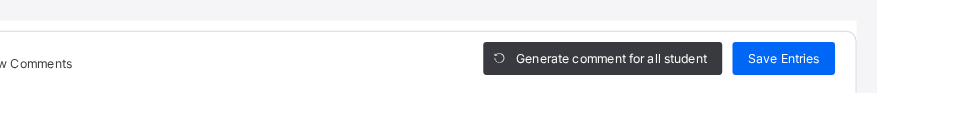 scroll, scrollTop: 407, scrollLeft: 0, axis: vertical 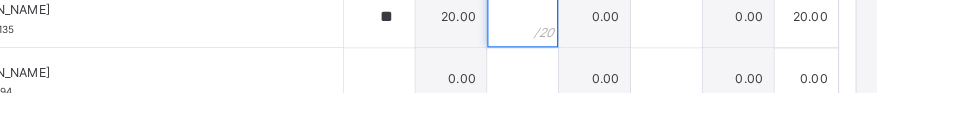 click at bounding box center (634, 47) 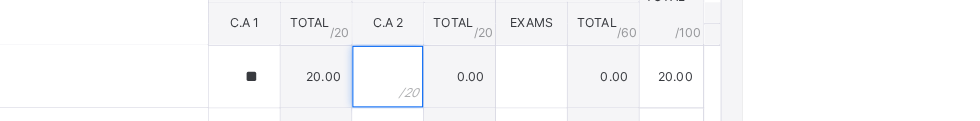 scroll, scrollTop: 377, scrollLeft: 0, axis: vertical 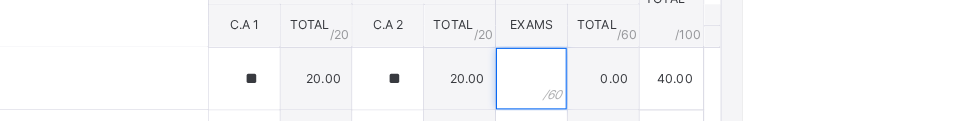 click at bounding box center [774, 77] 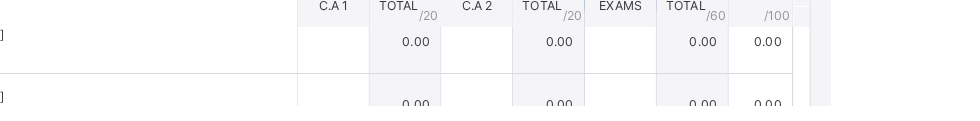 scroll, scrollTop: 49, scrollLeft: 0, axis: vertical 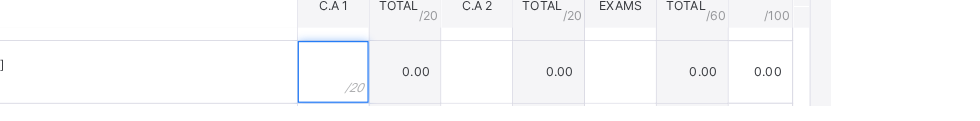 click at bounding box center (494, 89) 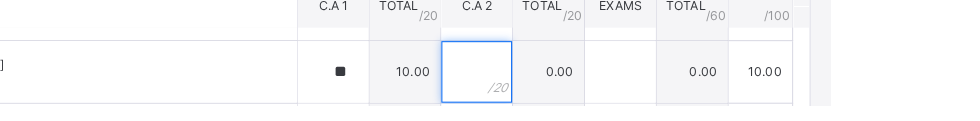 click at bounding box center [634, 89] 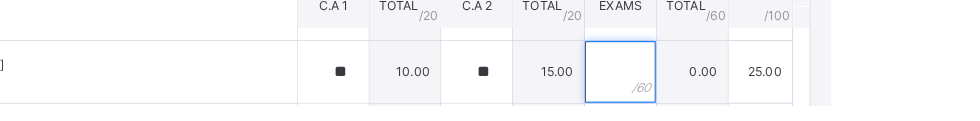 click at bounding box center (774, 89) 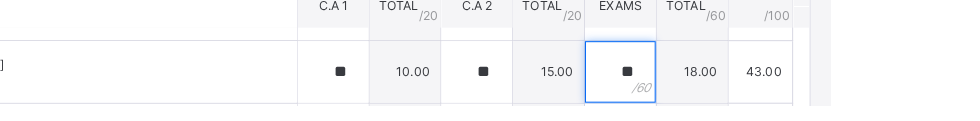 scroll, scrollTop: 121, scrollLeft: 0, axis: vertical 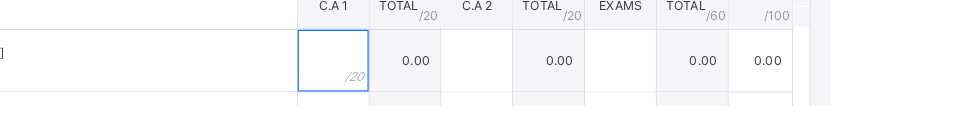 click at bounding box center (494, 78) 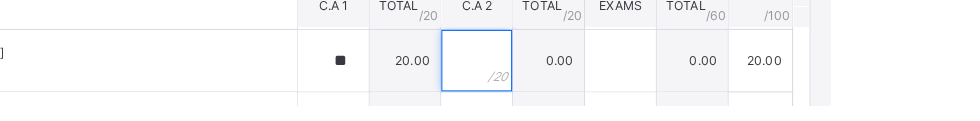 click at bounding box center (634, 78) 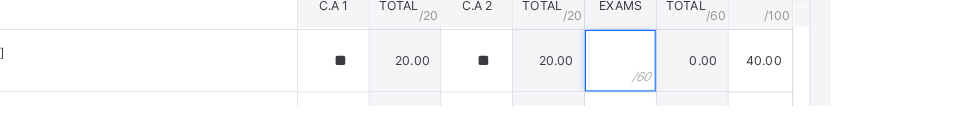 click at bounding box center (774, 78) 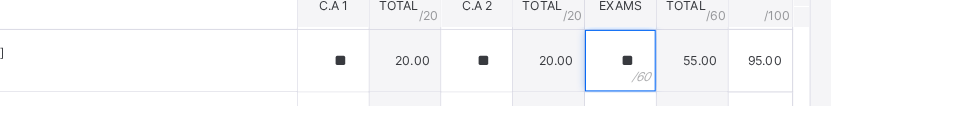 scroll, scrollTop: 177, scrollLeft: 0, axis: vertical 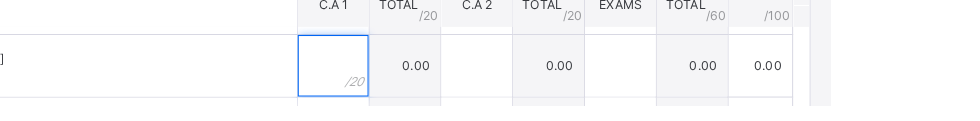 click at bounding box center (494, 83) 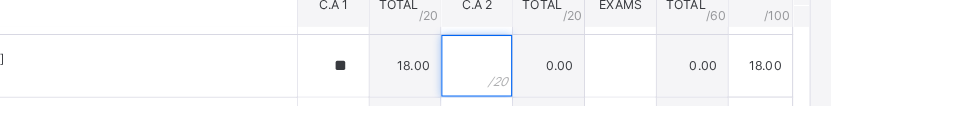 click at bounding box center (634, 83) 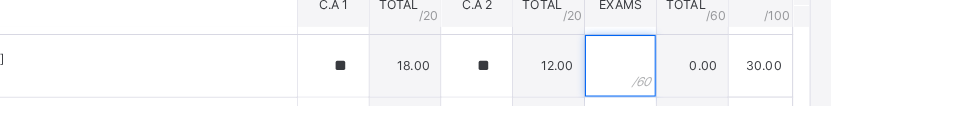 click at bounding box center [774, 83] 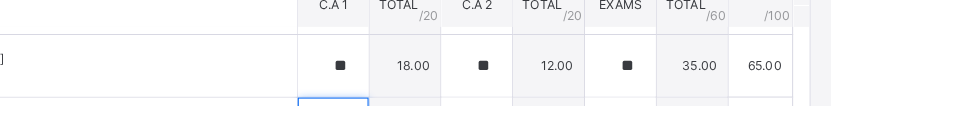 click at bounding box center [494, 144] 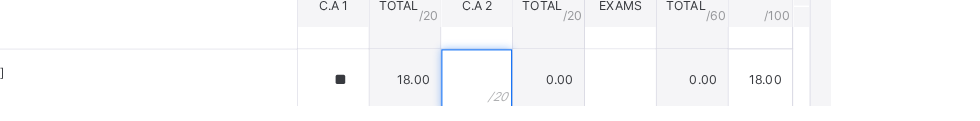 click at bounding box center [634, 97] 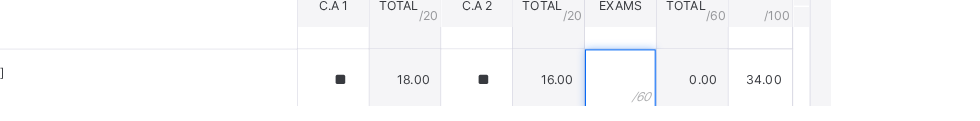 click at bounding box center [774, 97] 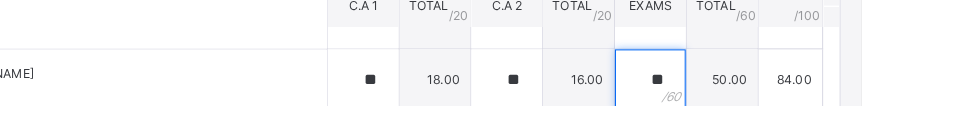 scroll, scrollTop: 282, scrollLeft: 0, axis: vertical 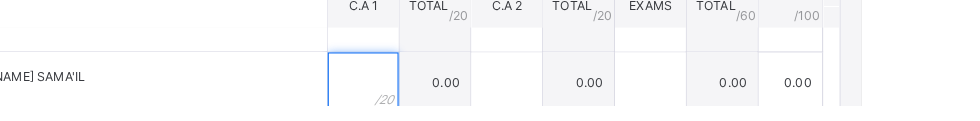 click at bounding box center (494, 100) 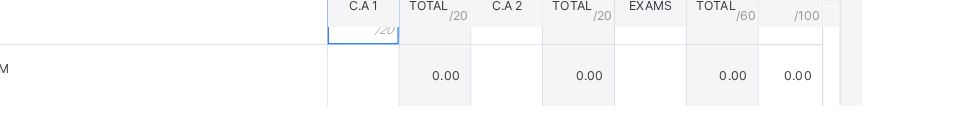 scroll, scrollTop: 386, scrollLeft: 0, axis: vertical 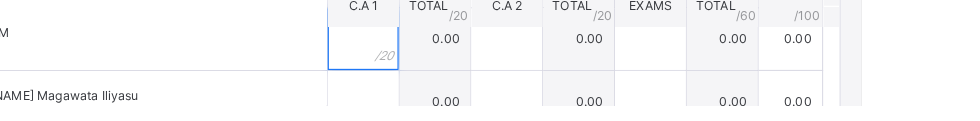 click at bounding box center [494, 57] 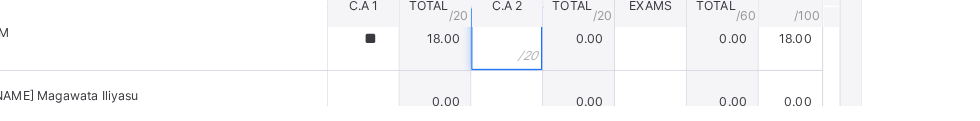 click at bounding box center [634, 57] 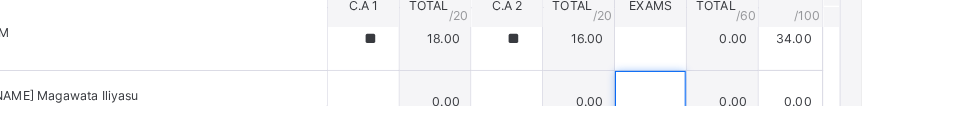 click at bounding box center (774, 118) 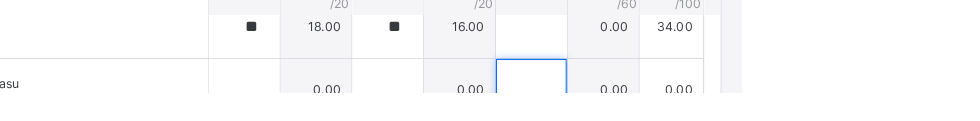 scroll, scrollTop: 341, scrollLeft: 0, axis: vertical 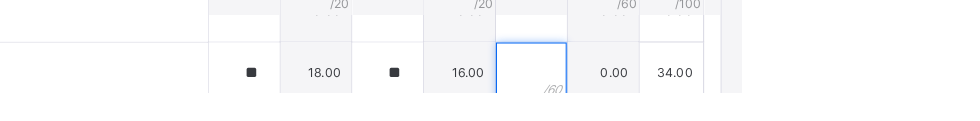 click at bounding box center [774, 102] 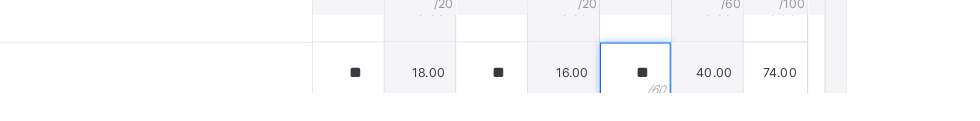 scroll, scrollTop: 420, scrollLeft: 0, axis: vertical 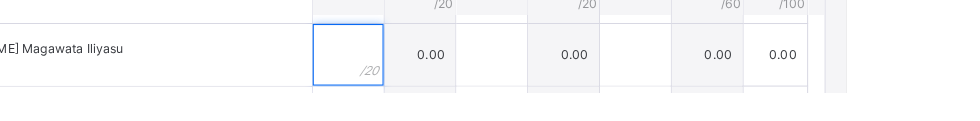 click at bounding box center (494, 84) 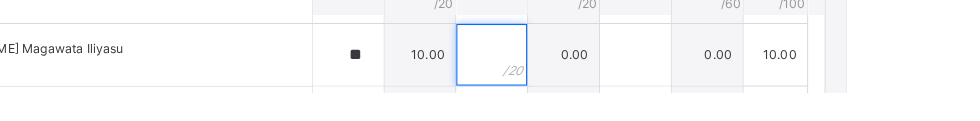 click at bounding box center (634, 84) 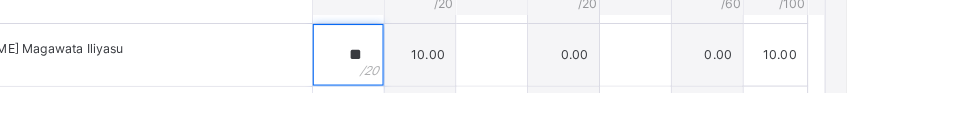 click on "**" at bounding box center [494, 84] 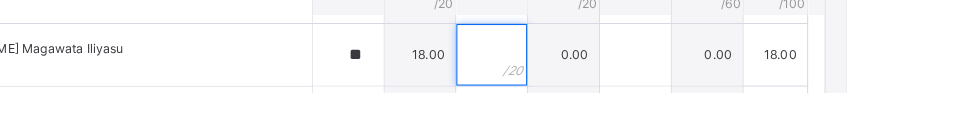 click at bounding box center [634, 84] 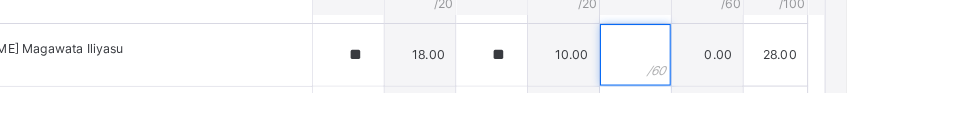 click at bounding box center [774, 84] 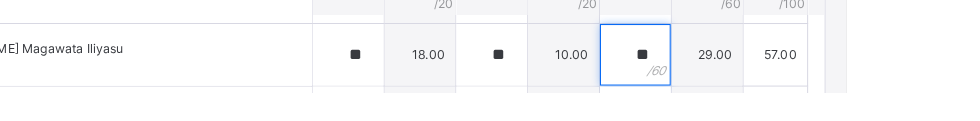 scroll, scrollTop: 469, scrollLeft: 0, axis: vertical 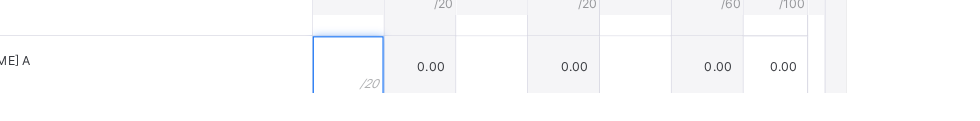 click at bounding box center [494, 96] 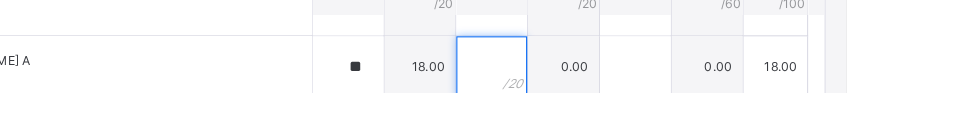 click at bounding box center [634, 96] 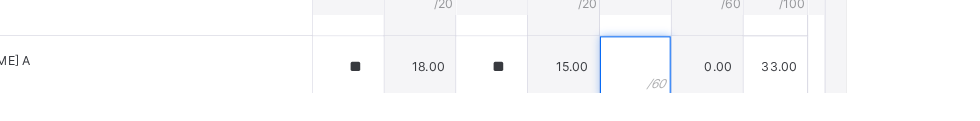click at bounding box center [774, 96] 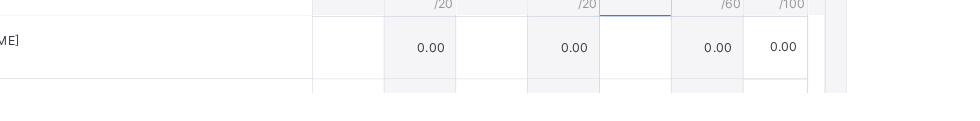 scroll, scrollTop: 602, scrollLeft: 0, axis: vertical 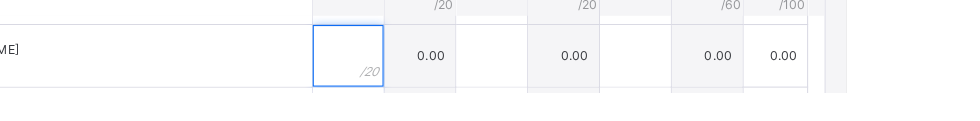 click at bounding box center [494, 85] 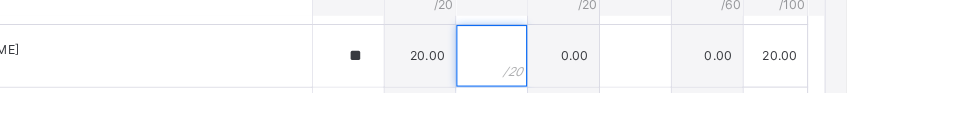 click at bounding box center (634, 85) 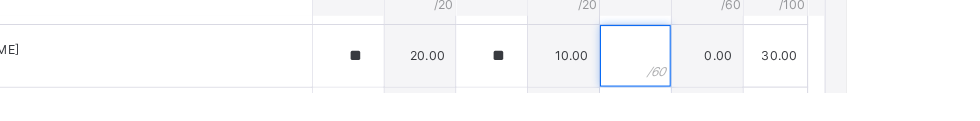 click at bounding box center [774, 85] 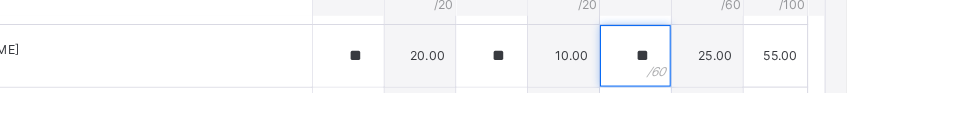 scroll, scrollTop: 645, scrollLeft: 0, axis: vertical 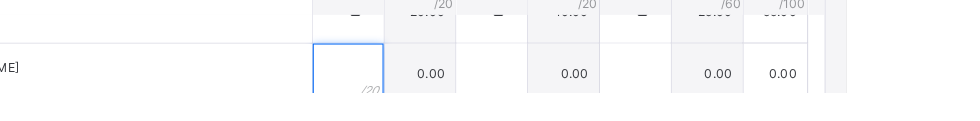 click at bounding box center [494, 103] 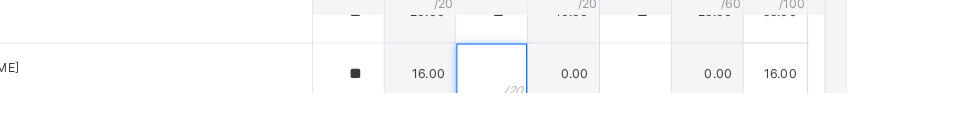 click at bounding box center (634, 103) 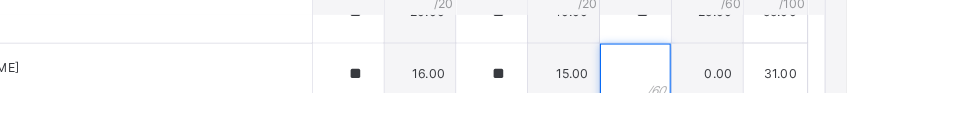 click at bounding box center [774, 103] 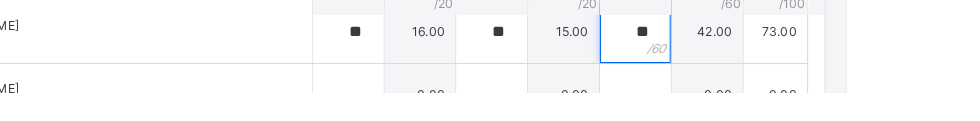 scroll, scrollTop: 721, scrollLeft: 0, axis: vertical 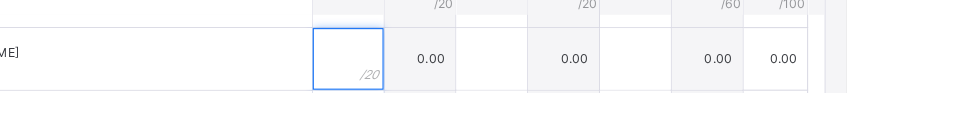click at bounding box center (494, 88) 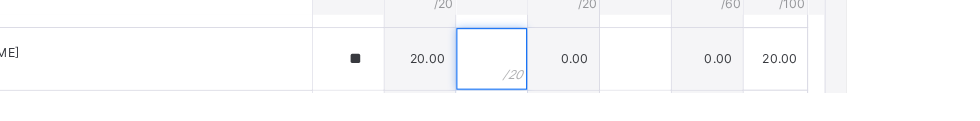 click at bounding box center (634, 88) 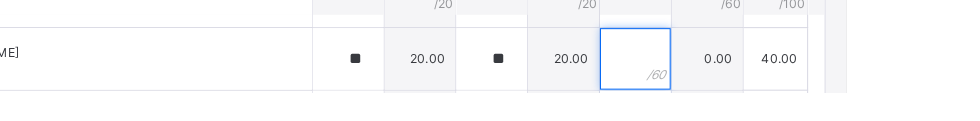 click at bounding box center [774, 88] 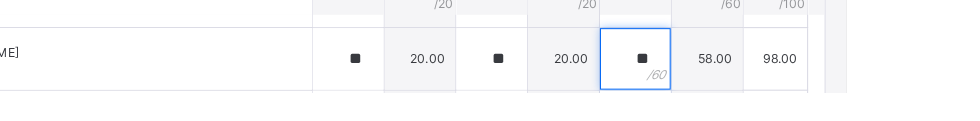 scroll, scrollTop: 752, scrollLeft: 0, axis: vertical 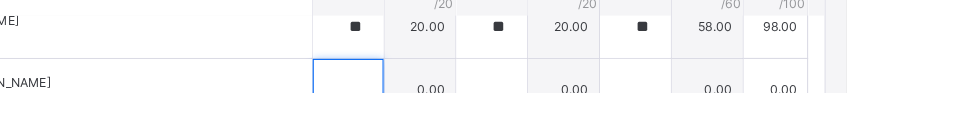click at bounding box center (494, 118) 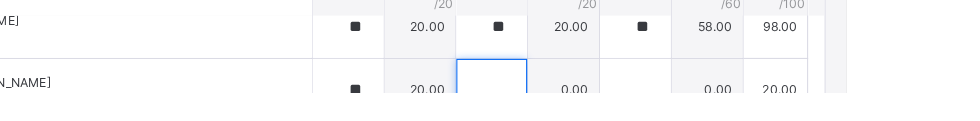 click at bounding box center (634, 118) 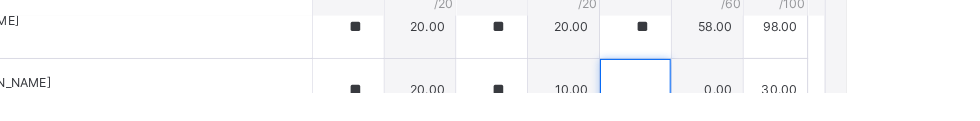 click at bounding box center [774, 118] 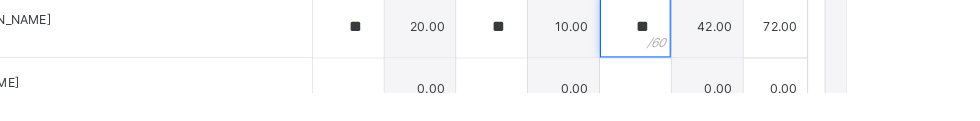 scroll, scrollTop: 460, scrollLeft: 0, axis: vertical 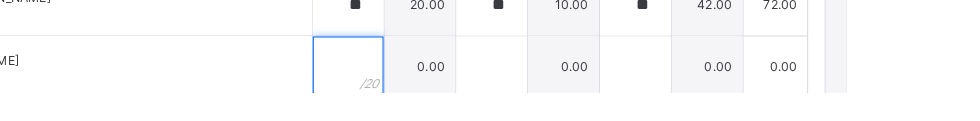 click at bounding box center [494, 96] 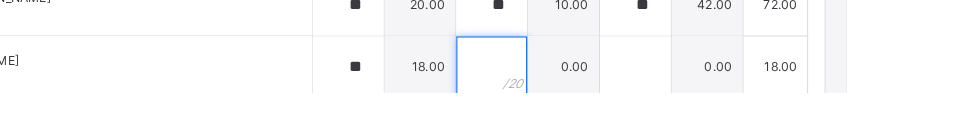 click at bounding box center [634, 96] 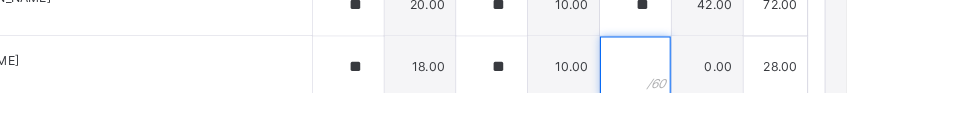 click at bounding box center (774, 96) 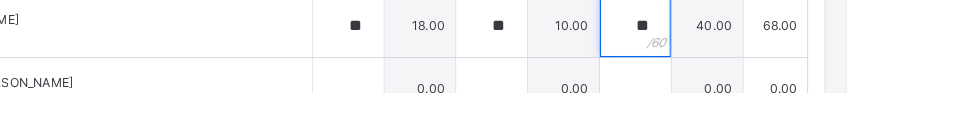 scroll, scrollTop: 520, scrollLeft: 0, axis: vertical 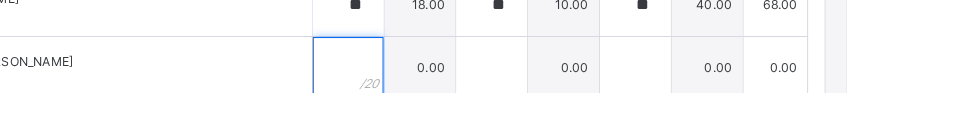 click at bounding box center [494, 97] 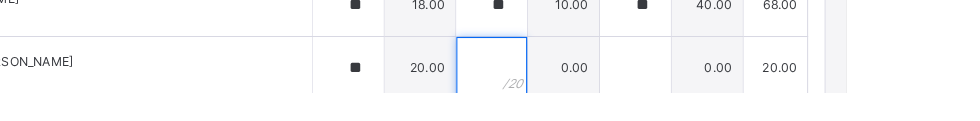 click at bounding box center (634, 97) 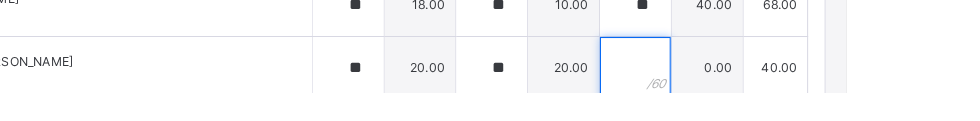 click at bounding box center (774, 97) 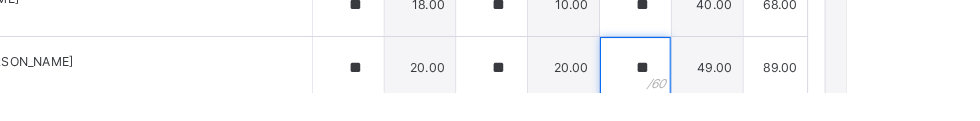 scroll, scrollTop: 593, scrollLeft: 0, axis: vertical 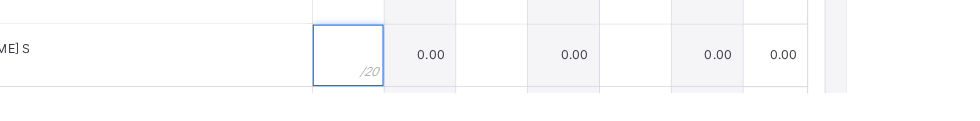 click at bounding box center [494, 85] 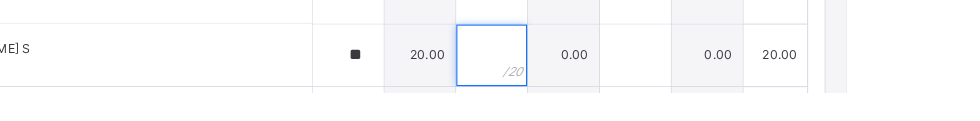 click at bounding box center (634, 85) 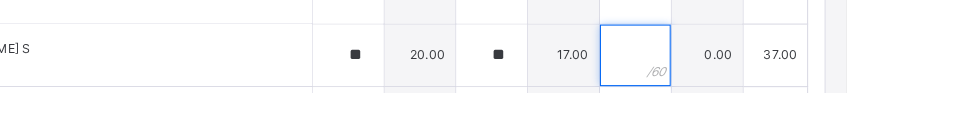 click at bounding box center (774, 85) 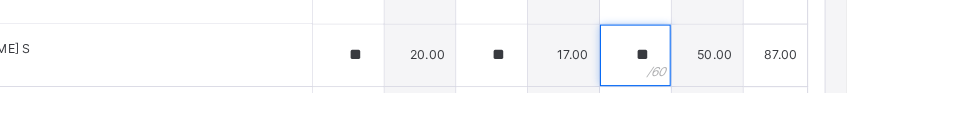 scroll, scrollTop: 674, scrollLeft: 0, axis: vertical 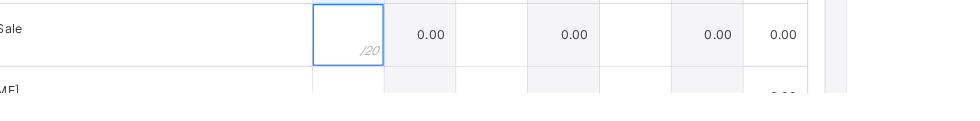 click at bounding box center [494, 65] 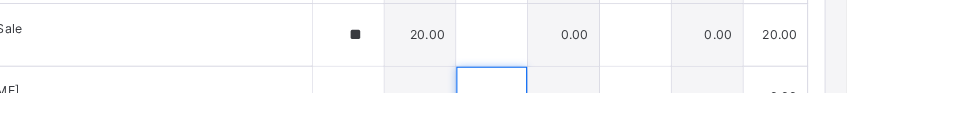 click at bounding box center (634, 126) 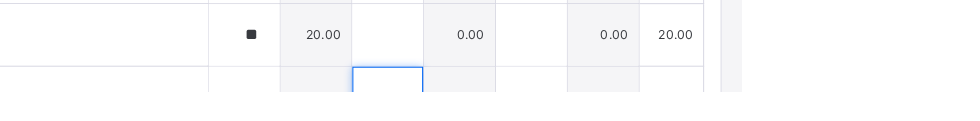 scroll, scrollTop: 679, scrollLeft: 0, axis: vertical 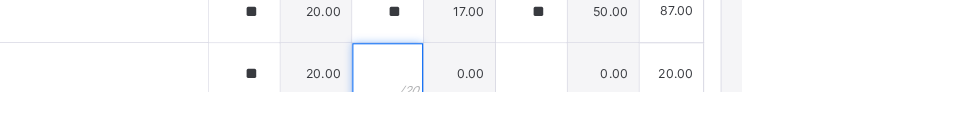 click at bounding box center (634, 104) 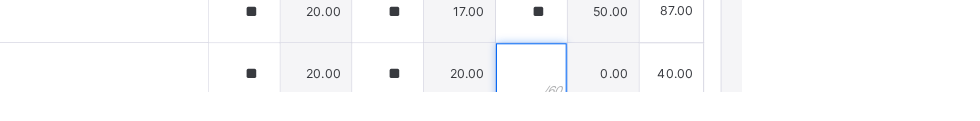 click at bounding box center [774, 104] 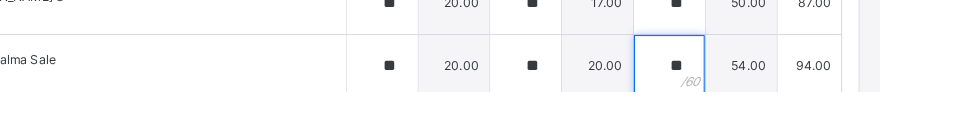 scroll, scrollTop: 752, scrollLeft: 0, axis: vertical 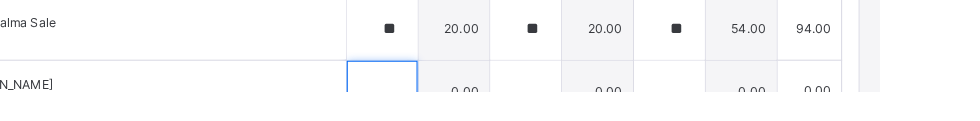 click at bounding box center [494, 121] 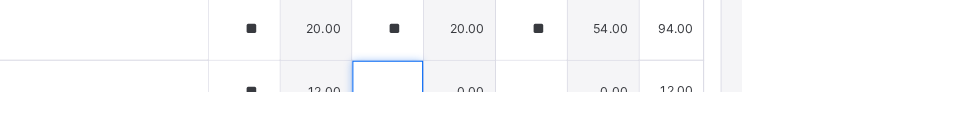 click at bounding box center [634, 121] 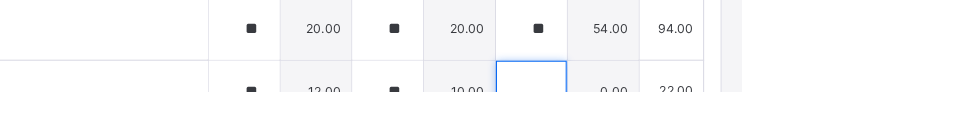 click at bounding box center [774, 121] 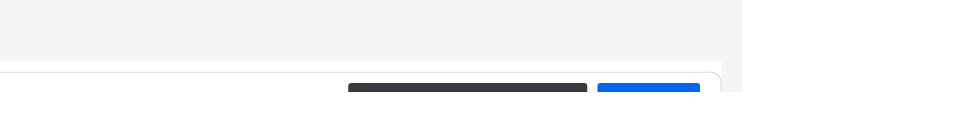 scroll, scrollTop: 197, scrollLeft: 0, axis: vertical 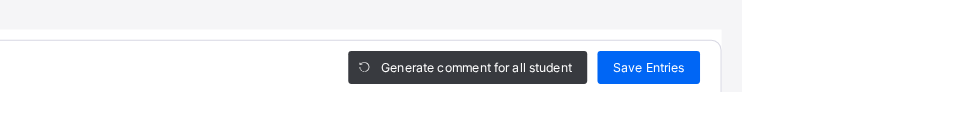 click on "Save Entries" at bounding box center (889, 97) 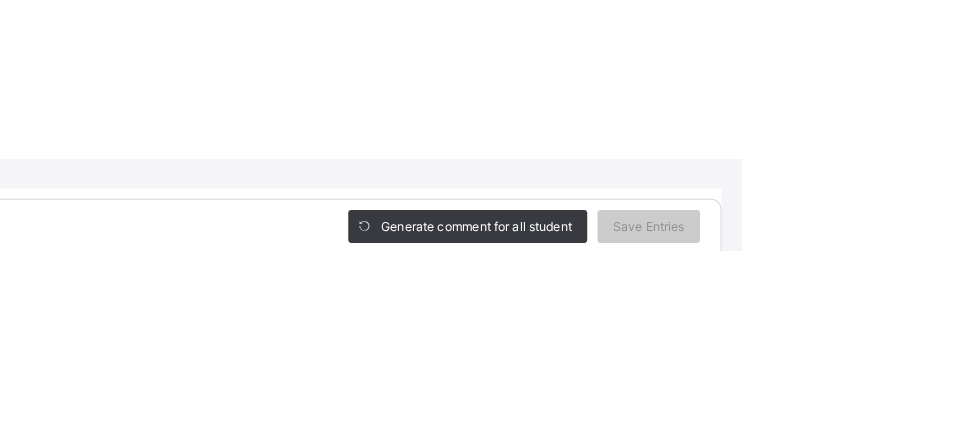 scroll, scrollTop: 945, scrollLeft: 0, axis: vertical 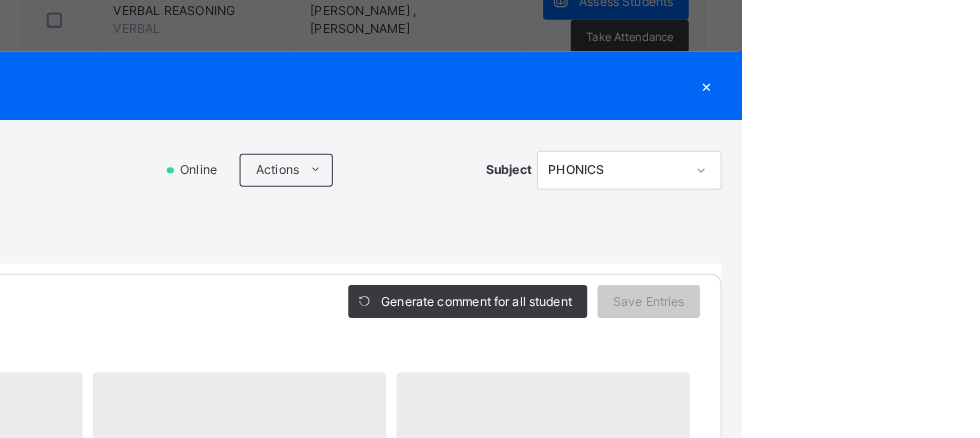 click on "×" at bounding box center [945, 83] 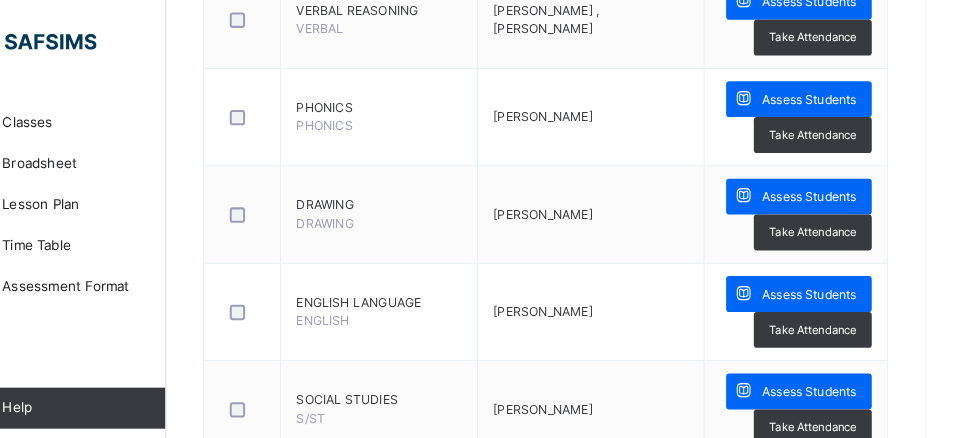 click on "Assess Students" at bounding box center (867, 192) 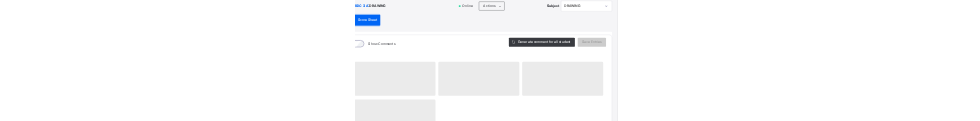 scroll, scrollTop: 146, scrollLeft: 0, axis: vertical 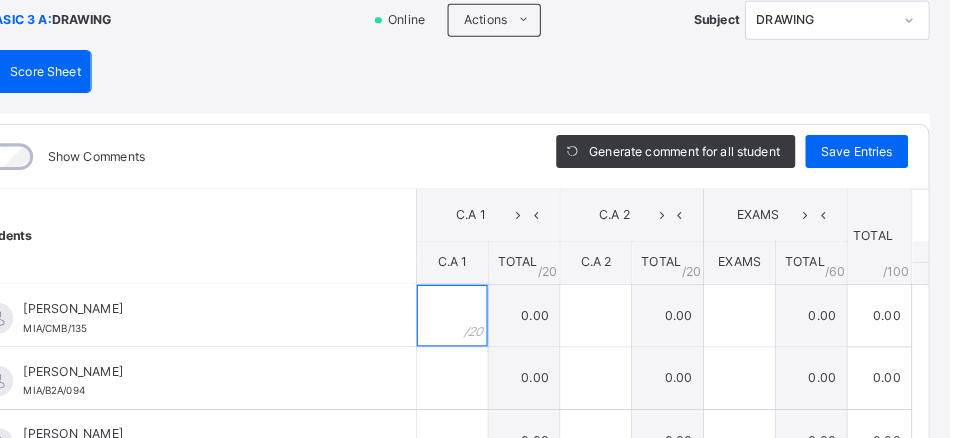 click at bounding box center [494, 308] 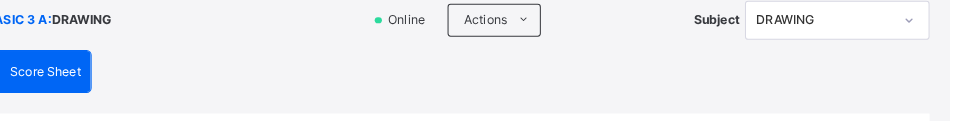 scroll, scrollTop: 310, scrollLeft: 0, axis: vertical 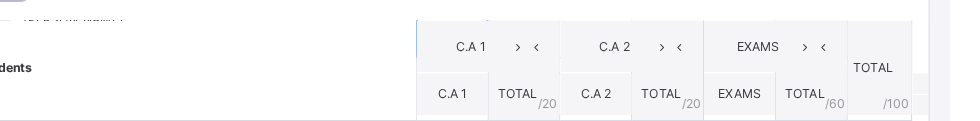 click at bounding box center [494, 26] 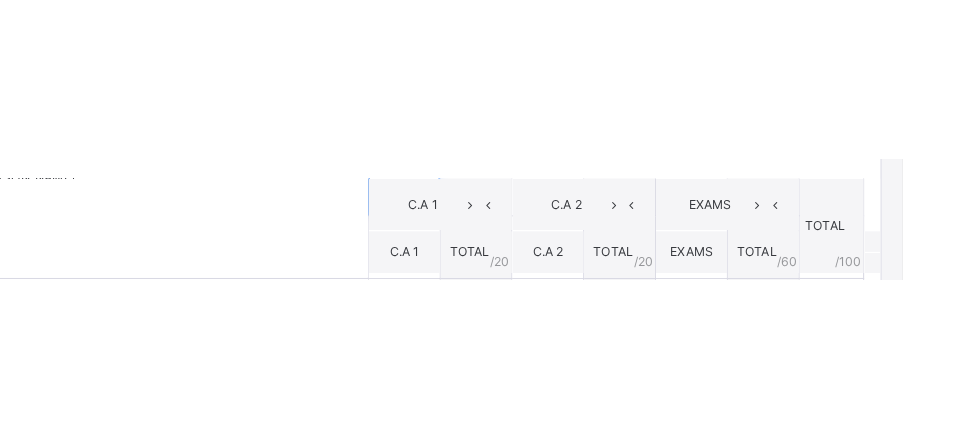 scroll, scrollTop: 0, scrollLeft: 0, axis: both 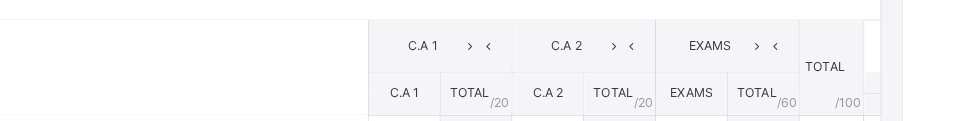 click on "EXAMS" at bounding box center [792, 46] 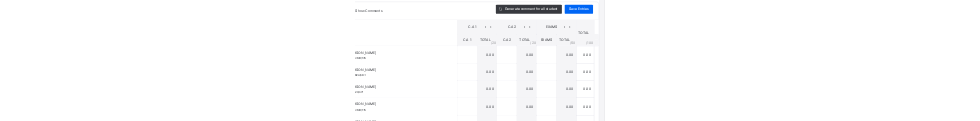 scroll, scrollTop: 262, scrollLeft: 0, axis: vertical 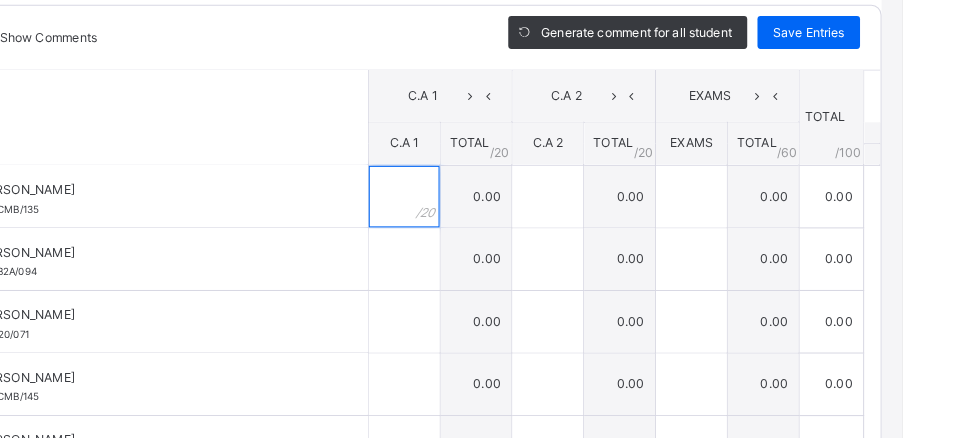click at bounding box center [494, 192] 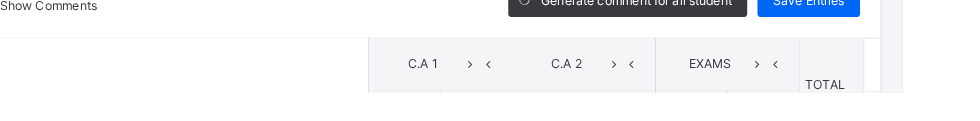 scroll, scrollTop: 313, scrollLeft: 0, axis: vertical 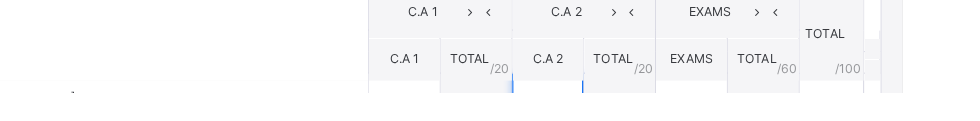 click at bounding box center [634, 133] 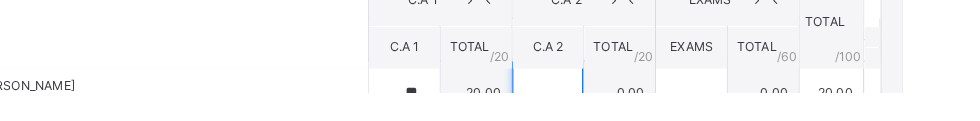 scroll, scrollTop: 974, scrollLeft: 0, axis: vertical 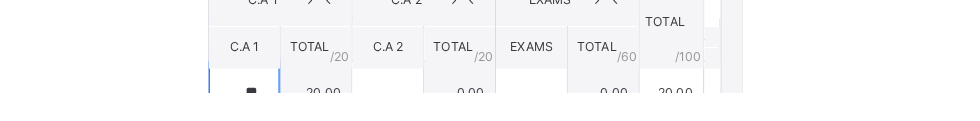 click on "**" at bounding box center [494, 121] 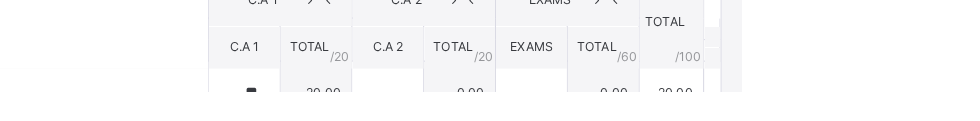click on "**" at bounding box center [494, 121] 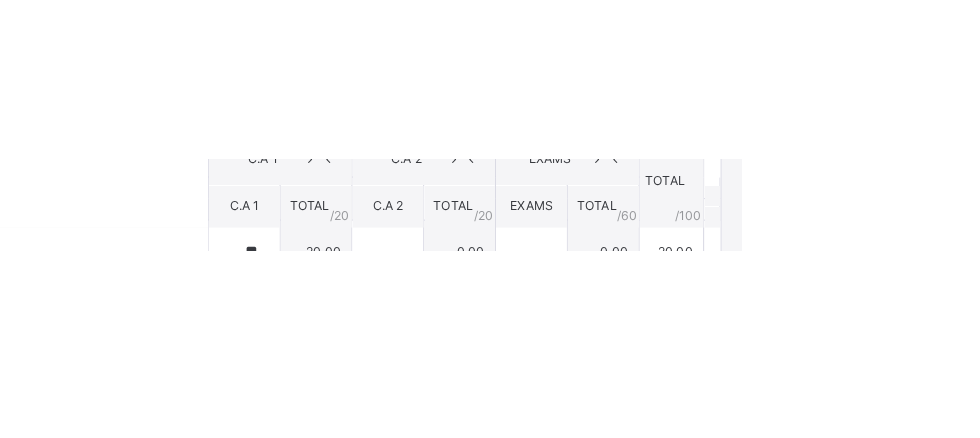 scroll, scrollTop: 1004, scrollLeft: 0, axis: vertical 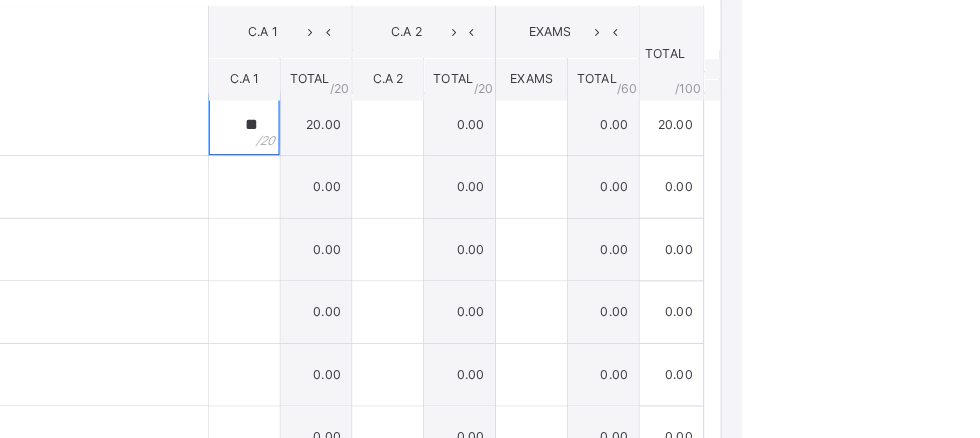 click on "**" at bounding box center (494, 121) 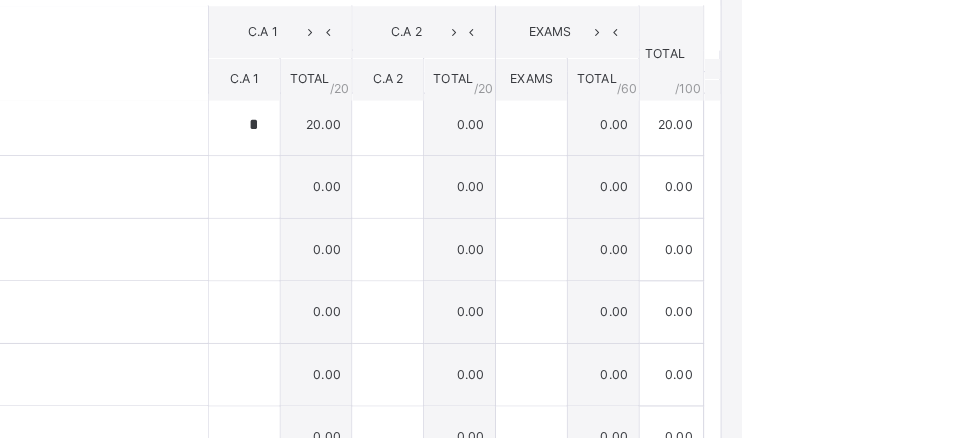 click on "*" at bounding box center (494, 121) 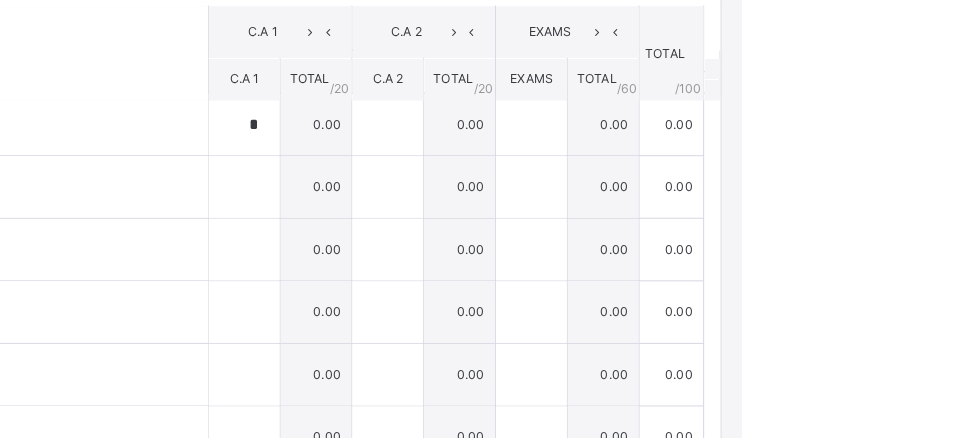 click on "RECORD BOOK × BASIC 3   A :   DRAWING Online Actions  Download Empty Score Sheet  Upload/map score sheet Subject  DRAWING MA'ALIQ ISLAMIC ACADEMY Date: [DATE] 11:59:26 am Score Sheet Score Sheet Show Comments   Generate comment for all student   Save Entries Class Level:  BASIC 3   A Subject:  DRAWING Session:  2024/2025 Session Session:  Third Term Students C.A 1 C.A 2 EXAMS TOTAL /100 Comment C.A 1 TOTAL / 20 C.A 2 TOTAL / 20 EXAMS TOTAL / 60 [PERSON_NAME] MIA/CMB/135 [PERSON_NAME] MIA/CMB/135 * 0.00 0.00 0.00 0.00 Generate comment 0 / 250   ×   Subject Teacher’s Comment Generate and see in full the comment developed by the AI with an option to regenerate the comment [PERSON_NAME]   MIA/CMB/135   Total 0.00  / 100.00 [PERSON_NAME] Bot   Regenerate     Use this comment   [PERSON_NAME]  MIA/B2A/094 [PERSON_NAME]  MIA/B2A/094 0.00 0.00 0.00 0.00 Generate comment 0 / 250   ×   Subject Teacher’s Comment [PERSON_NAME]    MIA/B2A/094   Total 0.00  / 100.00 [PERSON_NAME] Bot" at bounding box center (490, 219) 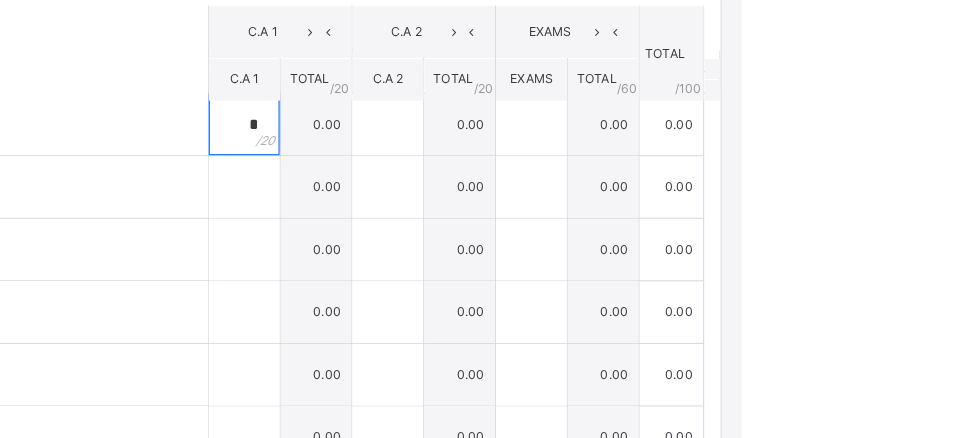 click on "*" at bounding box center (494, 121) 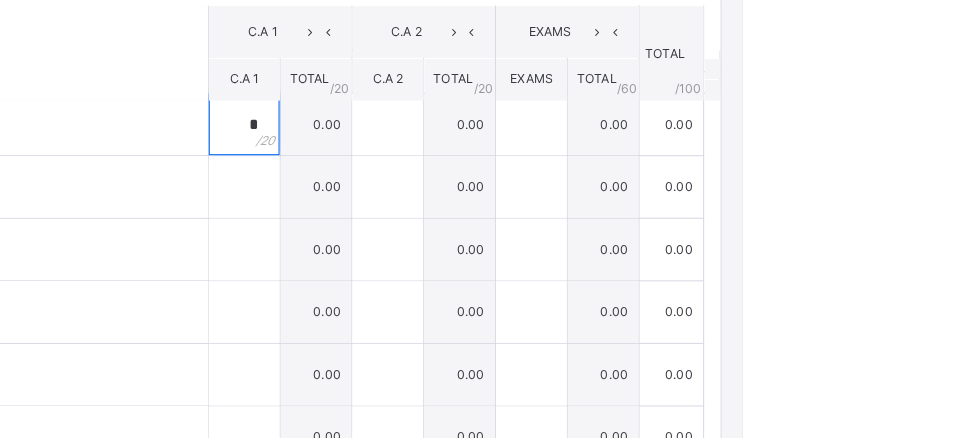 scroll, scrollTop: 0, scrollLeft: 0, axis: both 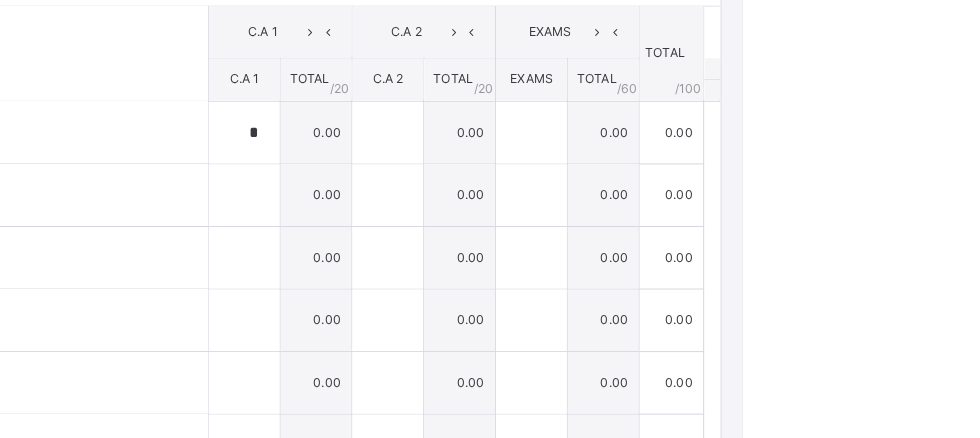 click on "*" at bounding box center [494, 129] 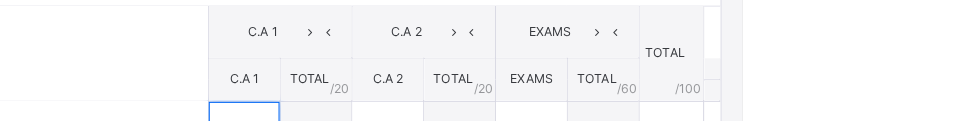 click on "*" at bounding box center (494, 129) 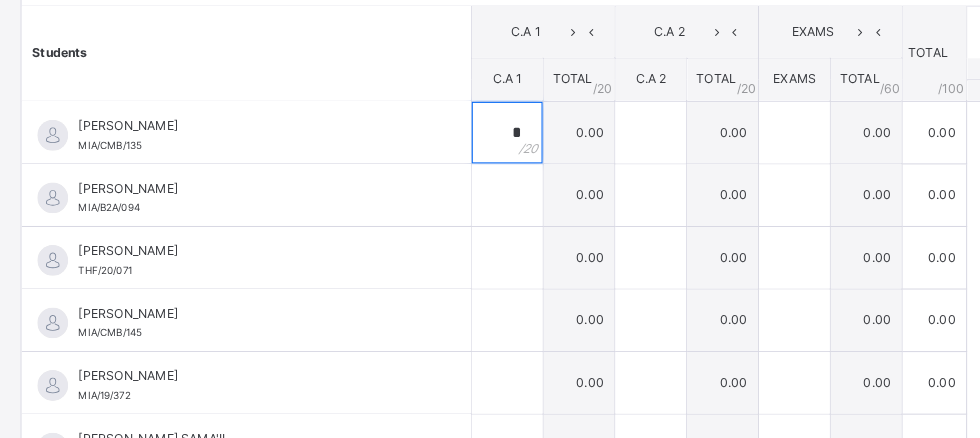 scroll, scrollTop: 18, scrollLeft: 0, axis: vertical 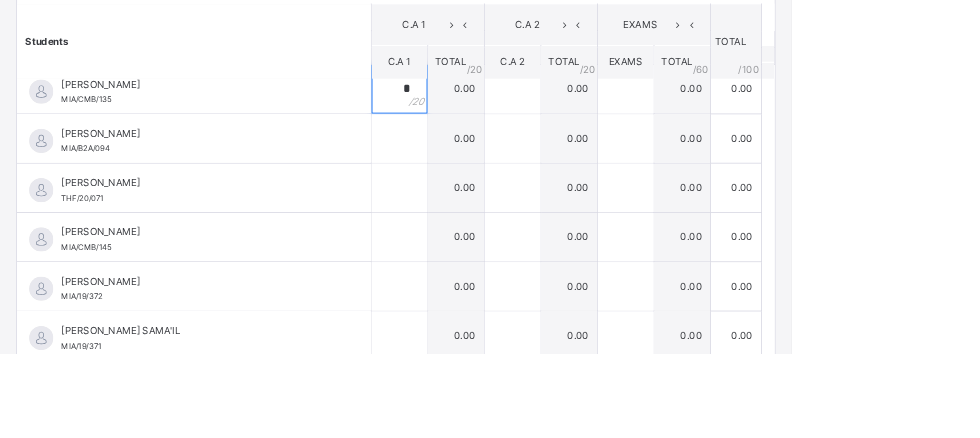 click on "*" at bounding box center (494, 111) 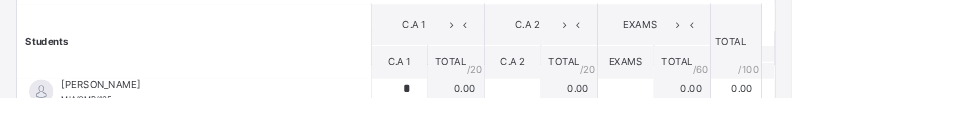 click on "*" at bounding box center (494, 111) 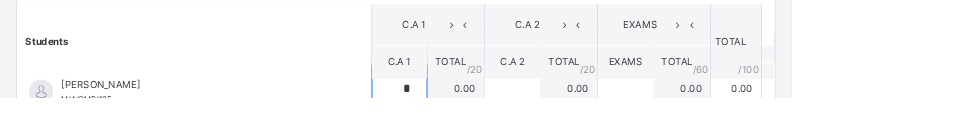 click on "*" at bounding box center (494, 111) 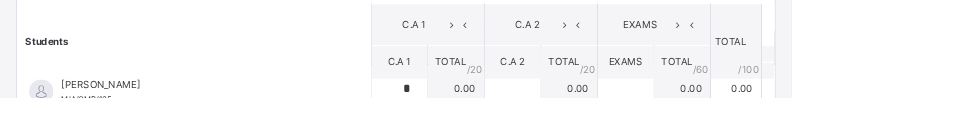 click on "*" at bounding box center [494, 111] 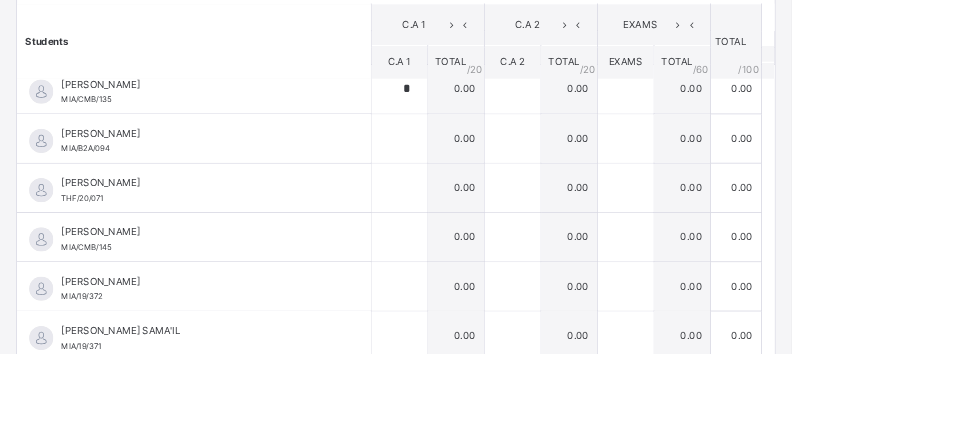 scroll, scrollTop: 0, scrollLeft: 0, axis: both 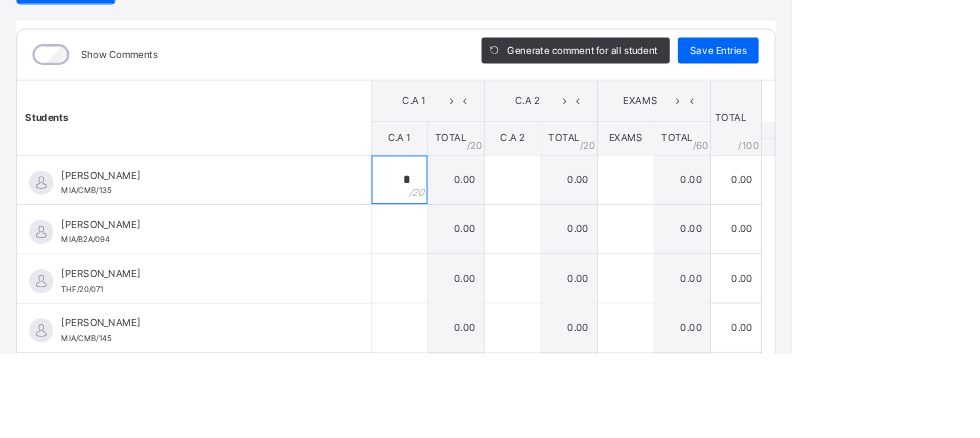 click on "*" at bounding box center (494, 223) 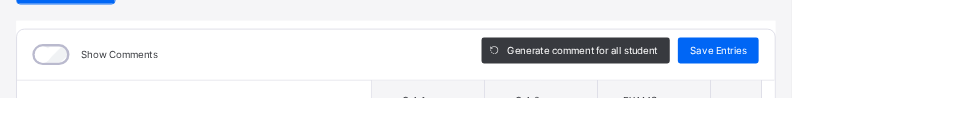 scroll, scrollTop: 408, scrollLeft: 0, axis: vertical 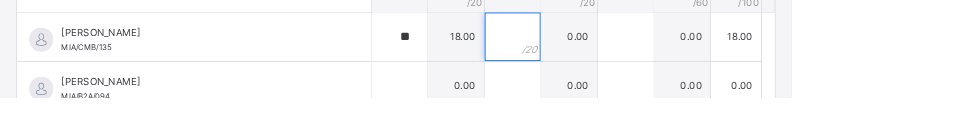 click at bounding box center (634, 46) 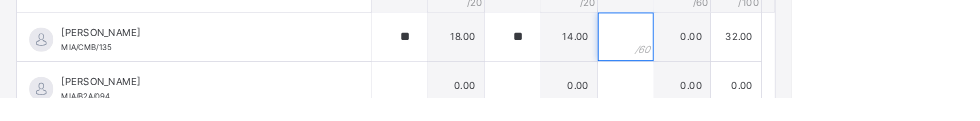 click at bounding box center (774, 46) 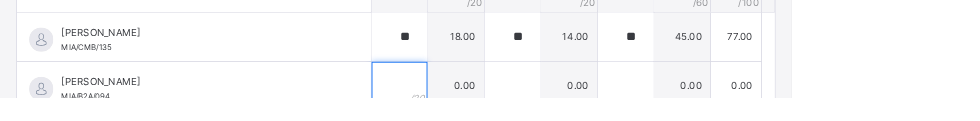click at bounding box center [494, 107] 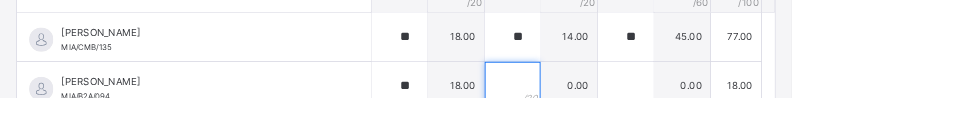 click at bounding box center [634, 107] 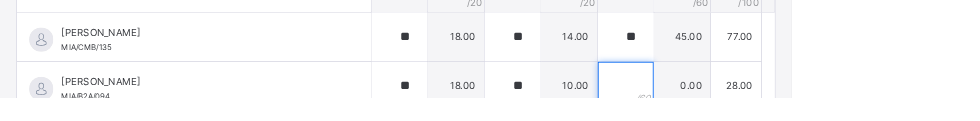 click at bounding box center [774, 107] 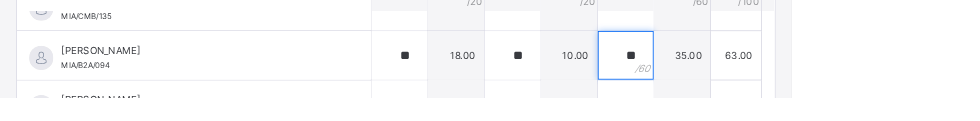 scroll, scrollTop: 87, scrollLeft: 0, axis: vertical 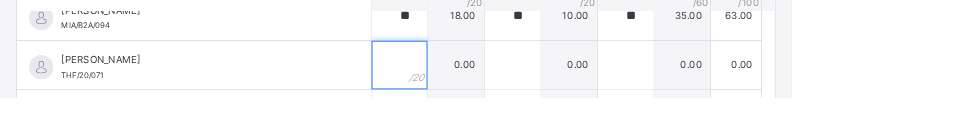 click at bounding box center [494, 81] 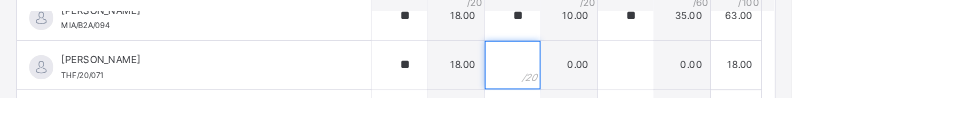 click at bounding box center [634, 81] 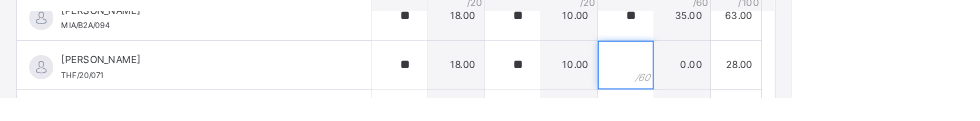 click at bounding box center (774, 81) 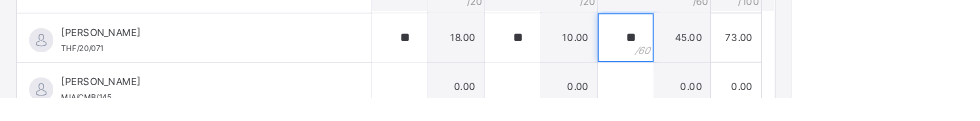 scroll, scrollTop: 122, scrollLeft: 0, axis: vertical 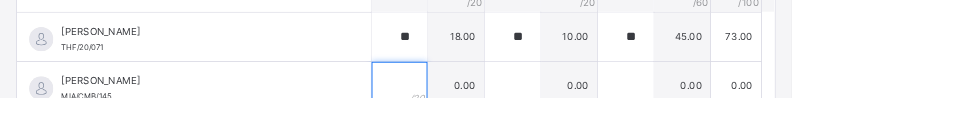 click at bounding box center [494, 107] 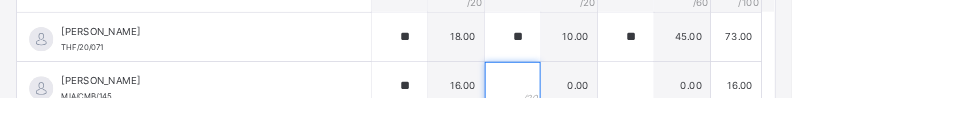 click at bounding box center [634, 107] 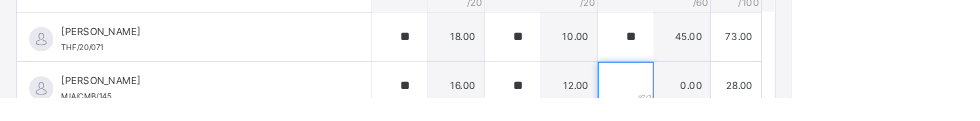 click at bounding box center (774, 107) 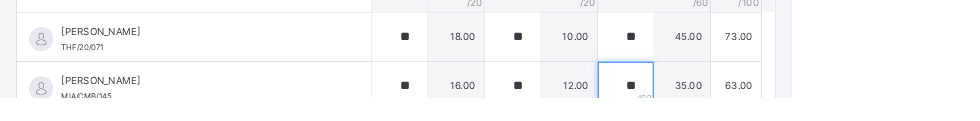scroll, scrollTop: 194, scrollLeft: 0, axis: vertical 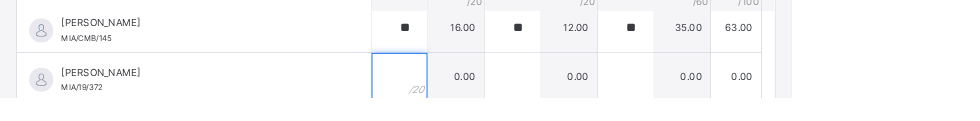 click at bounding box center [494, 96] 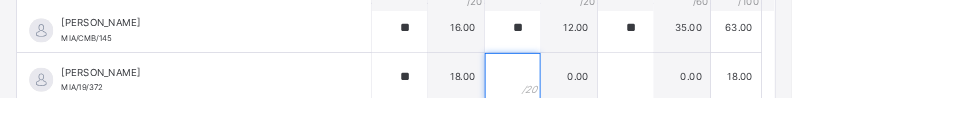 click at bounding box center (634, 96) 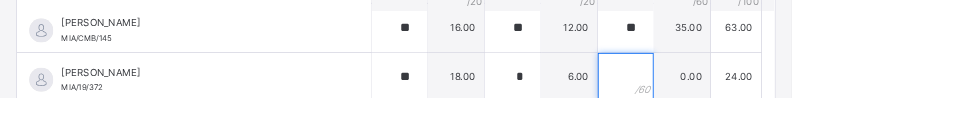 click at bounding box center (774, 96) 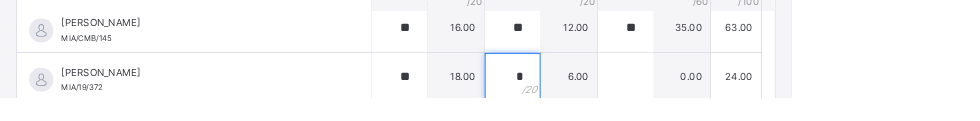 click on "*" at bounding box center (634, 96) 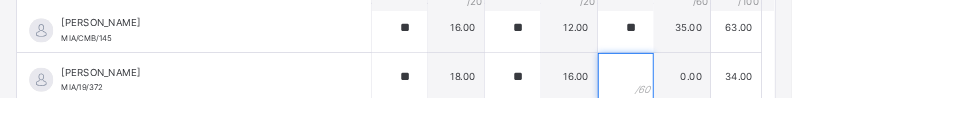 click at bounding box center (774, 96) 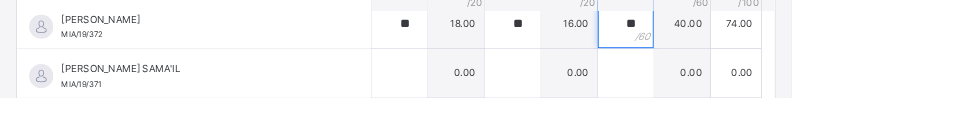 scroll, scrollTop: 316, scrollLeft: 0, axis: vertical 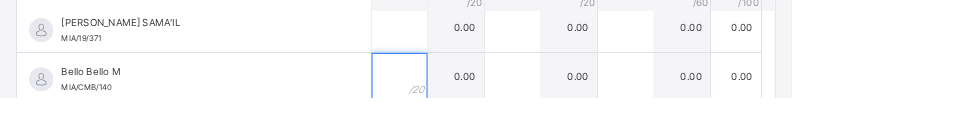 click at bounding box center (494, 96) 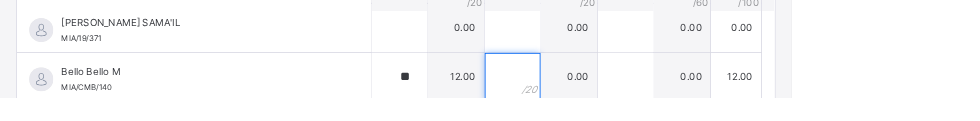 click at bounding box center (634, 96) 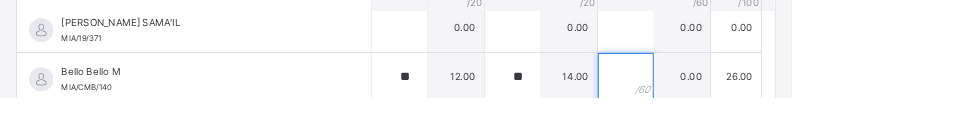 click at bounding box center [774, 96] 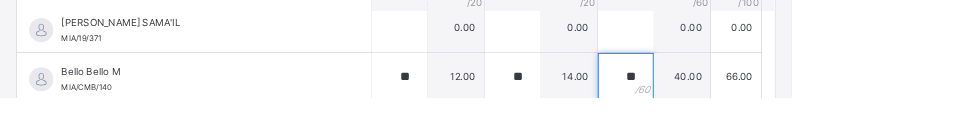 scroll, scrollTop: 390, scrollLeft: 0, axis: vertical 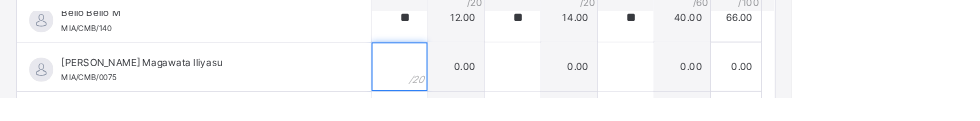 click at bounding box center [494, 83] 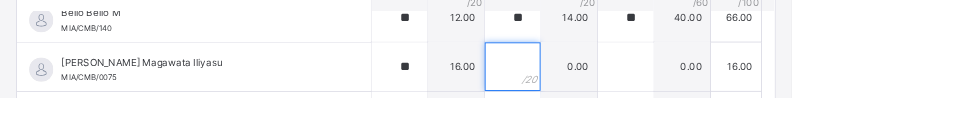 click at bounding box center (634, 83) 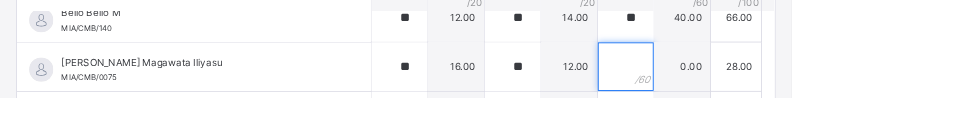 click at bounding box center (774, 83) 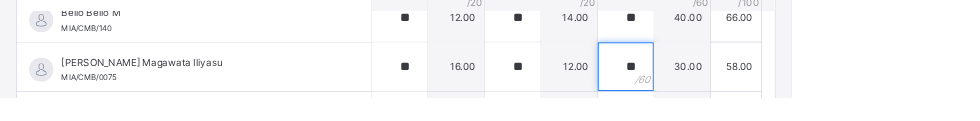 scroll, scrollTop: 435, scrollLeft: 0, axis: vertical 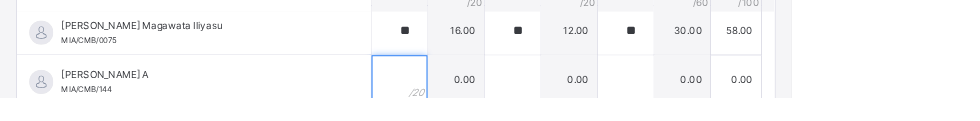 click at bounding box center [494, 99] 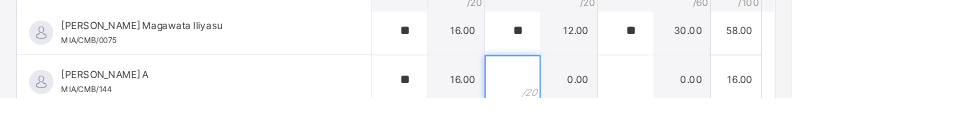 click at bounding box center [634, 99] 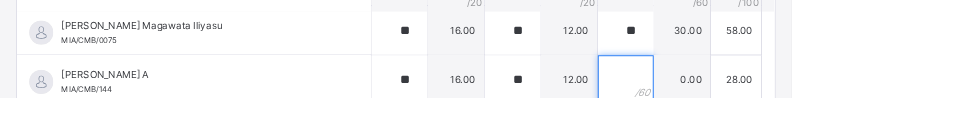click at bounding box center [774, 99] 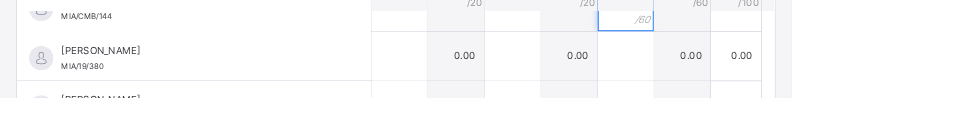 scroll, scrollTop: 581, scrollLeft: 0, axis: vertical 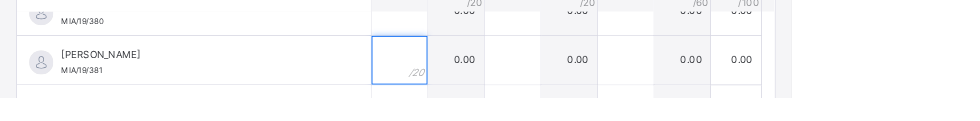click at bounding box center (494, 75) 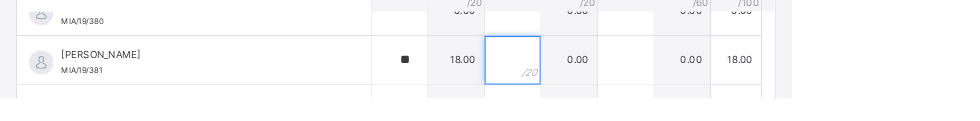click at bounding box center [634, 75] 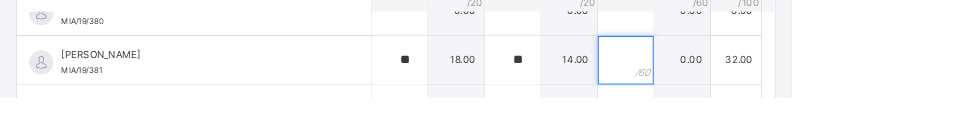 click at bounding box center (774, 75) 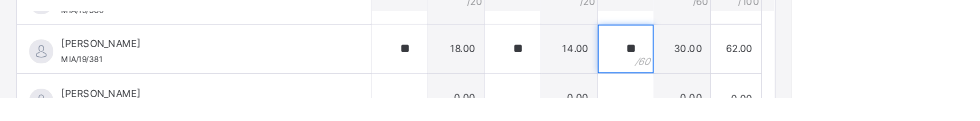 scroll, scrollTop: 654, scrollLeft: 0, axis: vertical 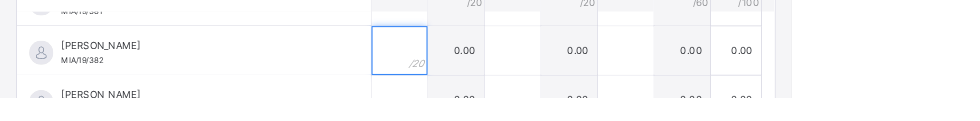 click at bounding box center [494, 63] 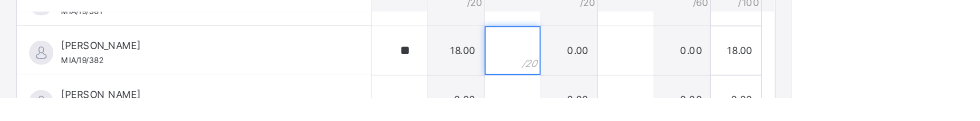 click at bounding box center (634, 63) 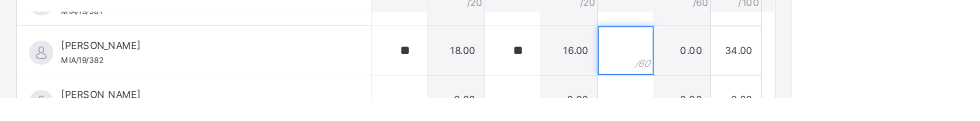 click at bounding box center [774, 63] 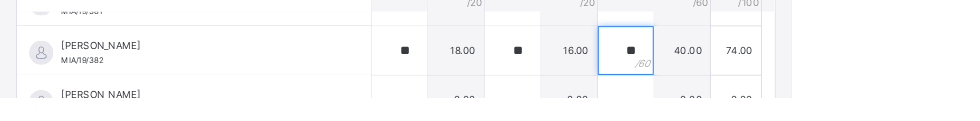 scroll, scrollTop: 1039, scrollLeft: 0, axis: vertical 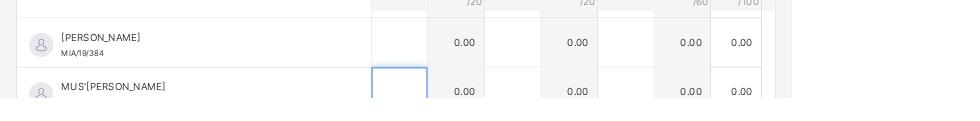 click at bounding box center [494, 114] 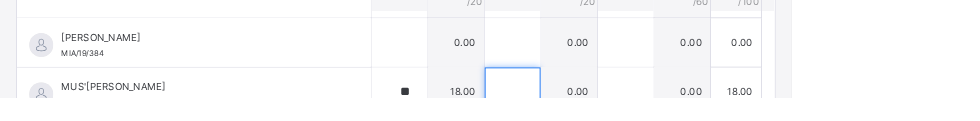 click at bounding box center [634, 114] 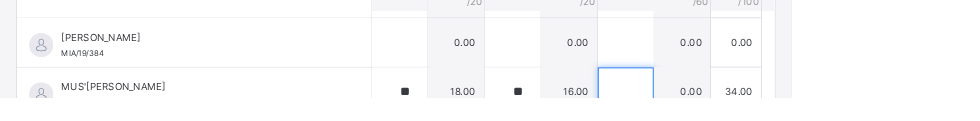 click at bounding box center (774, 114) 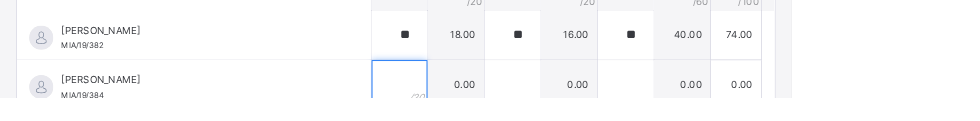 click at bounding box center (494, 105) 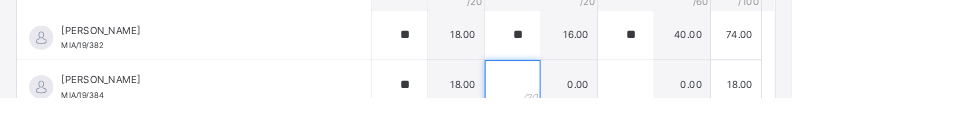 click at bounding box center (634, 105) 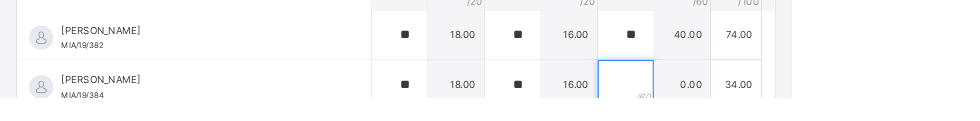 click at bounding box center (774, 105) 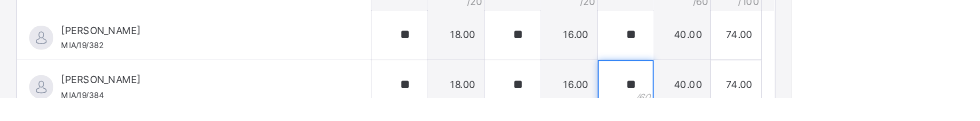 scroll, scrollTop: 750, scrollLeft: 0, axis: vertical 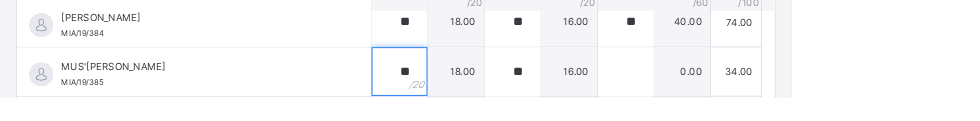 click on "**" at bounding box center (494, 89) 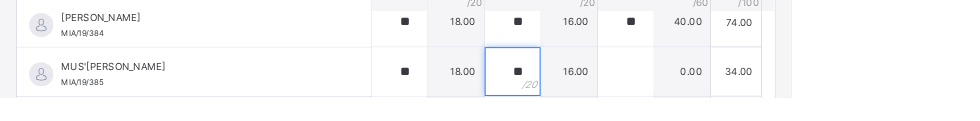 click on "**" at bounding box center (634, 89) 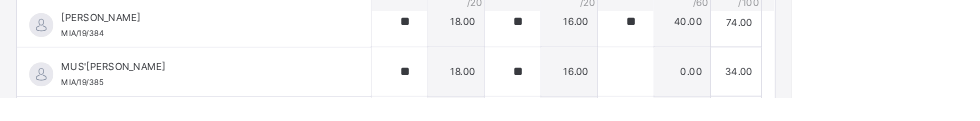 click on "**" at bounding box center [634, 89] 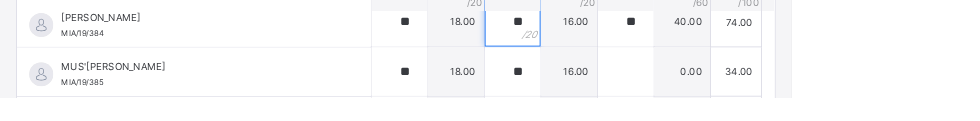 click on "**" at bounding box center [634, 28] 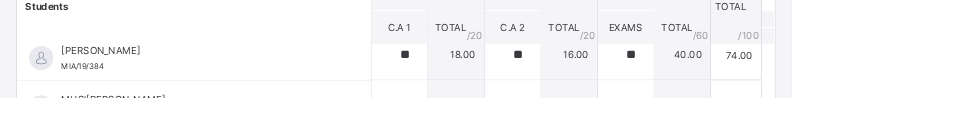 click on "**" at bounding box center (634, 68) 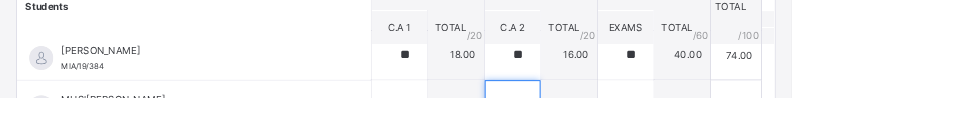 click on "**" at bounding box center (634, 129) 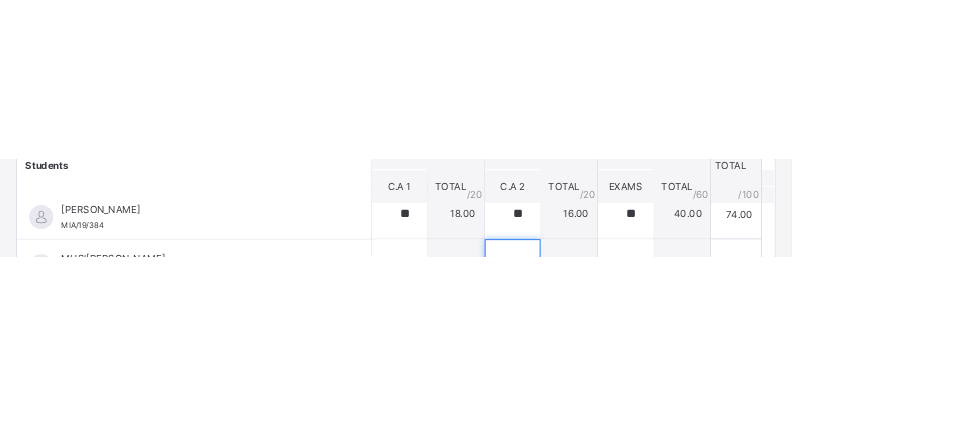 scroll, scrollTop: 996, scrollLeft: 0, axis: vertical 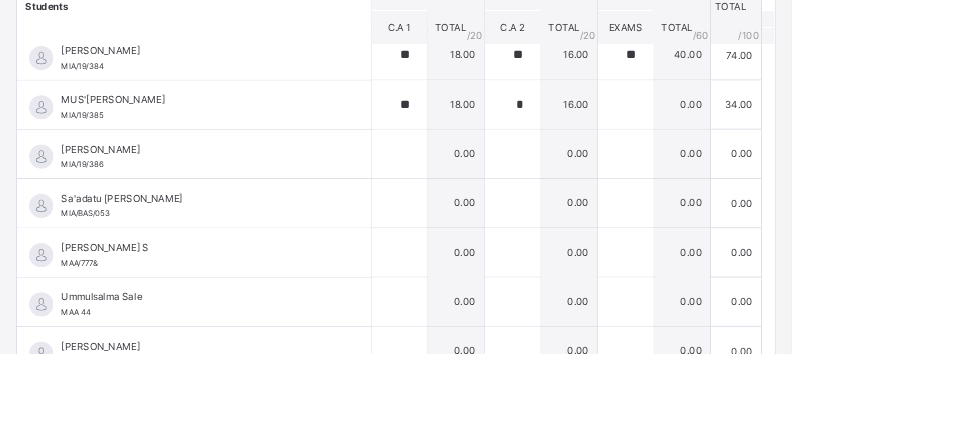 click on "*" at bounding box center (634, 129) 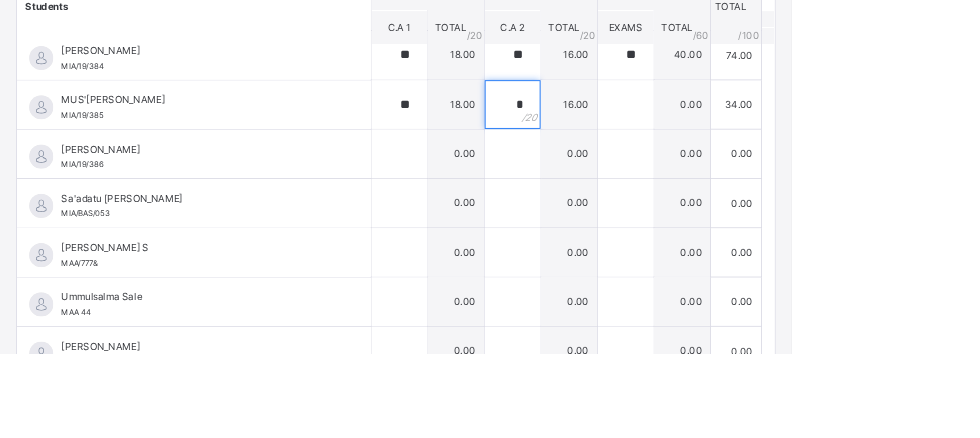 click on "*" at bounding box center (634, 129) 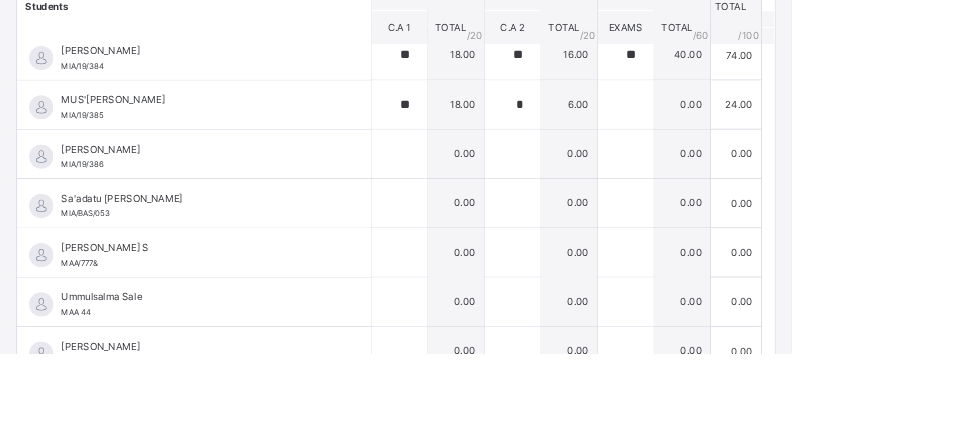 click on "*" at bounding box center [634, 129] 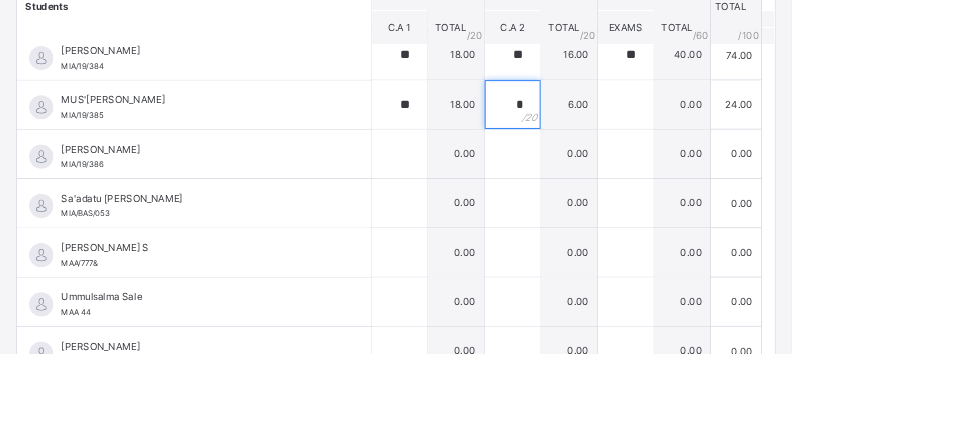 click on "*" at bounding box center (634, 129) 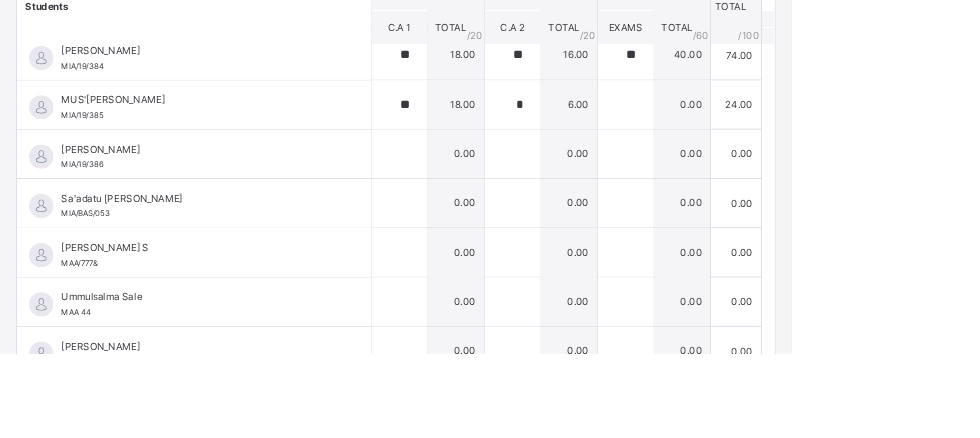 click on "*" at bounding box center [634, 129] 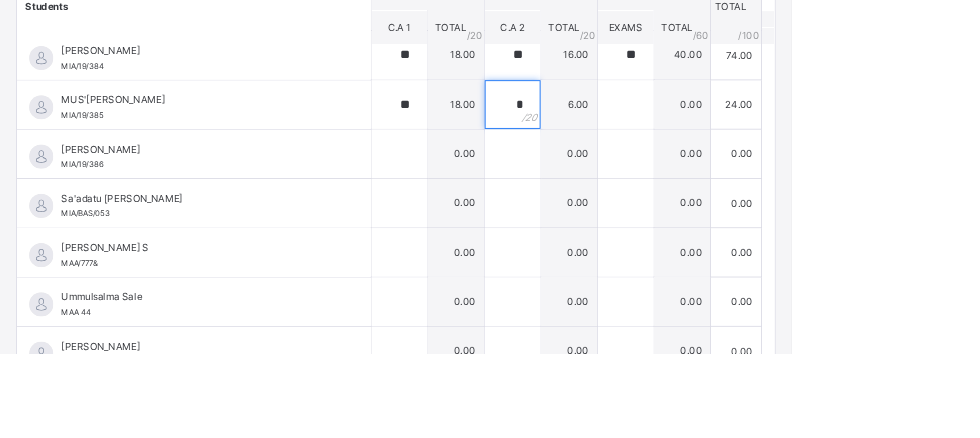click on "*" at bounding box center (634, 129) 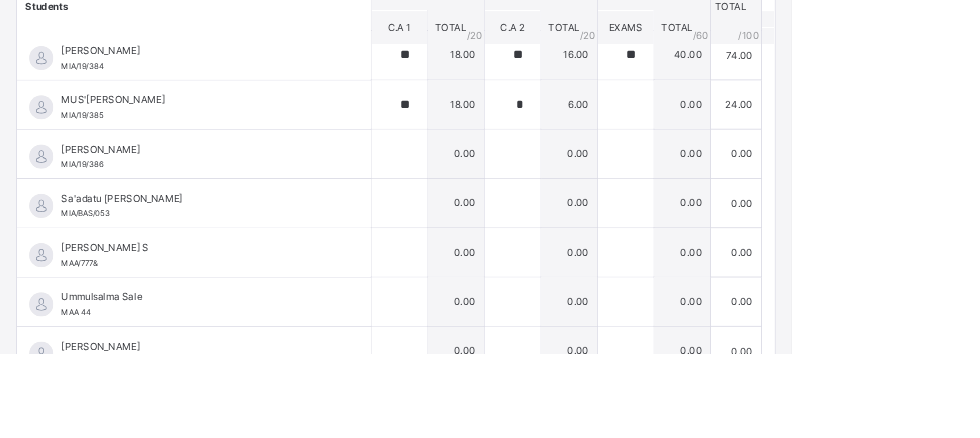 click on "*" at bounding box center [634, 129] 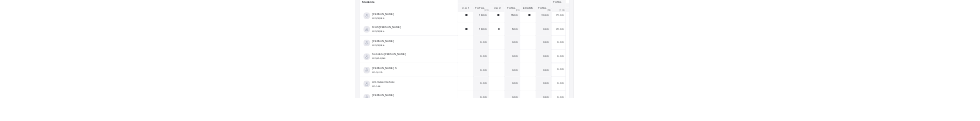 scroll, scrollTop: 985, scrollLeft: 0, axis: vertical 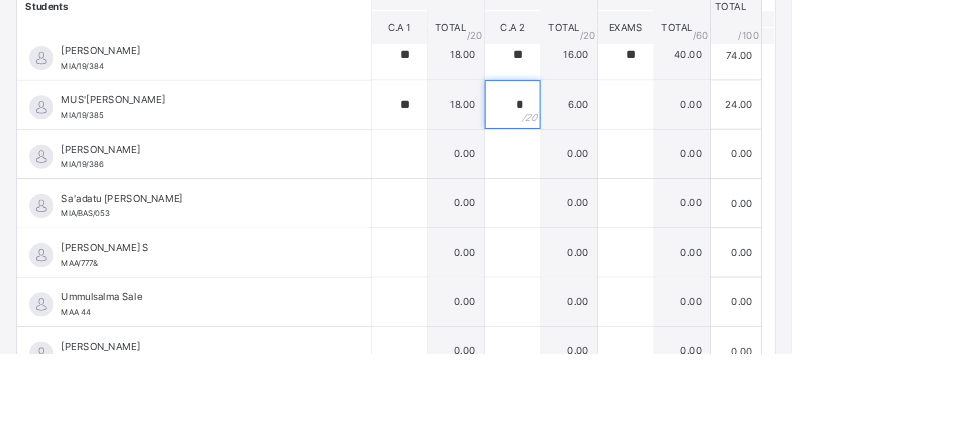 click on "*" at bounding box center (634, 129) 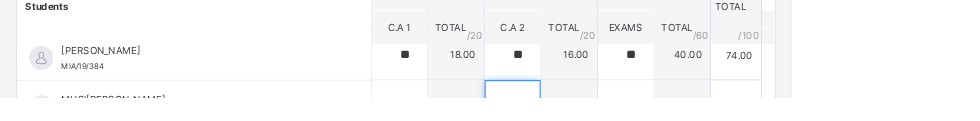 scroll, scrollTop: 376, scrollLeft: 0, axis: vertical 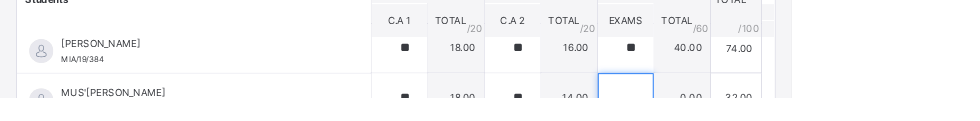 click at bounding box center [774, 121] 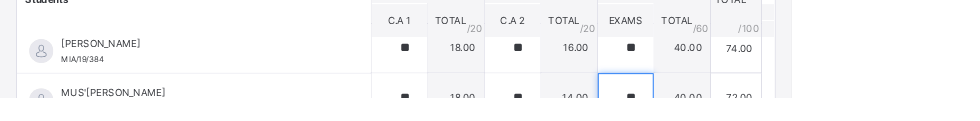 scroll, scrollTop: 752, scrollLeft: 0, axis: vertical 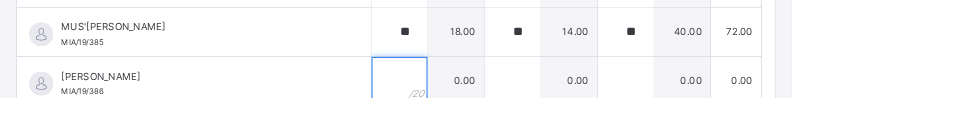 click at bounding box center (494, 100) 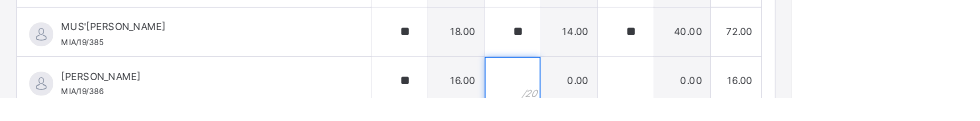 click at bounding box center (634, 100) 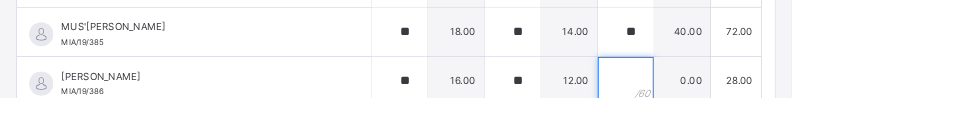 click at bounding box center [774, 100] 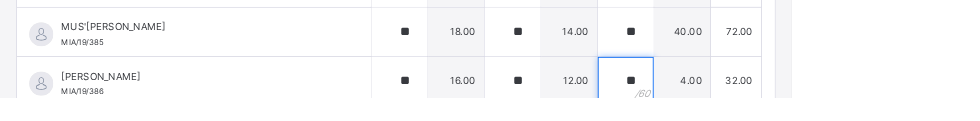 scroll, scrollTop: 913, scrollLeft: 0, axis: vertical 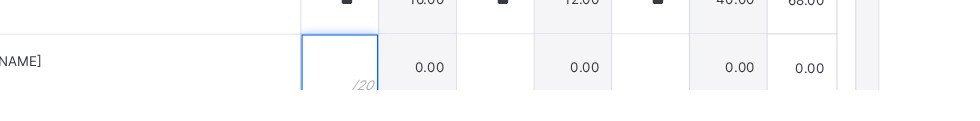 click at bounding box center (494, 101) 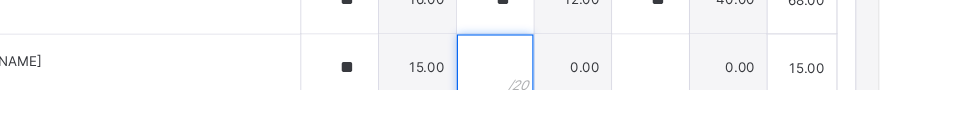 click at bounding box center (634, 101) 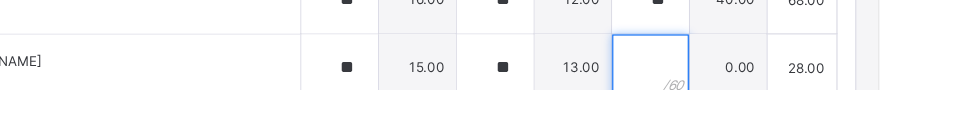 click at bounding box center (774, 101) 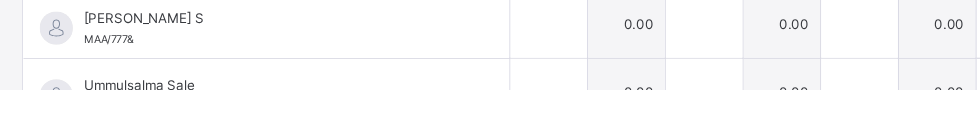 scroll, scrollTop: 615, scrollLeft: 0, axis: vertical 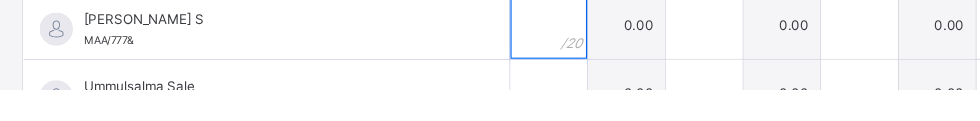 click at bounding box center [494, 63] 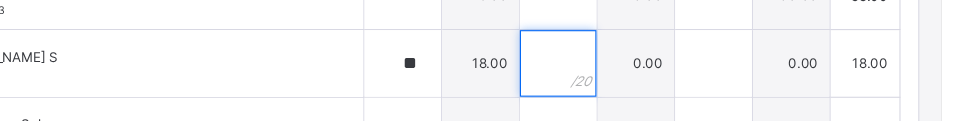 click at bounding box center (634, 63) 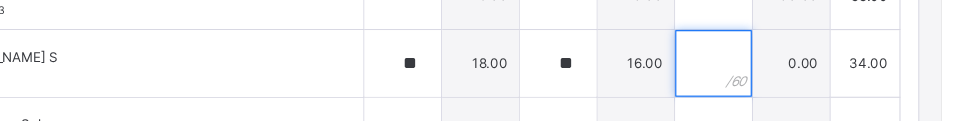 click at bounding box center [774, 63] 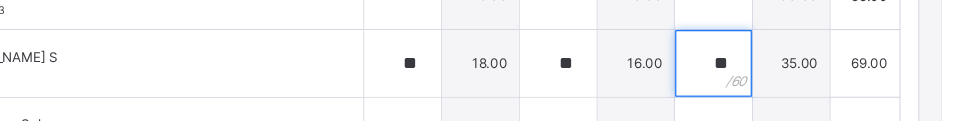 scroll, scrollTop: 752, scrollLeft: 0, axis: vertical 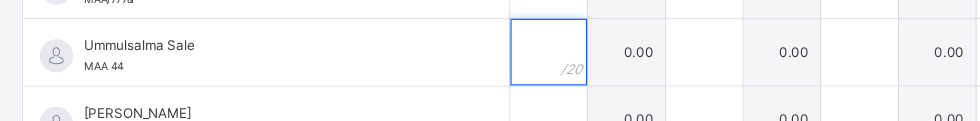 click at bounding box center [494, 53] 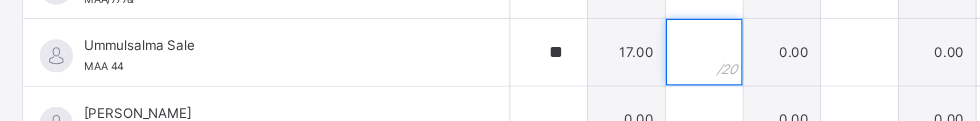 click at bounding box center (634, 53) 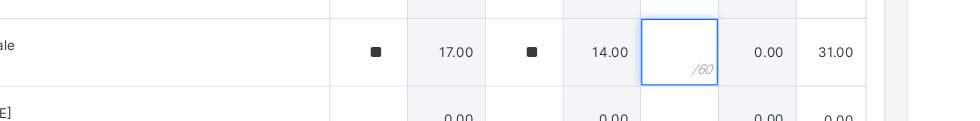 click at bounding box center [774, 53] 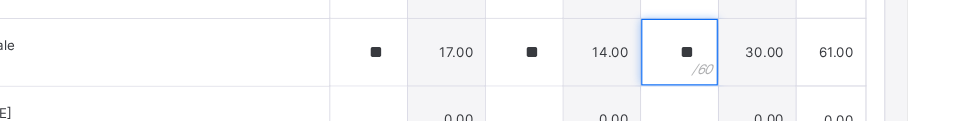 scroll, scrollTop: 752, scrollLeft: 0, axis: vertical 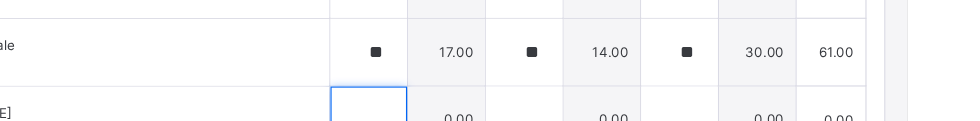click at bounding box center (494, 114) 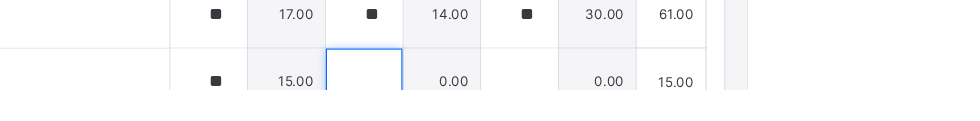 click at bounding box center [634, 114] 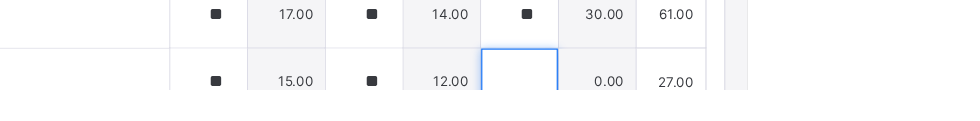 click at bounding box center (774, 114) 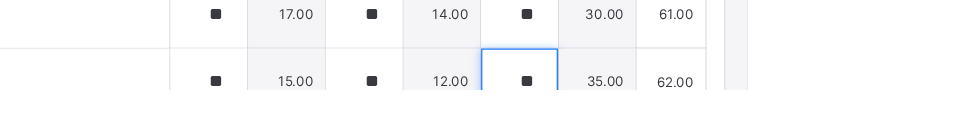 scroll, scrollTop: 752, scrollLeft: 0, axis: vertical 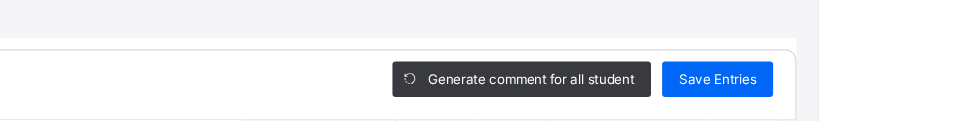 click on "Save Entries" at bounding box center [889, 71] 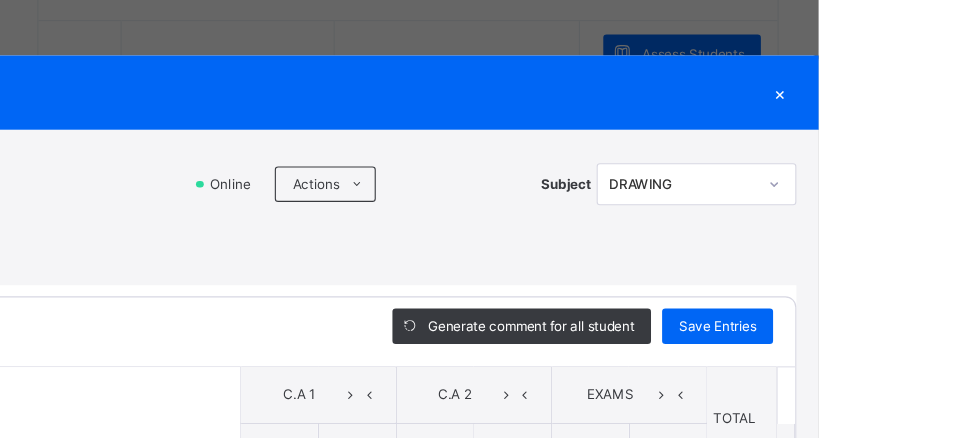 scroll, scrollTop: 0, scrollLeft: 0, axis: both 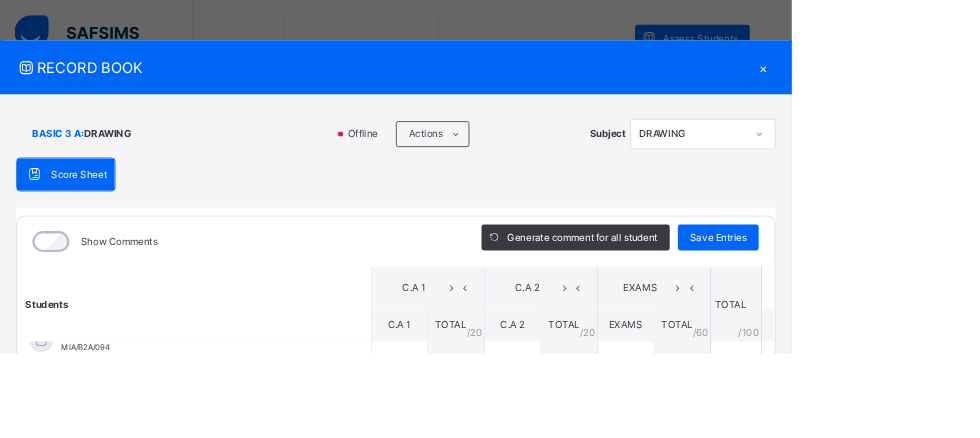 click on "Save Entries" at bounding box center [889, 294] 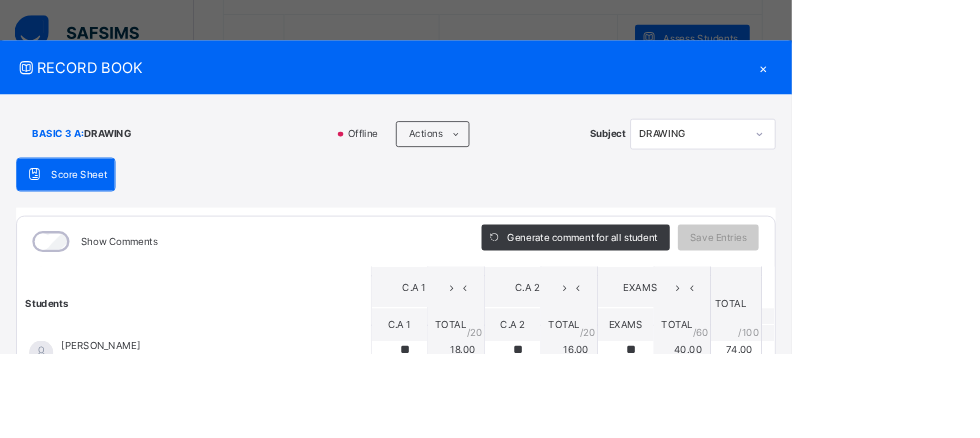 scroll, scrollTop: 752, scrollLeft: 0, axis: vertical 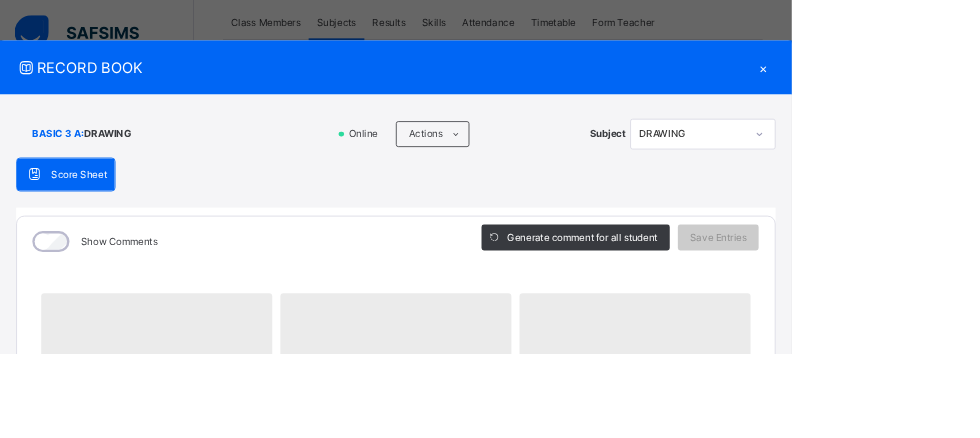 click on "×" at bounding box center [945, 83] 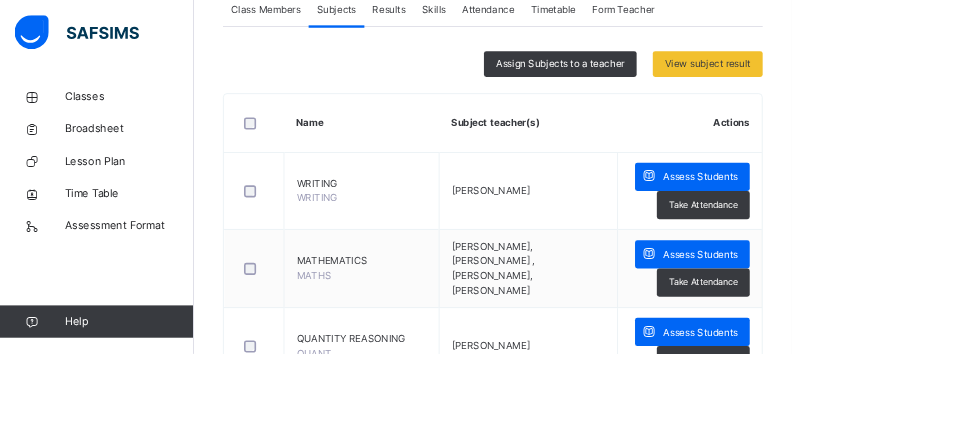 scroll, scrollTop: 472, scrollLeft: 0, axis: vertical 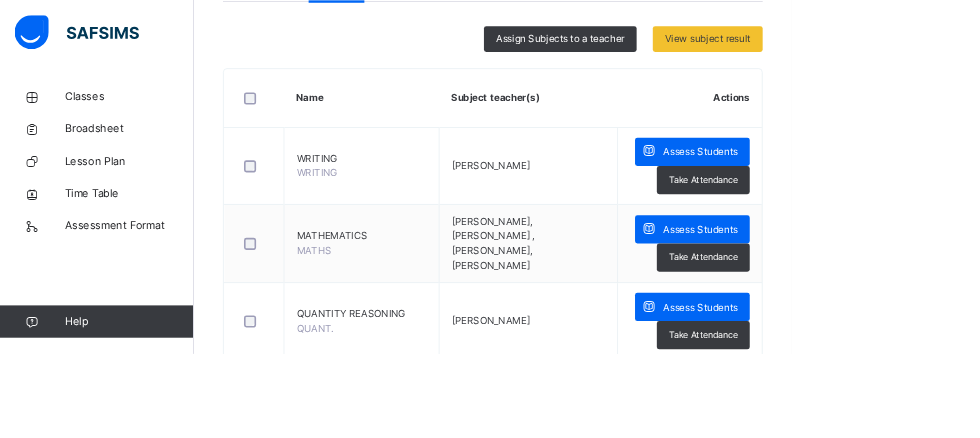 click on "QUANTITY REASONING" at bounding box center [447, 388] 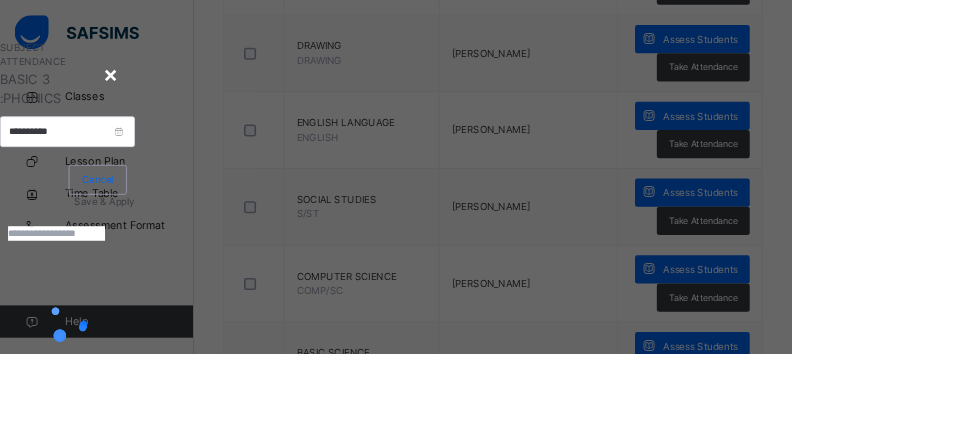 scroll, scrollTop: 197, scrollLeft: 0, axis: vertical 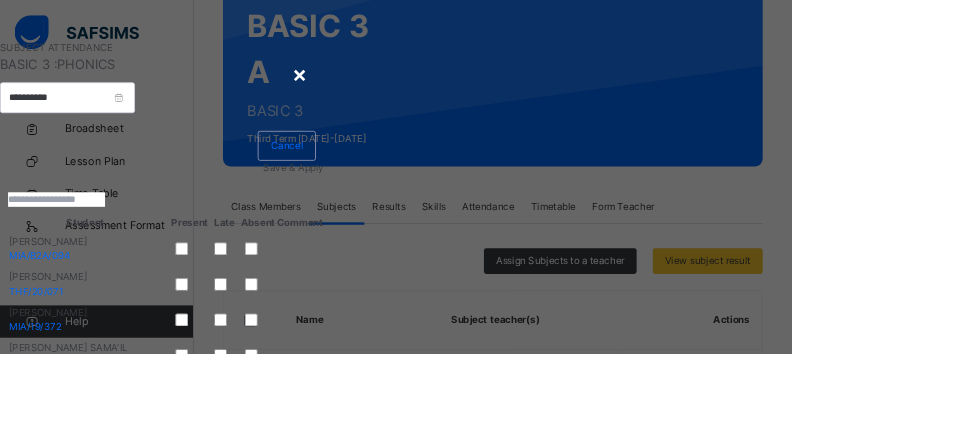 click on "**********" at bounding box center [200, 147] 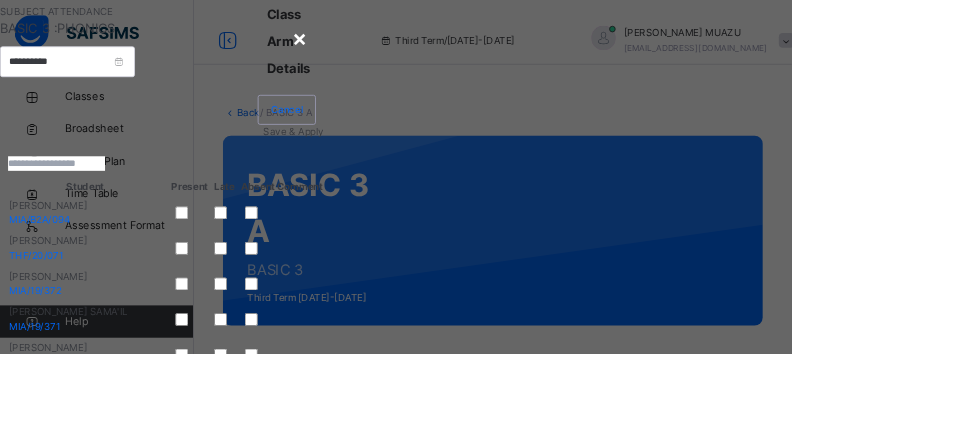 scroll, scrollTop: 0, scrollLeft: 0, axis: both 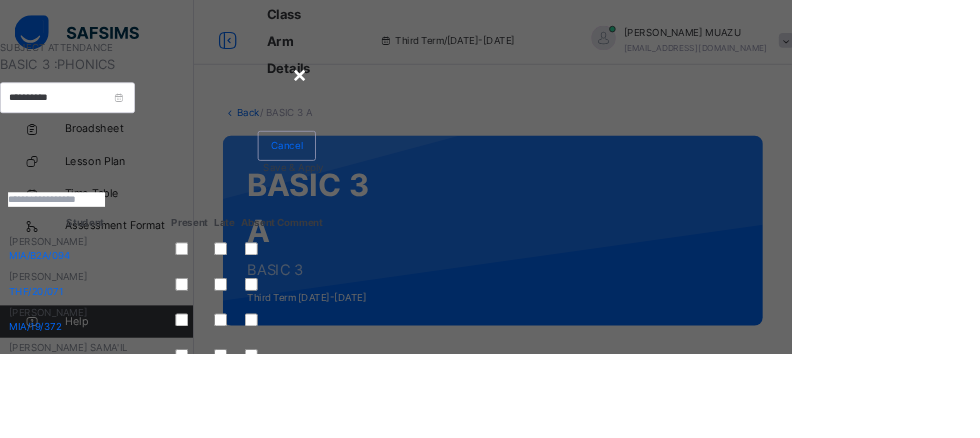 click on "×" at bounding box center (371, 91) 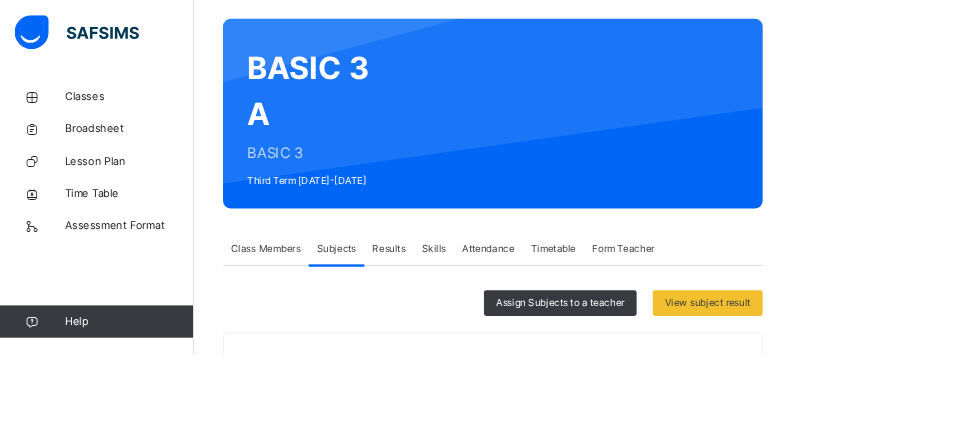 scroll, scrollTop: 167, scrollLeft: 0, axis: vertical 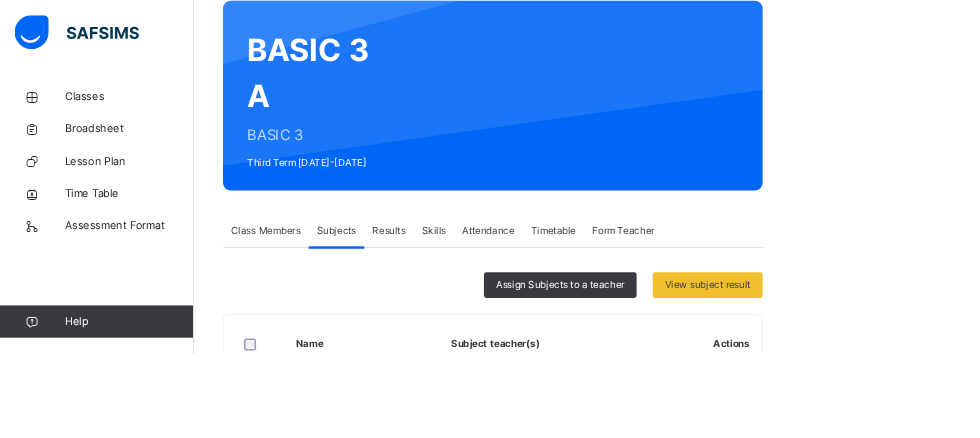 click on "Class Members" at bounding box center (329, 286) 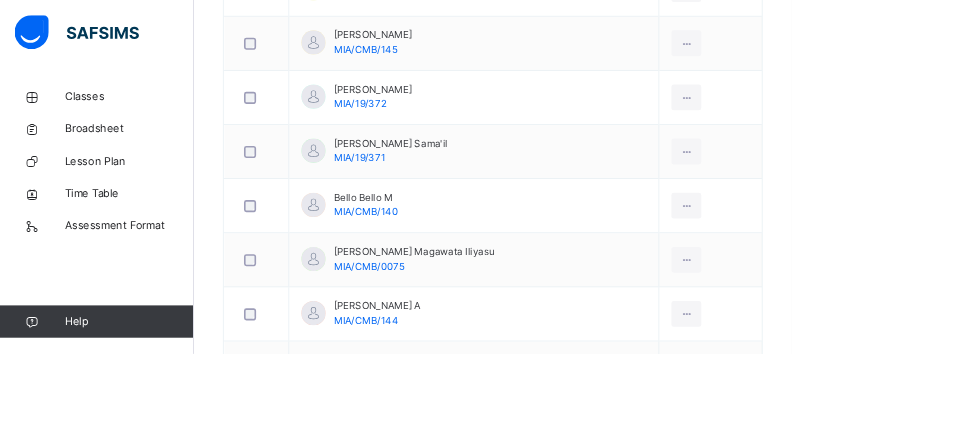 scroll, scrollTop: 869, scrollLeft: 0, axis: vertical 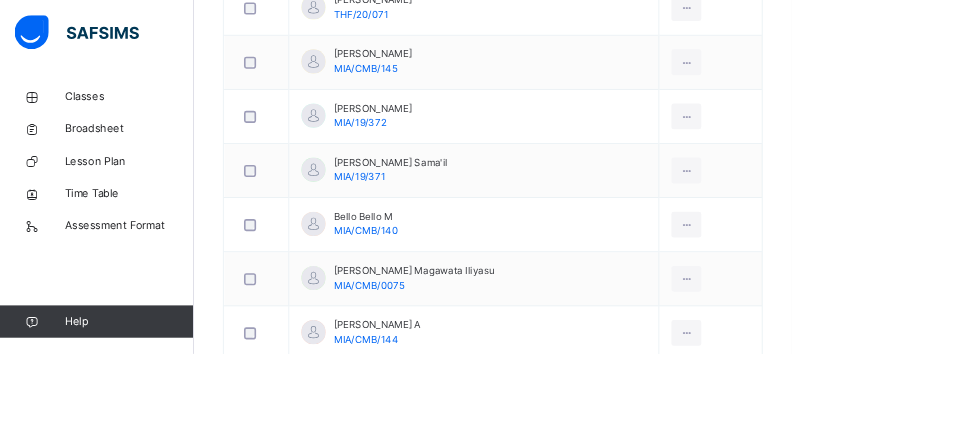 click on "[PERSON_NAME] MIA/19/372" at bounding box center (461, 143) 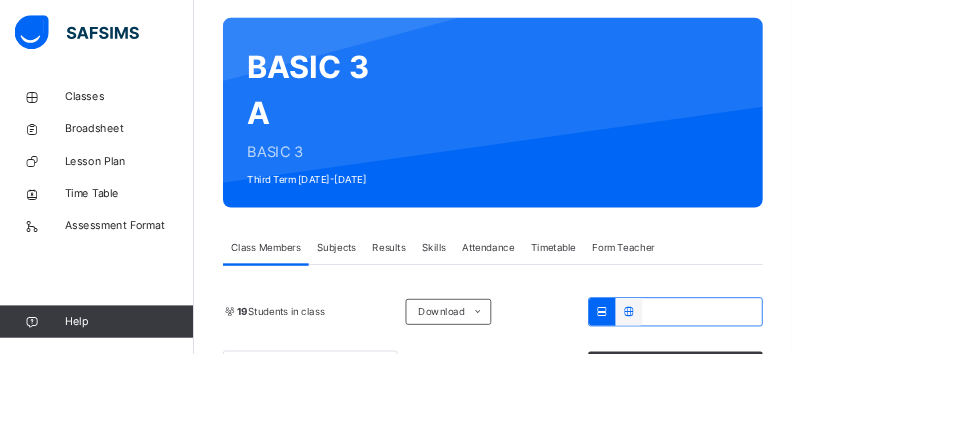 scroll, scrollTop: 142, scrollLeft: 0, axis: vertical 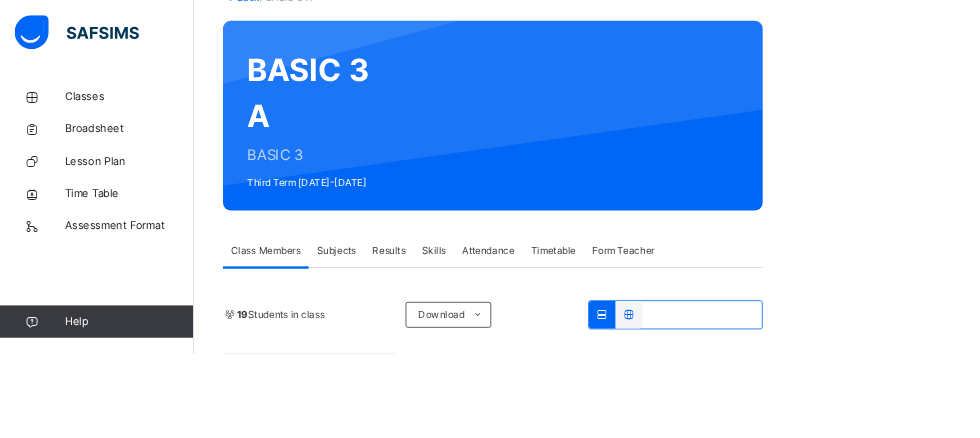click on "Subjects" at bounding box center (416, 311) 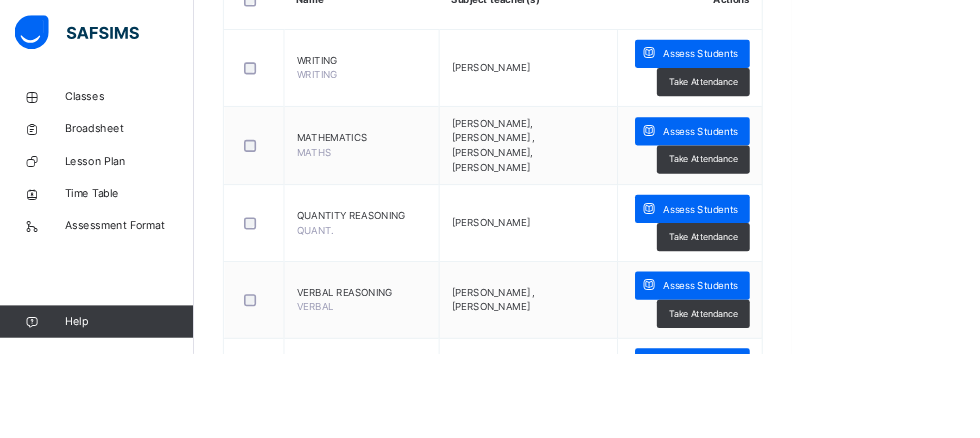 scroll, scrollTop: 608, scrollLeft: 0, axis: vertical 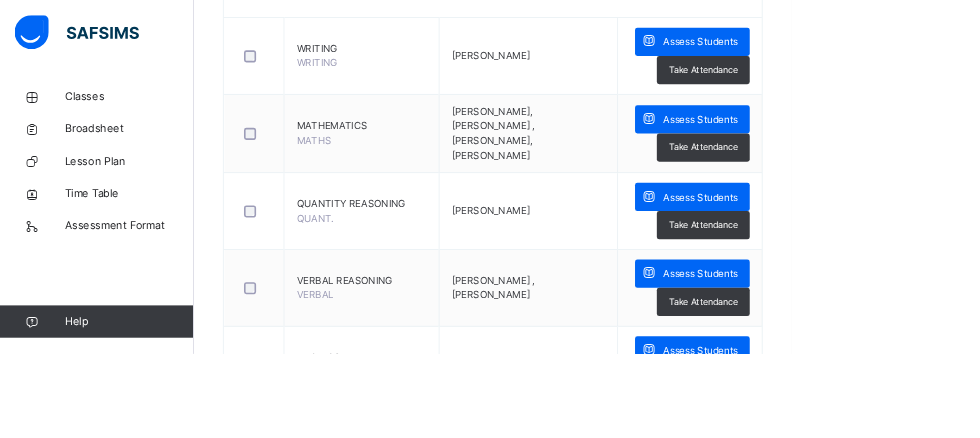 click at bounding box center [314, 356] 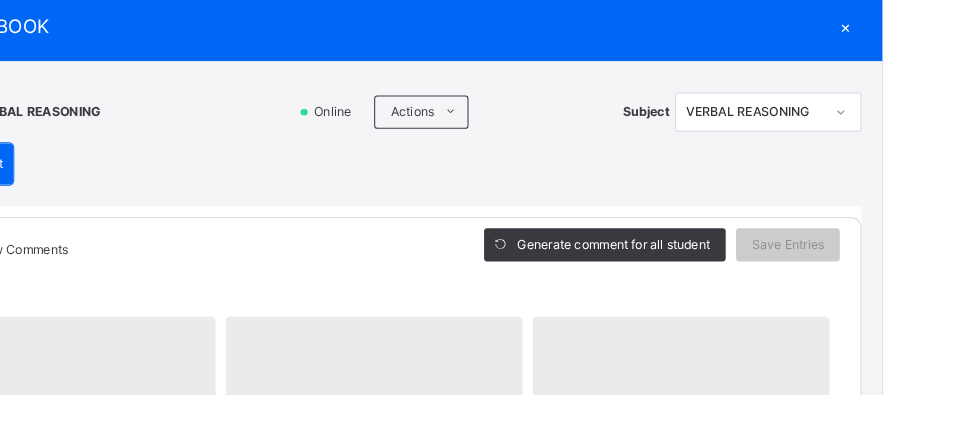 scroll, scrollTop: 233, scrollLeft: 0, axis: vertical 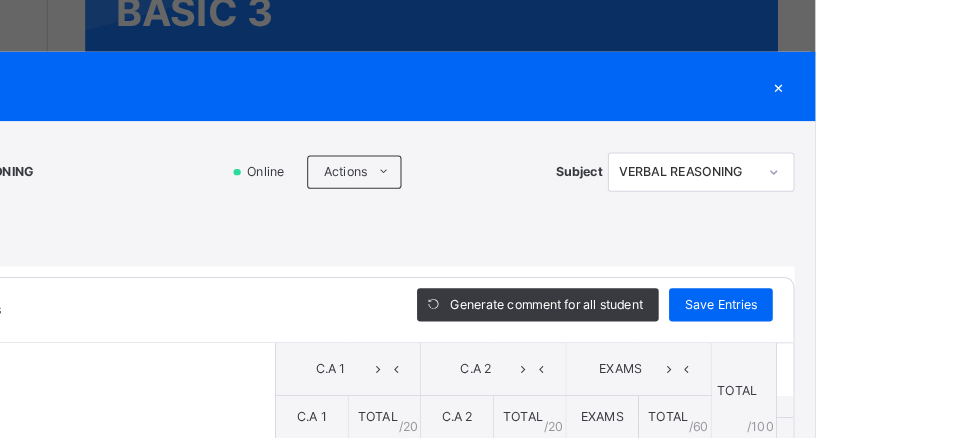click on "×" at bounding box center [945, 83] 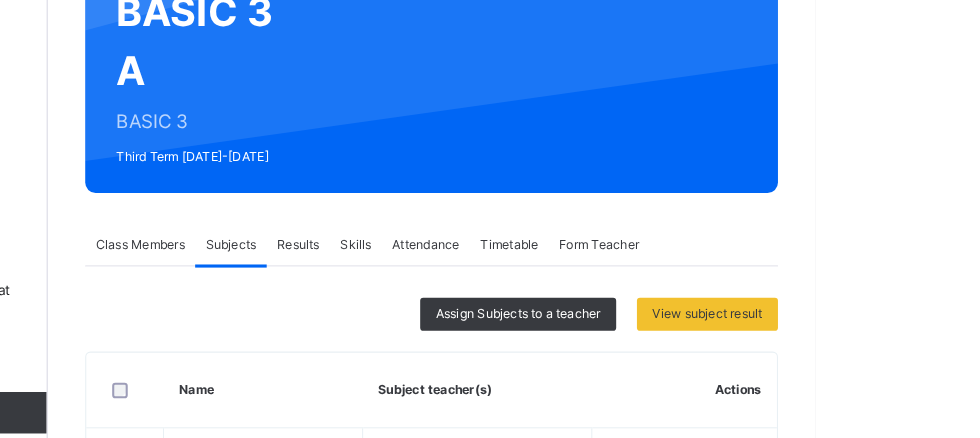 scroll, scrollTop: 216, scrollLeft: 0, axis: vertical 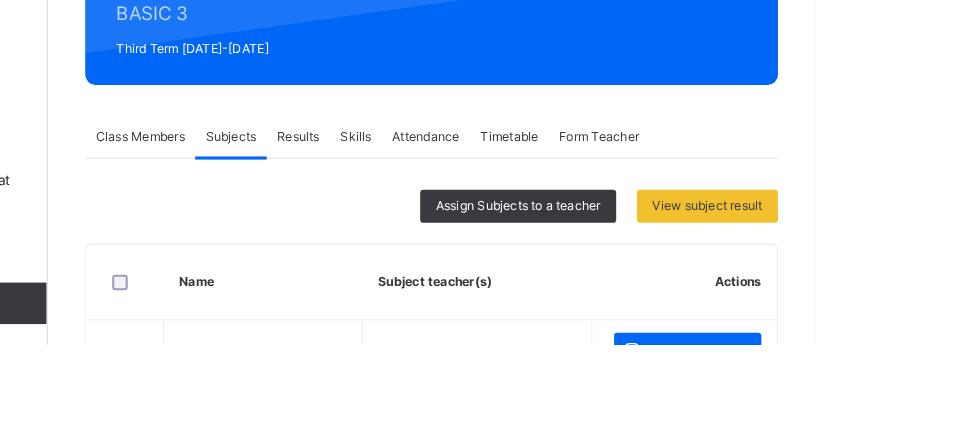 click on "Assign Subjects to a teacher View subject result" at bounding box center [610, 304] 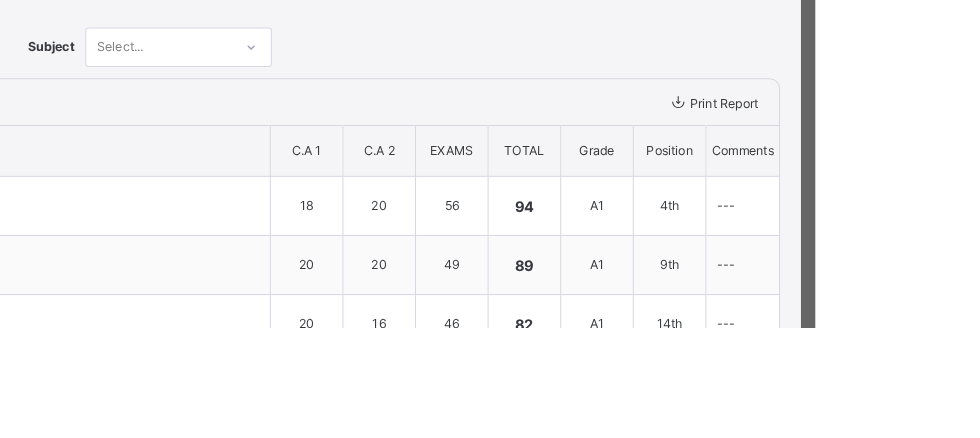 scroll, scrollTop: 927, scrollLeft: 0, axis: vertical 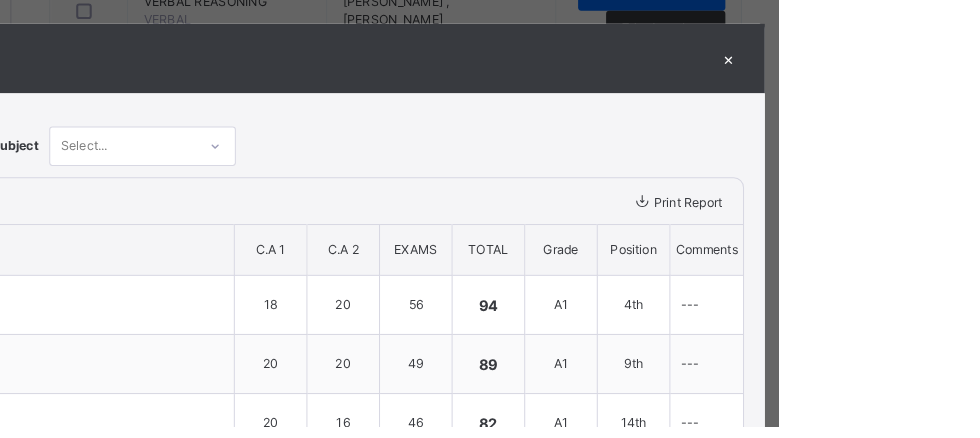 click on "×" at bounding box center [931, 83] 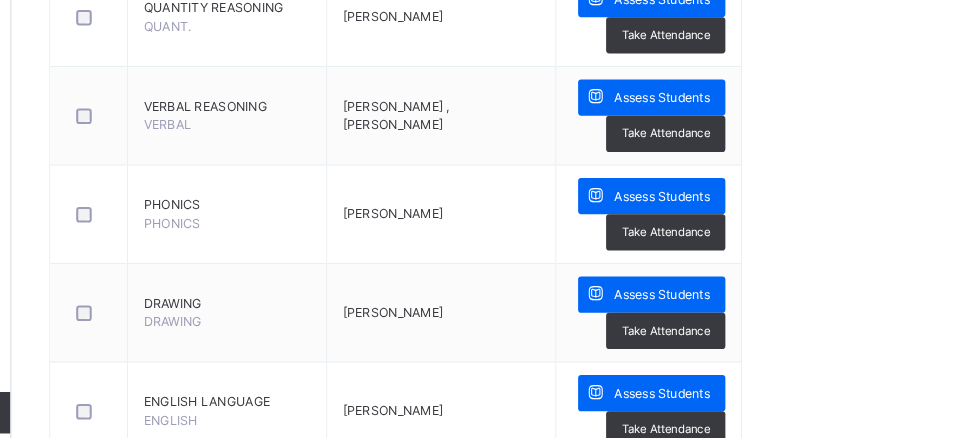 scroll, scrollTop: 847, scrollLeft: 0, axis: vertical 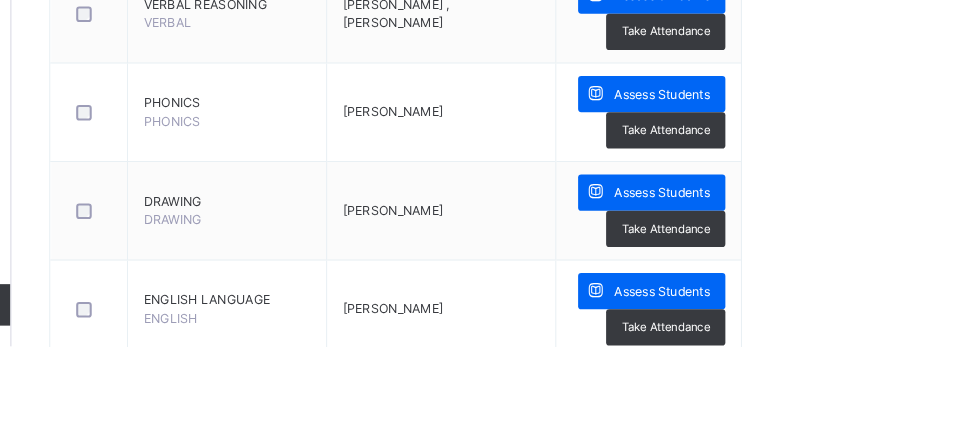 click at bounding box center (803, 384) 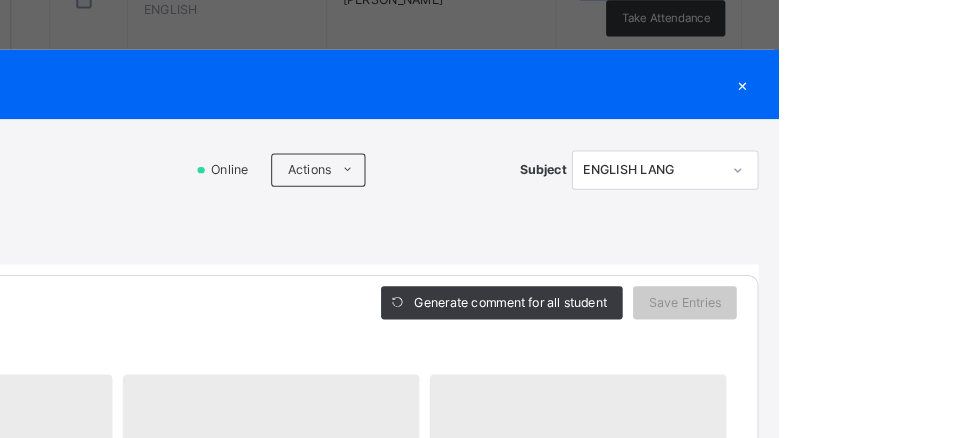 scroll, scrollTop: 1243, scrollLeft: 0, axis: vertical 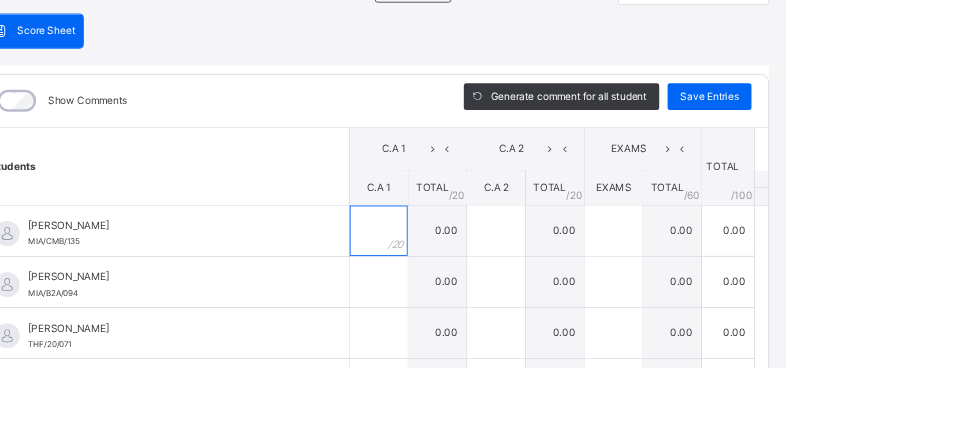 click at bounding box center (494, 275) 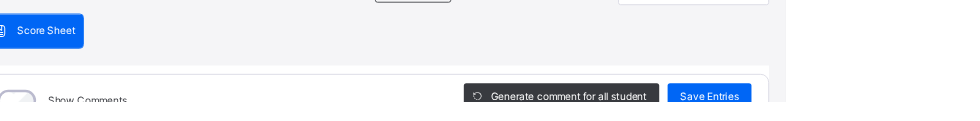 scroll, scrollTop: 378, scrollLeft: 0, axis: vertical 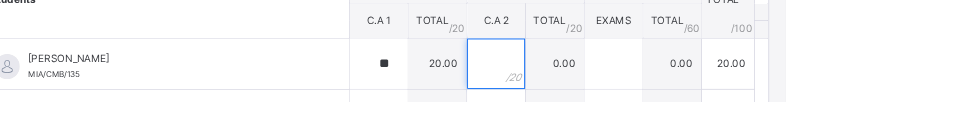 click at bounding box center [634, 76] 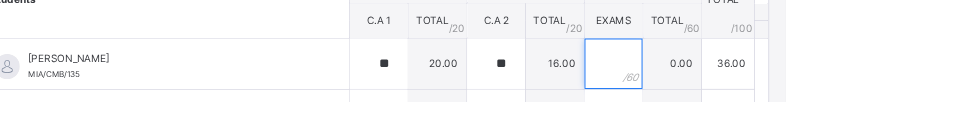 click at bounding box center [774, 76] 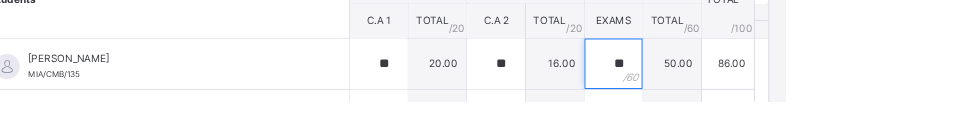 scroll, scrollTop: 62, scrollLeft: 0, axis: vertical 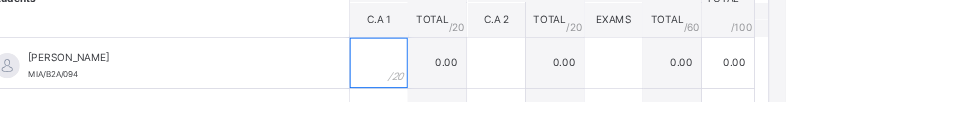 click at bounding box center [494, 75] 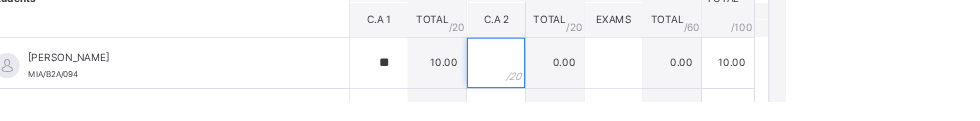 click at bounding box center (634, 75) 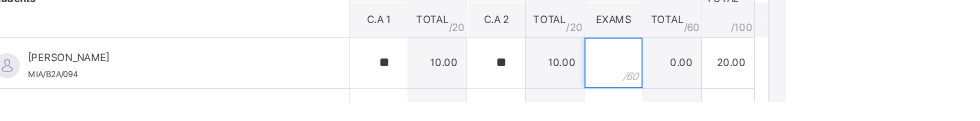 click at bounding box center (774, 75) 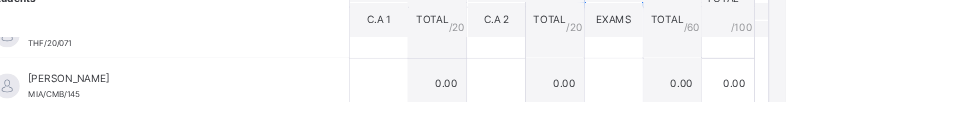scroll, scrollTop: 103, scrollLeft: 0, axis: vertical 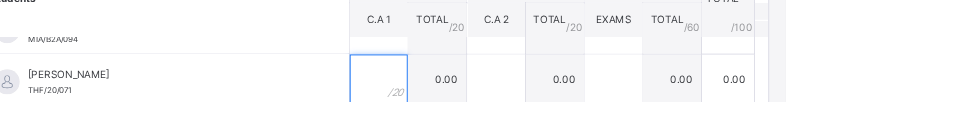 click at bounding box center (494, 95) 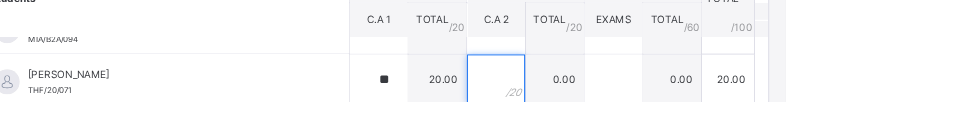 click at bounding box center [634, 95] 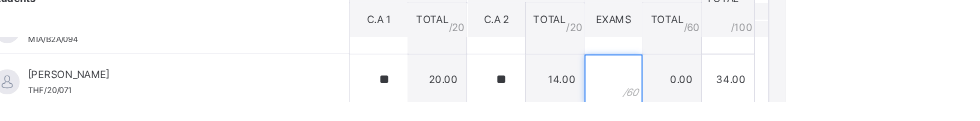click at bounding box center (774, 95) 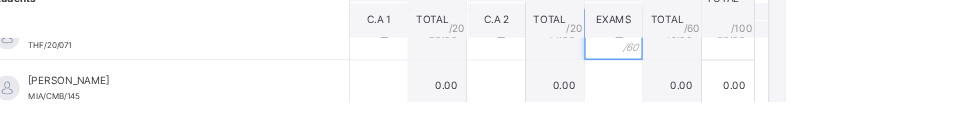scroll, scrollTop: 158, scrollLeft: 0, axis: vertical 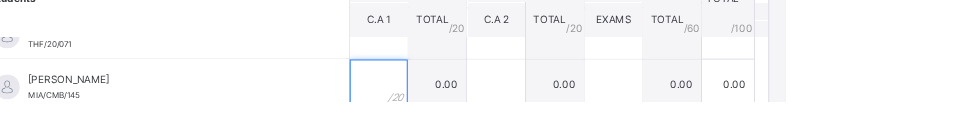 click at bounding box center [494, 101] 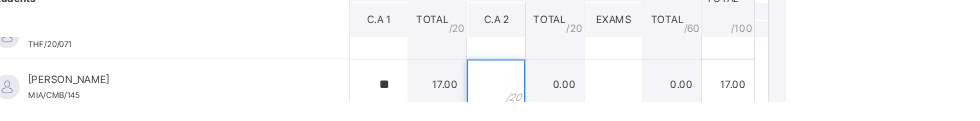 click at bounding box center (634, 101) 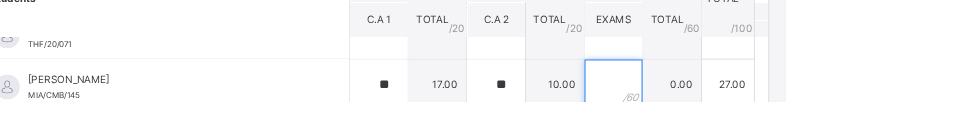 click at bounding box center (774, 101) 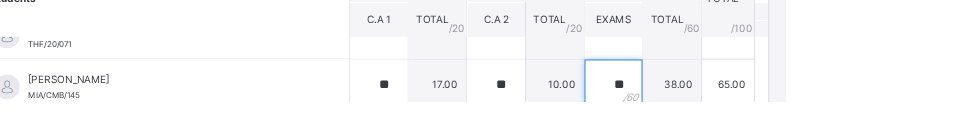 scroll, scrollTop: 221, scrollLeft: 0, axis: vertical 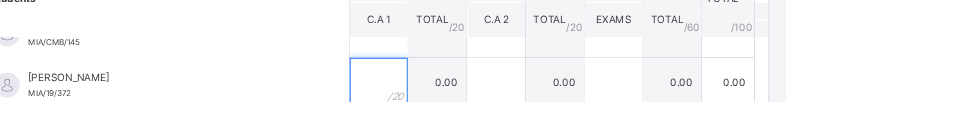 click at bounding box center [494, 99] 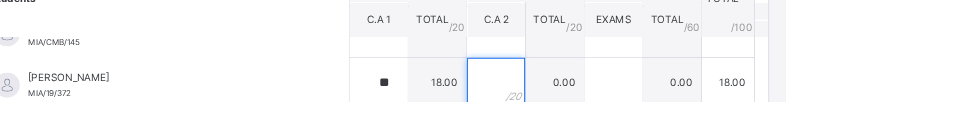 click at bounding box center (634, 99) 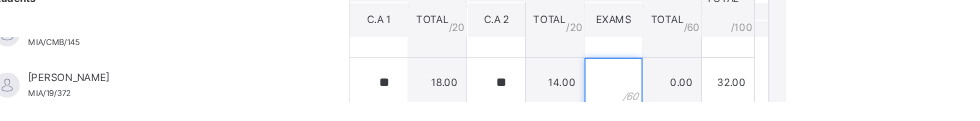 click at bounding box center [774, 99] 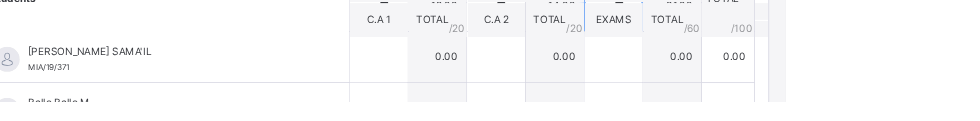 scroll, scrollTop: 382, scrollLeft: 0, axis: vertical 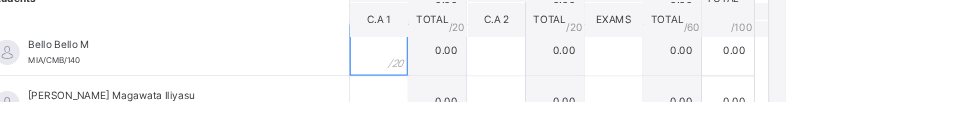 click at bounding box center (494, 60) 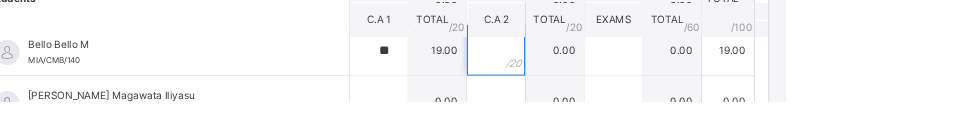 click at bounding box center [634, 60] 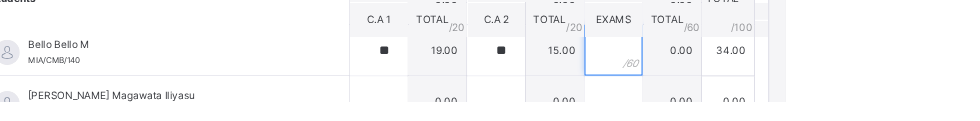 click at bounding box center [774, 60] 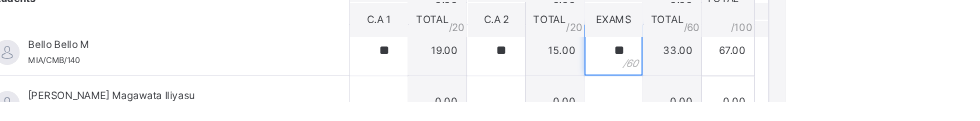 scroll, scrollTop: 441, scrollLeft: 0, axis: vertical 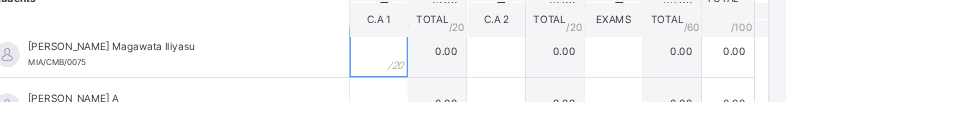 click at bounding box center [494, 62] 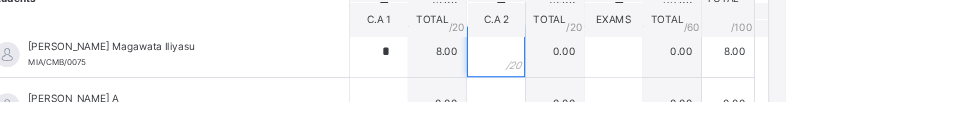 click at bounding box center (634, 62) 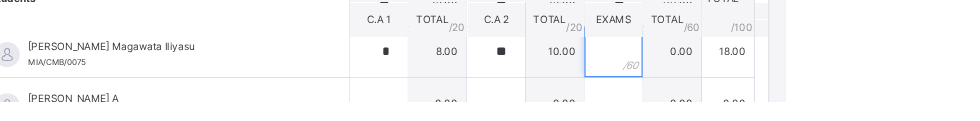 click at bounding box center [774, 62] 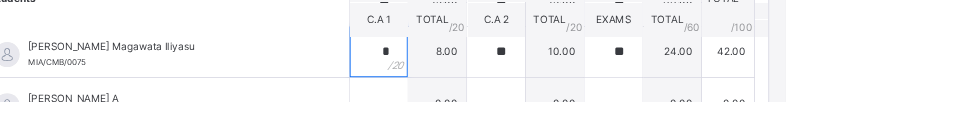 click on "*" at bounding box center [494, 62] 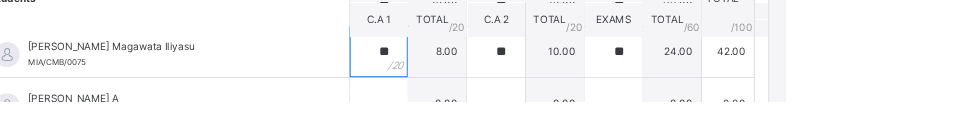 scroll, scrollTop: 495, scrollLeft: 0, axis: vertical 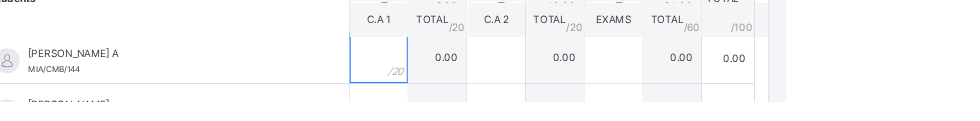 click at bounding box center (494, 69) 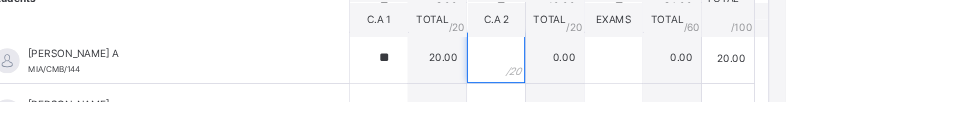 click at bounding box center (634, 69) 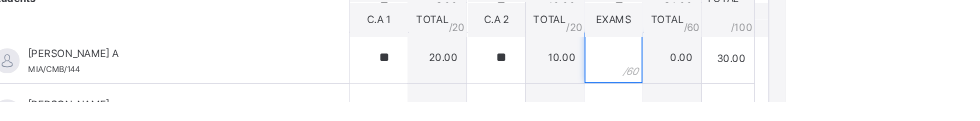 click at bounding box center [774, 69] 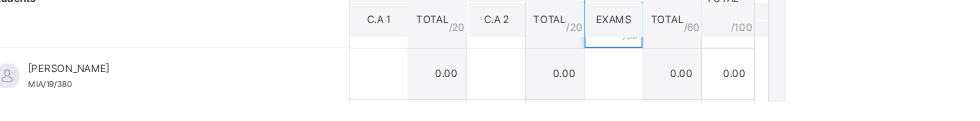 scroll, scrollTop: 602, scrollLeft: 0, axis: vertical 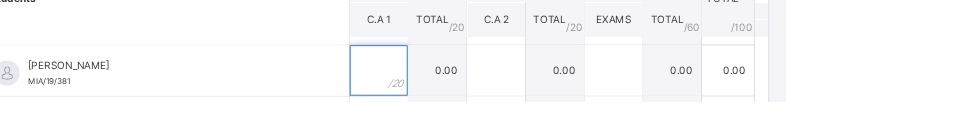 click at bounding box center [494, 84] 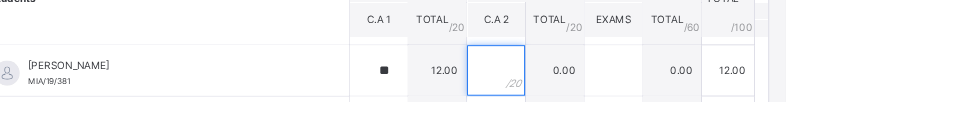 click at bounding box center [634, 84] 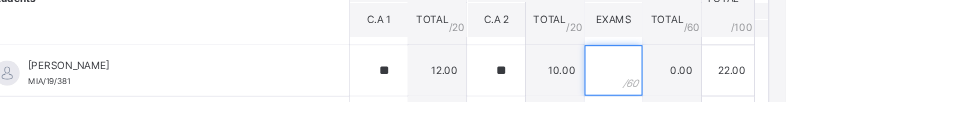 click at bounding box center [774, 84] 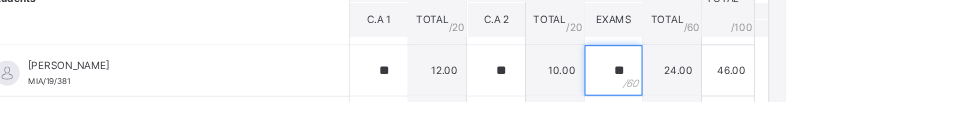 scroll, scrollTop: 665, scrollLeft: 0, axis: vertical 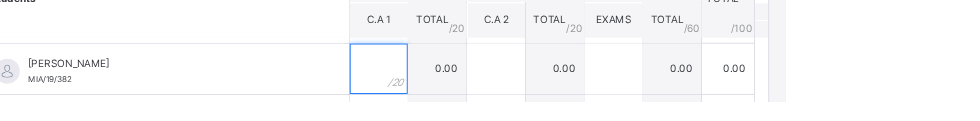 click at bounding box center [494, 82] 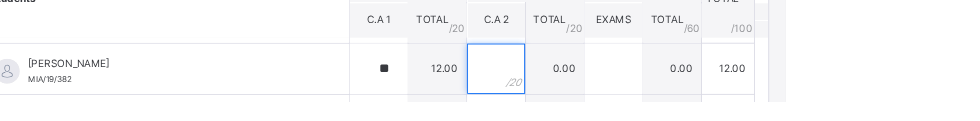 click at bounding box center [634, 82] 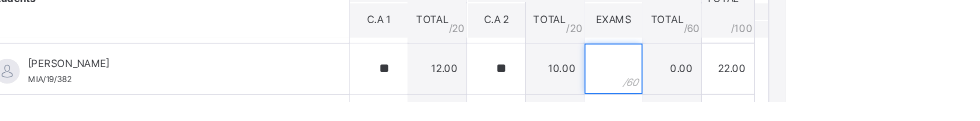 click at bounding box center [774, 82] 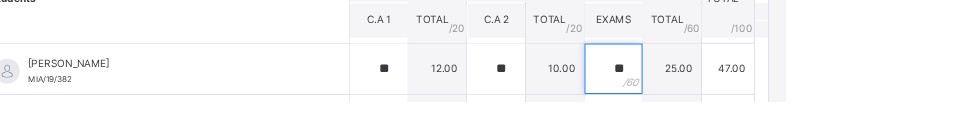 scroll, scrollTop: 732, scrollLeft: 0, axis: vertical 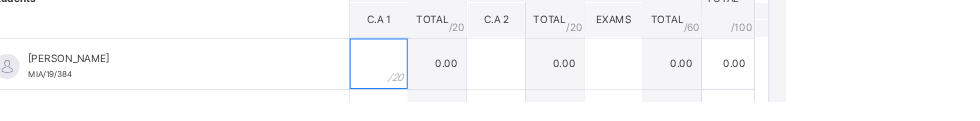 click at bounding box center [494, 76] 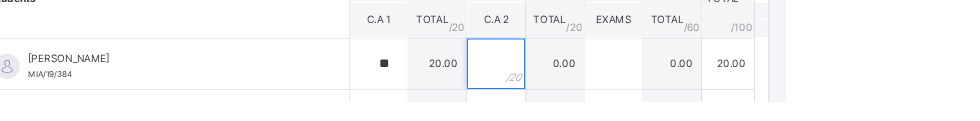 click at bounding box center [634, 76] 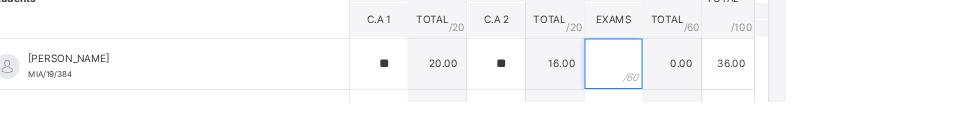 click at bounding box center (774, 76) 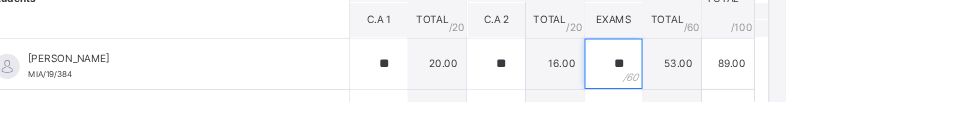 scroll, scrollTop: 752, scrollLeft: 0, axis: vertical 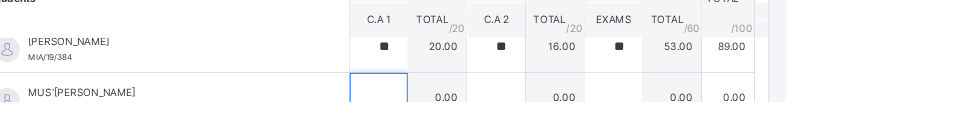 click at bounding box center [494, 117] 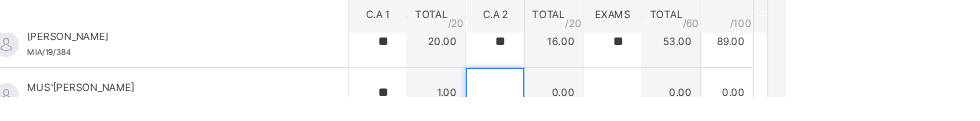 click at bounding box center [634, 117] 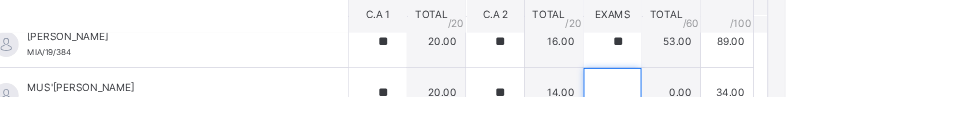 click at bounding box center [774, 117] 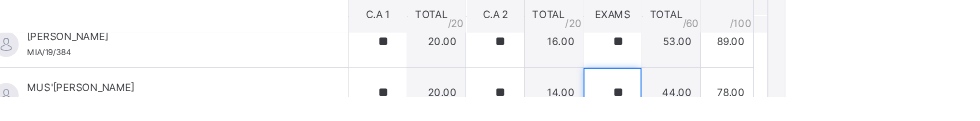 scroll, scrollTop: 449, scrollLeft: 0, axis: vertical 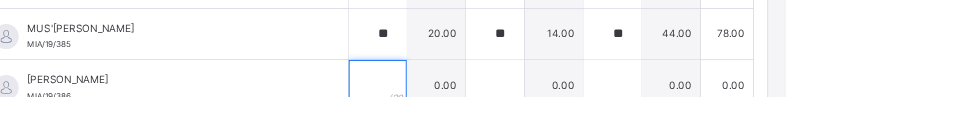 click at bounding box center [494, 107] 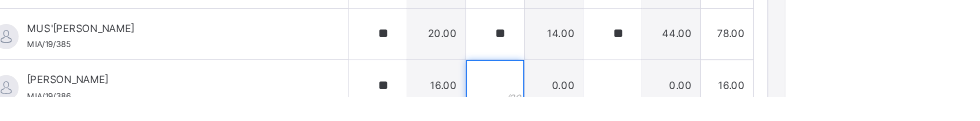 click at bounding box center (634, 107) 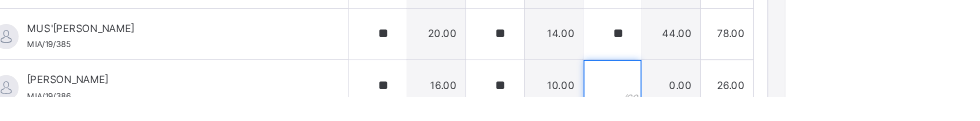 click at bounding box center [774, 107] 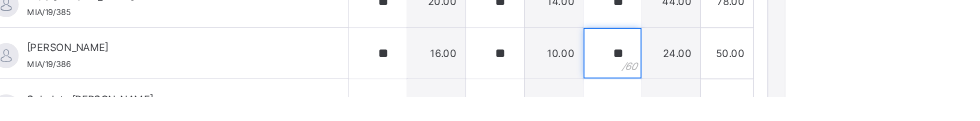 scroll, scrollTop: 514, scrollLeft: 0, axis: vertical 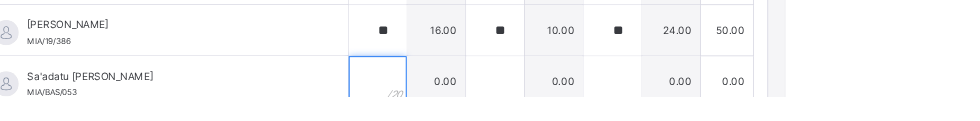click at bounding box center (494, 103) 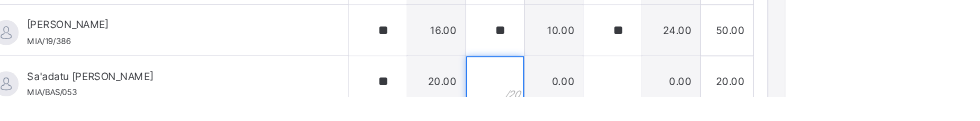 click at bounding box center [634, 103] 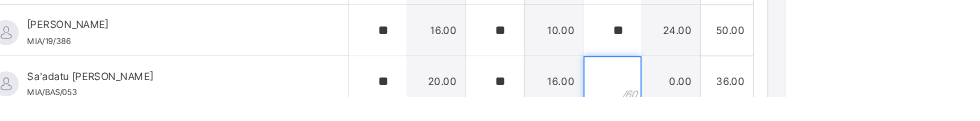 click at bounding box center [774, 103] 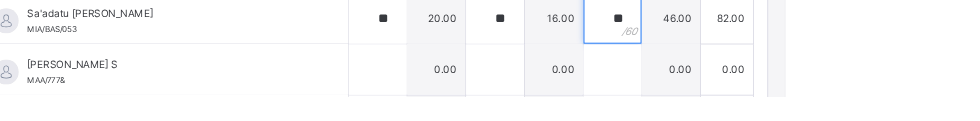 scroll, scrollTop: 588, scrollLeft: 0, axis: vertical 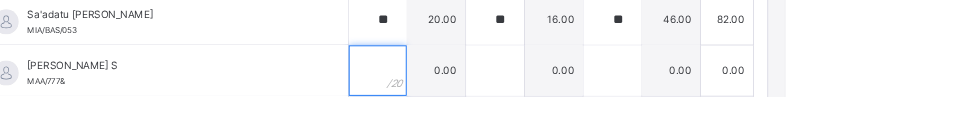click at bounding box center [494, 90] 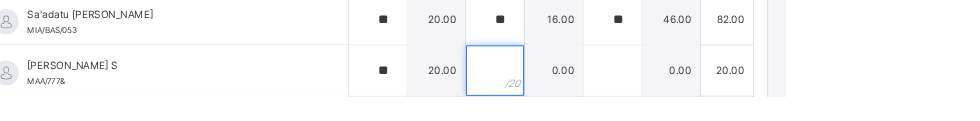 click at bounding box center [634, 90] 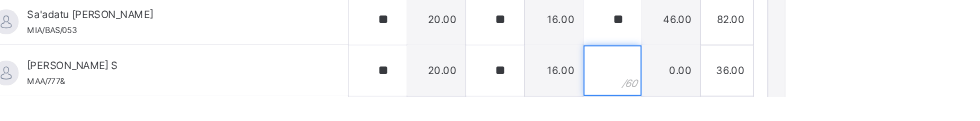 click at bounding box center (774, 90) 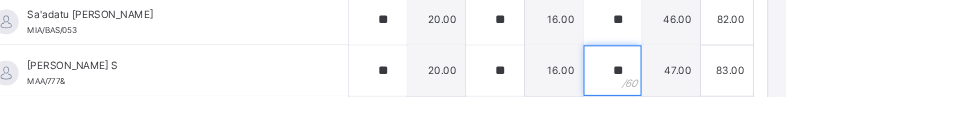 scroll, scrollTop: 651, scrollLeft: 0, axis: vertical 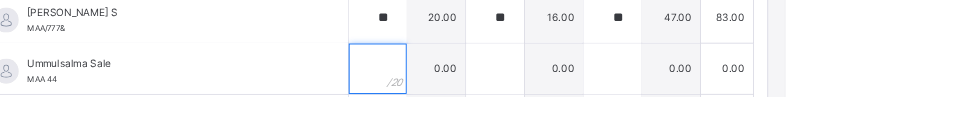 click at bounding box center (494, 88) 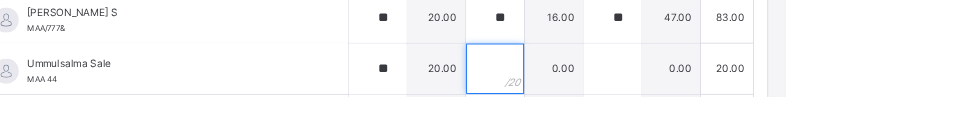 click at bounding box center [634, 88] 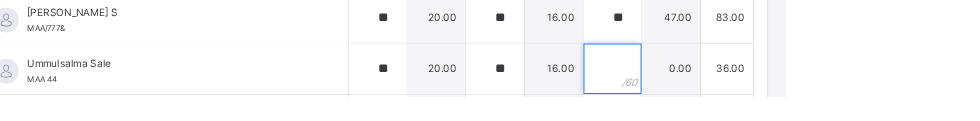 click at bounding box center (774, 88) 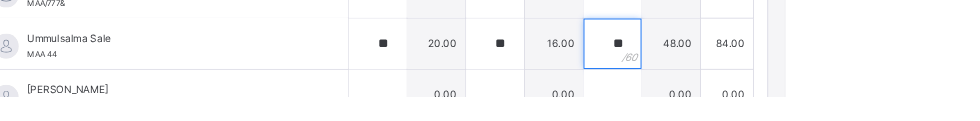 scroll, scrollTop: 707, scrollLeft: 0, axis: vertical 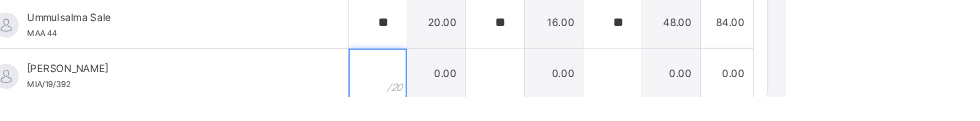 click at bounding box center [494, 93] 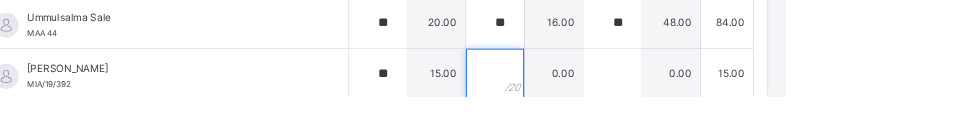 click at bounding box center [634, 93] 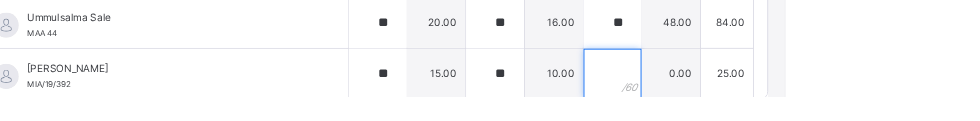 click at bounding box center (774, 93) 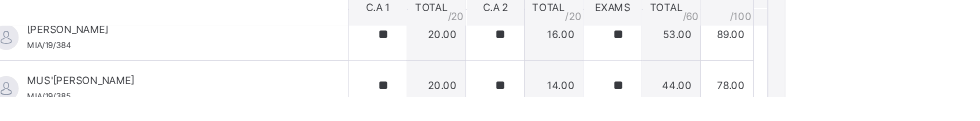scroll, scrollTop: 377, scrollLeft: 0, axis: vertical 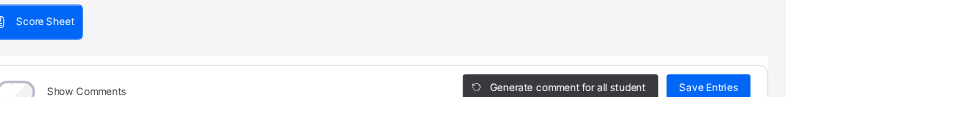 click on "Save Entries" at bounding box center [889, 110] 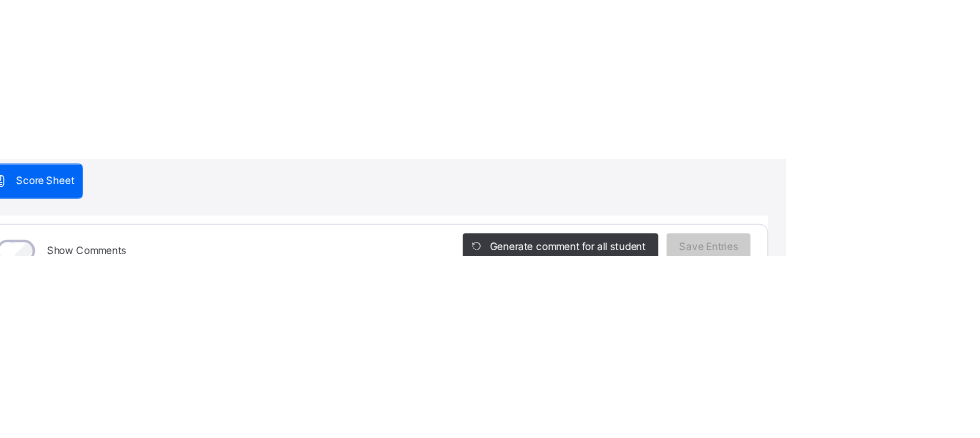 scroll, scrollTop: 1281, scrollLeft: 0, axis: vertical 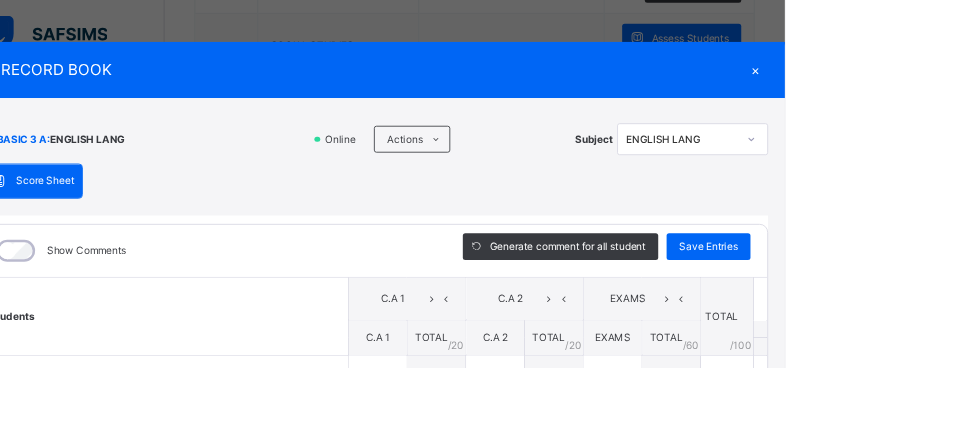 click on "Save Entries" at bounding box center (889, 294) 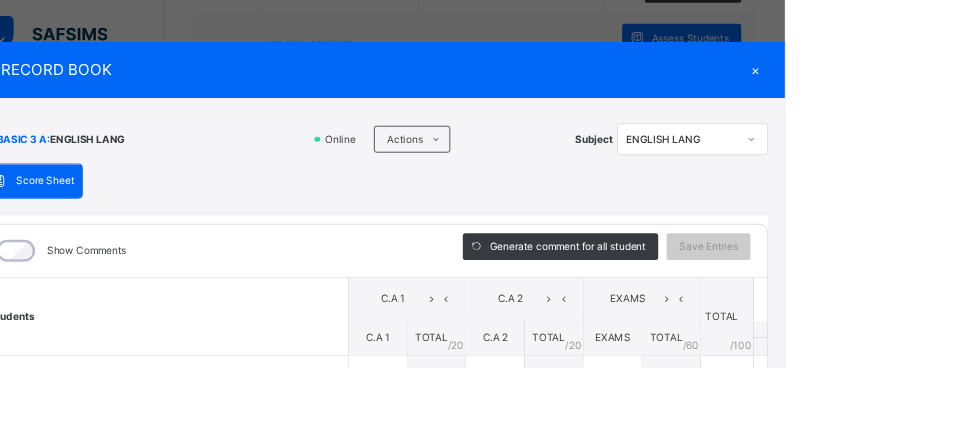 scroll, scrollTop: 143, scrollLeft: 0, axis: vertical 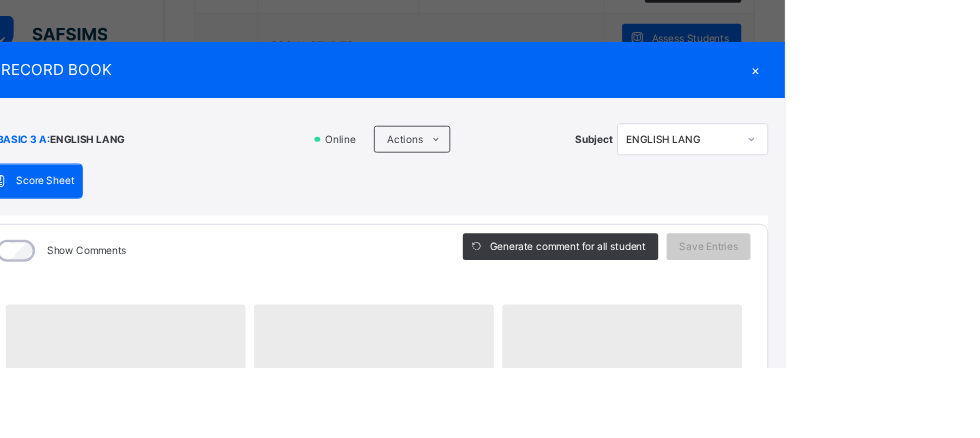 click on "×" at bounding box center (945, 83) 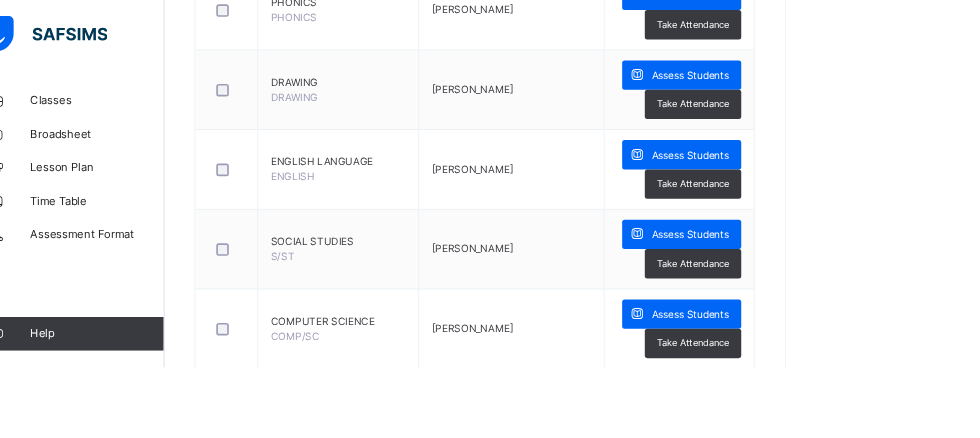 scroll, scrollTop: 1046, scrollLeft: 0, axis: vertical 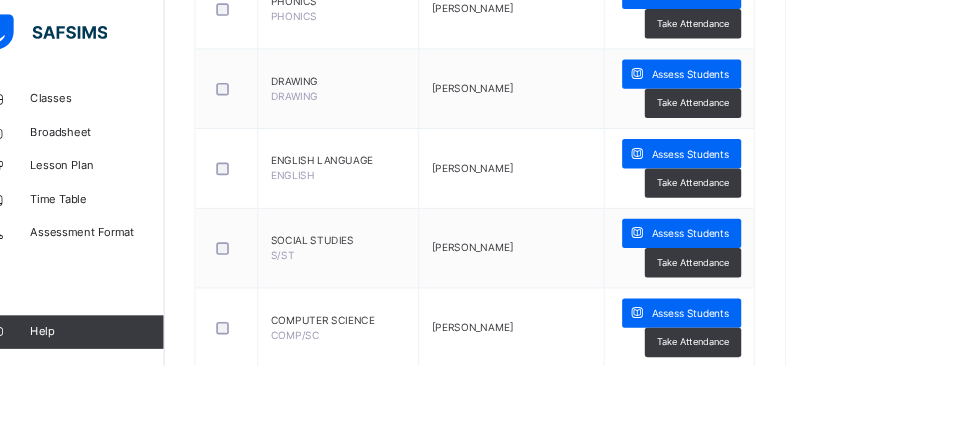 click on "Assess Students" at bounding box center [867, 281] 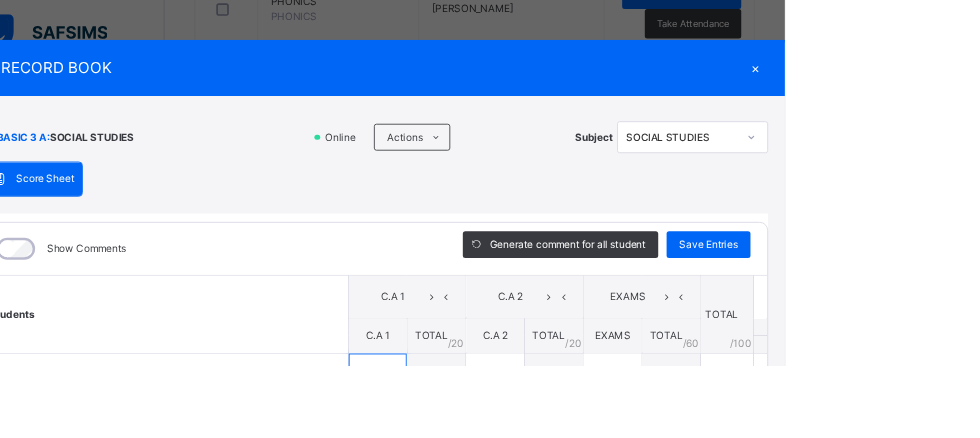 click at bounding box center (494, 454) 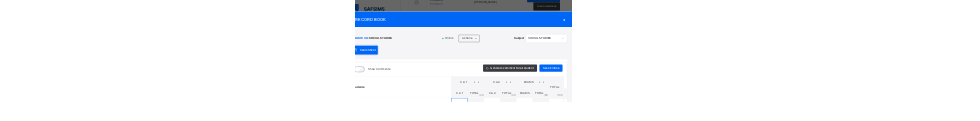 scroll, scrollTop: 1088, scrollLeft: 0, axis: vertical 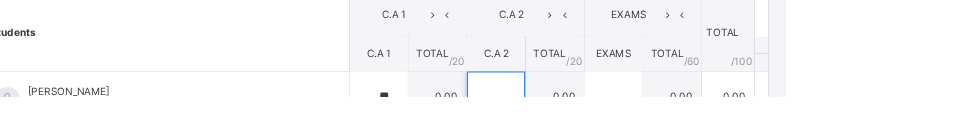 click at bounding box center [634, 121] 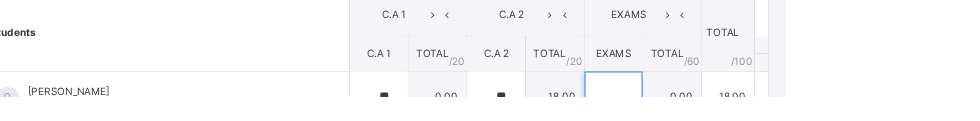 click at bounding box center [774, 121] 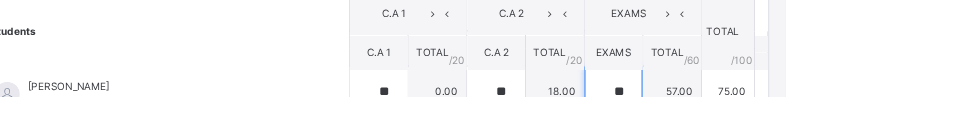 scroll, scrollTop: 0, scrollLeft: 0, axis: both 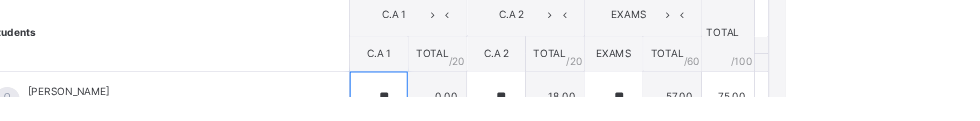 click on "**" at bounding box center (494, 121) 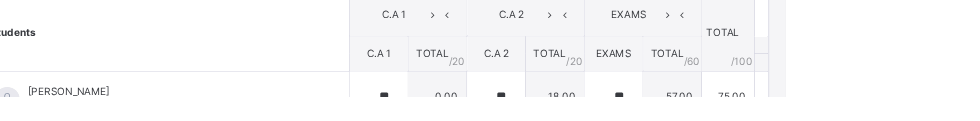 click on "**" at bounding box center [494, 121] 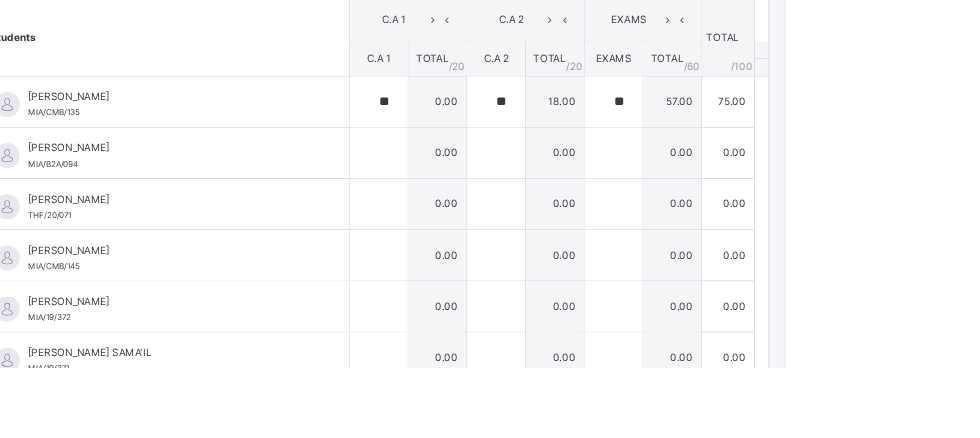 click on "**" at bounding box center (494, 121) 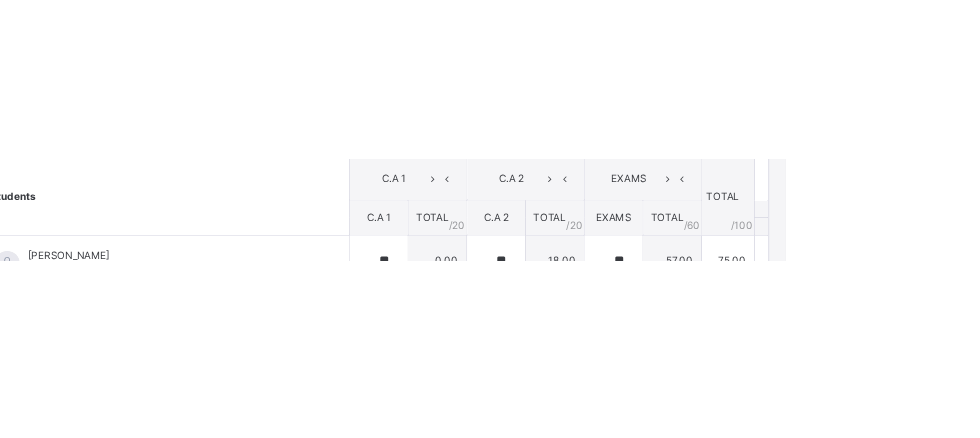 scroll, scrollTop: 983, scrollLeft: 0, axis: vertical 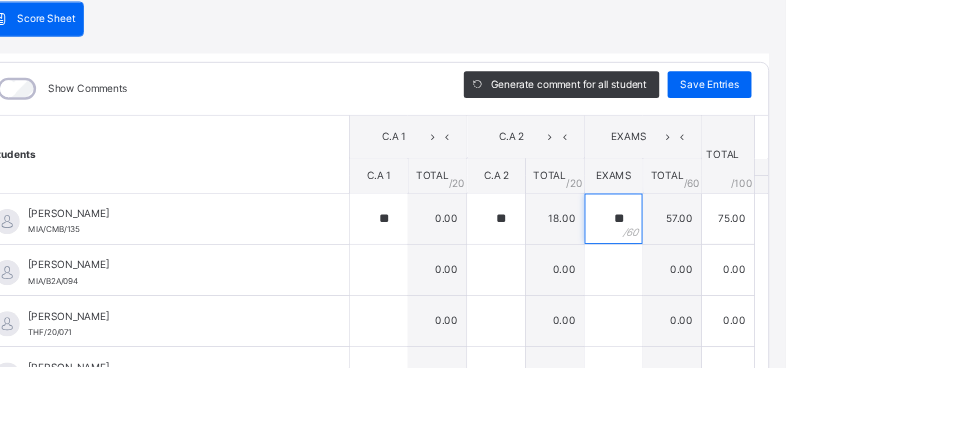 click on "**" at bounding box center [774, 261] 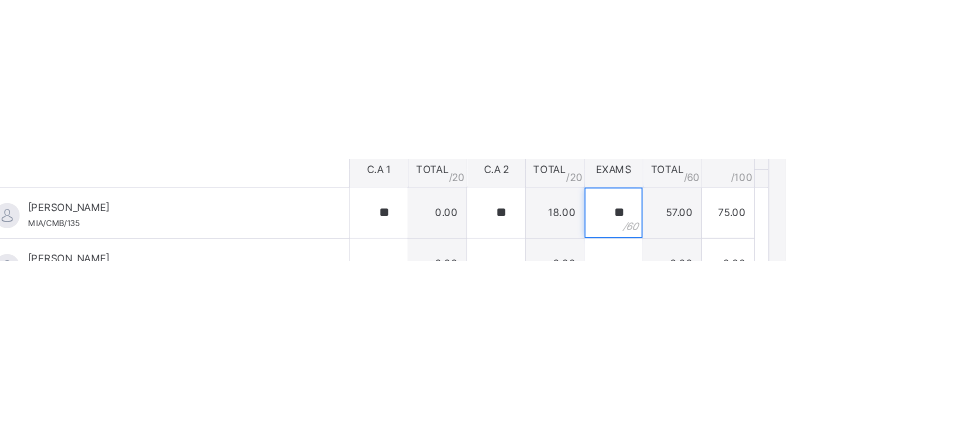 scroll, scrollTop: 388, scrollLeft: 0, axis: vertical 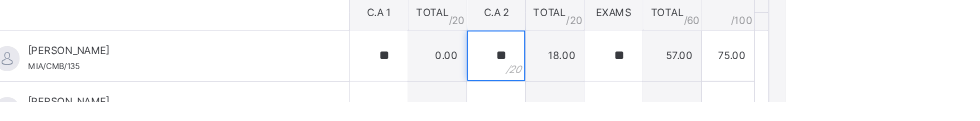click on "**" at bounding box center (634, 66) 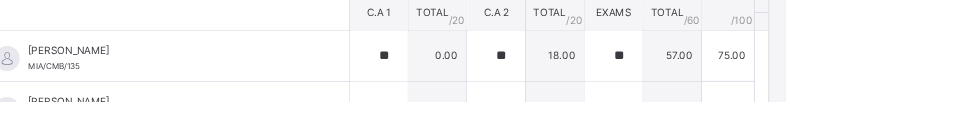 click on "**" at bounding box center [634, 66] 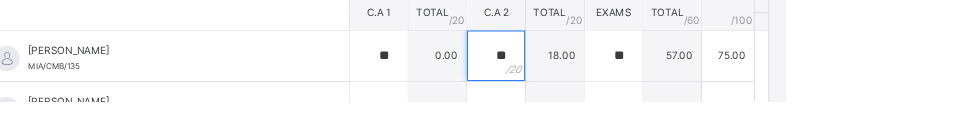 click on "**" at bounding box center [634, 66] 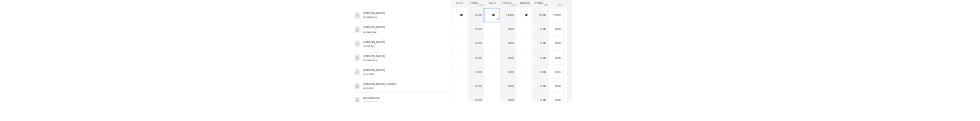 scroll, scrollTop: 368, scrollLeft: 0, axis: vertical 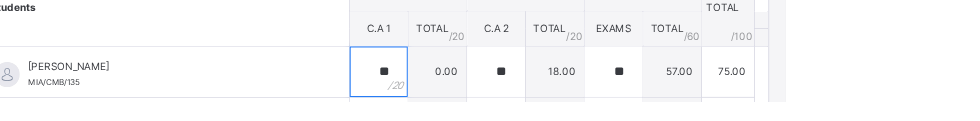 click on "**" at bounding box center [494, 86] 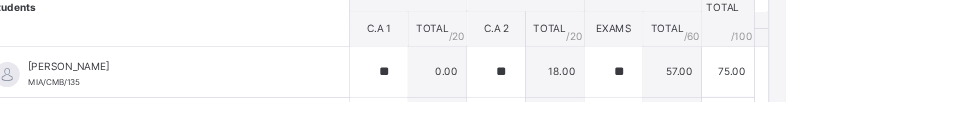 click on "**" at bounding box center (494, 86) 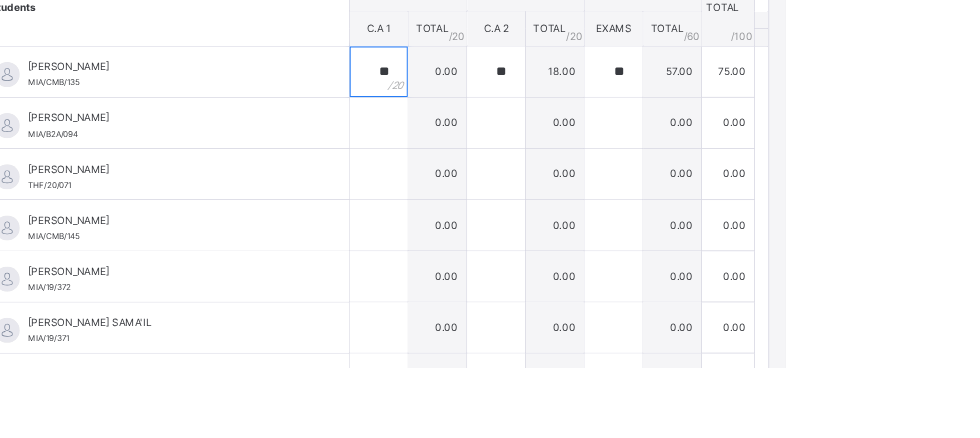 click on "**" at bounding box center (494, 86) 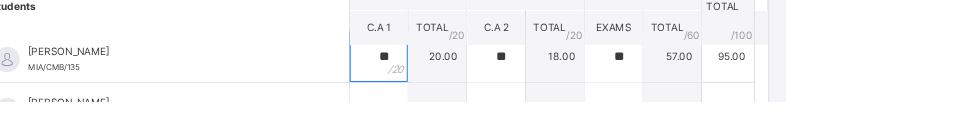 scroll, scrollTop: 63, scrollLeft: 0, axis: vertical 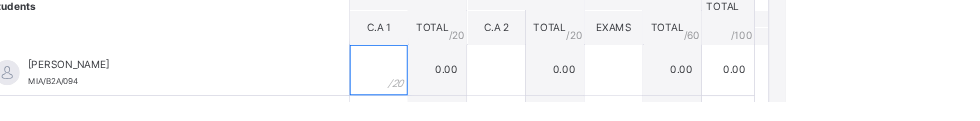 click at bounding box center [494, 84] 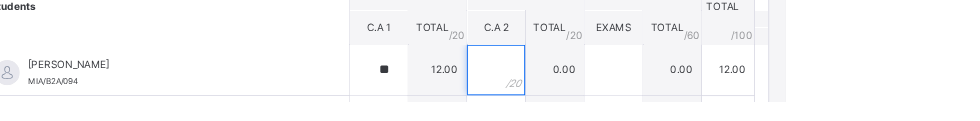 click at bounding box center (634, 84) 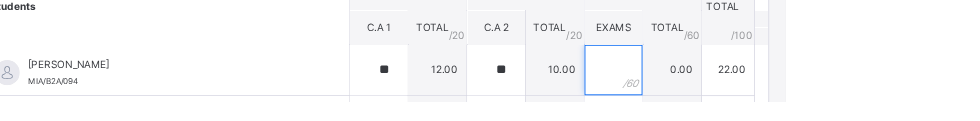 click at bounding box center [774, 84] 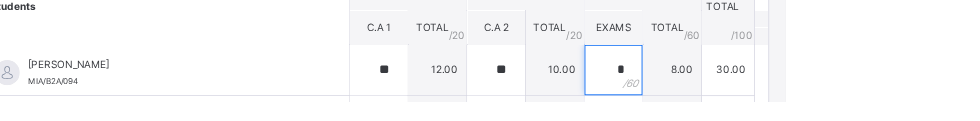 scroll, scrollTop: 114, scrollLeft: 0, axis: vertical 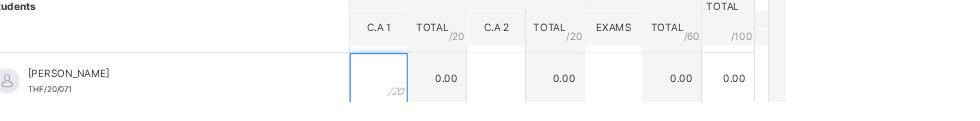click at bounding box center (494, 94) 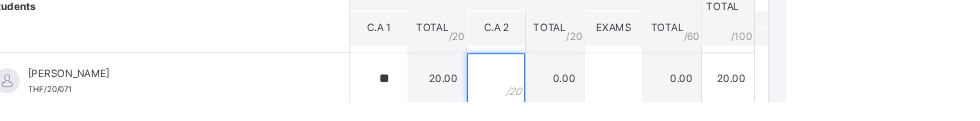 click at bounding box center (634, 94) 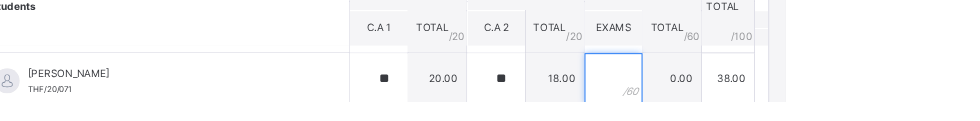 click at bounding box center (774, 94) 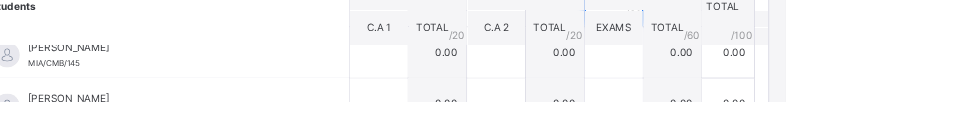 scroll, scrollTop: 178, scrollLeft: 0, axis: vertical 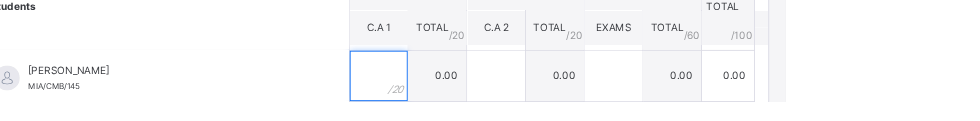 click at bounding box center [494, 91] 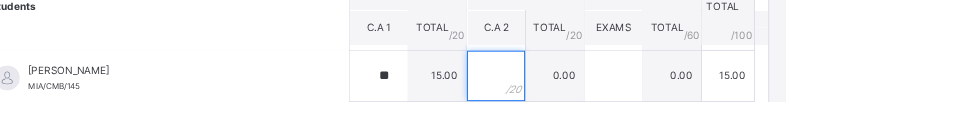click at bounding box center (634, 91) 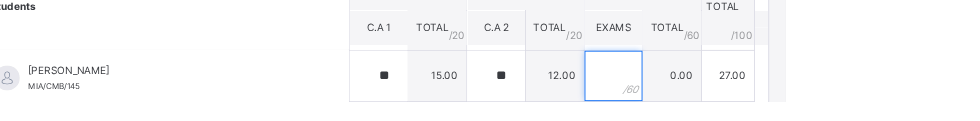 click at bounding box center (774, 91) 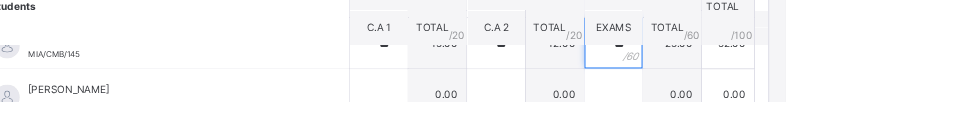 scroll, scrollTop: 218, scrollLeft: 0, axis: vertical 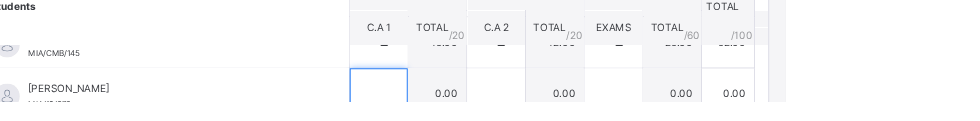click at bounding box center [494, 112] 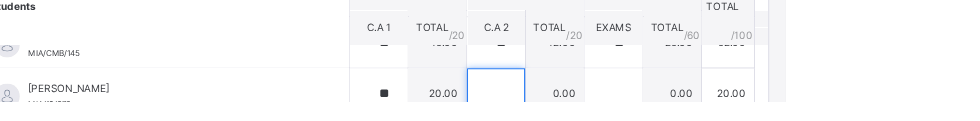 click at bounding box center [634, 112] 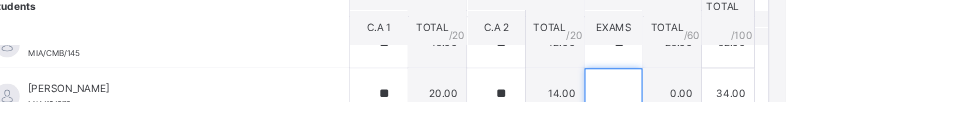 click at bounding box center [774, 112] 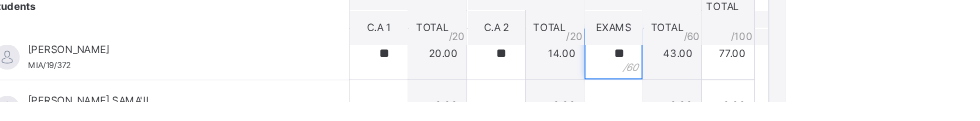 scroll, scrollTop: 346, scrollLeft: 0, axis: vertical 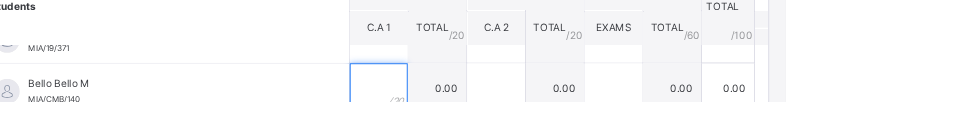 click at bounding box center (494, 106) 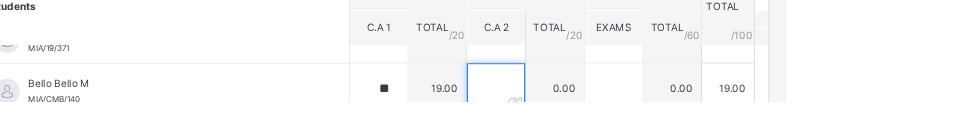 click at bounding box center [634, 106] 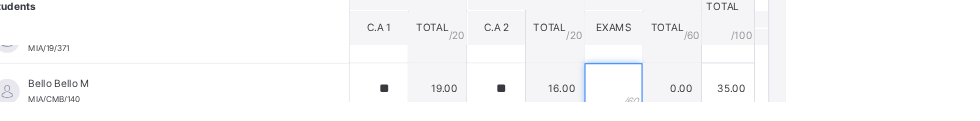 click at bounding box center [774, 106] 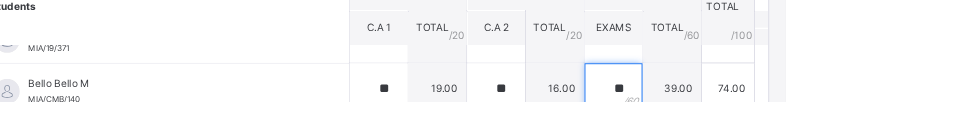 scroll, scrollTop: 422, scrollLeft: 0, axis: vertical 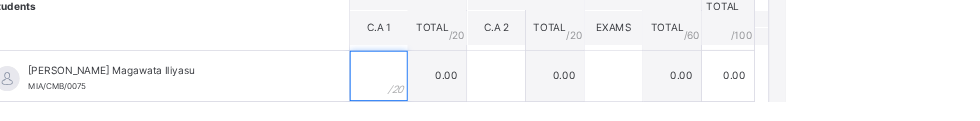 click at bounding box center [494, 91] 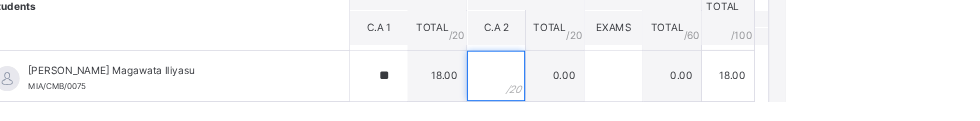 click at bounding box center [634, 91] 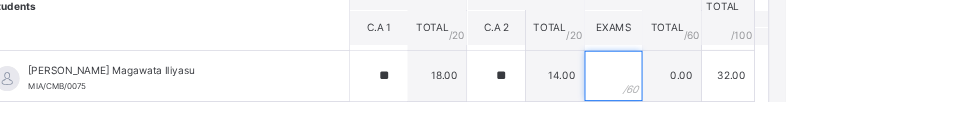 click at bounding box center (774, 91) 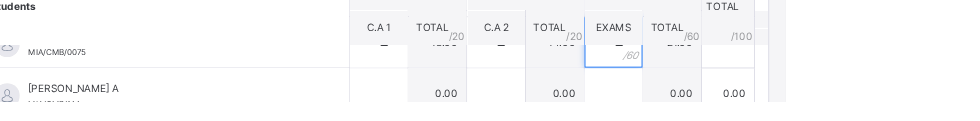 scroll, scrollTop: 466, scrollLeft: 0, axis: vertical 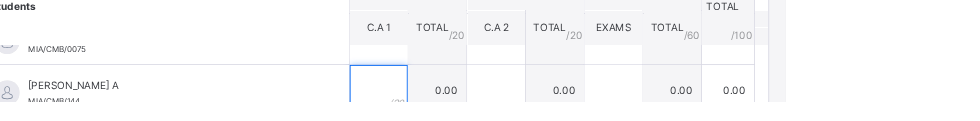 click at bounding box center (494, 108) 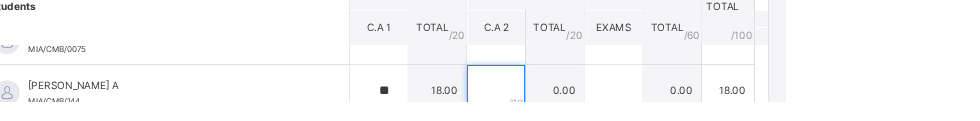 click at bounding box center [634, 108] 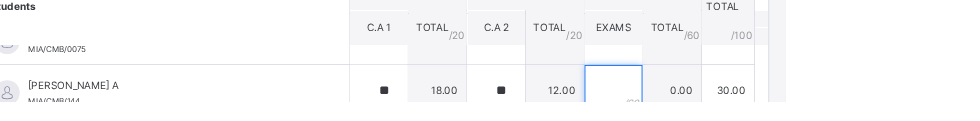 click at bounding box center (774, 108) 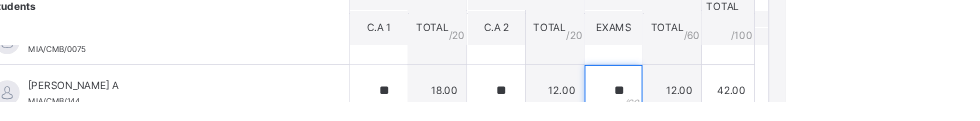 scroll, scrollTop: 527, scrollLeft: 0, axis: vertical 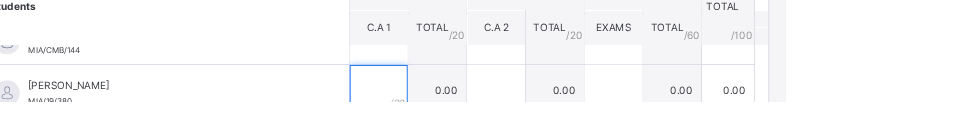 click at bounding box center [494, 108] 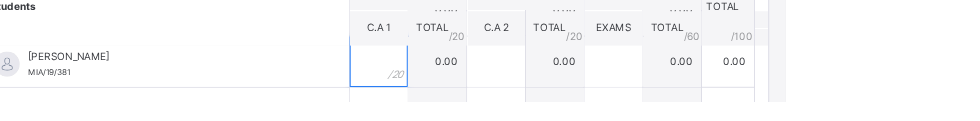 click at bounding box center [494, 74] 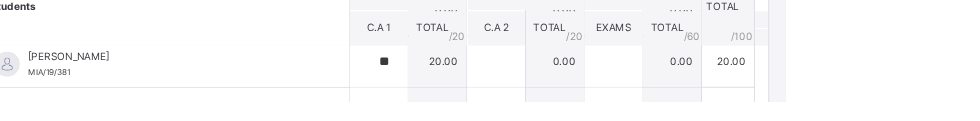click on "20.00" at bounding box center [564, 73] 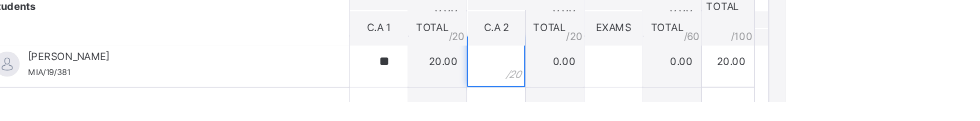 click at bounding box center [634, 74] 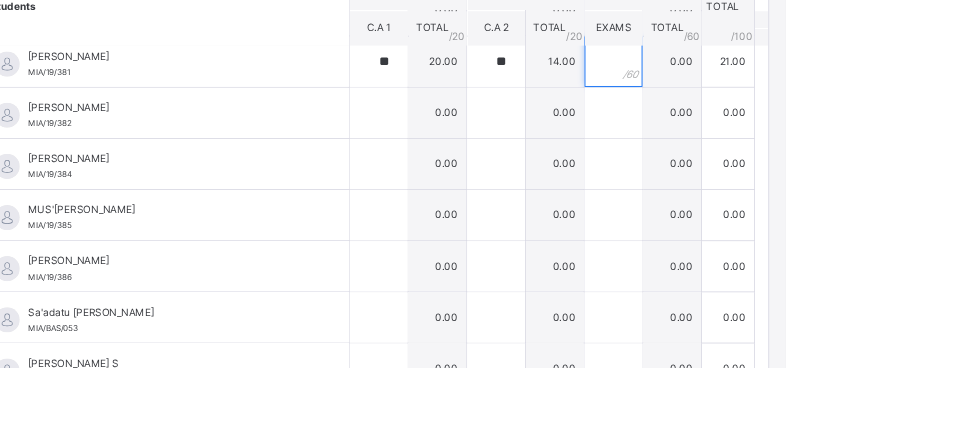 click at bounding box center (774, 74) 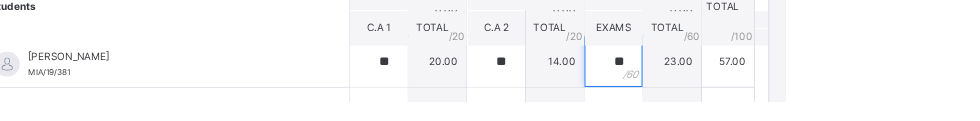 scroll, scrollTop: 661, scrollLeft: 0, axis: vertical 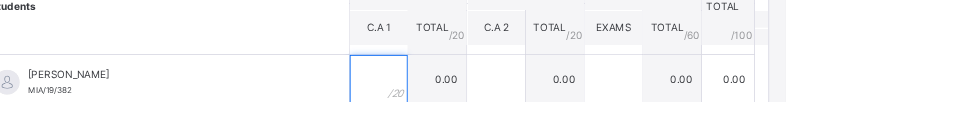 click at bounding box center (494, 96) 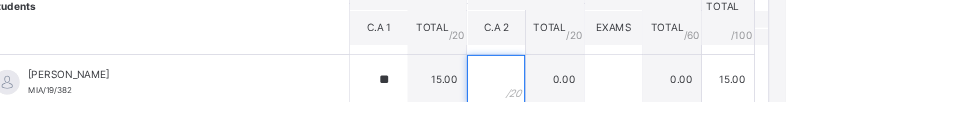 click at bounding box center (634, 96) 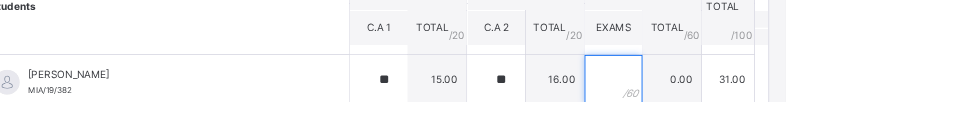 click at bounding box center (774, 96) 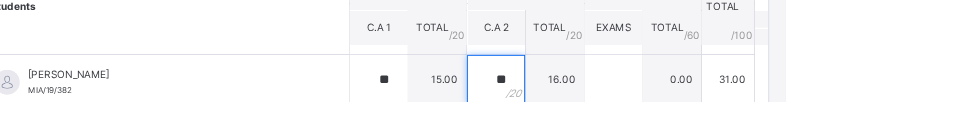 click on "**" at bounding box center [634, 96] 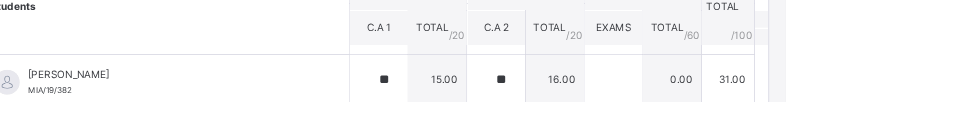 click on "**" at bounding box center (634, 96) 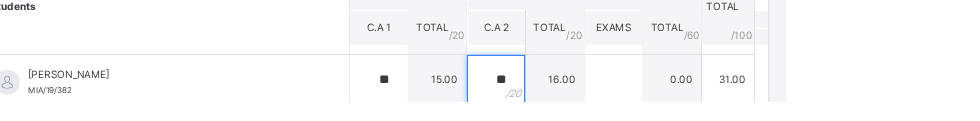 click on "**" at bounding box center (634, 96) 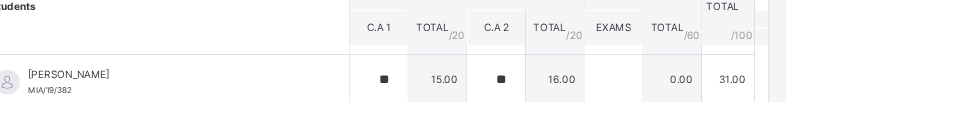 click on "**" at bounding box center (634, 96) 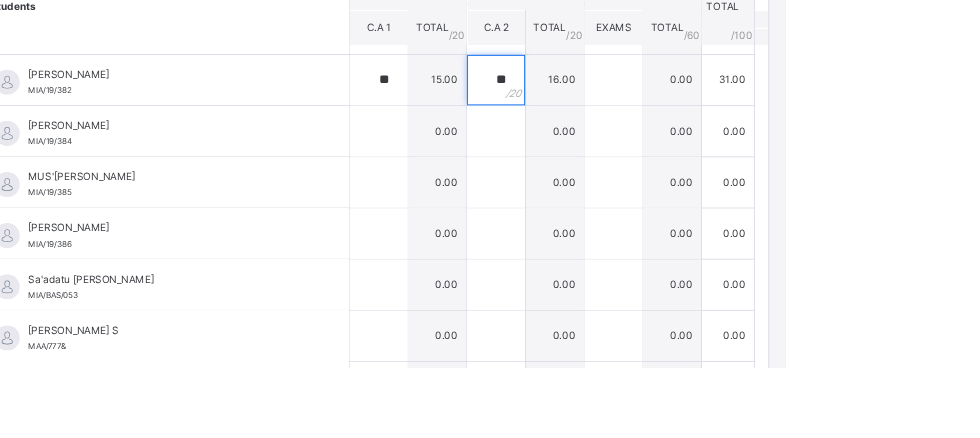 click on "**" at bounding box center [634, 96] 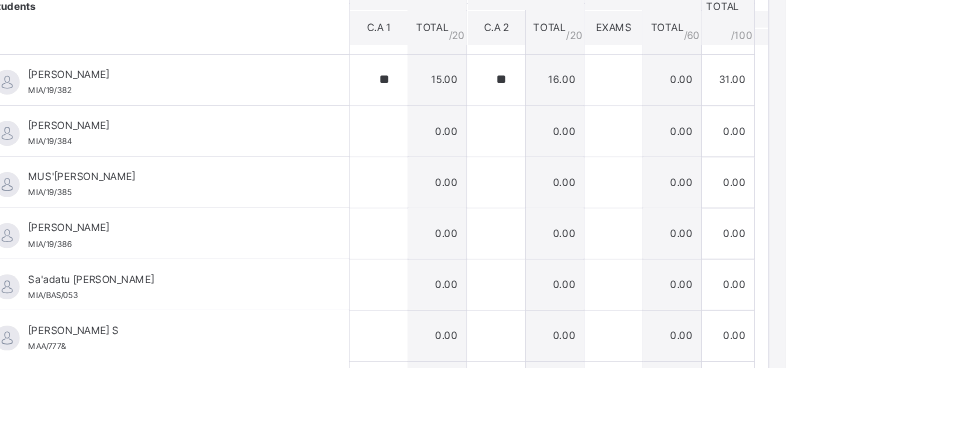 click on "**" at bounding box center [634, 96] 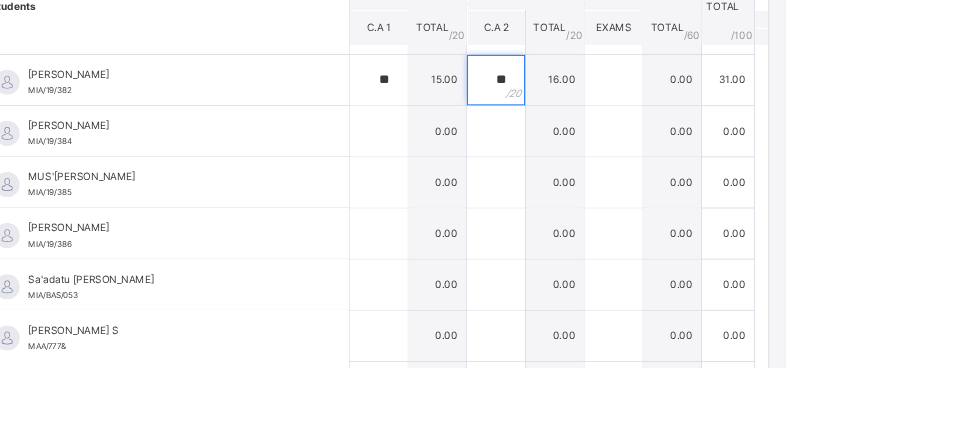 click on "**" at bounding box center [634, 96] 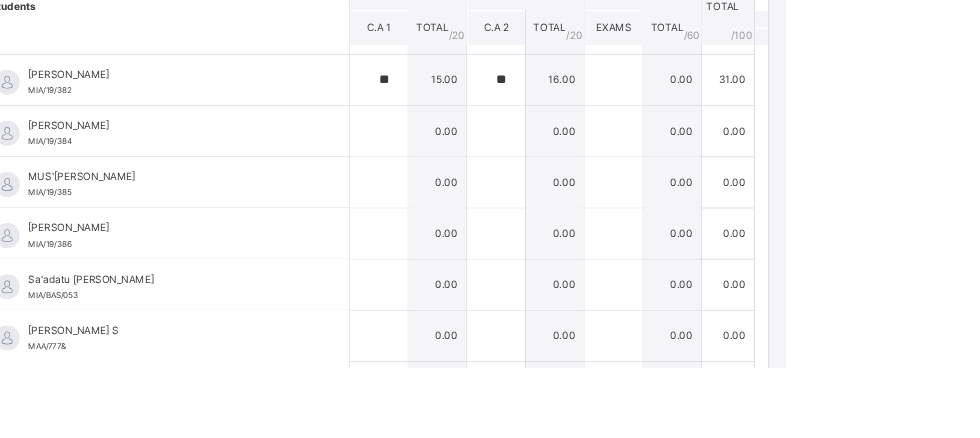 click on "**" at bounding box center [634, 96] 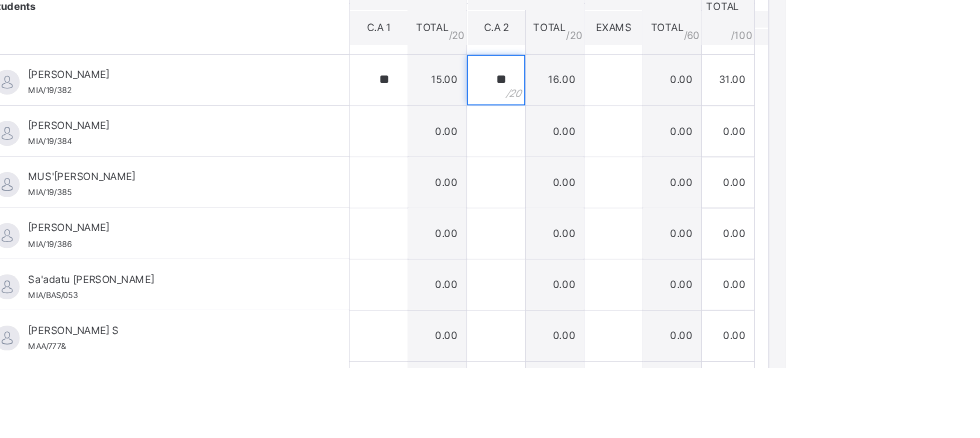 click on "**" at bounding box center (634, 96) 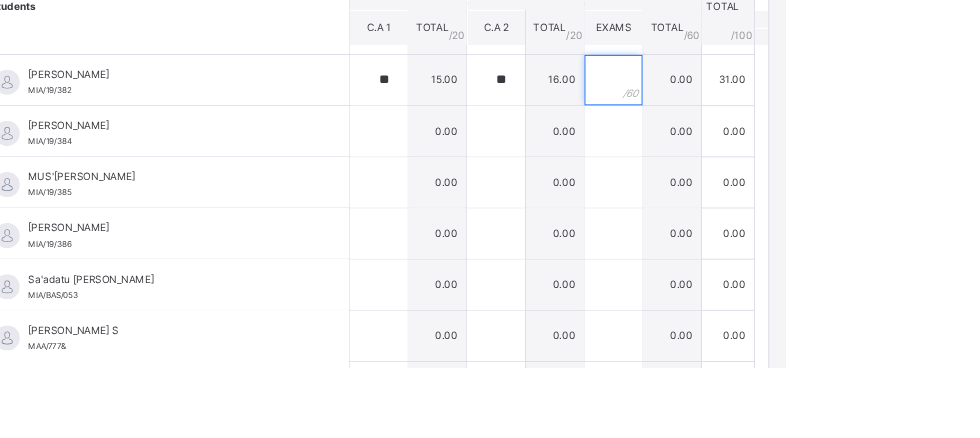 click at bounding box center (774, 96) 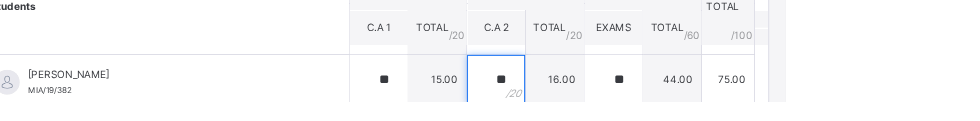 click on "**" at bounding box center (634, 96) 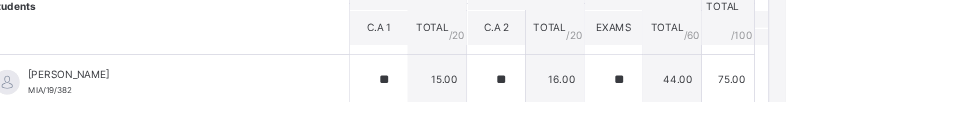 click on "**" at bounding box center (634, 96) 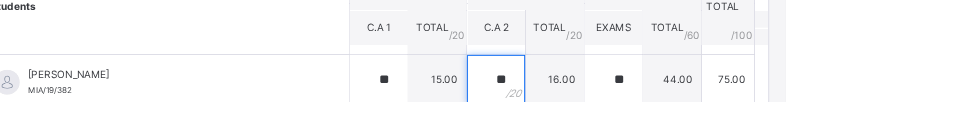 click on "**" at bounding box center [634, 96] 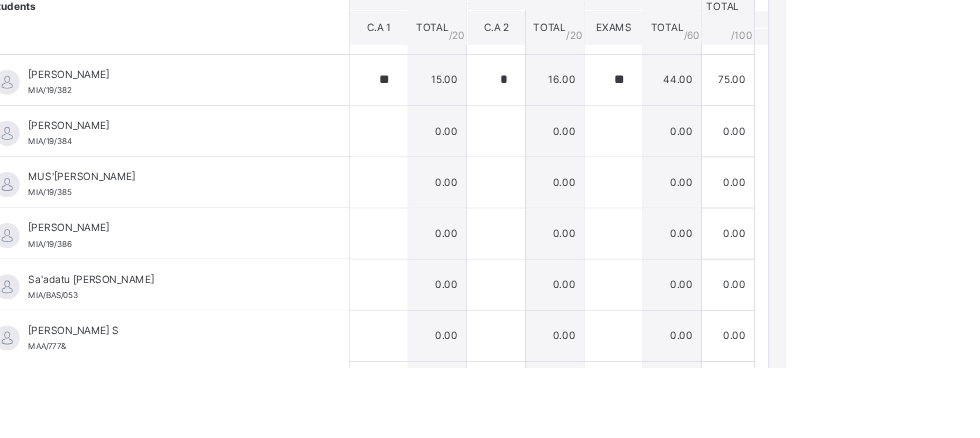 click on "*" at bounding box center [634, 96] 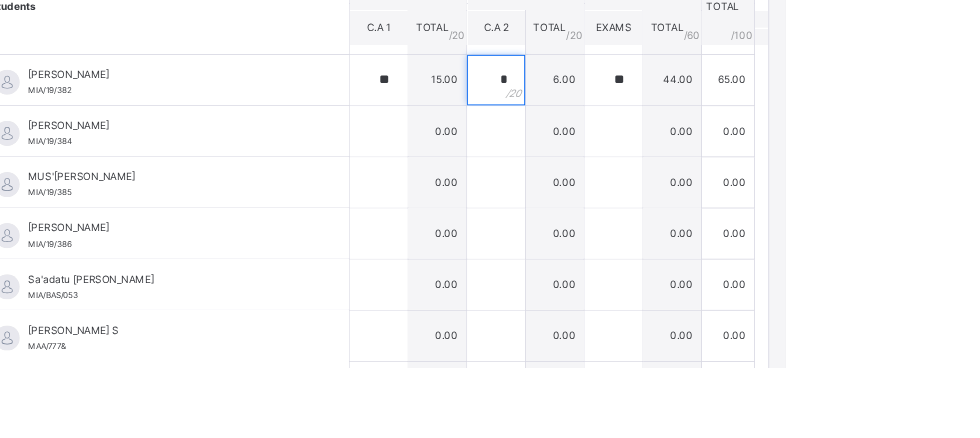 click on "*" at bounding box center (634, 96) 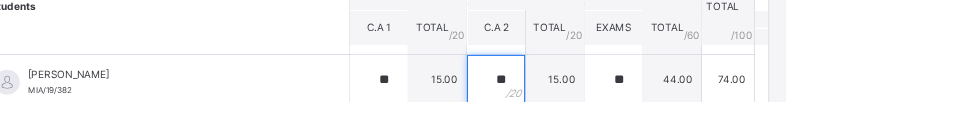 scroll, scrollTop: 720, scrollLeft: 0, axis: vertical 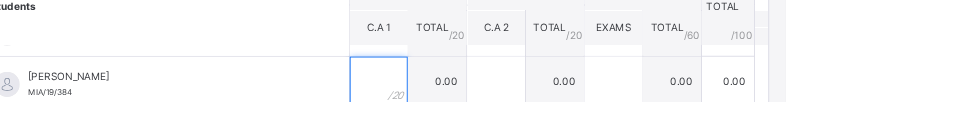 click at bounding box center (494, 98) 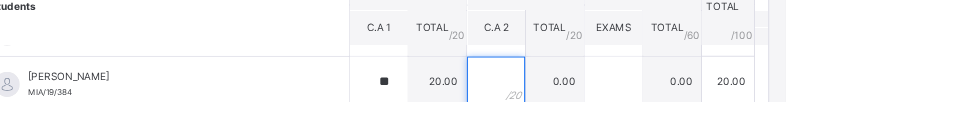 click at bounding box center [634, 98] 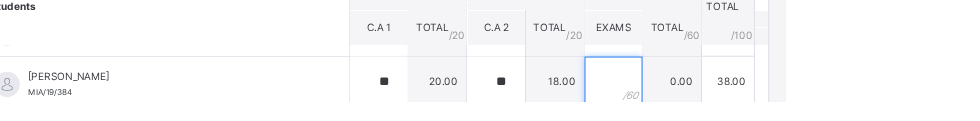 click at bounding box center [774, 98] 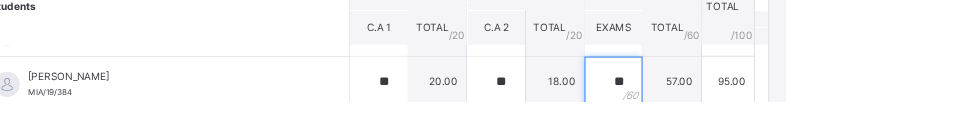 scroll, scrollTop: 752, scrollLeft: 0, axis: vertical 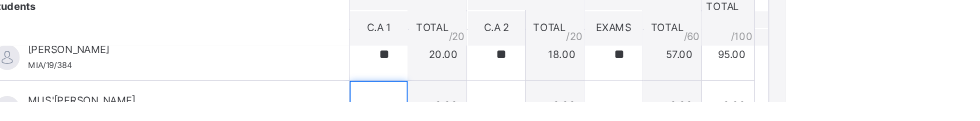 click at bounding box center (494, 127) 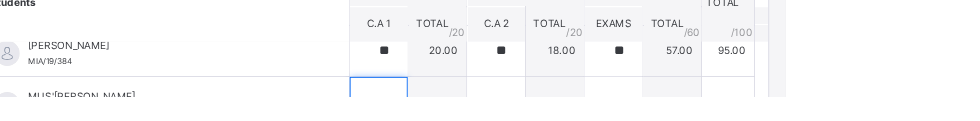 scroll, scrollTop: 374, scrollLeft: 0, axis: vertical 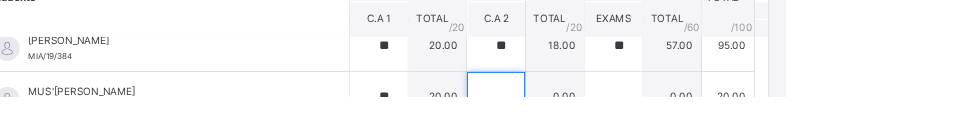 click at bounding box center (634, 121) 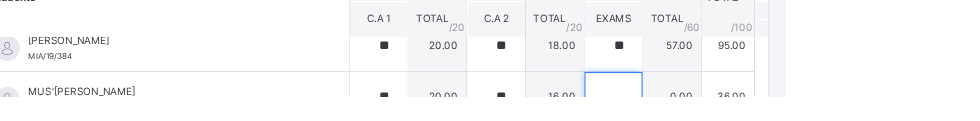 click at bounding box center [774, 121] 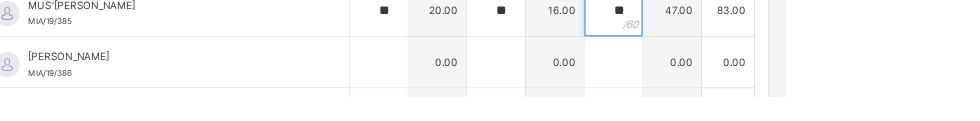 scroll, scrollTop: 477, scrollLeft: 0, axis: vertical 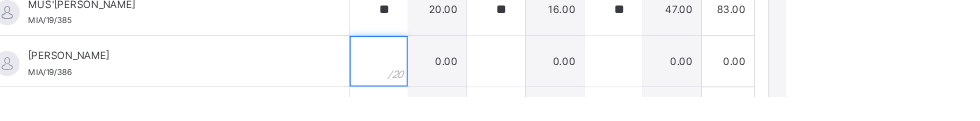click at bounding box center [494, 79] 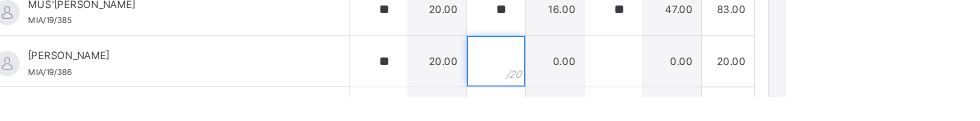 click at bounding box center (634, 79) 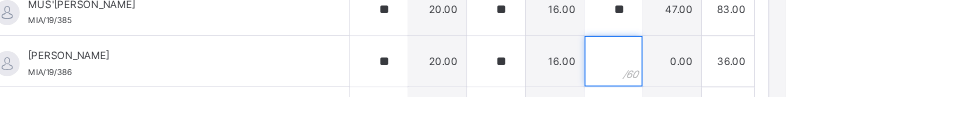 click at bounding box center (774, 79) 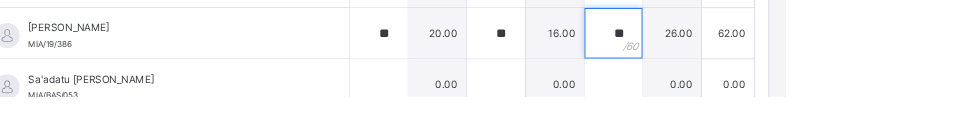 scroll, scrollTop: 529, scrollLeft: 0, axis: vertical 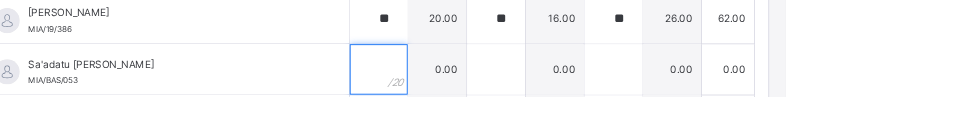 click at bounding box center (494, 88) 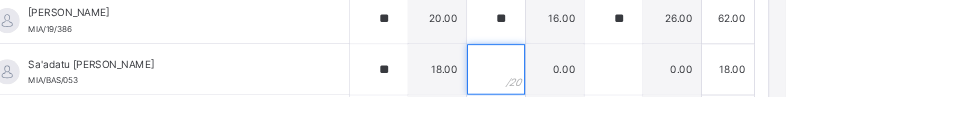 click at bounding box center (634, 88) 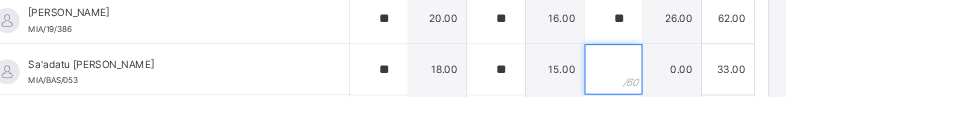 click at bounding box center [774, 88] 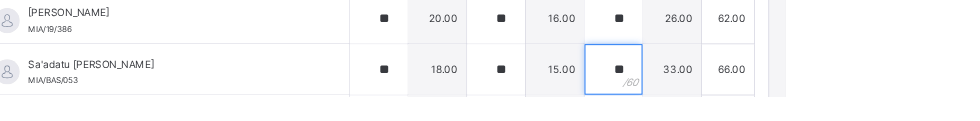 scroll, scrollTop: 601, scrollLeft: 0, axis: vertical 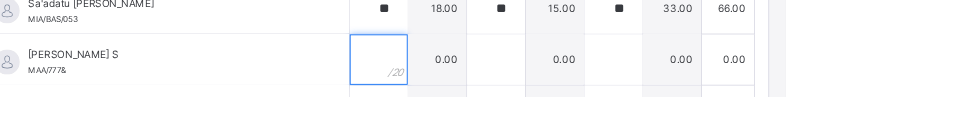 click at bounding box center [494, 77] 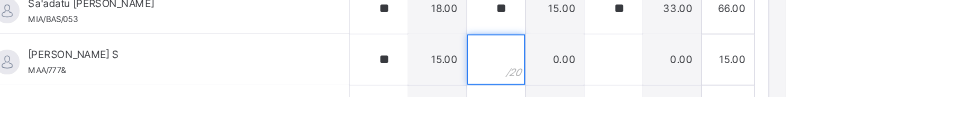 click at bounding box center (634, 77) 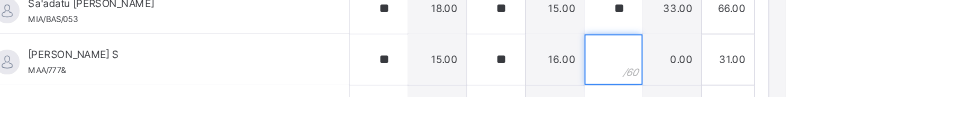 click at bounding box center (774, 77) 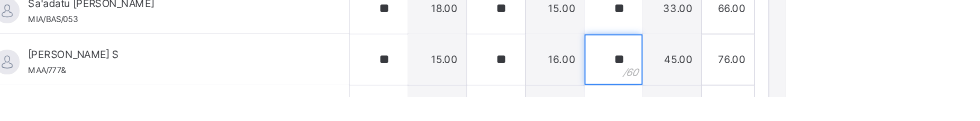 scroll, scrollTop: 659, scrollLeft: 0, axis: vertical 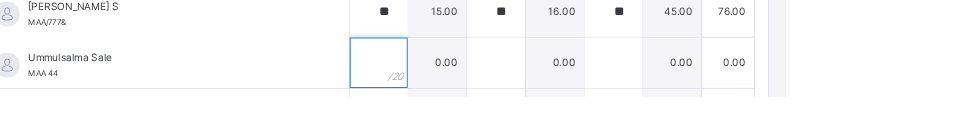click at bounding box center [494, 80] 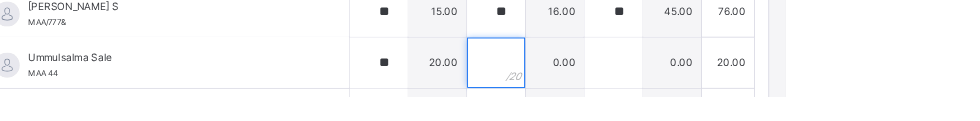 click at bounding box center [634, 80] 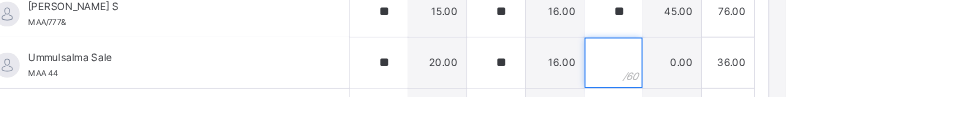click at bounding box center (774, 80) 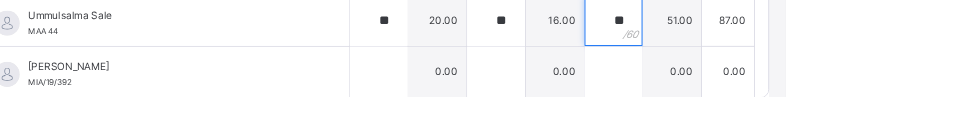 scroll, scrollTop: 713, scrollLeft: 0, axis: vertical 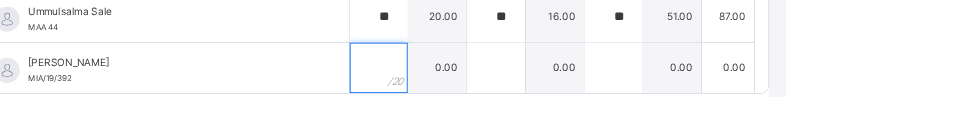 click at bounding box center (494, 87) 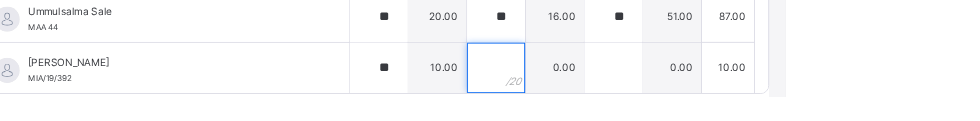 click at bounding box center (634, 87) 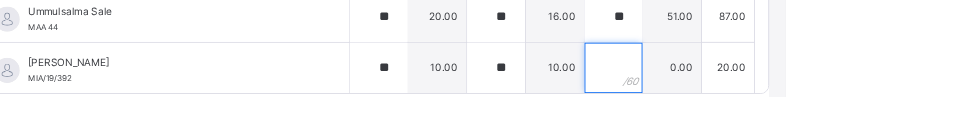 click at bounding box center (774, 87) 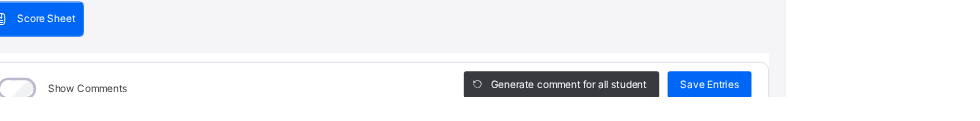 scroll, scrollTop: 158, scrollLeft: 0, axis: vertical 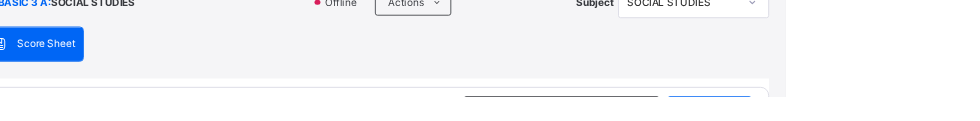 click on "Save Entries" at bounding box center (889, 136) 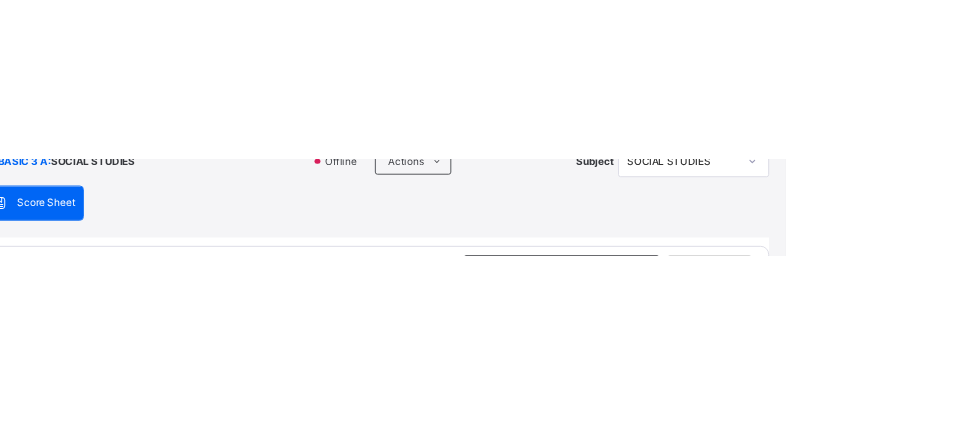 scroll, scrollTop: 1025, scrollLeft: 0, axis: vertical 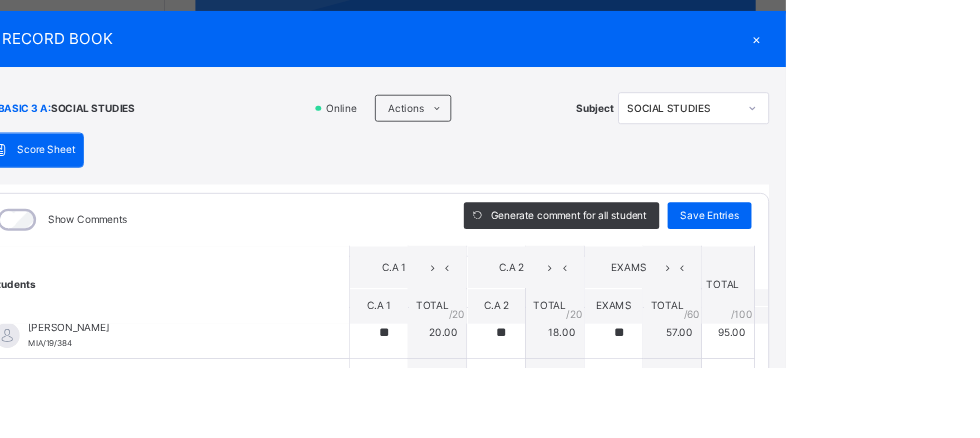 click on "BASIC 3   A :   SOCIAL STUDIES Online Actions  Download Empty Score Sheet  Upload/map score sheet Subject  SOCIAL STUDIES MA'ALIQ ISLAMIC ACADEMY Date: [DATE] 12:23:57 pm Score Sheet Score Sheet Show Comments   Generate comment for all student   Save Entries Class Level:  BASIC 3   A Subject:  SOCIAL STUDIES Session:  2024/2025 Session Session:  Third Term Students C.A 1 C.A 2 EXAMS TOTAL /100 Comment C.A 1 TOTAL / 20 C.A 2 TOTAL / 20 EXAMS TOTAL / 60 [PERSON_NAME] MIA/CMB/135 [PERSON_NAME] MIA/CMB/135 ** 20.00 ** 18.00 ** 57.00 95.00 Generate comment 0 / 250   ×   Subject Teacher’s Comment Generate and see in full the comment developed by the AI with an option to regenerate the comment [PERSON_NAME]   MIA/CMB/135   Total 95.00  / 100.00 [PERSON_NAME] Bot   Regenerate     Use this comment   [PERSON_NAME]  MIA/B2A/094 [PERSON_NAME]/B2A/094 ** 12.00 ** 10.00 * 8.00 30.00 Generate comment 0 / 250   ×   Subject Teacher’s Comment [PERSON_NAME]    MIA/B2A/094   Total  /" at bounding box center (490, 452) 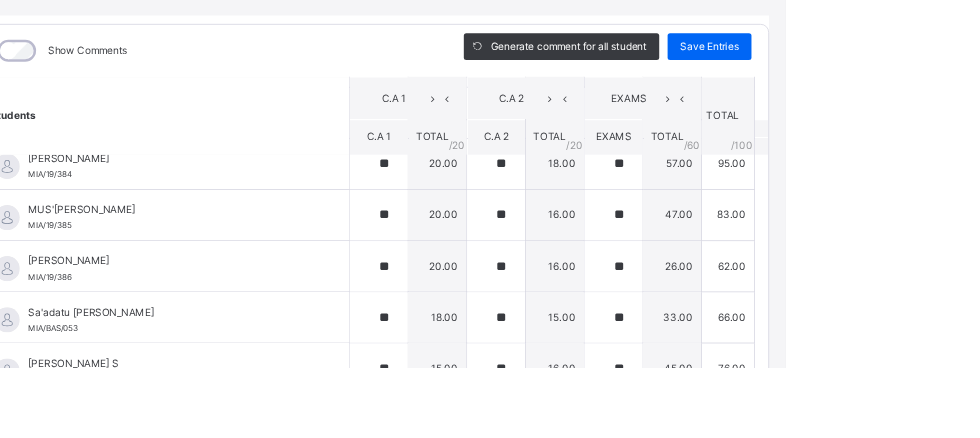 scroll, scrollTop: 368, scrollLeft: 0, axis: vertical 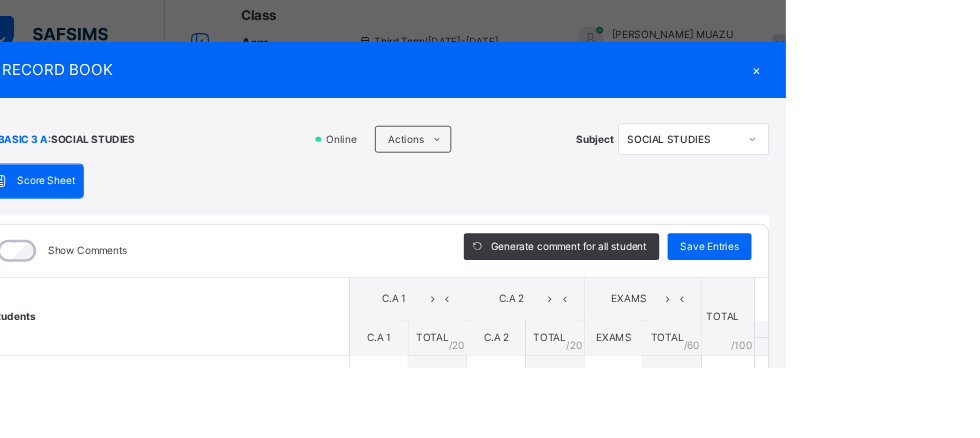 click on "Save Entries" at bounding box center [889, 294] 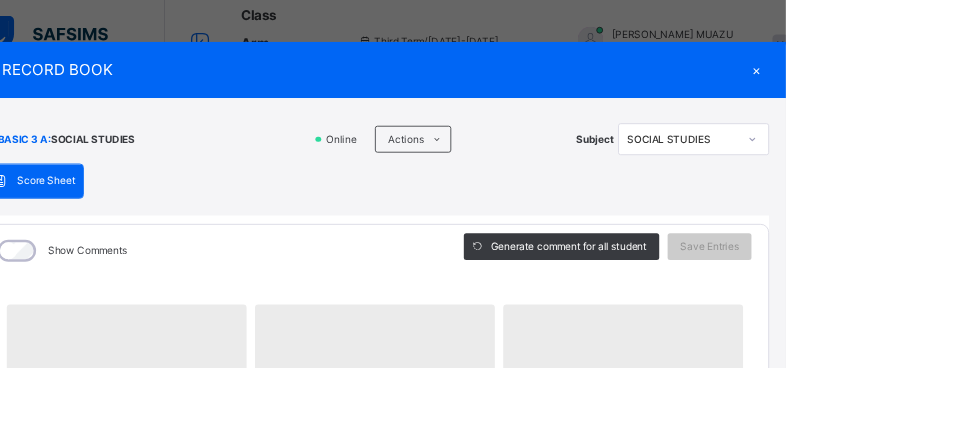 click on "×" at bounding box center [945, 83] 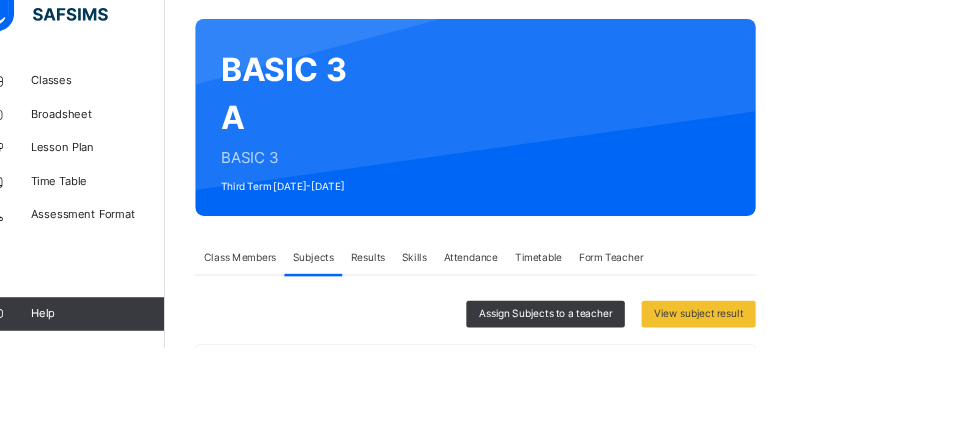scroll, scrollTop: 1184, scrollLeft: 0, axis: vertical 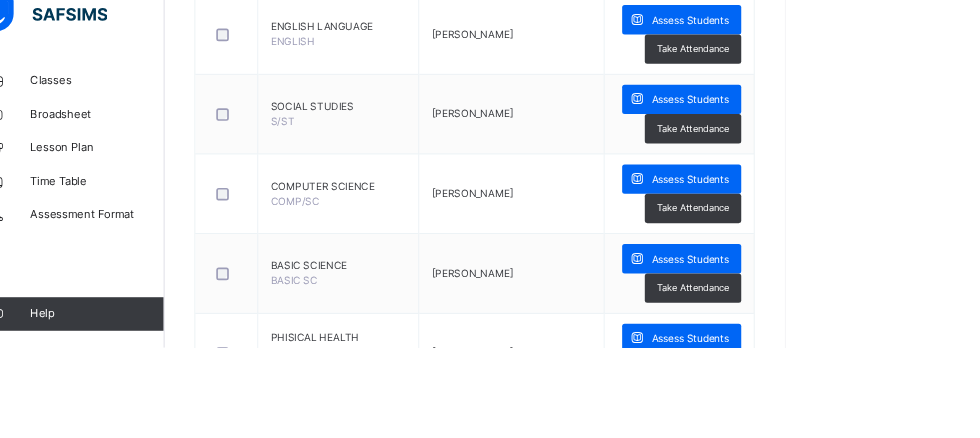 click at bounding box center (803, 237) 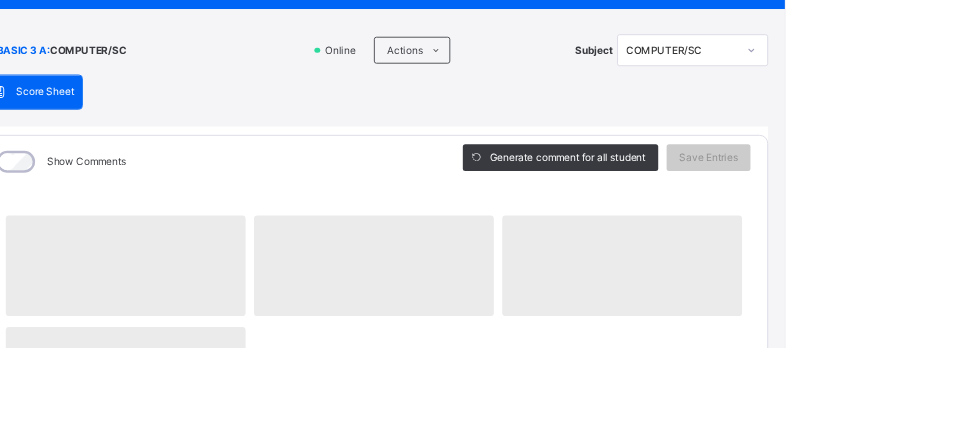 scroll, scrollTop: 91, scrollLeft: 0, axis: vertical 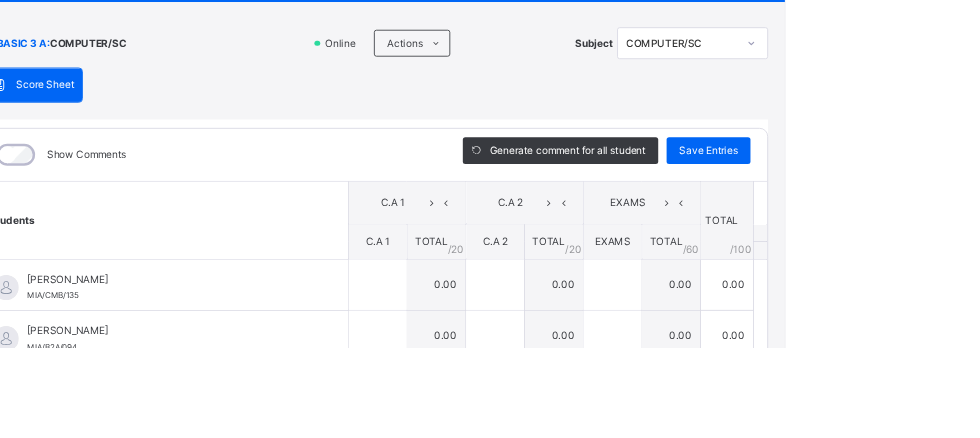 click on "×" at bounding box center (945, -8) 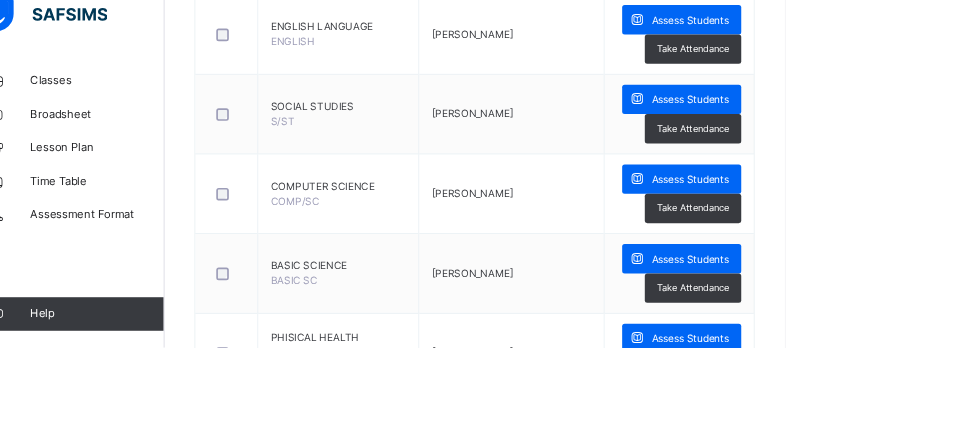 scroll, scrollTop: 60, scrollLeft: 0, axis: vertical 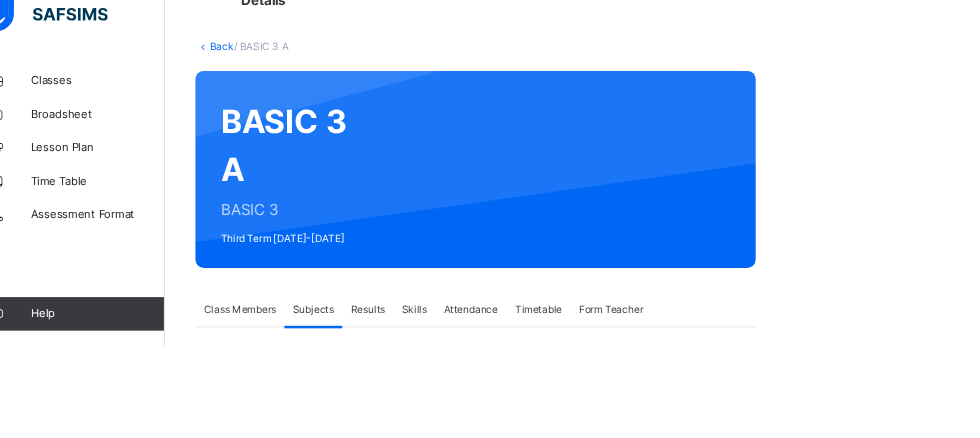 click on "BASIC 3 A BASIC 3 Third Term [DATE]-[DATE]" at bounding box center [610, 225] 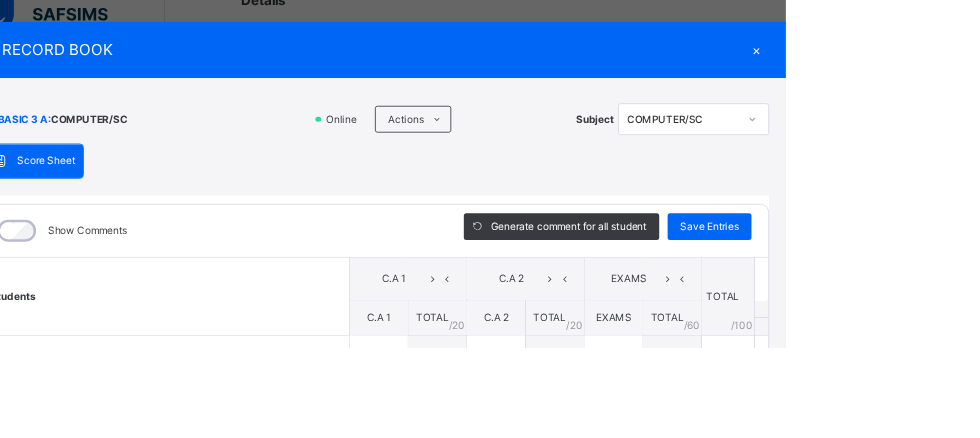 scroll, scrollTop: 1276, scrollLeft: 0, axis: vertical 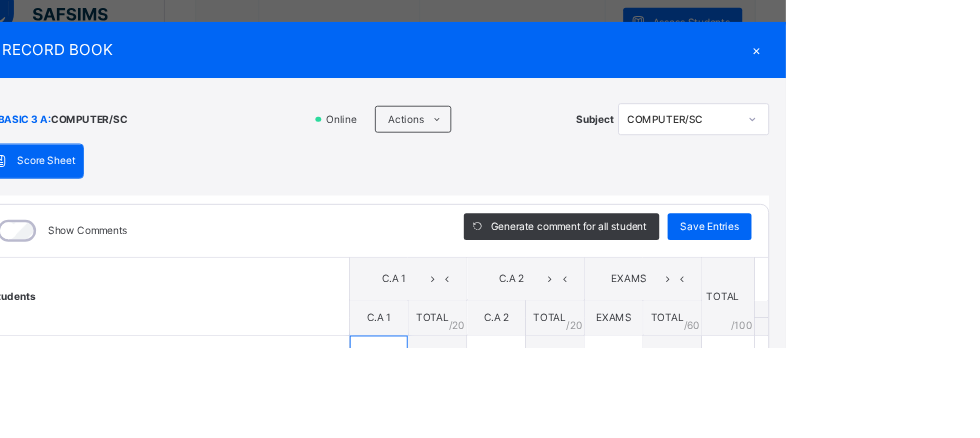click at bounding box center (494, 454) 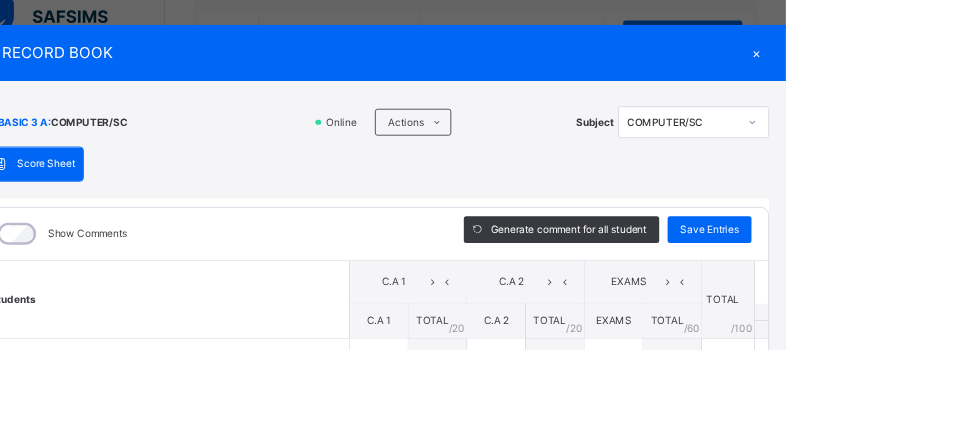 click on "BASIC 3   A :   COMPUTER/SC Online Actions  Download Empty Score Sheet  Upload/map score sheet Subject  COMPUTER/SC MA'ALIQ ISLAMIC ACADEMY Date: [DATE] 12:25:26 pm Score Sheet Score Sheet Show Comments   Generate comment for all student   Save Entries Class Level:  BASIC 3   A Subject:  COMPUTER/SC Session:  2024/2025 Session Session:  Third Term Students C.A 1 C.A 2 EXAMS TOTAL /100 Comment C.A 1 TOTAL / 20 C.A 2 TOTAL / 20 EXAMS TOTAL / 60 [PERSON_NAME] MIA/CMB/135 [PERSON_NAME] MIA/CMB/135 ** 20.00 0.00 0.00 20.00 Generate comment 0 / 250   ×   Subject Teacher’s Comment Generate and see in full the comment developed by the AI with an option to regenerate the comment [PERSON_NAME]   MIA/CMB/135   Total 20.00  / 100.00 [PERSON_NAME] Bot   Regenerate     Use this comment   [PERSON_NAME]  MIA/B2A/094 [PERSON_NAME]/B2A/094 0.00 0.00 0.00 0.00 Generate comment 0 / 250   ×   Subject Teacher’s Comment [PERSON_NAME]/B2A/094   Total 0.00  / 100.00 [PERSON_NAME] Bot" at bounding box center (490, 489) 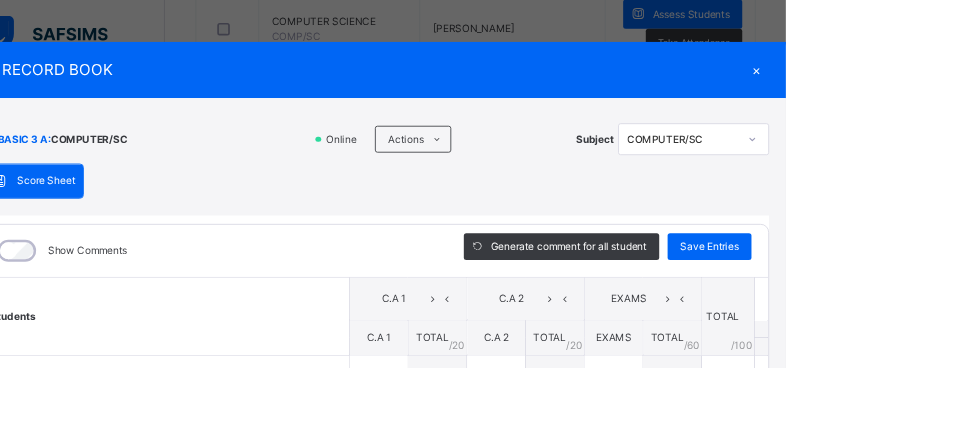 scroll, scrollTop: 354, scrollLeft: 0, axis: vertical 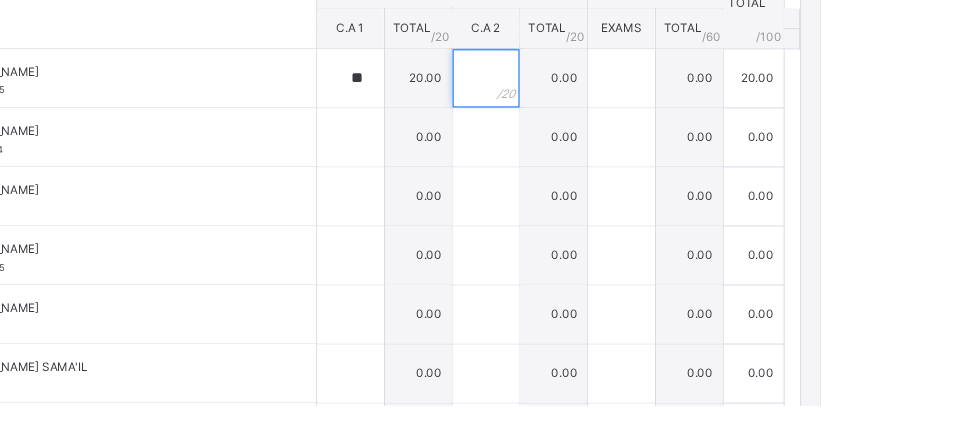 click at bounding box center [634, 100] 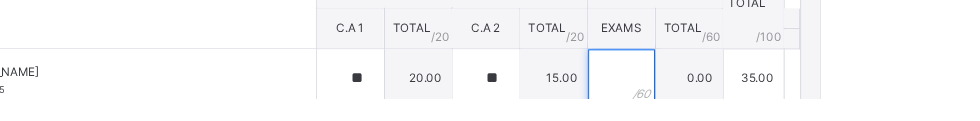 click at bounding box center [774, 100] 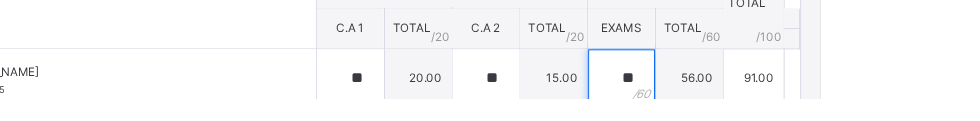 scroll, scrollTop: 72, scrollLeft: 0, axis: vertical 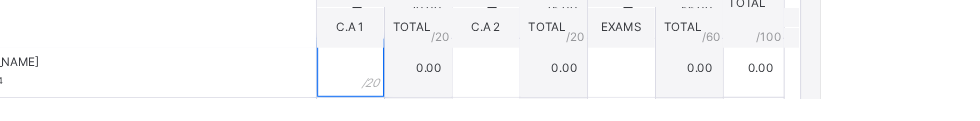click at bounding box center (494, 89) 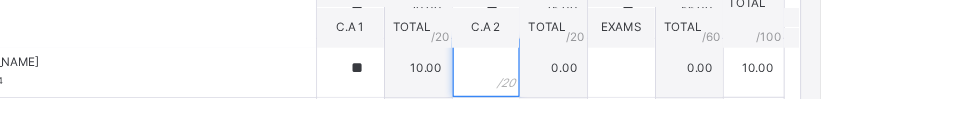 click at bounding box center [634, 89] 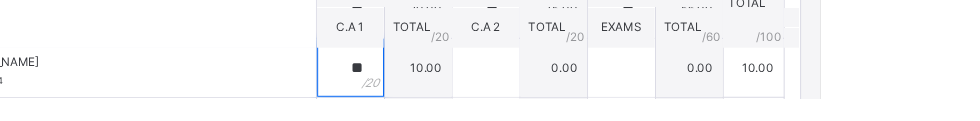 click on "**" at bounding box center (494, 89) 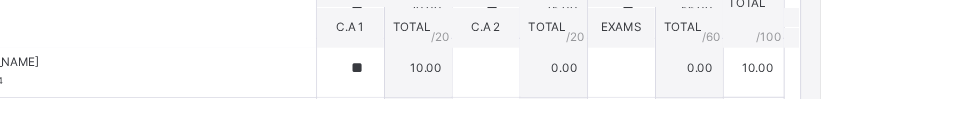 click on "**" at bounding box center [494, 89] 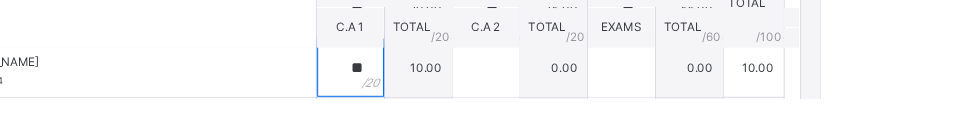 click on "**" at bounding box center [494, 89] 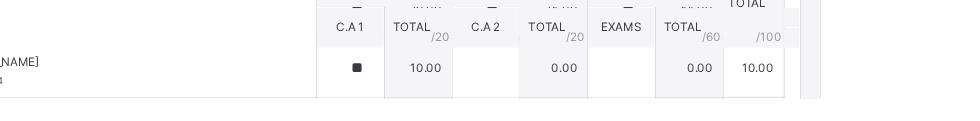 click on "**" at bounding box center [494, 89] 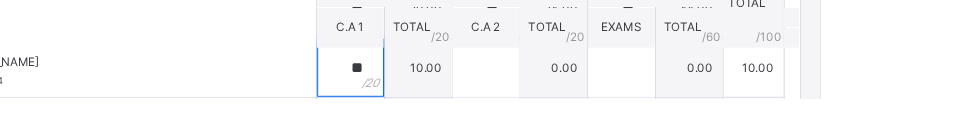 click on "**" at bounding box center [494, 89] 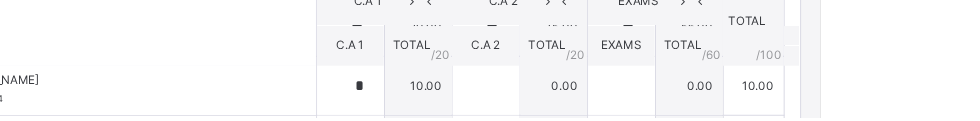 click on "*" at bounding box center (494, 89) 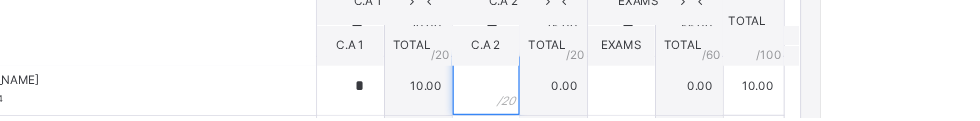 click at bounding box center [634, 89] 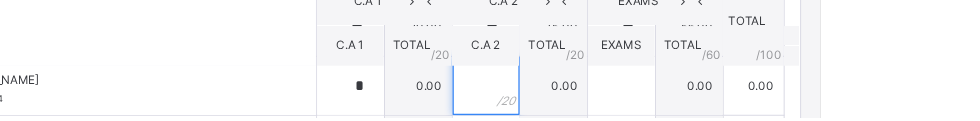 click at bounding box center (634, 89) 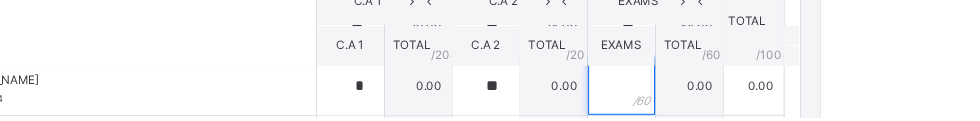 click at bounding box center (774, 89) 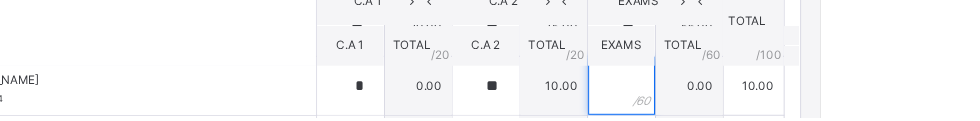 click at bounding box center [774, 89] 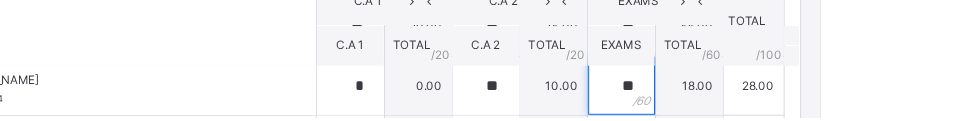 scroll, scrollTop: 128, scrollLeft: 0, axis: vertical 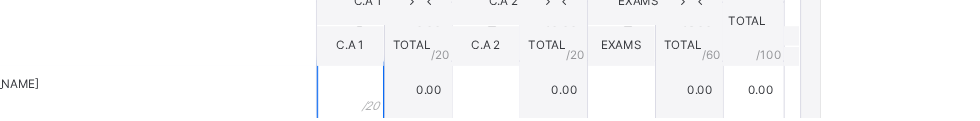 click at bounding box center (494, 94) 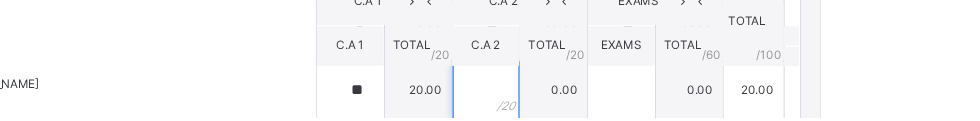 click at bounding box center (634, 94) 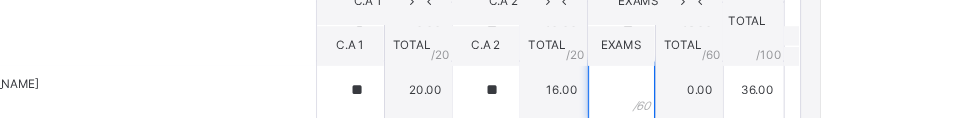click at bounding box center [774, 94] 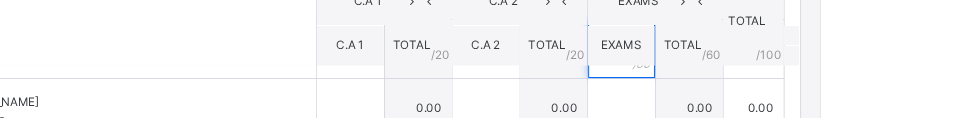 scroll, scrollTop: 174, scrollLeft: 0, axis: vertical 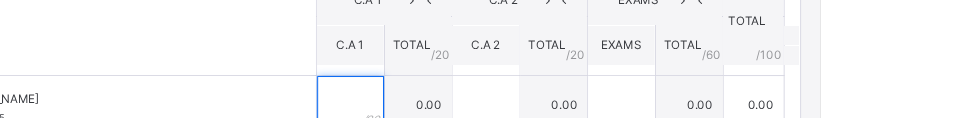 click at bounding box center [494, 109] 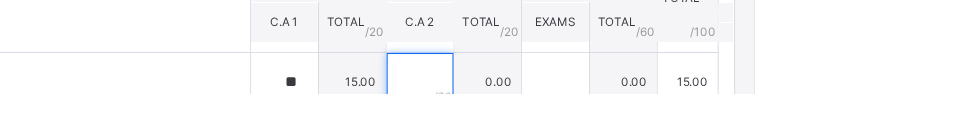 click at bounding box center (634, 109) 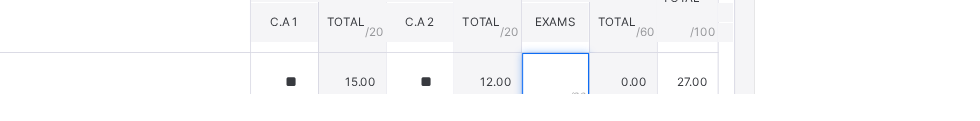 click at bounding box center (774, 109) 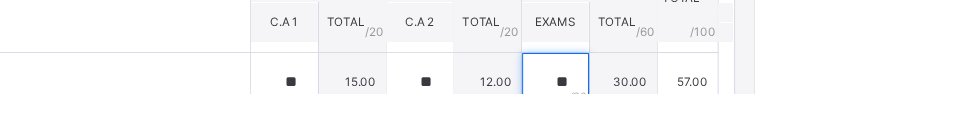 scroll, scrollTop: 233, scrollLeft: 0, axis: vertical 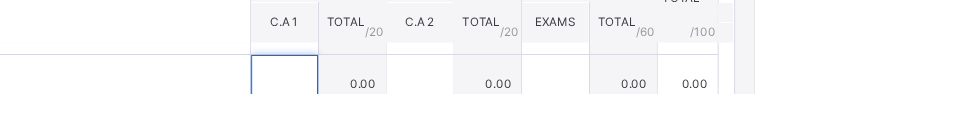 click at bounding box center (494, 111) 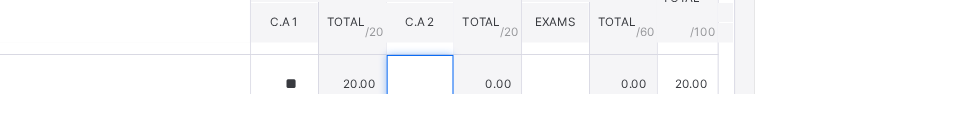 click at bounding box center (634, 111) 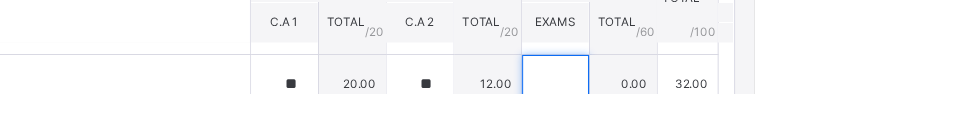 click at bounding box center [774, 111] 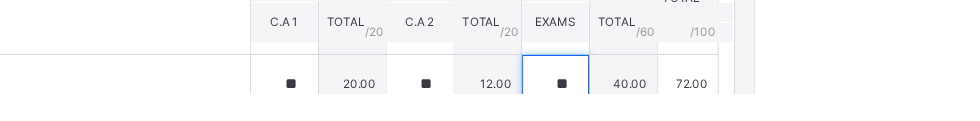 scroll, scrollTop: 296, scrollLeft: 0, axis: vertical 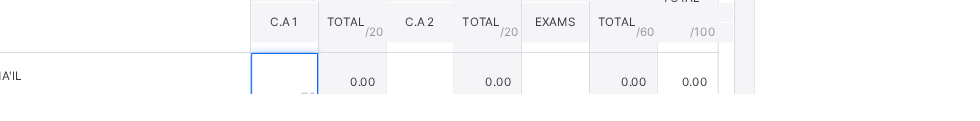 click at bounding box center [494, 109] 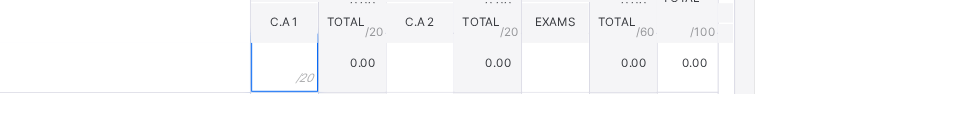 click at bounding box center [494, 89] 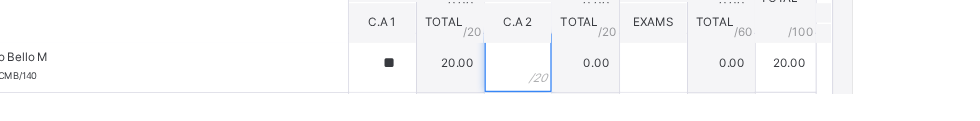 click at bounding box center (634, 89) 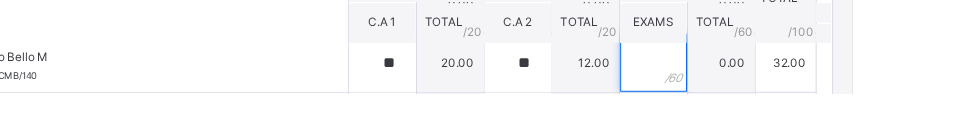 click at bounding box center (774, 89) 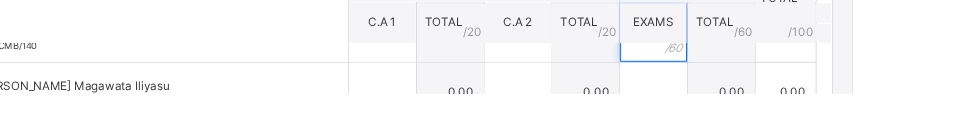 scroll, scrollTop: 427, scrollLeft: 0, axis: vertical 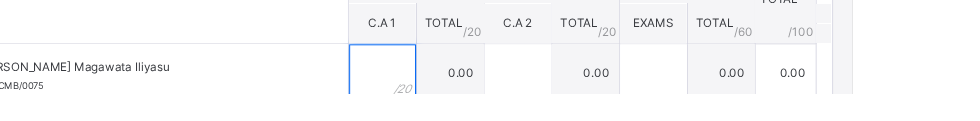 click at bounding box center [494, 100] 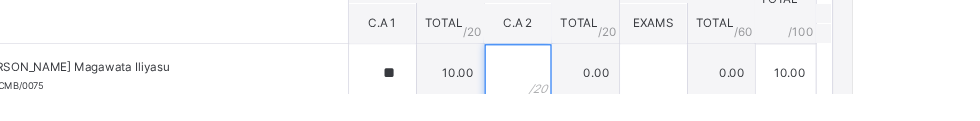 click at bounding box center [634, 100] 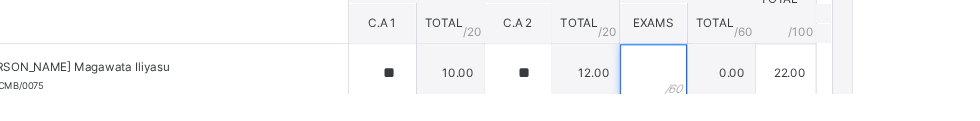 click at bounding box center [774, 100] 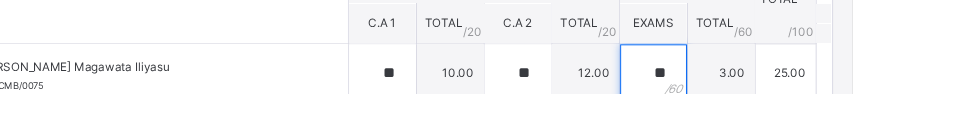 click on "**" at bounding box center [774, 100] 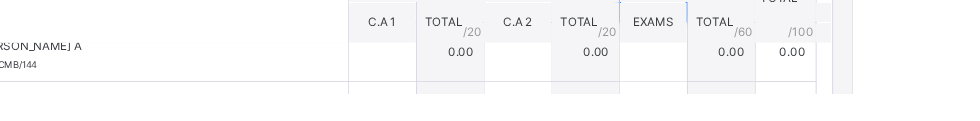 scroll, scrollTop: 481, scrollLeft: 0, axis: vertical 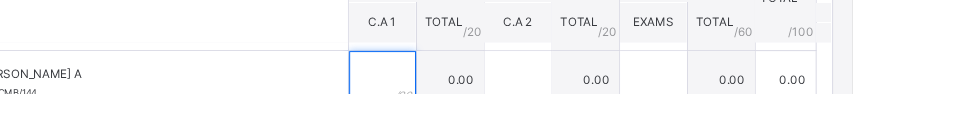 click at bounding box center [494, 107] 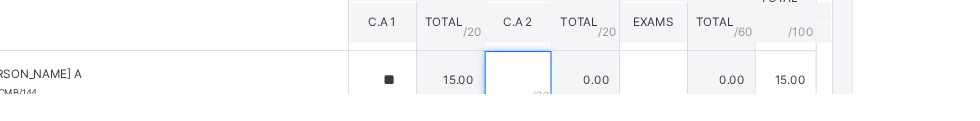 click at bounding box center [634, 107] 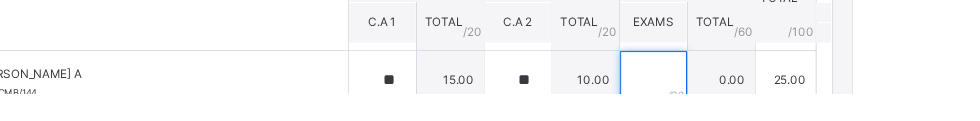 click at bounding box center (774, 107) 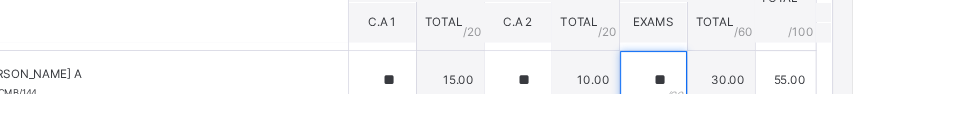 scroll, scrollTop: 529, scrollLeft: 0, axis: vertical 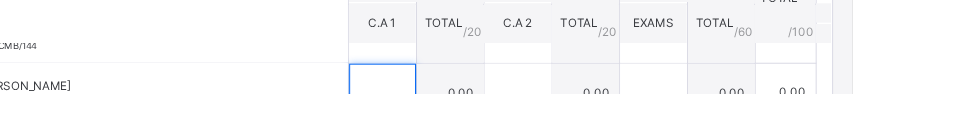 click at bounding box center (494, 120) 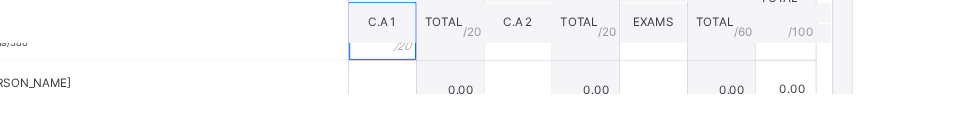 scroll, scrollTop: 611, scrollLeft: 0, axis: vertical 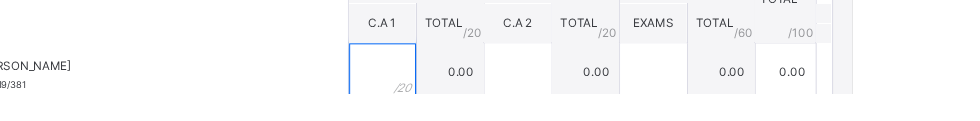 click at bounding box center (494, 99) 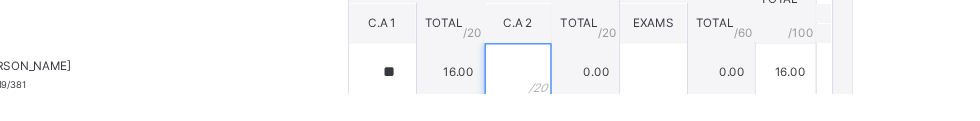 click at bounding box center [634, 99] 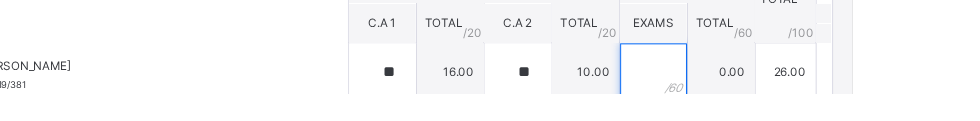 click at bounding box center (774, 99) 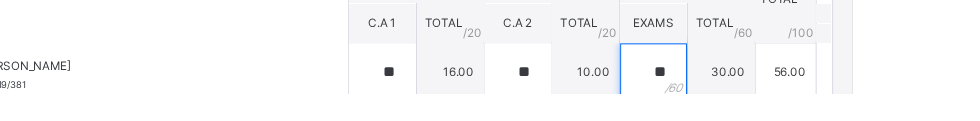 scroll, scrollTop: 665, scrollLeft: 0, axis: vertical 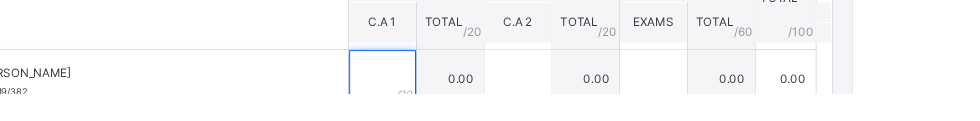 click at bounding box center [494, 106] 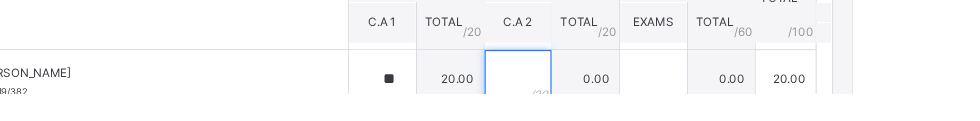 click at bounding box center (634, 106) 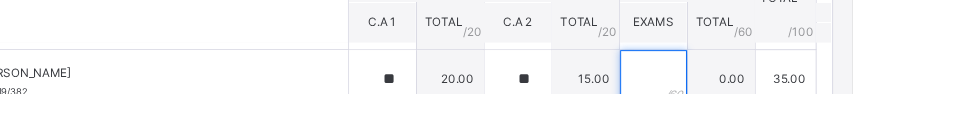 click at bounding box center [774, 106] 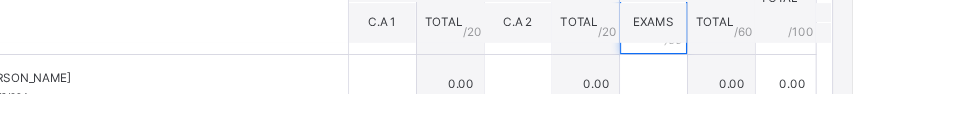scroll, scrollTop: 720, scrollLeft: 0, axis: vertical 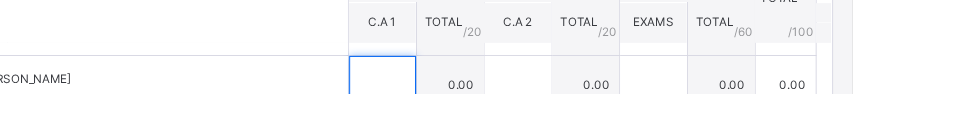 click at bounding box center [494, 112] 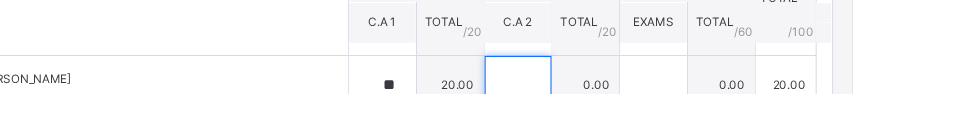 click at bounding box center [634, 112] 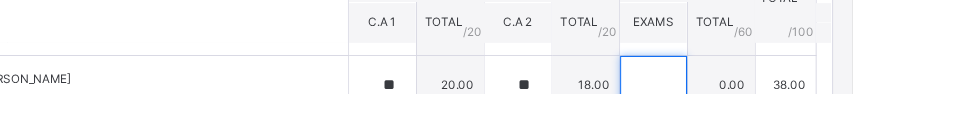 click at bounding box center [774, 112] 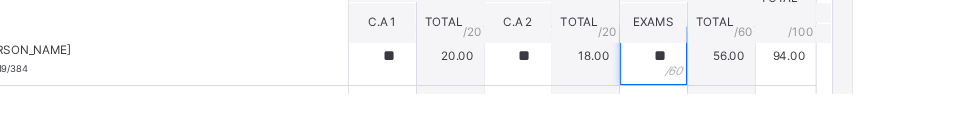 scroll, scrollTop: 752, scrollLeft: 0, axis: vertical 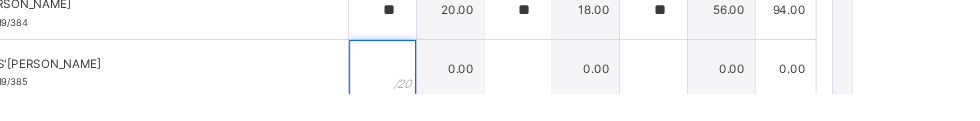 click at bounding box center (494, 96) 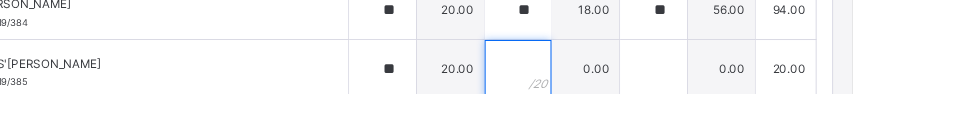 click at bounding box center [634, 96] 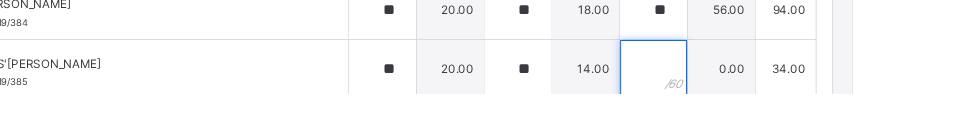 click at bounding box center [774, 96] 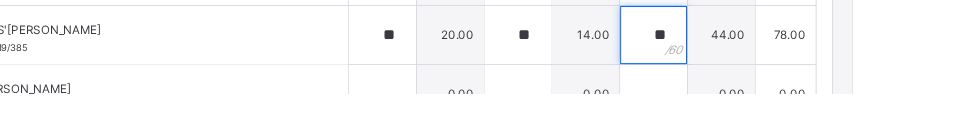 scroll, scrollTop: 462, scrollLeft: 0, axis: vertical 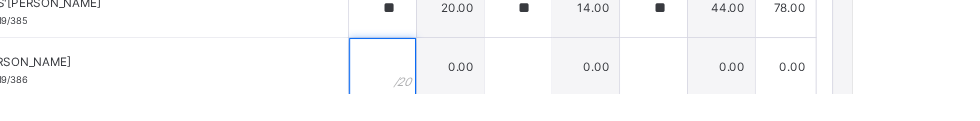 click at bounding box center (494, 94) 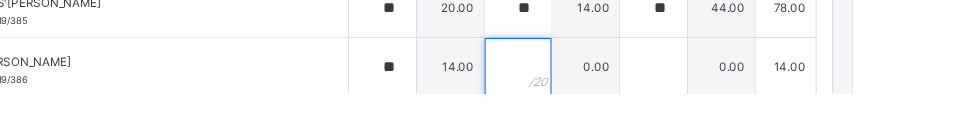 click at bounding box center (634, 94) 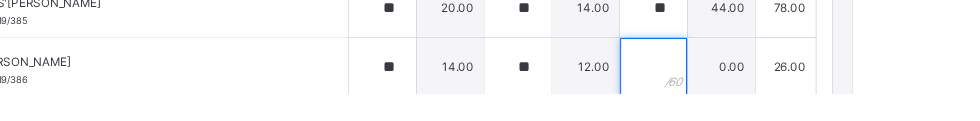 click at bounding box center [774, 94] 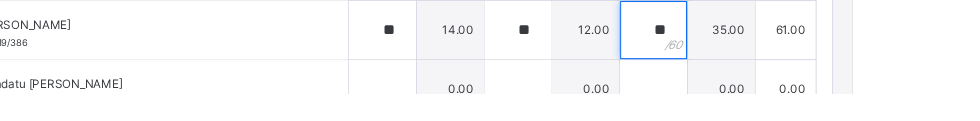 scroll, scrollTop: 517, scrollLeft: 0, axis: vertical 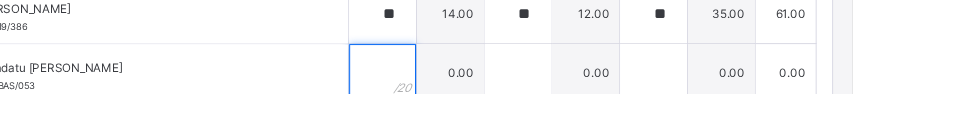 click at bounding box center (494, 100) 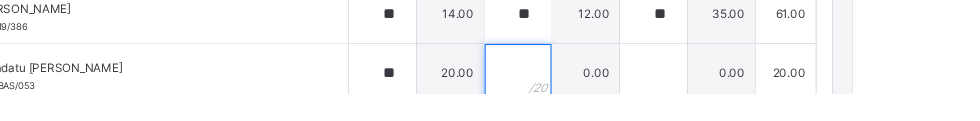 click at bounding box center [634, 100] 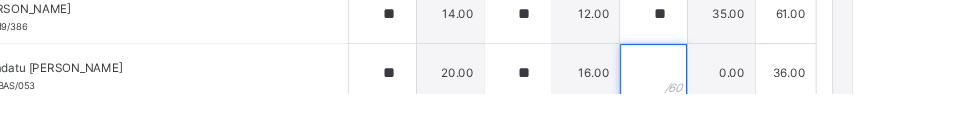 click at bounding box center [774, 100] 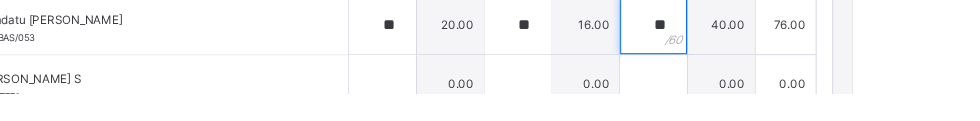 scroll, scrollTop: 573, scrollLeft: 0, axis: vertical 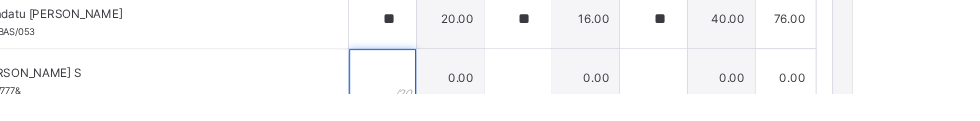 click at bounding box center (494, 105) 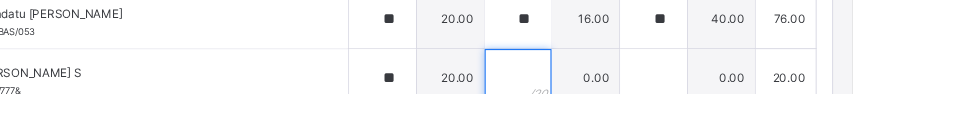 click at bounding box center [634, 105] 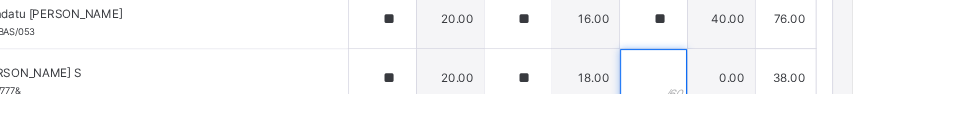 click at bounding box center [774, 105] 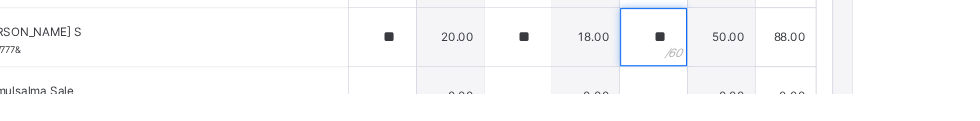 scroll, scrollTop: 616, scrollLeft: 0, axis: vertical 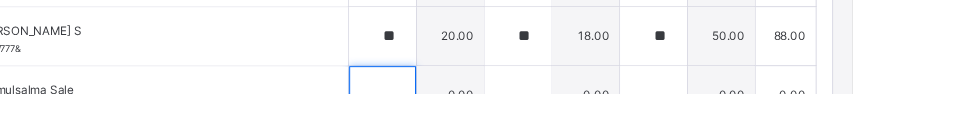click at bounding box center (494, 123) 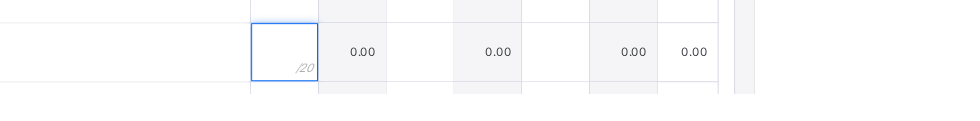 scroll, scrollTop: 669, scrollLeft: 0, axis: vertical 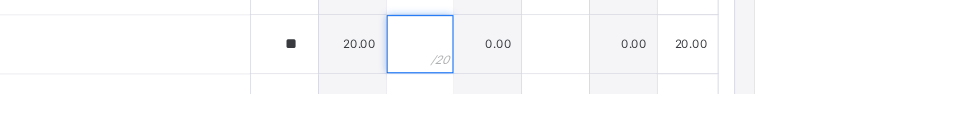click at bounding box center [634, 70] 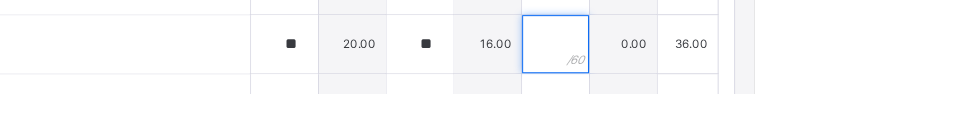 click at bounding box center [774, 70] 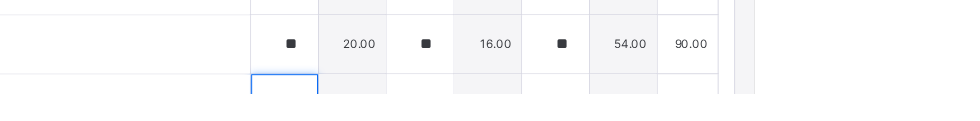 click at bounding box center (494, 131) 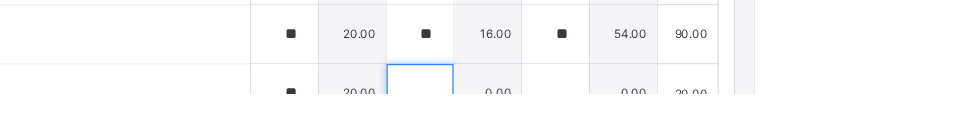 click at bounding box center [634, 121] 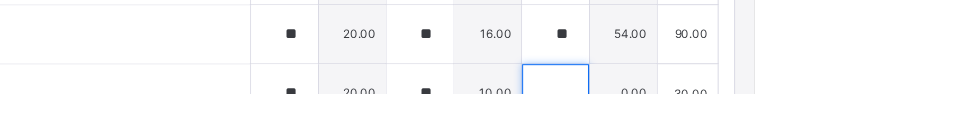 click at bounding box center [774, 121] 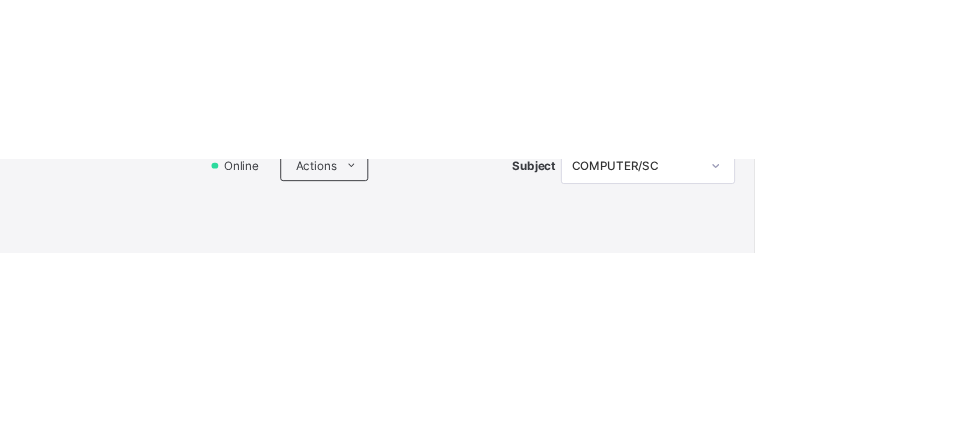 scroll, scrollTop: 161, scrollLeft: 0, axis: vertical 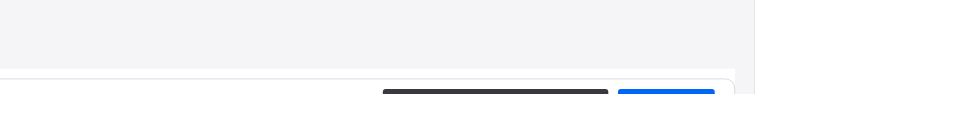 click on "Save Entries" at bounding box center [889, 133] 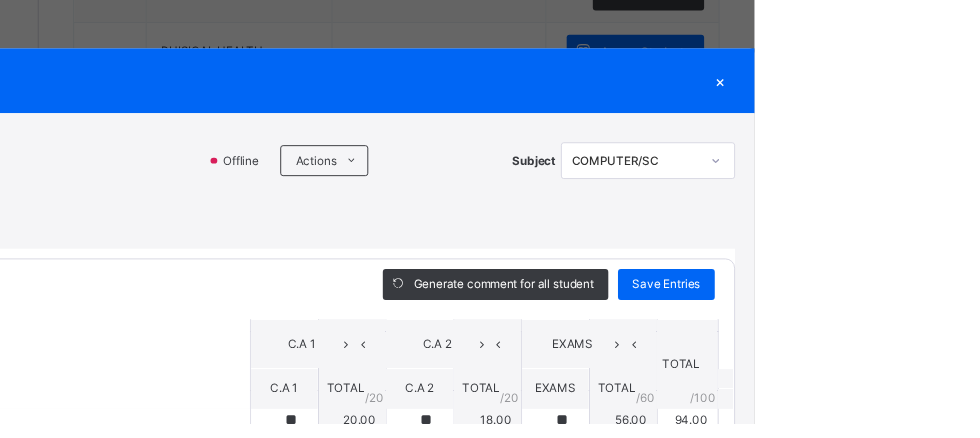 scroll, scrollTop: 1, scrollLeft: 0, axis: vertical 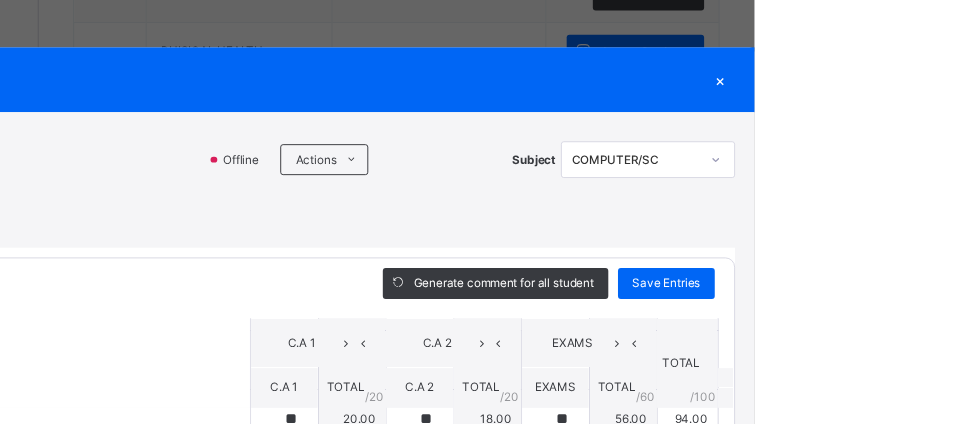 click on "Save Entries" at bounding box center (889, 293) 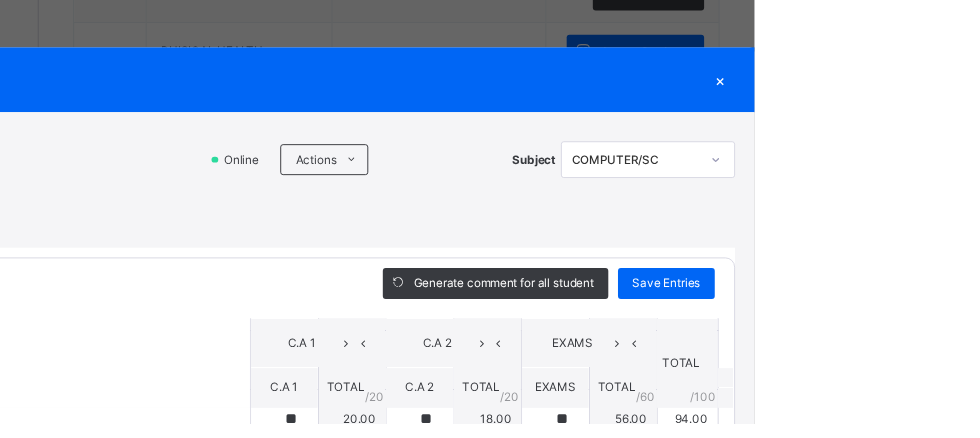 click on "Save Entries" at bounding box center [889, 293] 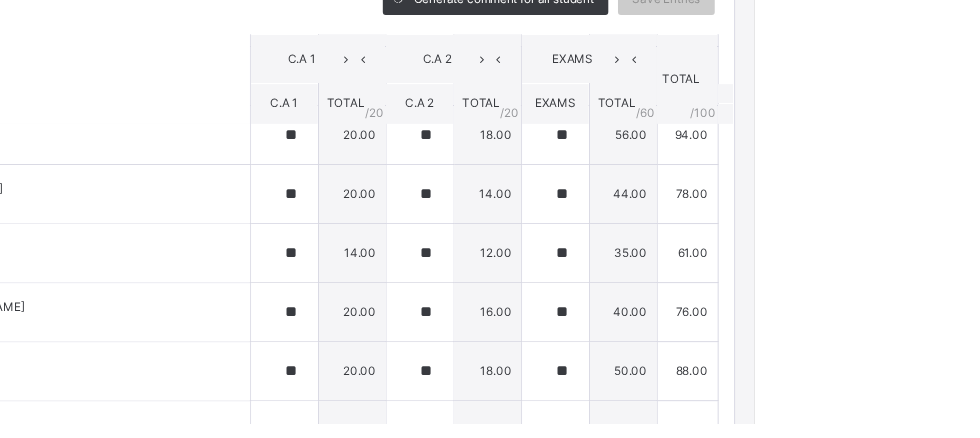 scroll, scrollTop: 368, scrollLeft: 0, axis: vertical 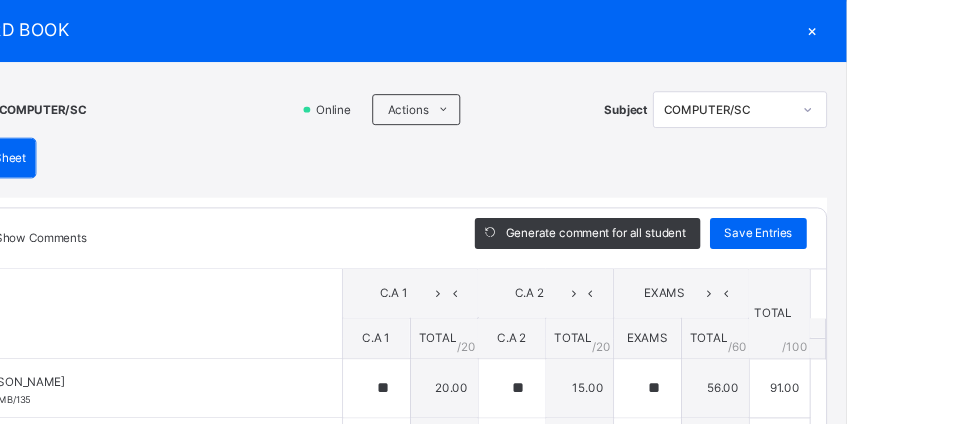 click on "Save Entries" at bounding box center [889, 241] 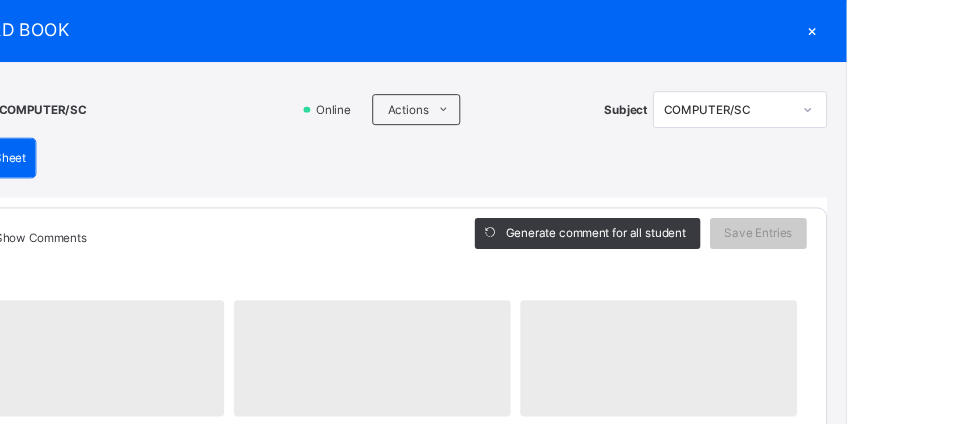 scroll, scrollTop: 0, scrollLeft: 0, axis: both 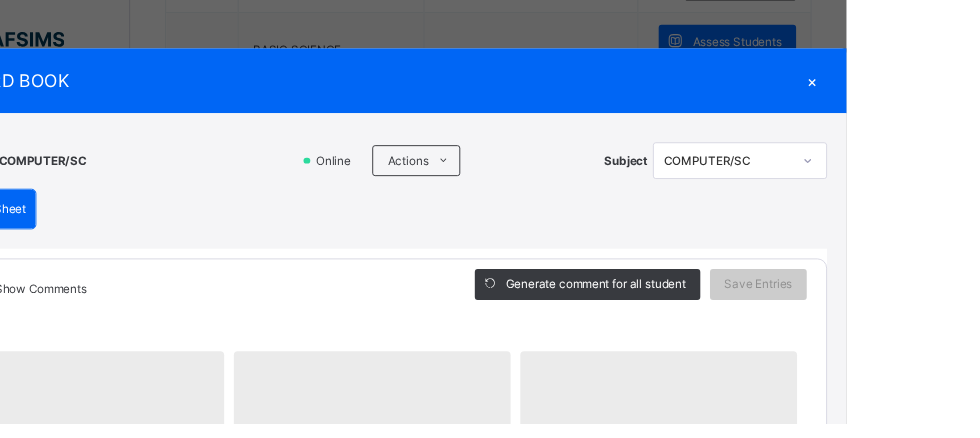 click on "×" at bounding box center [945, 83] 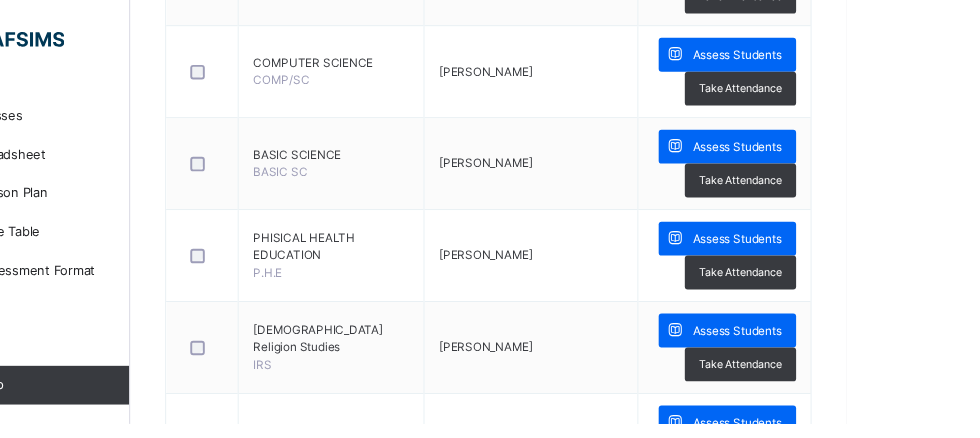 scroll, scrollTop: 1352, scrollLeft: 0, axis: vertical 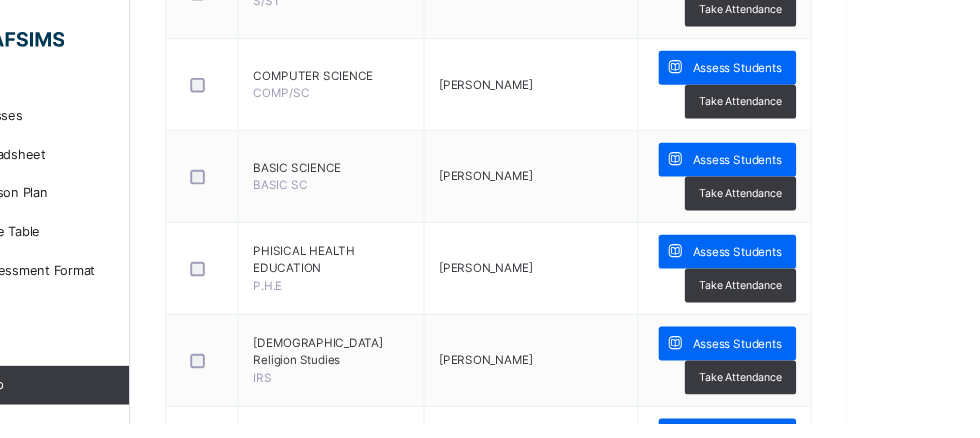 click on "Assess Students" at bounding box center [867, 165] 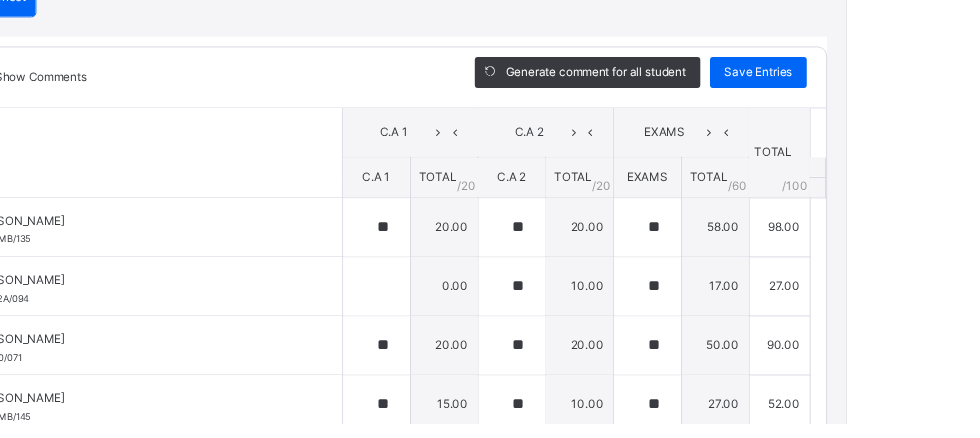 scroll, scrollTop: 43, scrollLeft: 0, axis: vertical 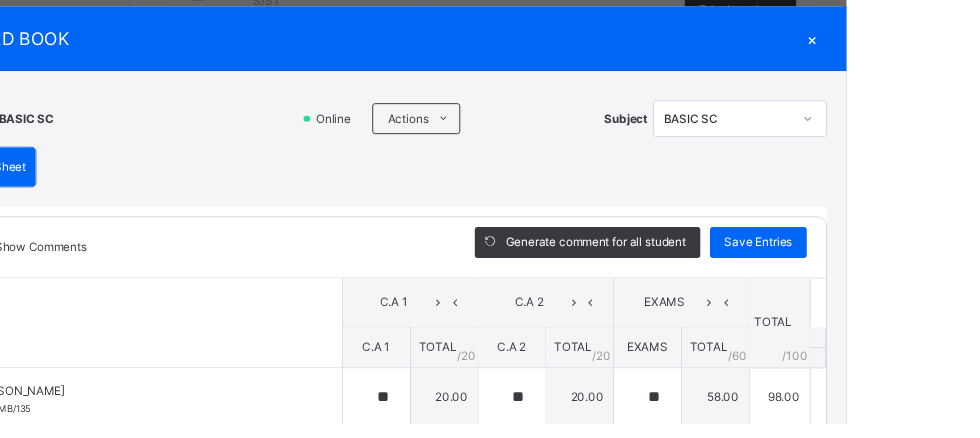 click on "×" at bounding box center (945, 40) 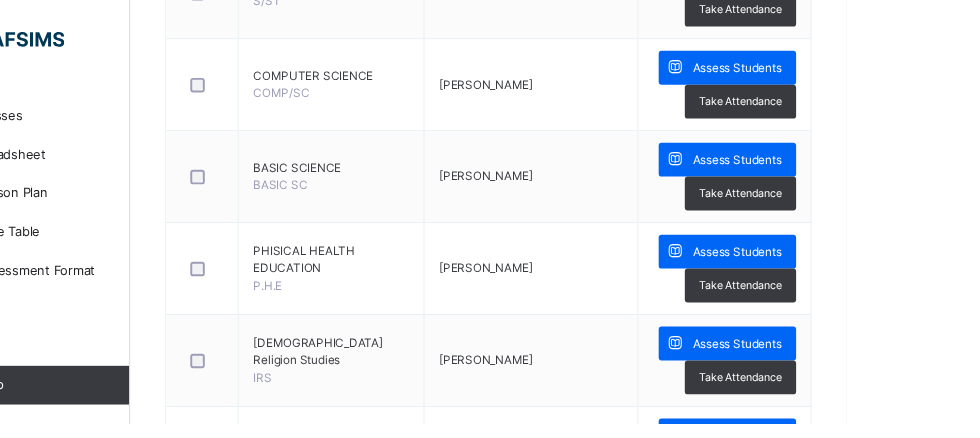 click on "Assess Students" at bounding box center (867, 260) 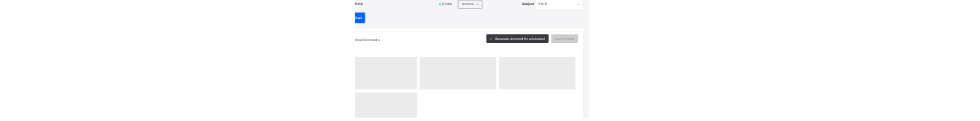 scroll, scrollTop: 189, scrollLeft: 0, axis: vertical 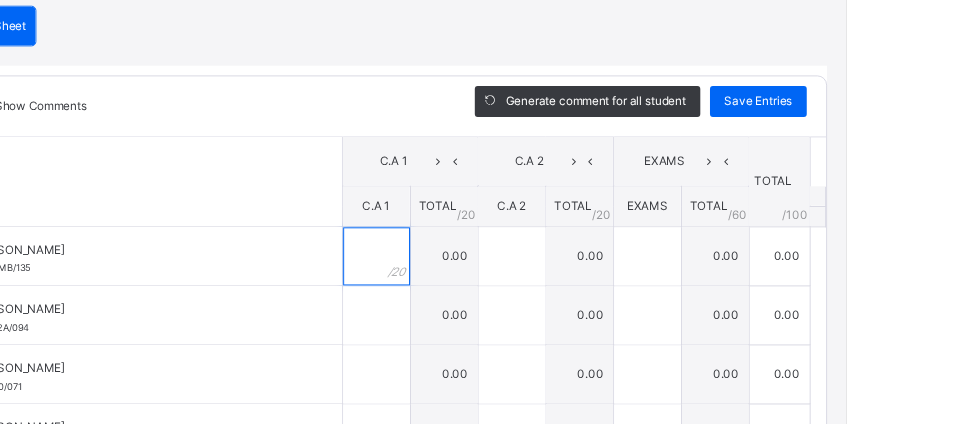 click at bounding box center (494, 265) 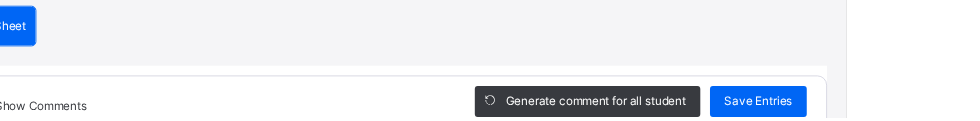 scroll, scrollTop: 342, scrollLeft: 0, axis: vertical 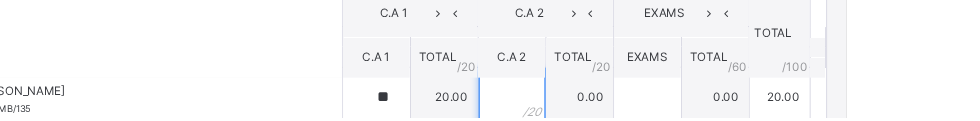 click at bounding box center (634, 100) 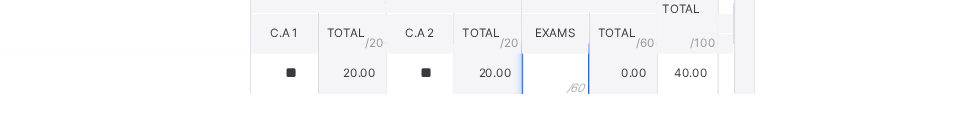 click at bounding box center [774, 100] 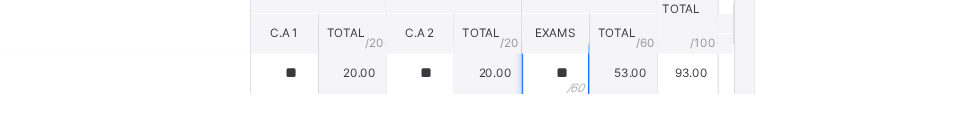 scroll, scrollTop: 45, scrollLeft: 0, axis: vertical 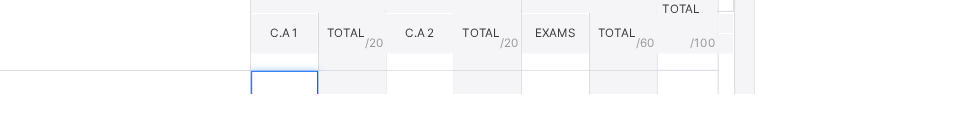 click at bounding box center [494, 128] 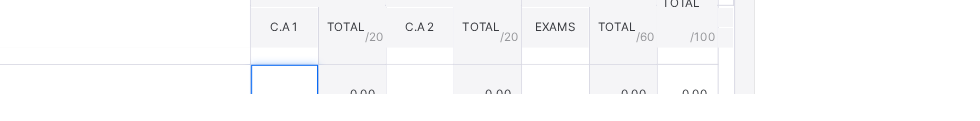scroll, scrollTop: 1397, scrollLeft: 0, axis: vertical 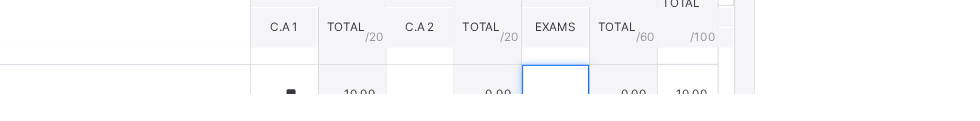 click at bounding box center (774, 121) 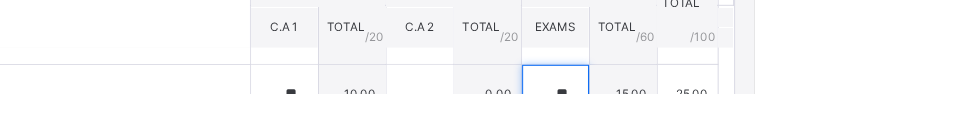 scroll, scrollTop: 100, scrollLeft: 0, axis: vertical 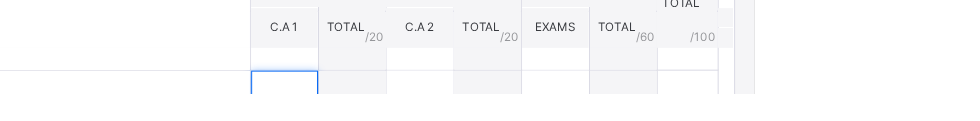 click at bounding box center (494, 127) 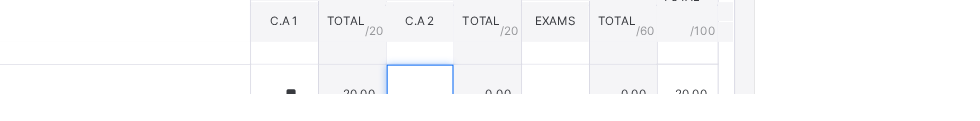 click at bounding box center [634, 121] 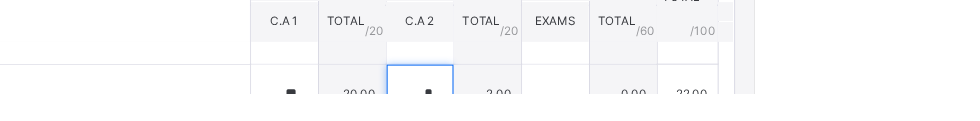 scroll, scrollTop: 1496, scrollLeft: 0, axis: vertical 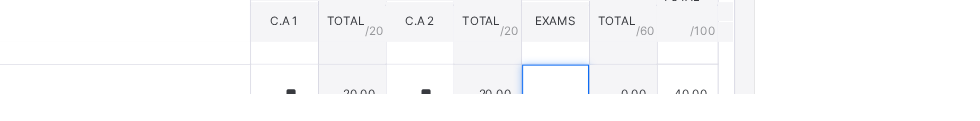 click at bounding box center [774, 121] 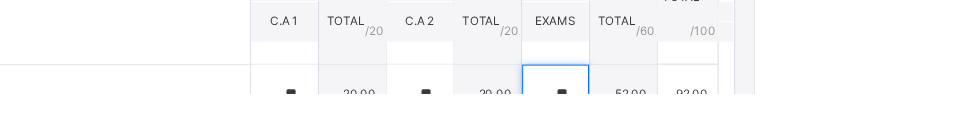 scroll, scrollTop: 160, scrollLeft: 0, axis: vertical 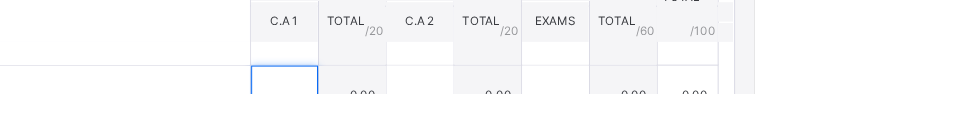 click at bounding box center (494, 122) 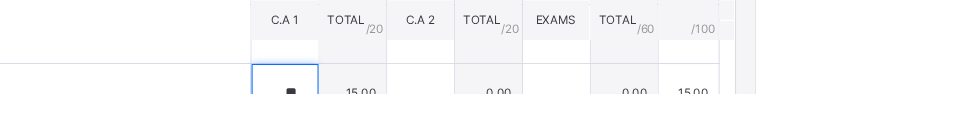 scroll, scrollTop: 1571, scrollLeft: 0, axis: vertical 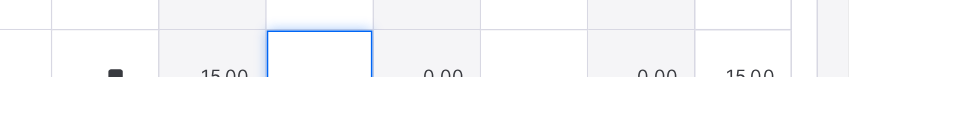 click at bounding box center (634, 121) 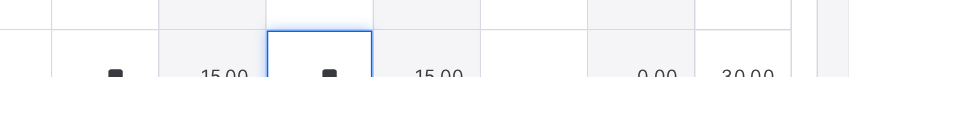 scroll, scrollTop: 157, scrollLeft: 0, axis: vertical 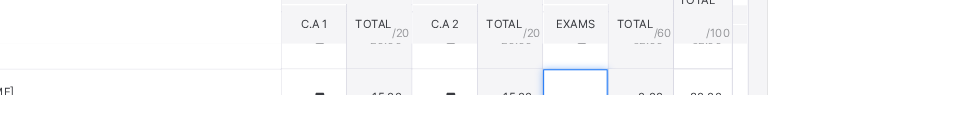 click at bounding box center [774, 124] 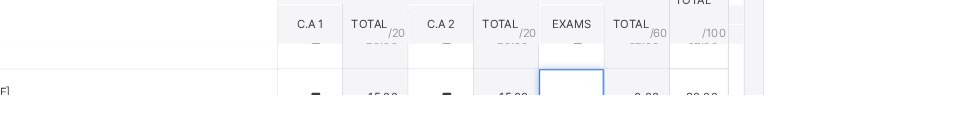scroll, scrollTop: 359, scrollLeft: 0, axis: vertical 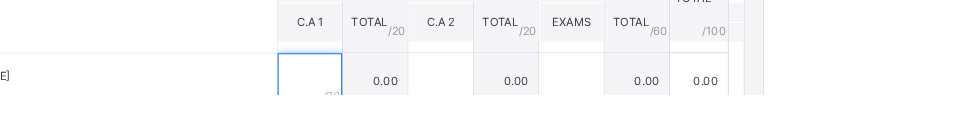 click at bounding box center (494, 106) 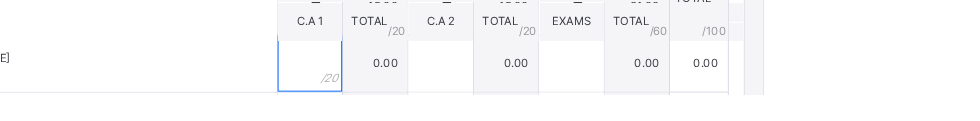 scroll, scrollTop: 251, scrollLeft: 0, axis: vertical 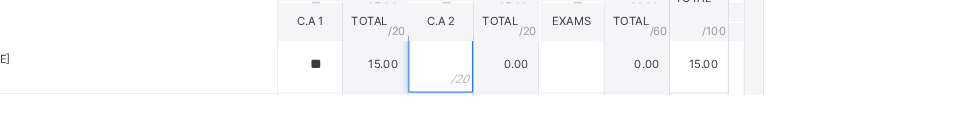 click at bounding box center [634, 88] 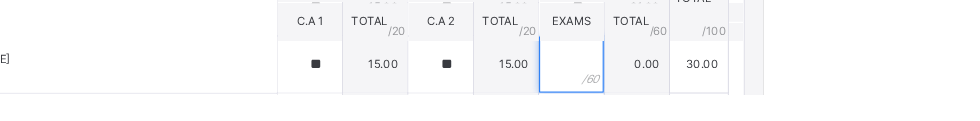click at bounding box center [774, 88] 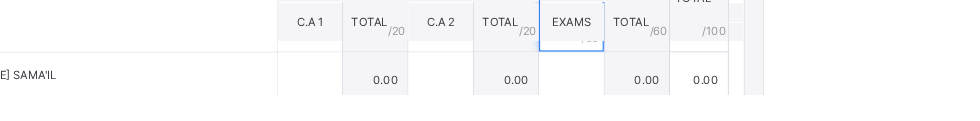 scroll, scrollTop: 364, scrollLeft: 0, axis: vertical 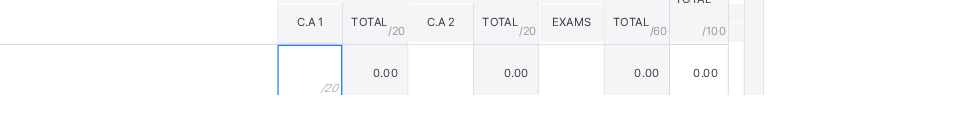 click at bounding box center (494, 97) 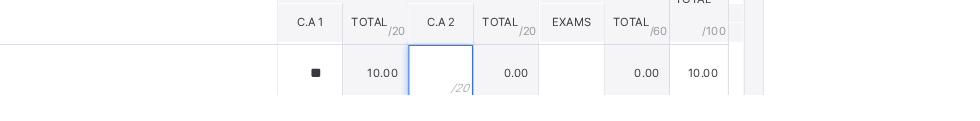 click at bounding box center (634, 97) 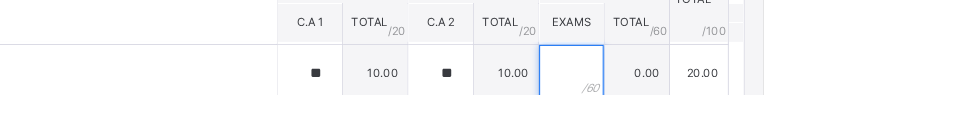click at bounding box center (774, 97) 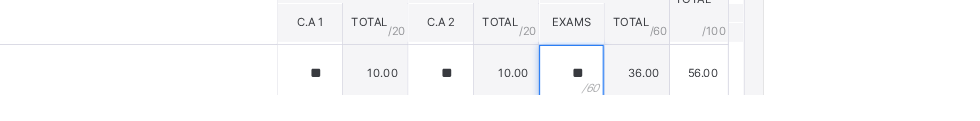 scroll, scrollTop: 408, scrollLeft: 0, axis: vertical 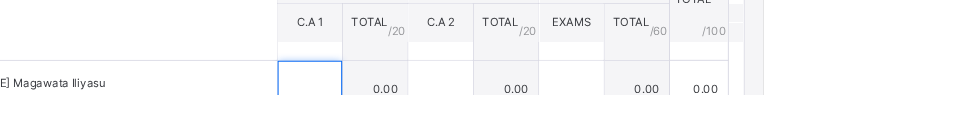 click at bounding box center (494, 114) 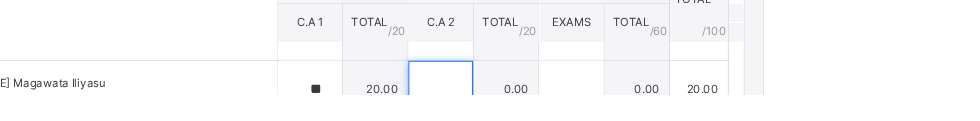 click at bounding box center (634, 114) 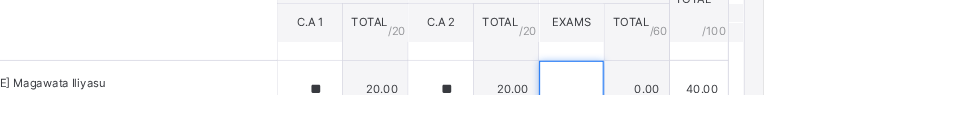 click at bounding box center [774, 114] 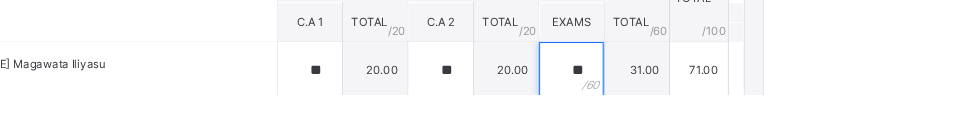 scroll, scrollTop: 480, scrollLeft: 0, axis: vertical 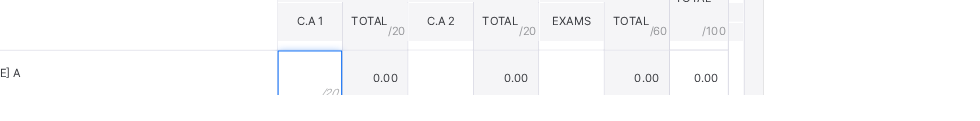 click at bounding box center [494, 103] 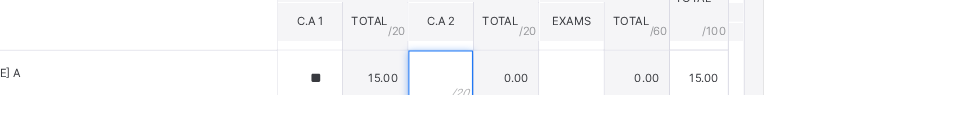 click at bounding box center [634, 103] 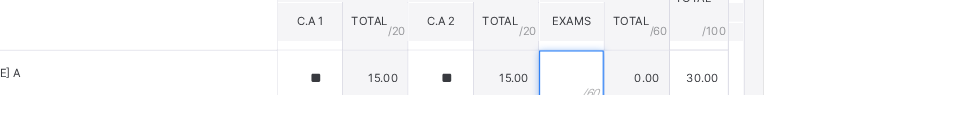 click at bounding box center (774, 103) 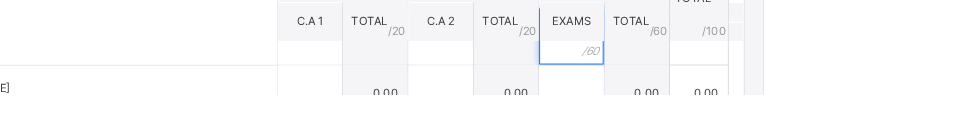 scroll, scrollTop: 561, scrollLeft: 0, axis: vertical 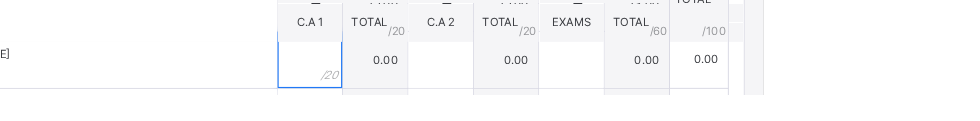 click at bounding box center (494, 83) 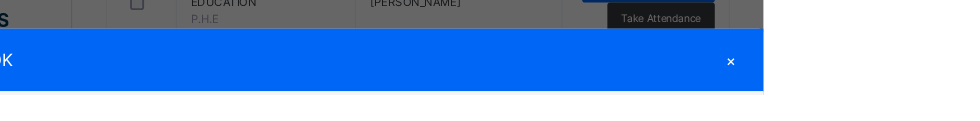 scroll, scrollTop: 1607, scrollLeft: 0, axis: vertical 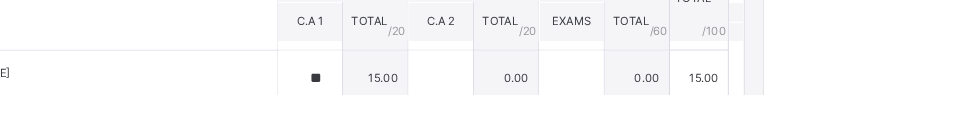 type on "**" 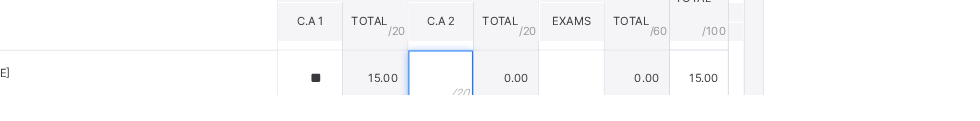 click at bounding box center (634, 103) 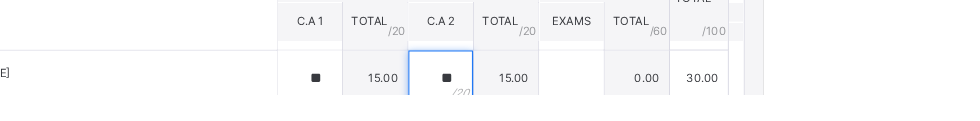 type on "**" 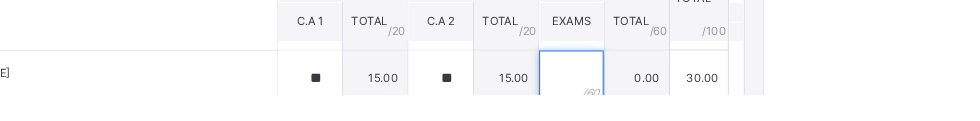 click at bounding box center [774, 103] 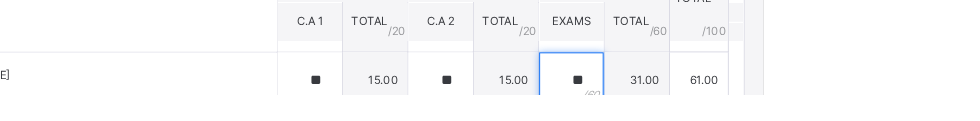 scroll, scrollTop: 653, scrollLeft: 0, axis: vertical 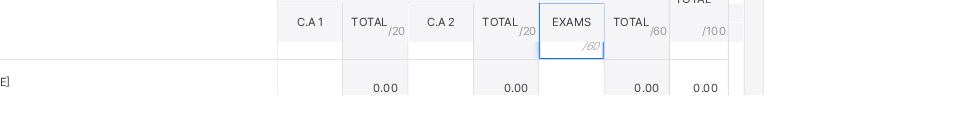 type on "**" 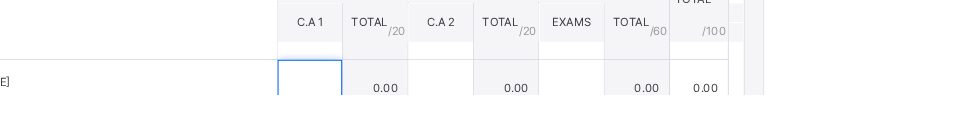 click at bounding box center (494, 113) 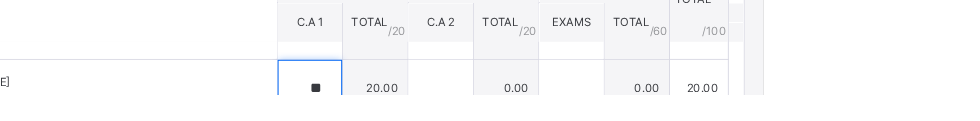 type on "**" 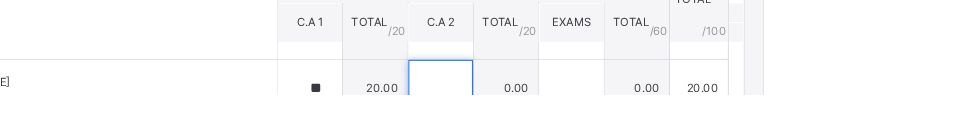 click at bounding box center (634, 113) 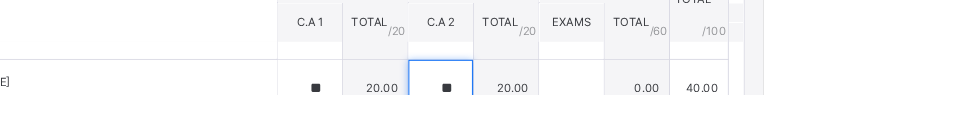 type on "**" 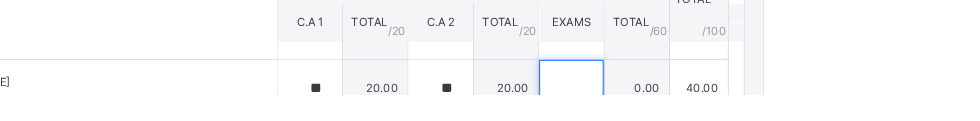 click at bounding box center (774, 113) 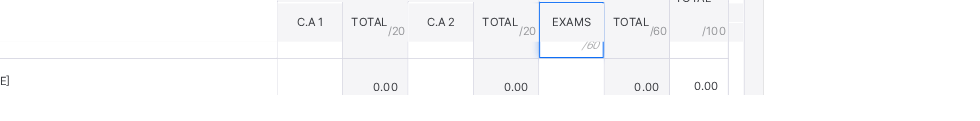 scroll, scrollTop: 721, scrollLeft: 0, axis: vertical 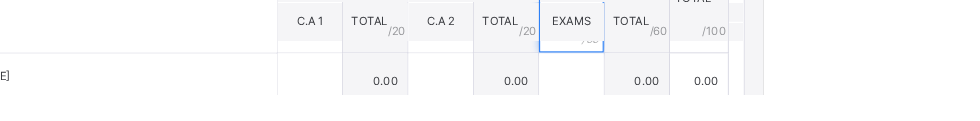 type on "**" 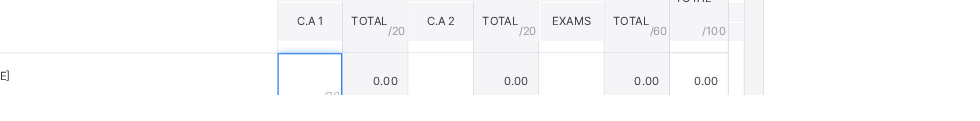 click at bounding box center (494, 106) 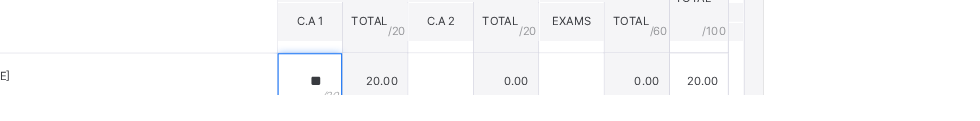 type on "**" 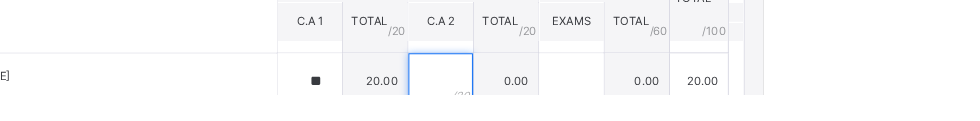 click at bounding box center [634, 106] 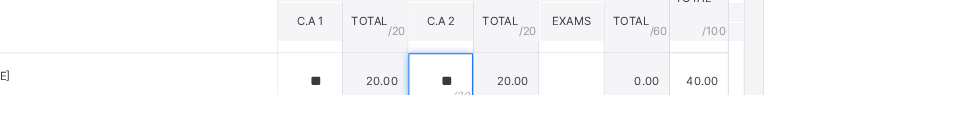 type on "**" 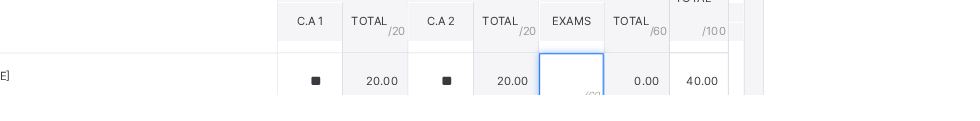 click at bounding box center (774, 106) 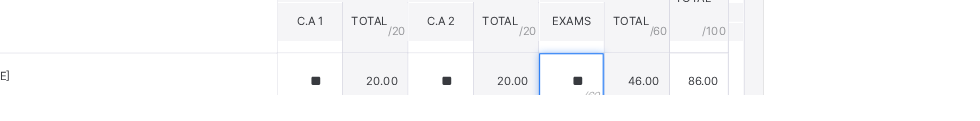 scroll, scrollTop: 752, scrollLeft: 0, axis: vertical 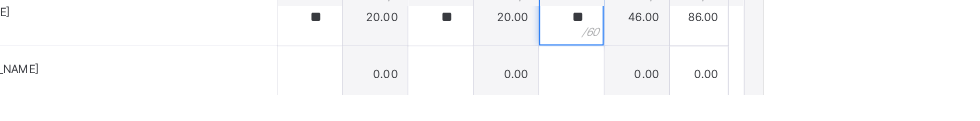 type on "**" 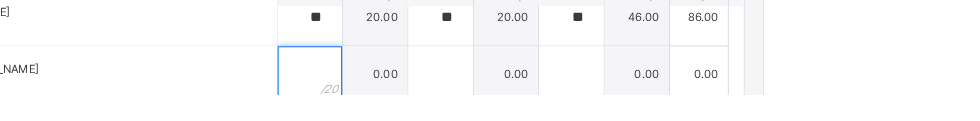 click at bounding box center [494, 99] 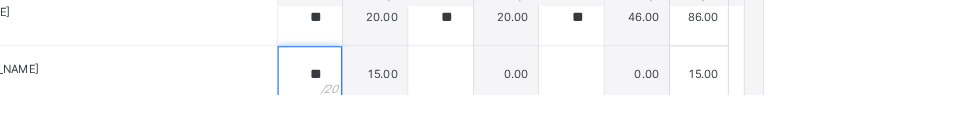 type on "**" 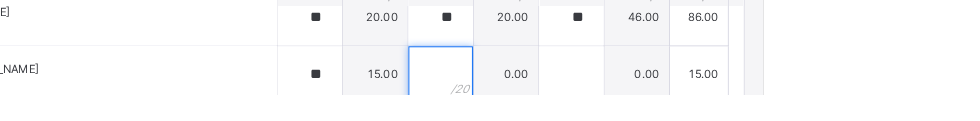 click at bounding box center (634, 99) 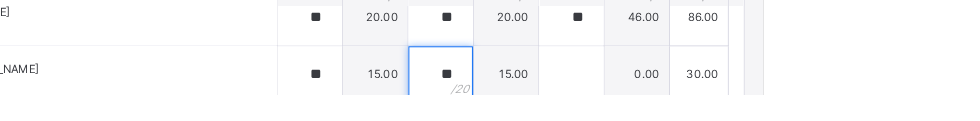 type on "**" 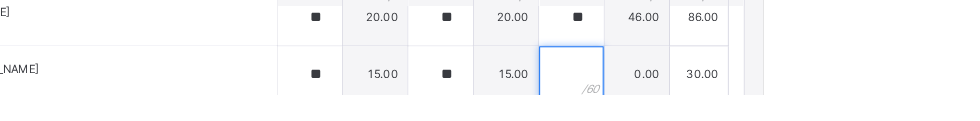 click at bounding box center [774, 99] 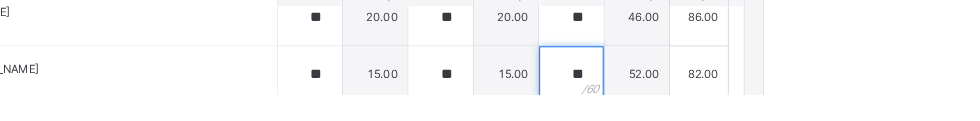 scroll, scrollTop: 436, scrollLeft: 0, axis: vertical 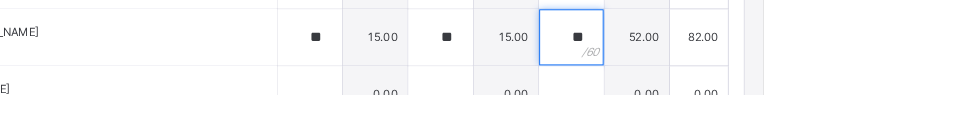 type on "**" 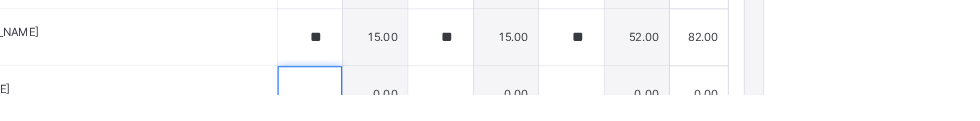click at bounding box center (494, 120) 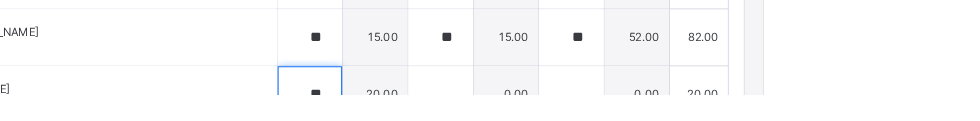 type on "**" 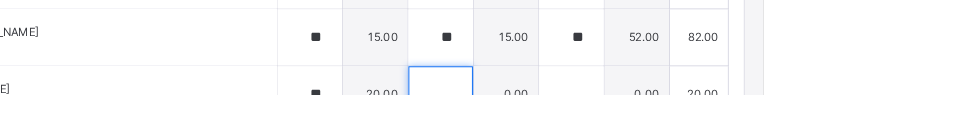 click at bounding box center [634, 120] 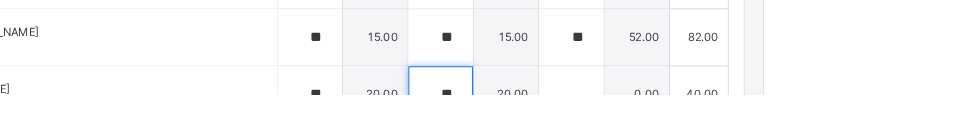 type on "**" 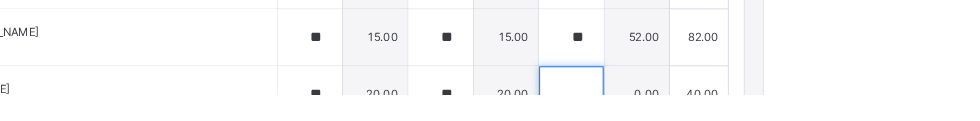 click at bounding box center (774, 120) 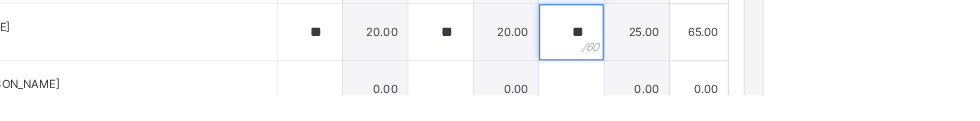 scroll, scrollTop: 544, scrollLeft: 0, axis: vertical 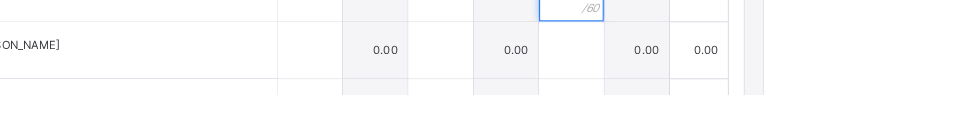 type on "**" 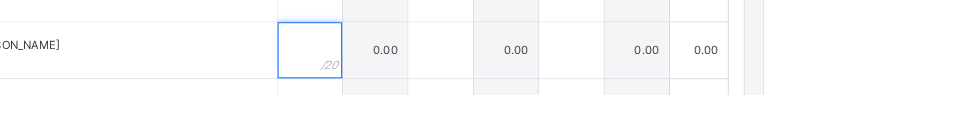 click at bounding box center (494, 73) 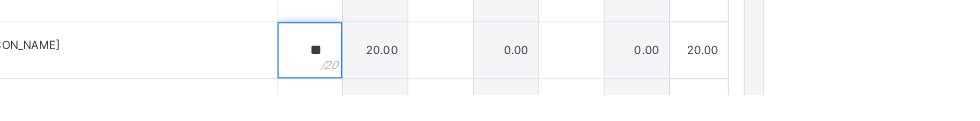 type on "**" 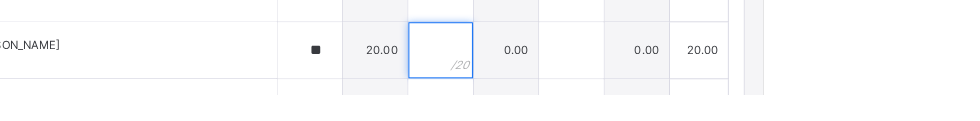 click at bounding box center (634, 73) 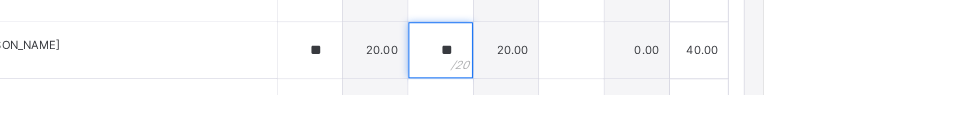 type on "**" 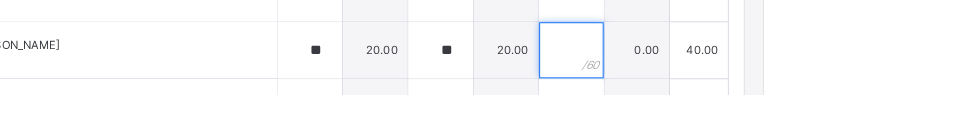 click at bounding box center (774, 73) 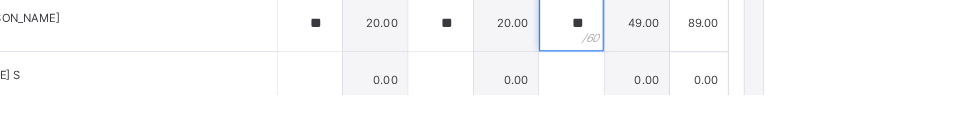 scroll, scrollTop: 599, scrollLeft: 0, axis: vertical 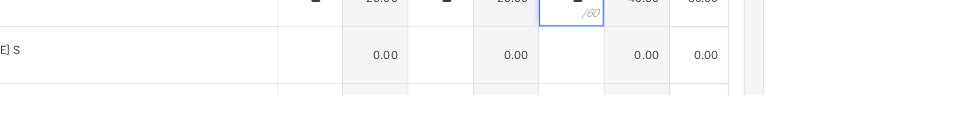 type on "**" 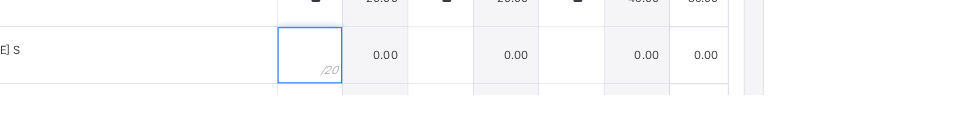 click at bounding box center [494, 79] 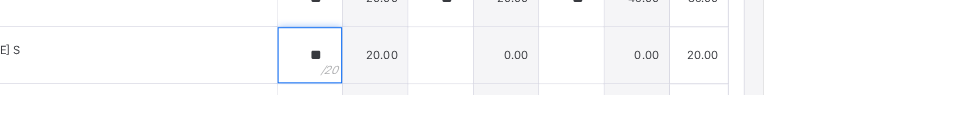 type on "**" 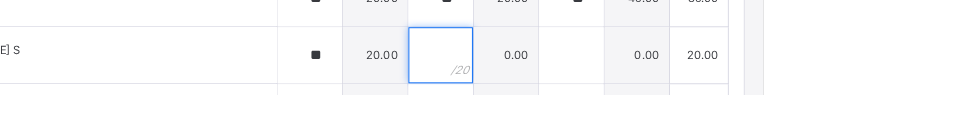 click at bounding box center [634, 79] 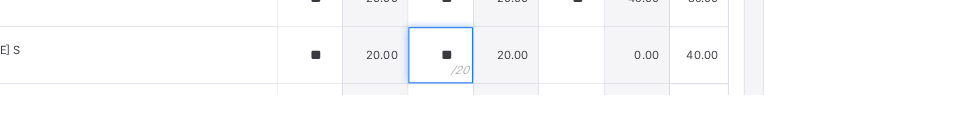 type on "**" 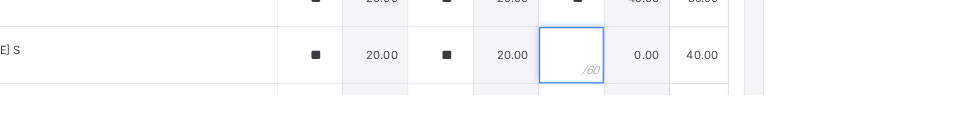 click at bounding box center (774, 79) 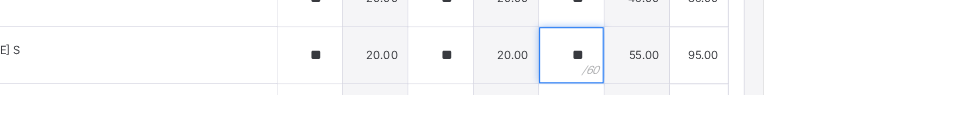 scroll, scrollTop: 651, scrollLeft: 0, axis: vertical 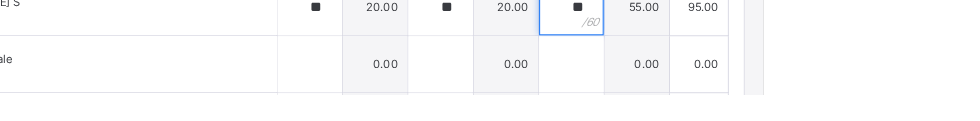 type on "**" 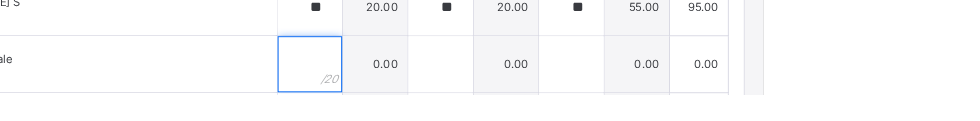 click at bounding box center (494, 88) 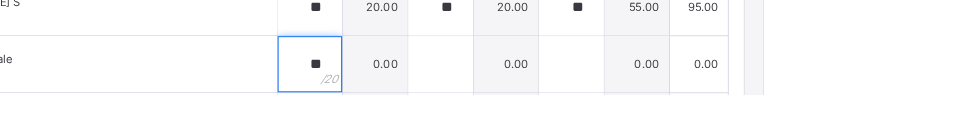 type on "**" 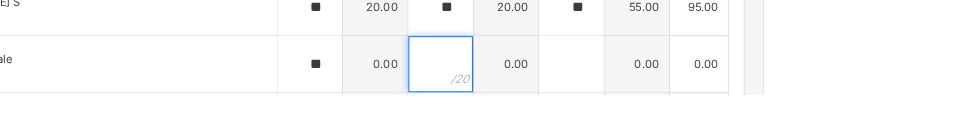 click at bounding box center [634, 88] 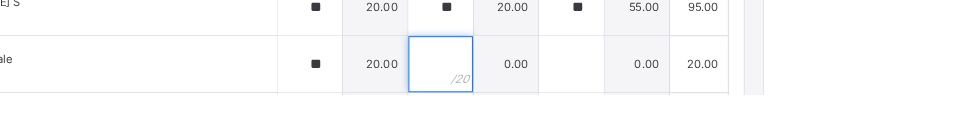 click at bounding box center [634, 88] 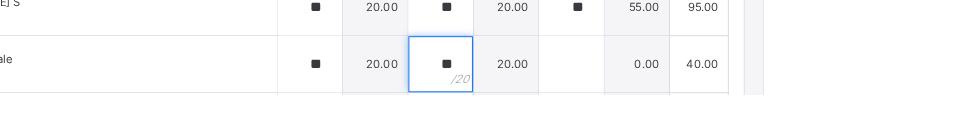 type on "**" 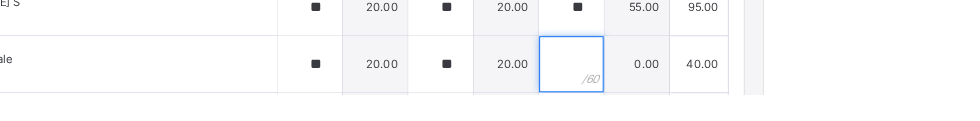 click at bounding box center [774, 88] 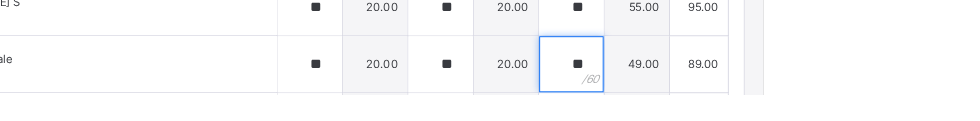 scroll, scrollTop: 711, scrollLeft: 0, axis: vertical 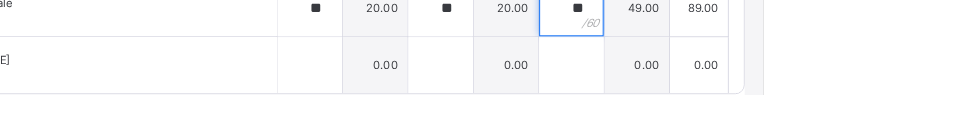 type on "**" 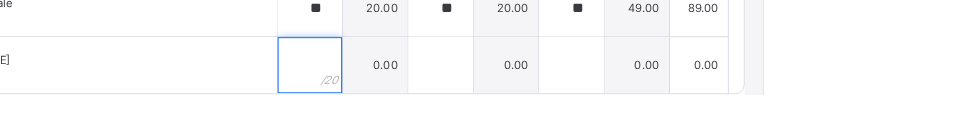 click at bounding box center (494, 89) 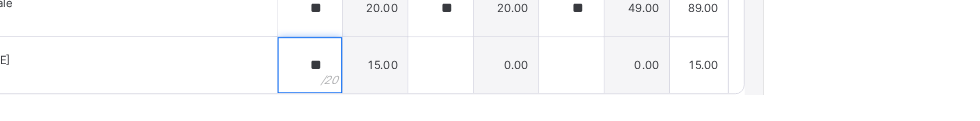 type on "**" 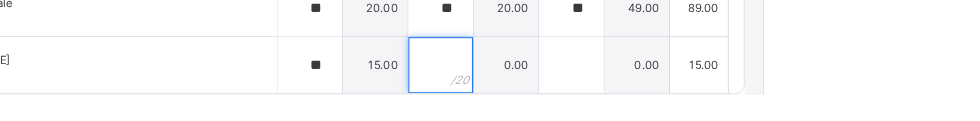 click at bounding box center [634, 89] 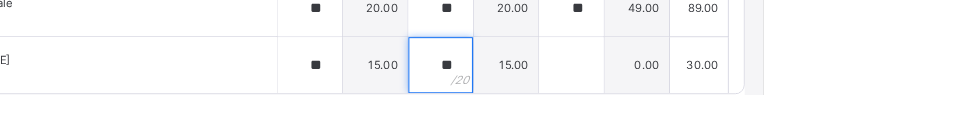 type on "**" 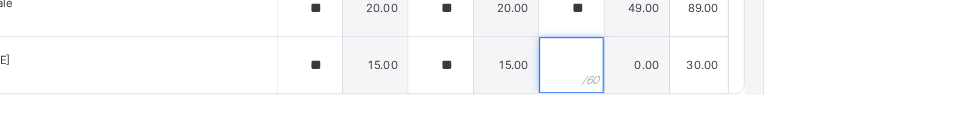 click at bounding box center (774, 89) 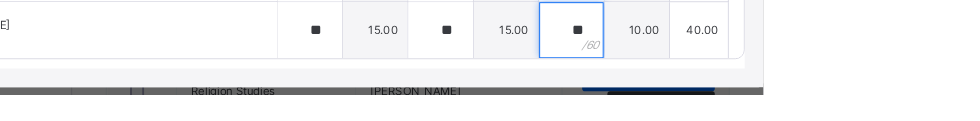 scroll, scrollTop: 761, scrollLeft: 0, axis: vertical 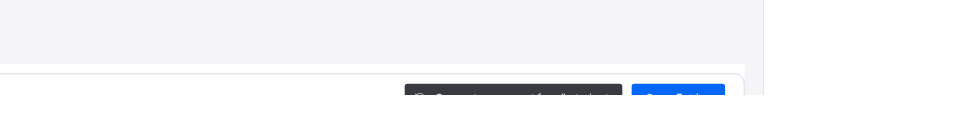 type on "**" 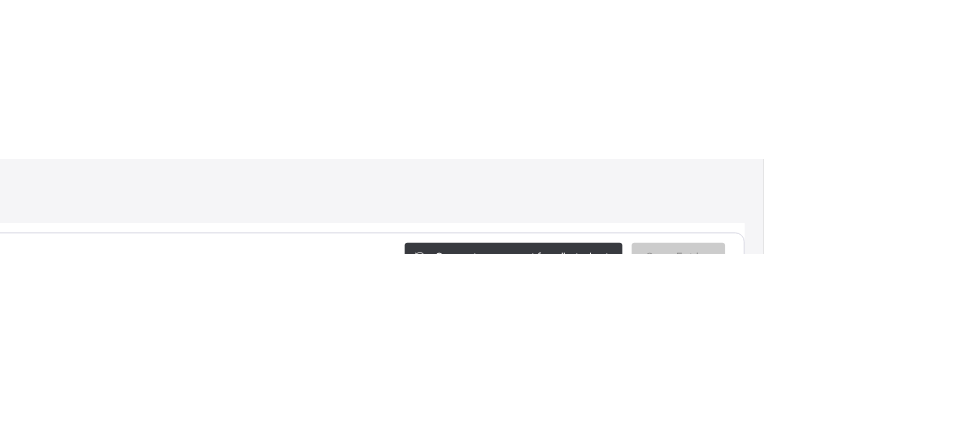 scroll, scrollTop: 1562, scrollLeft: 0, axis: vertical 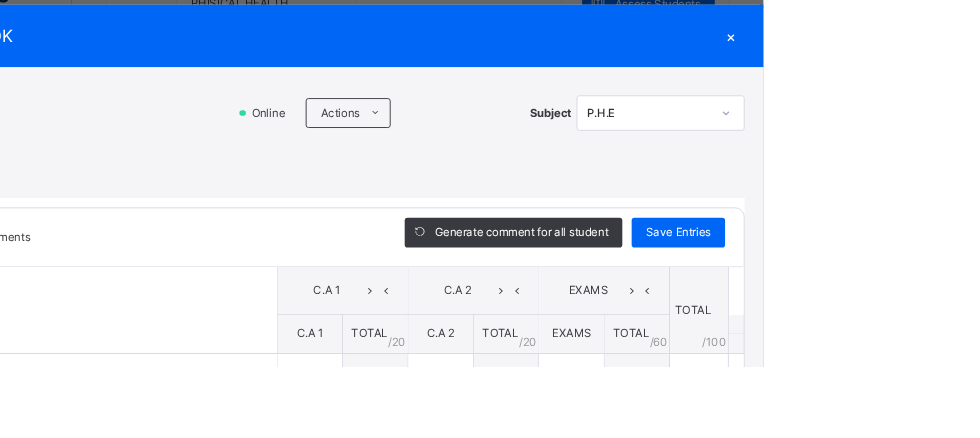click on "Save Entries" at bounding box center [889, 294] 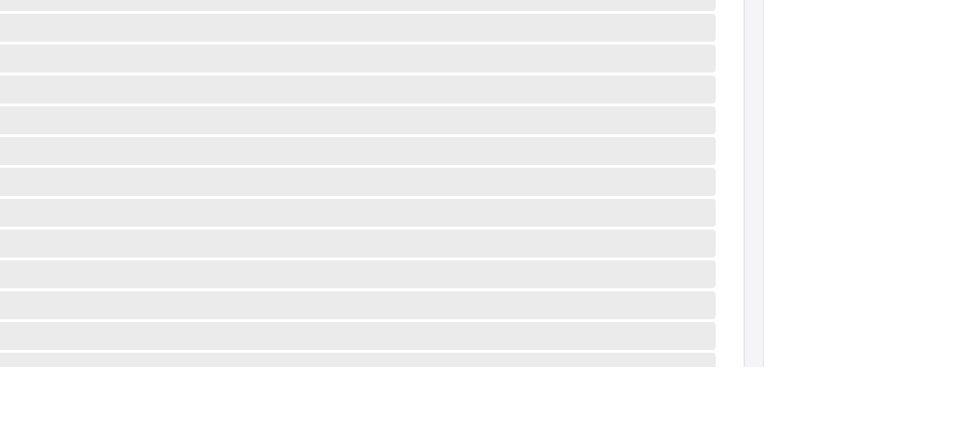 scroll, scrollTop: 903, scrollLeft: 0, axis: vertical 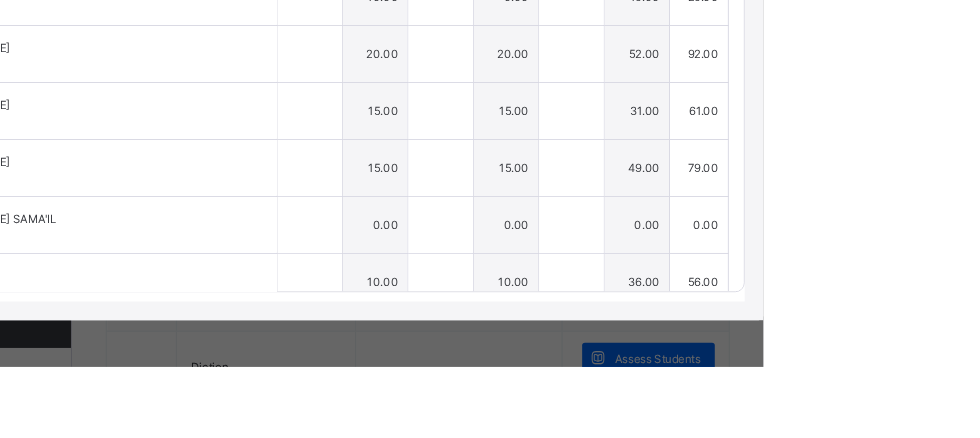 type on "**" 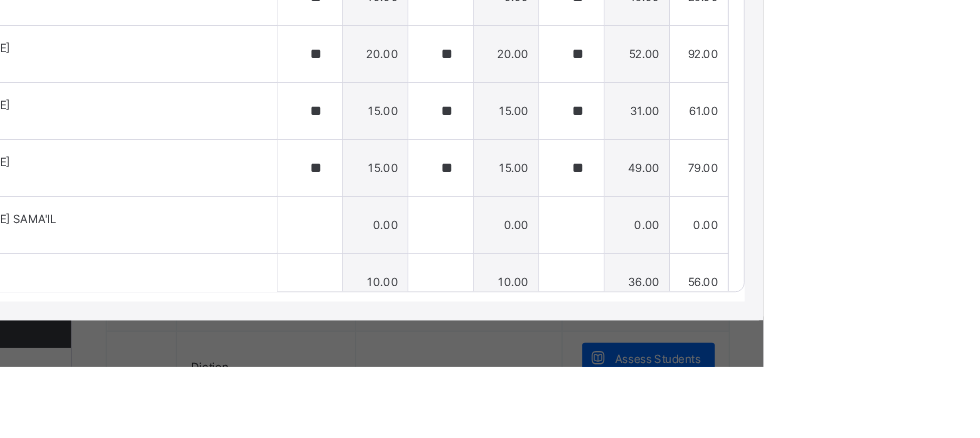 type on "**" 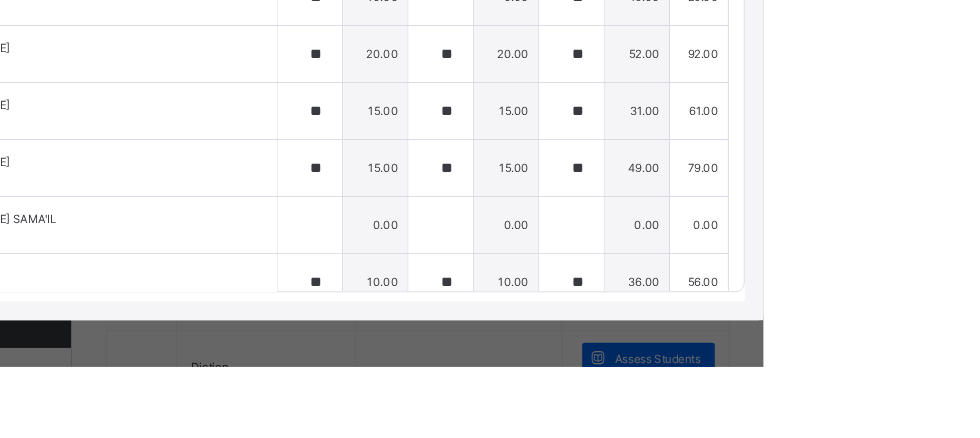 type on "**" 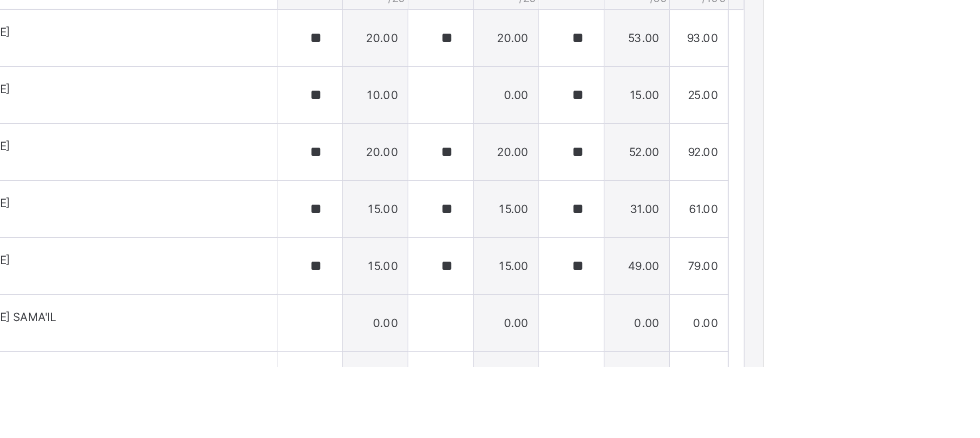 scroll, scrollTop: 0, scrollLeft: 0, axis: both 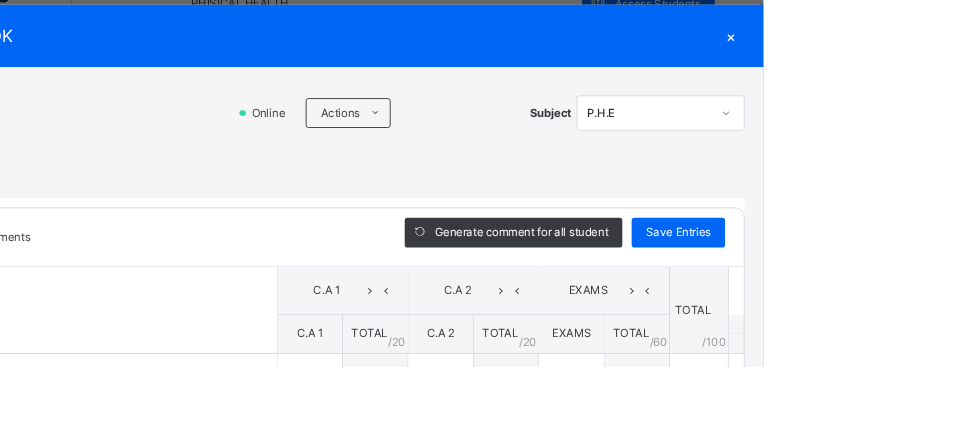 click on "Save Entries" at bounding box center [889, 294] 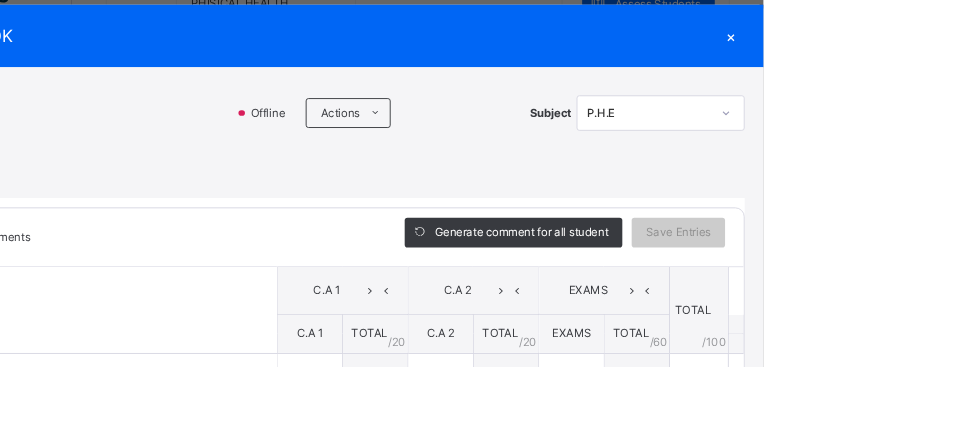 scroll, scrollTop: 354, scrollLeft: 0, axis: vertical 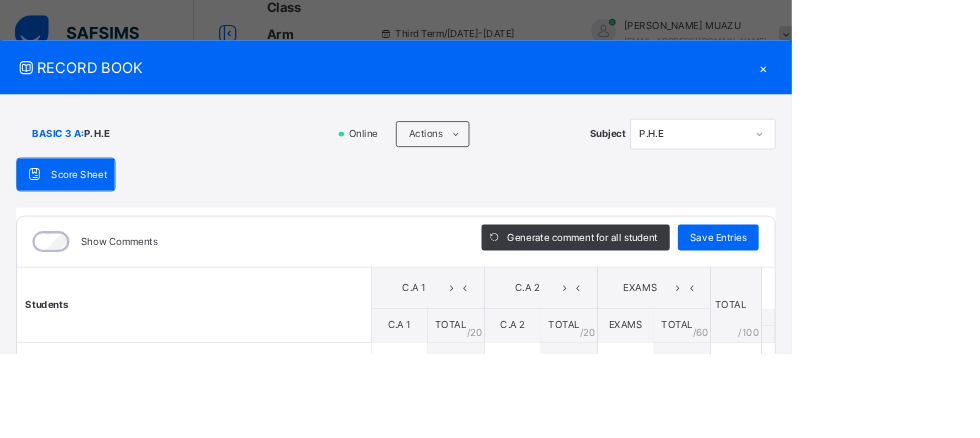 click on "Save Entries" at bounding box center (889, 294) 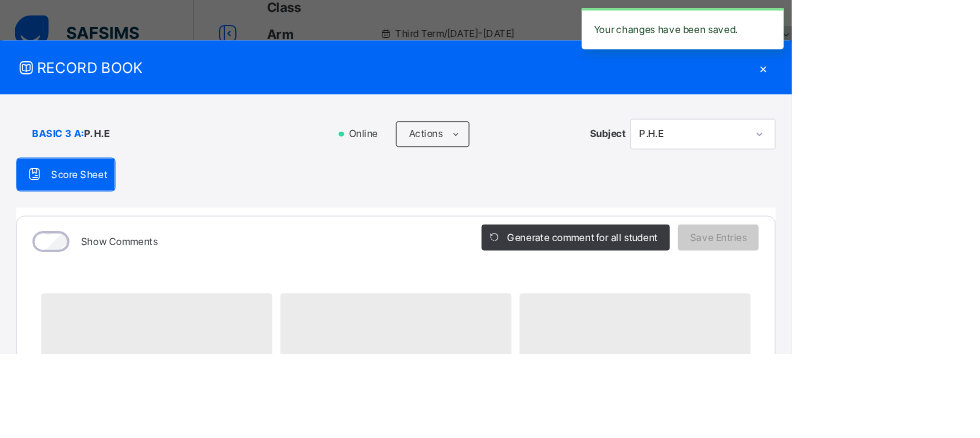 click on "×" at bounding box center (945, 83) 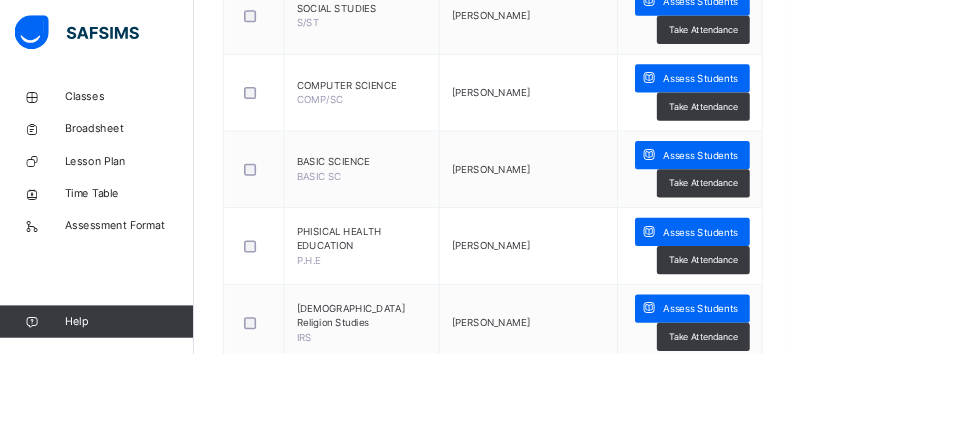 scroll, scrollTop: 1325, scrollLeft: 0, axis: vertical 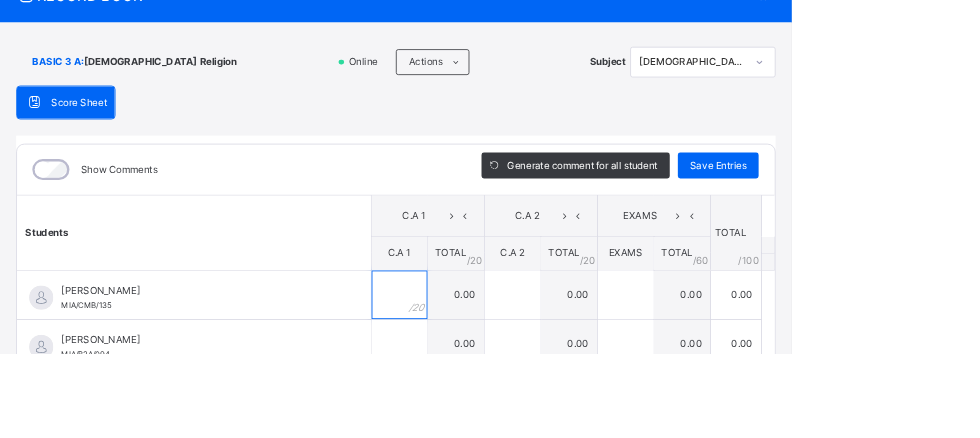 click at bounding box center (494, 365) 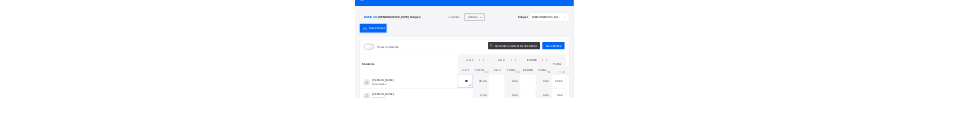 scroll, scrollTop: 1431, scrollLeft: 0, axis: vertical 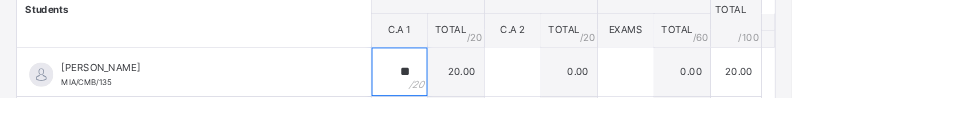 type on "**" 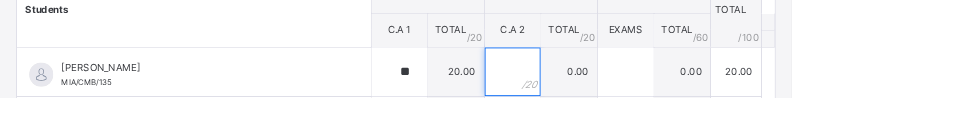 click at bounding box center [634, 89] 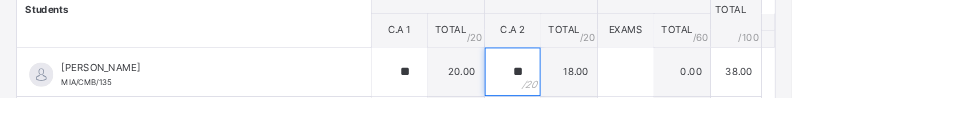 type on "**" 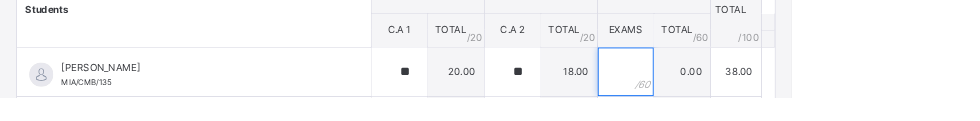 click at bounding box center (774, 89) 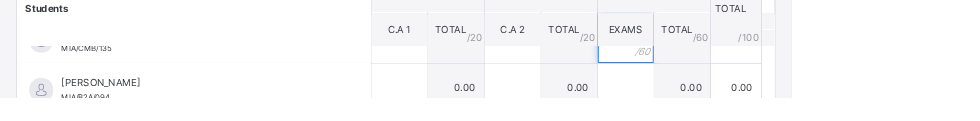 scroll, scrollTop: 45, scrollLeft: 0, axis: vertical 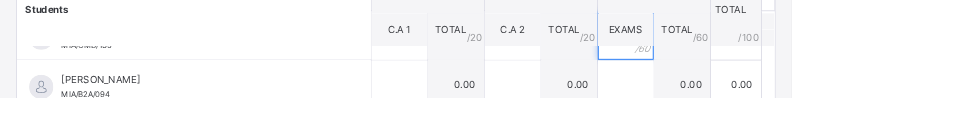 type on "**" 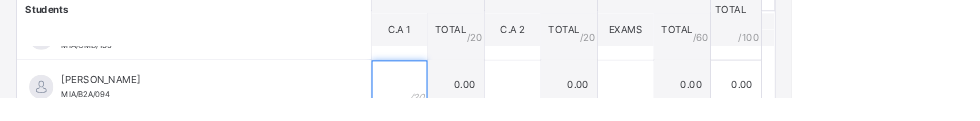 click at bounding box center [494, 105] 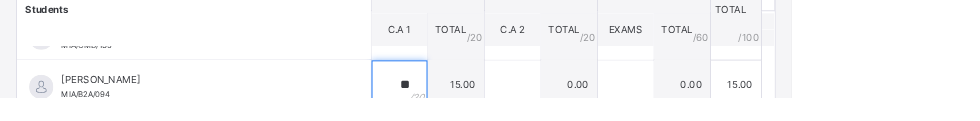 type on "**" 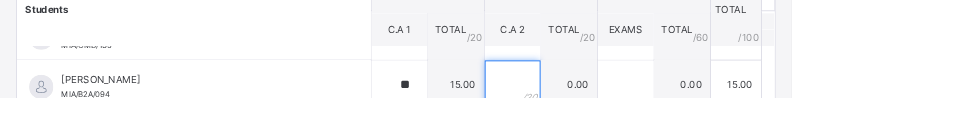click at bounding box center [634, 105] 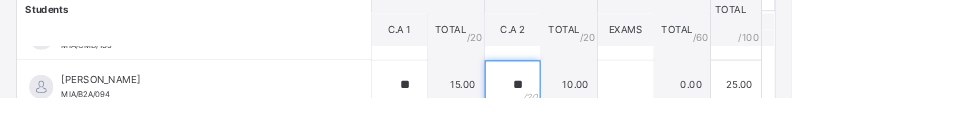 type on "**" 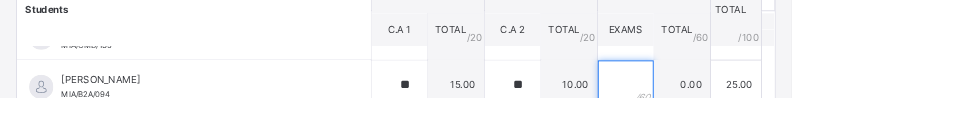 click at bounding box center (774, 105) 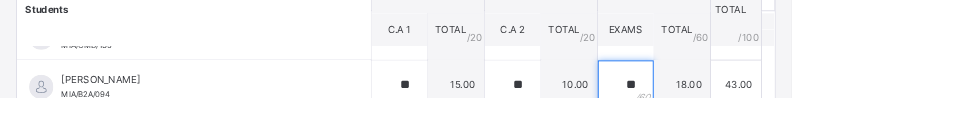 scroll, scrollTop: 102, scrollLeft: 0, axis: vertical 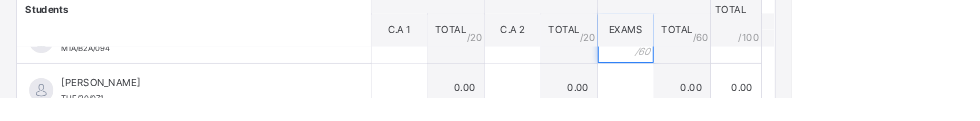 type on "**" 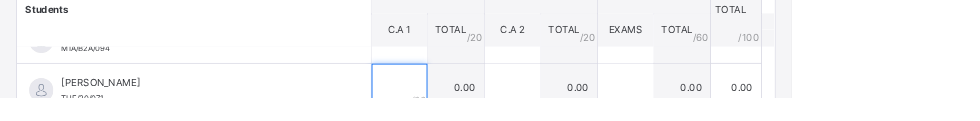 click at bounding box center [494, 109] 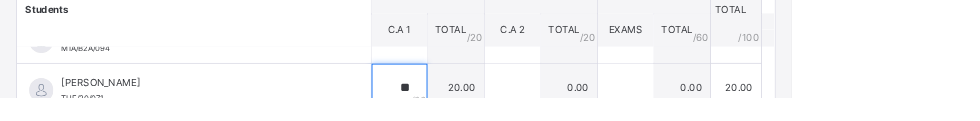 type on "**" 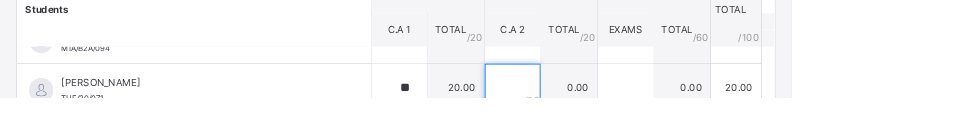 click at bounding box center [634, 109] 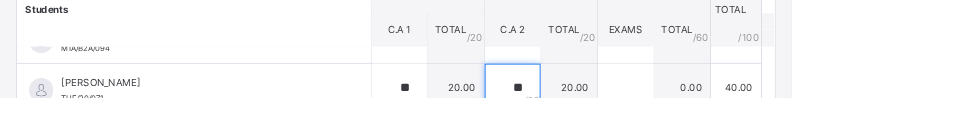 type on "**" 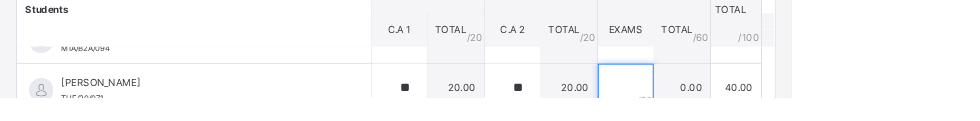 click at bounding box center [774, 109] 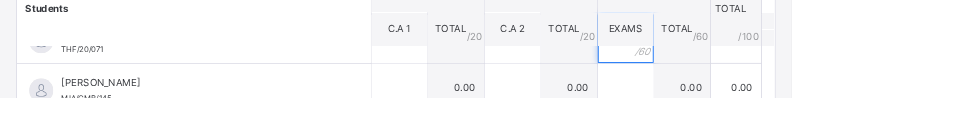 scroll, scrollTop: 168, scrollLeft: 0, axis: vertical 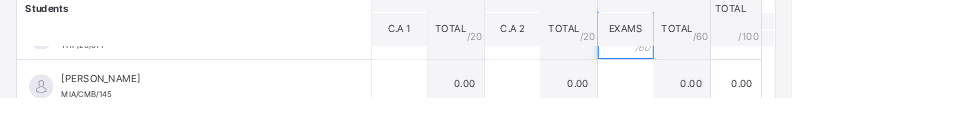 type on "**" 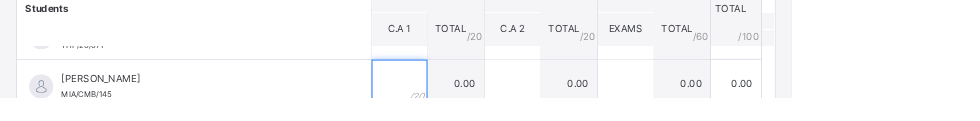 click at bounding box center (494, 104) 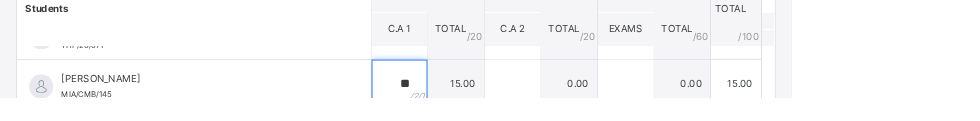 type on "**" 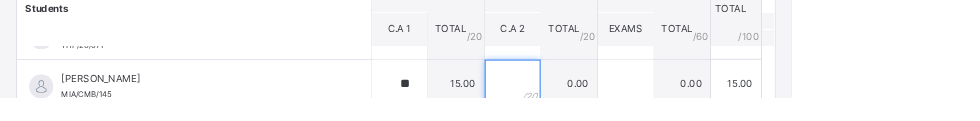 click at bounding box center (634, 104) 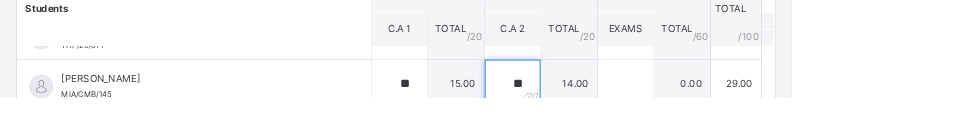 type on "**" 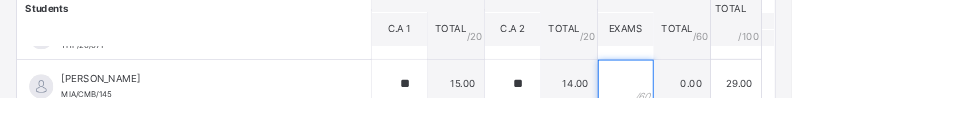 click at bounding box center [774, 104] 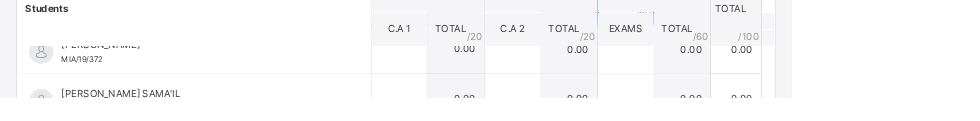 scroll, scrollTop: 271, scrollLeft: 0, axis: vertical 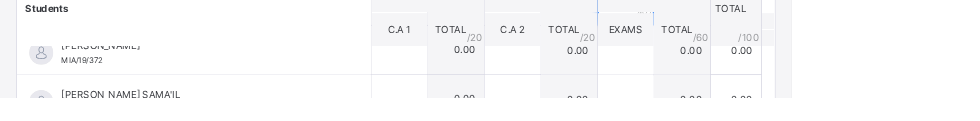 type on "**" 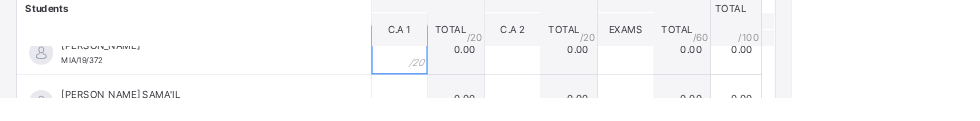 click at bounding box center [494, 62] 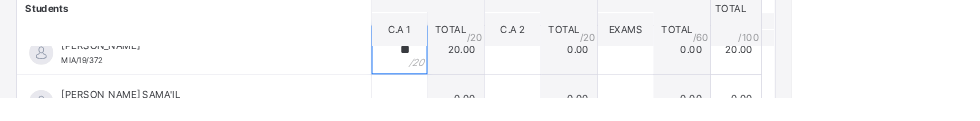 type on "**" 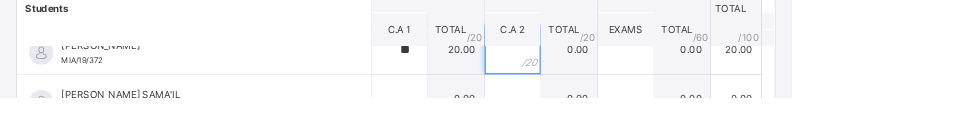 click at bounding box center [634, 62] 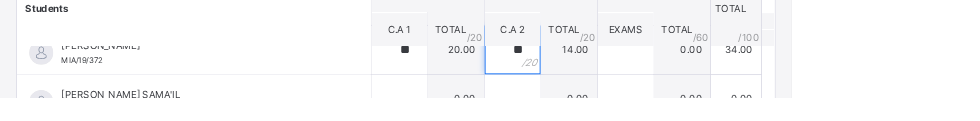 scroll, scrollTop: 895, scrollLeft: 0, axis: vertical 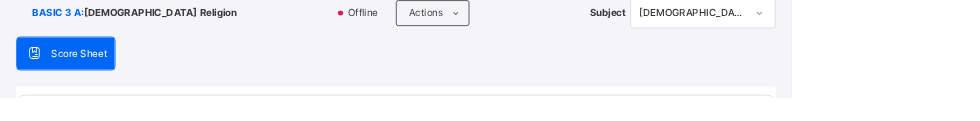 type on "**" 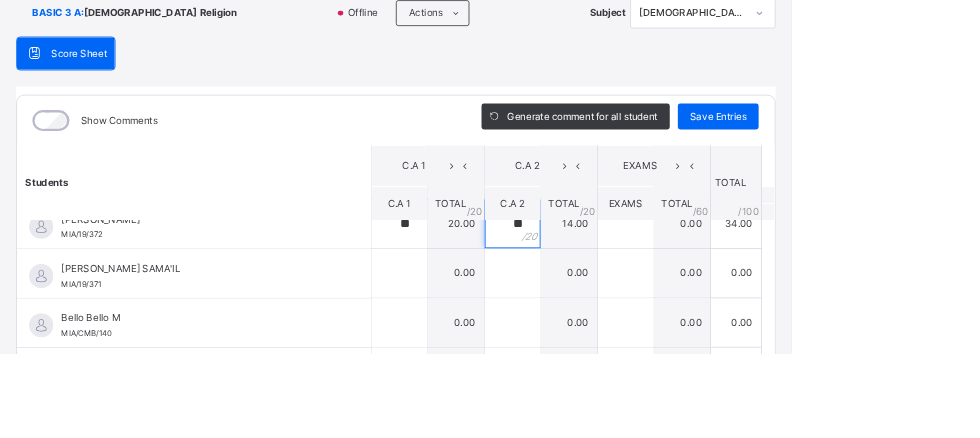 scroll, scrollTop: 278, scrollLeft: 0, axis: vertical 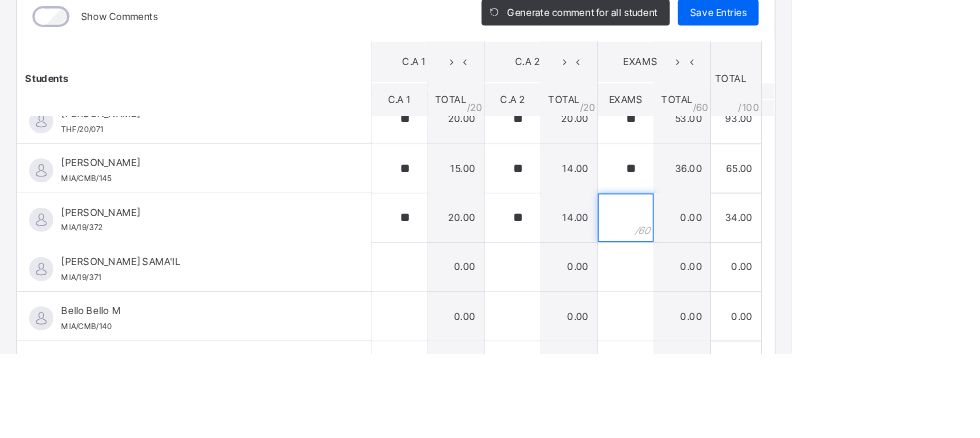 click at bounding box center [774, 270] 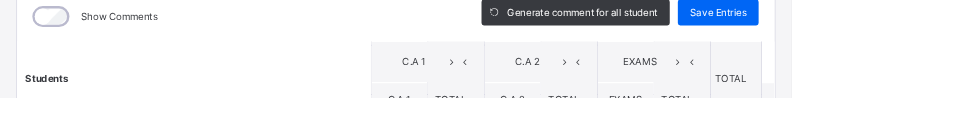 scroll, scrollTop: 198, scrollLeft: 0, axis: vertical 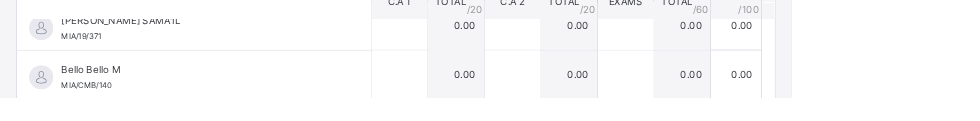 type on "**" 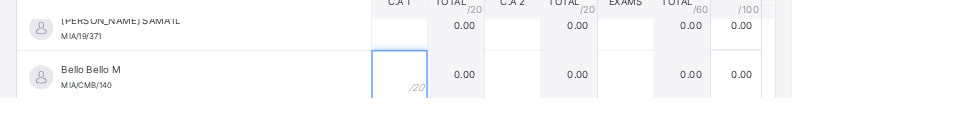click at bounding box center (494, 93) 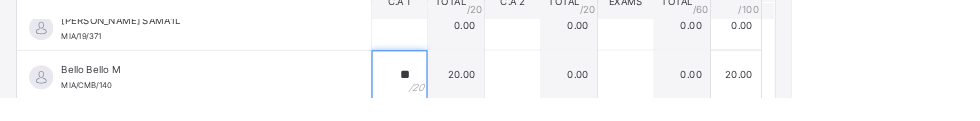 type on "**" 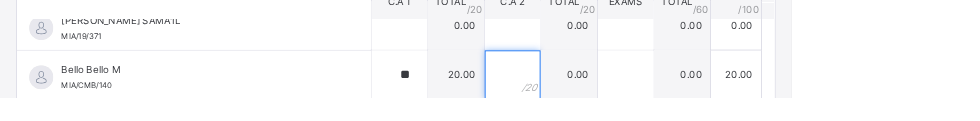 click at bounding box center [634, 93] 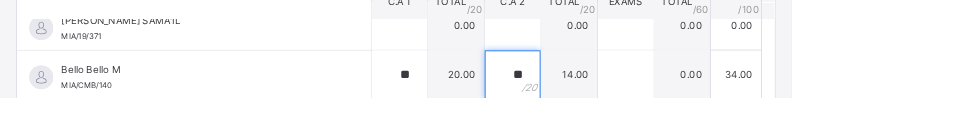 type on "**" 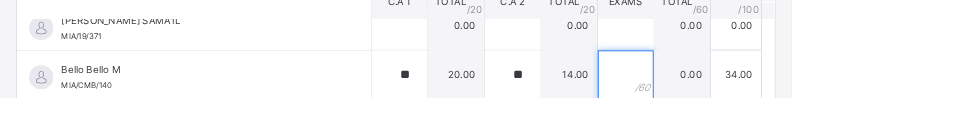 click at bounding box center (774, 93) 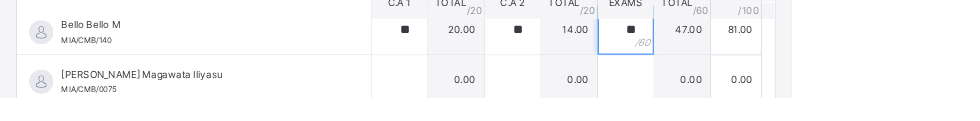 scroll, scrollTop: 387, scrollLeft: 0, axis: vertical 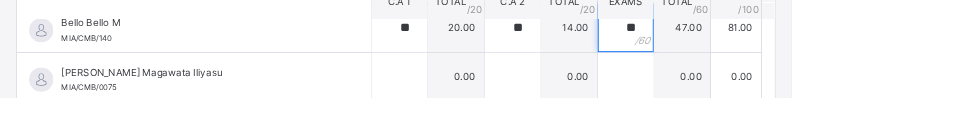 type on "**" 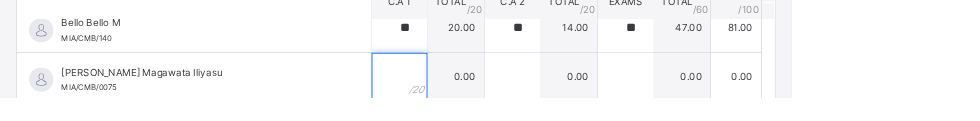 click at bounding box center (494, 96) 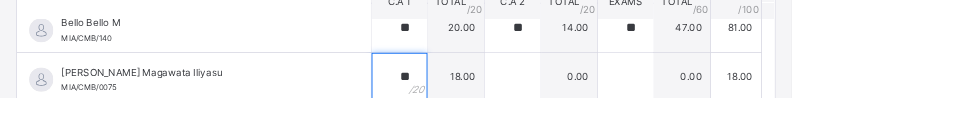 type on "**" 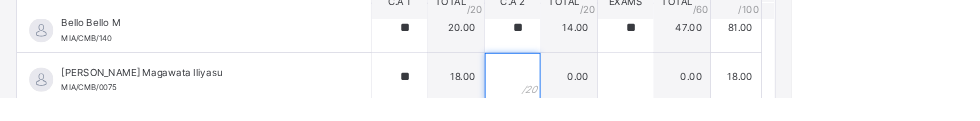 click at bounding box center (634, 96) 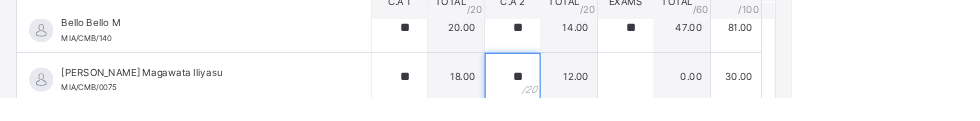 type on "**" 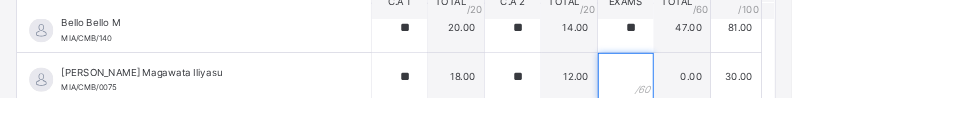 click at bounding box center (774, 96) 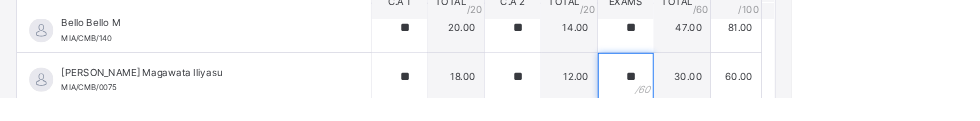 scroll, scrollTop: 462, scrollLeft: 0, axis: vertical 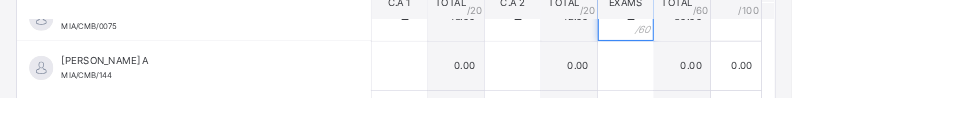 type on "**" 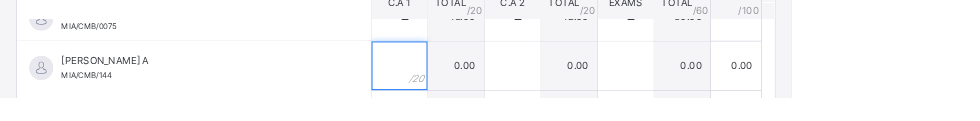 click at bounding box center (494, 82) 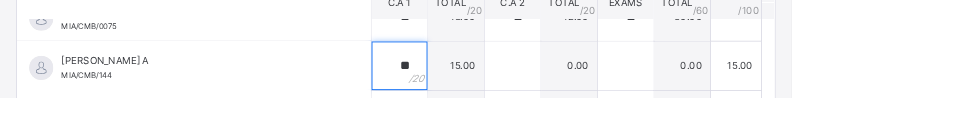 type on "**" 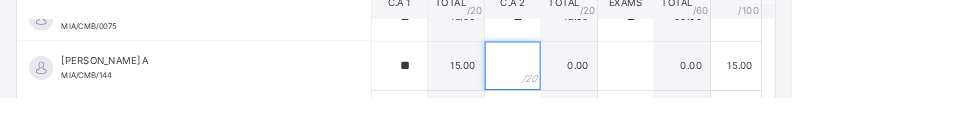 click at bounding box center (634, 82) 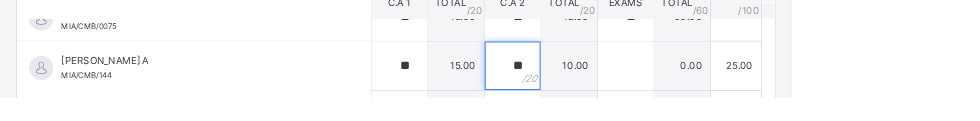 type on "**" 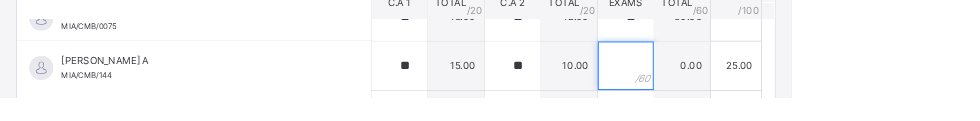 click at bounding box center (774, 82) 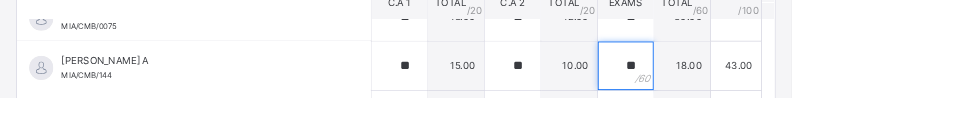 scroll, scrollTop: 564, scrollLeft: 0, axis: vertical 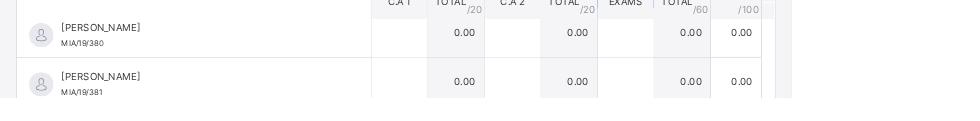 type 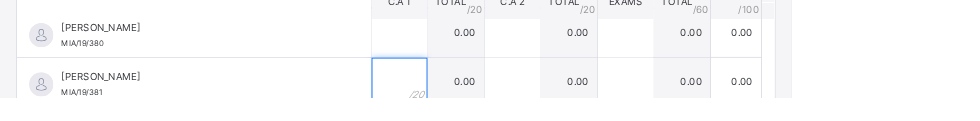 click at bounding box center (494, 102) 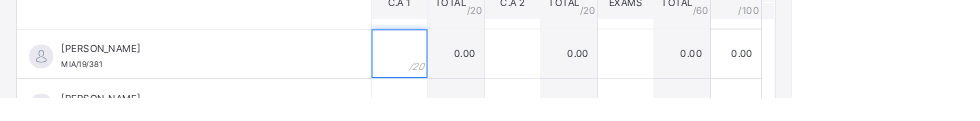scroll, scrollTop: 600, scrollLeft: 0, axis: vertical 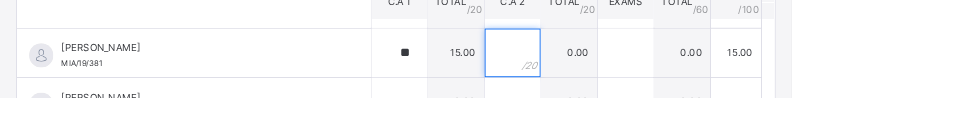 click at bounding box center [634, 66] 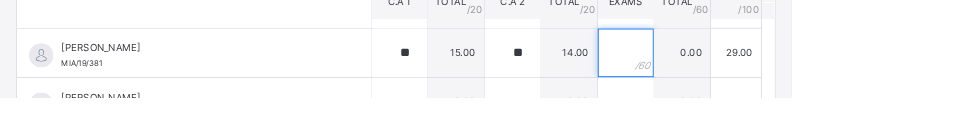 click at bounding box center [774, 66] 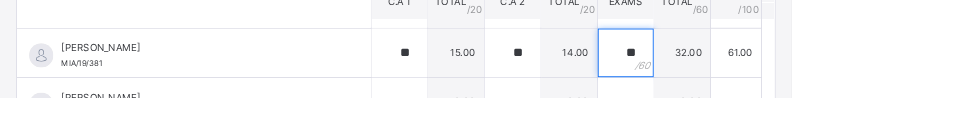 scroll, scrollTop: 643, scrollLeft: 0, axis: vertical 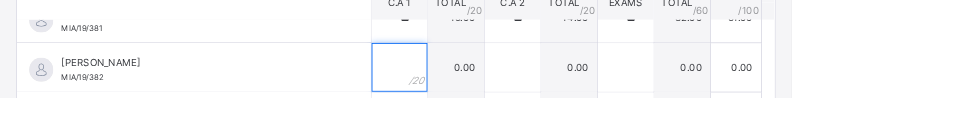 click at bounding box center (494, 84) 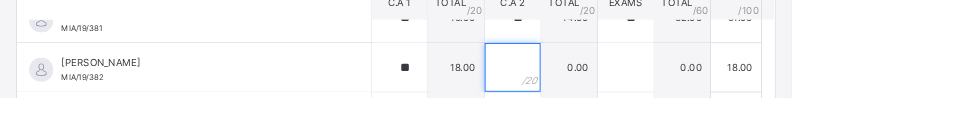 click at bounding box center [634, 84] 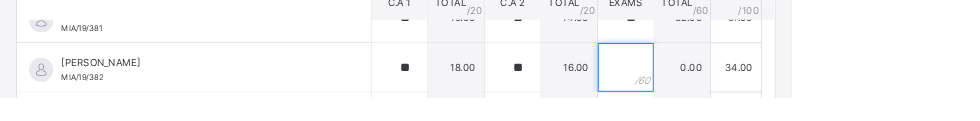 click at bounding box center [774, 84] 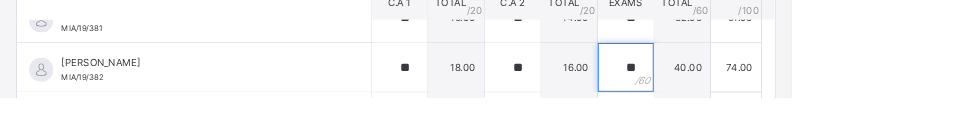 scroll, scrollTop: 717, scrollLeft: 0, axis: vertical 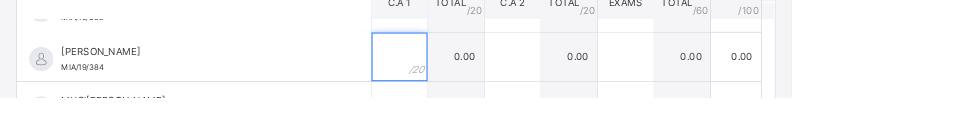click at bounding box center [494, 71] 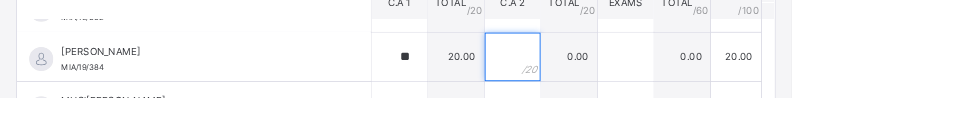 click at bounding box center [634, 71] 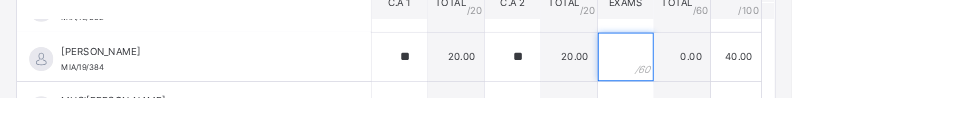 click at bounding box center (774, 71) 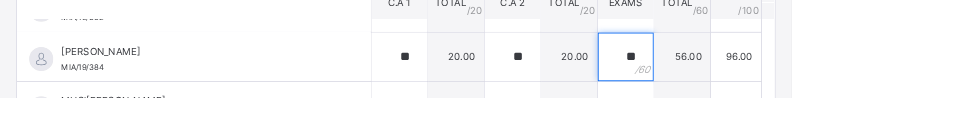 scroll, scrollTop: 752, scrollLeft: 0, axis: vertical 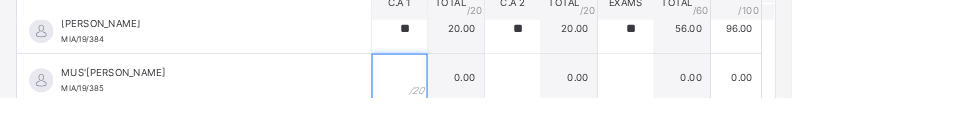 click at bounding box center [494, 97] 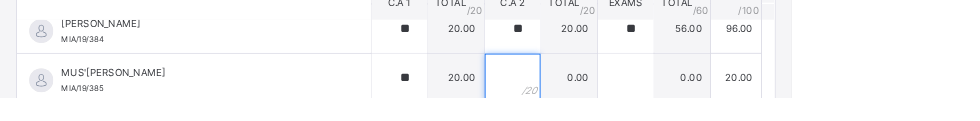 click at bounding box center (634, 97) 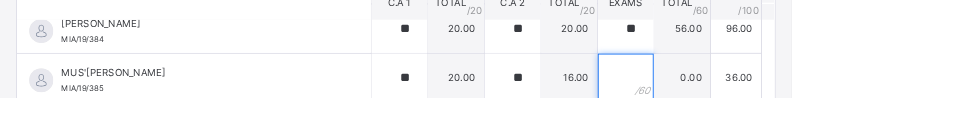 click at bounding box center [774, 97] 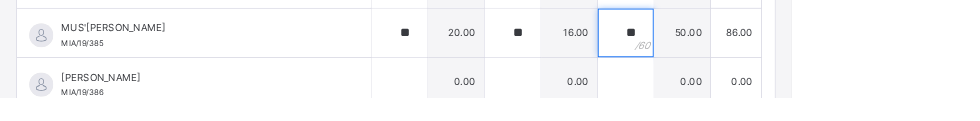 scroll, scrollTop: 466, scrollLeft: 0, axis: vertical 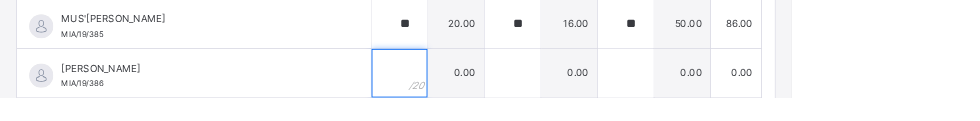 click at bounding box center (494, 90) 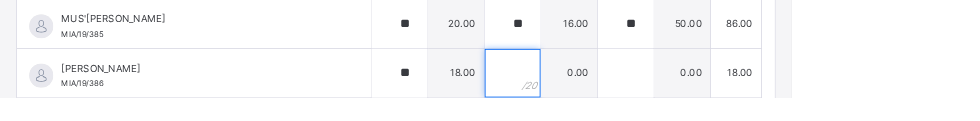 click at bounding box center [634, 90] 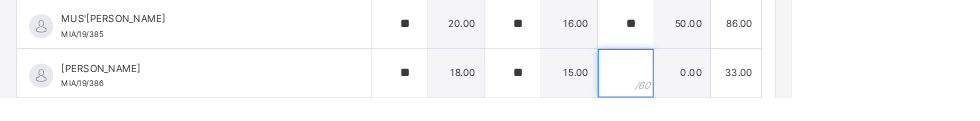 click at bounding box center [774, 90] 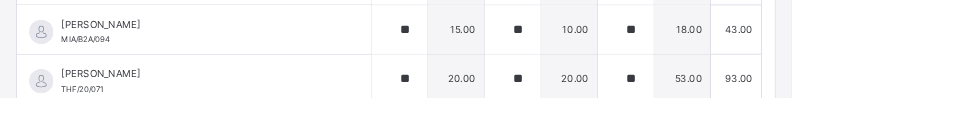 scroll, scrollTop: 0, scrollLeft: 0, axis: both 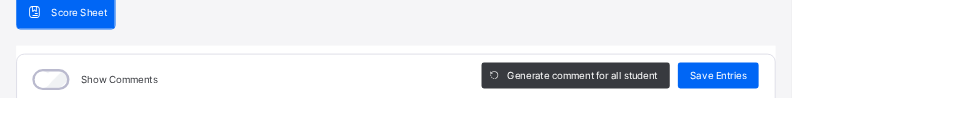 click on "Save Entries" at bounding box center [889, 93] 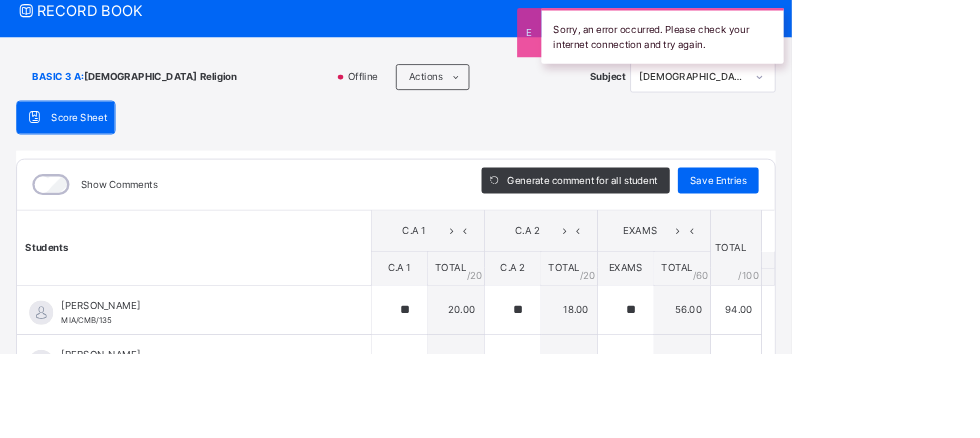 scroll, scrollTop: 0, scrollLeft: 0, axis: both 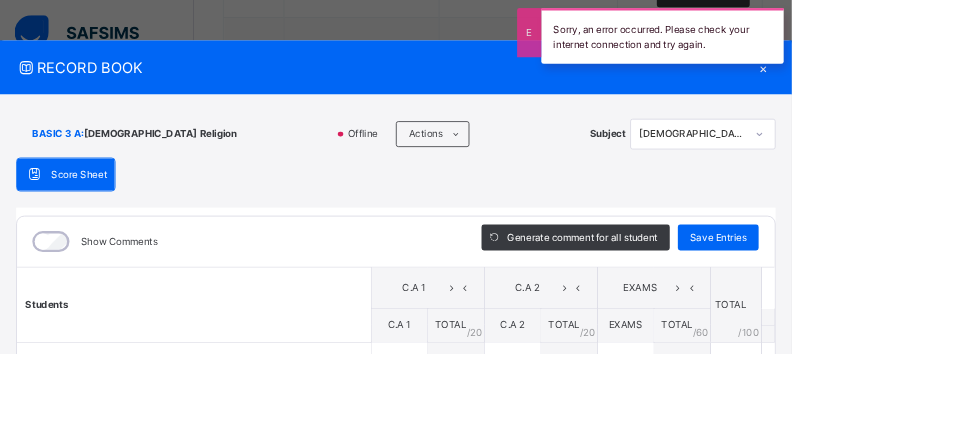 click on "Save Entries" at bounding box center [889, 294] 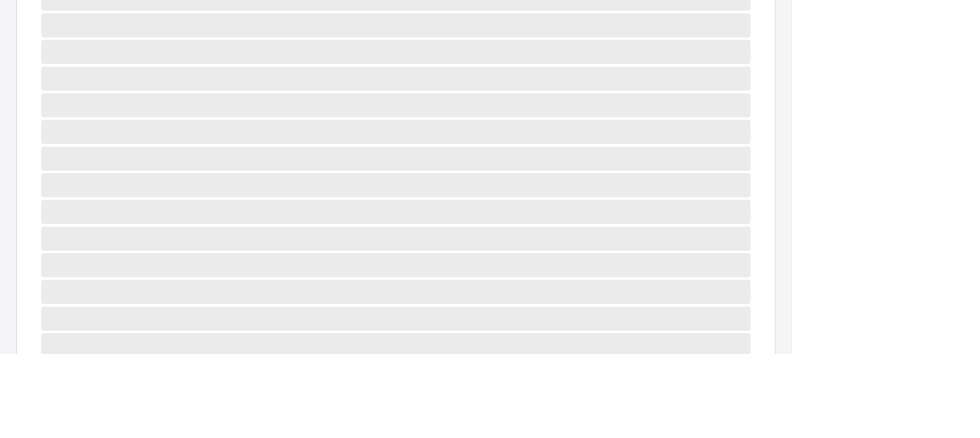 scroll, scrollTop: 1019, scrollLeft: 0, axis: vertical 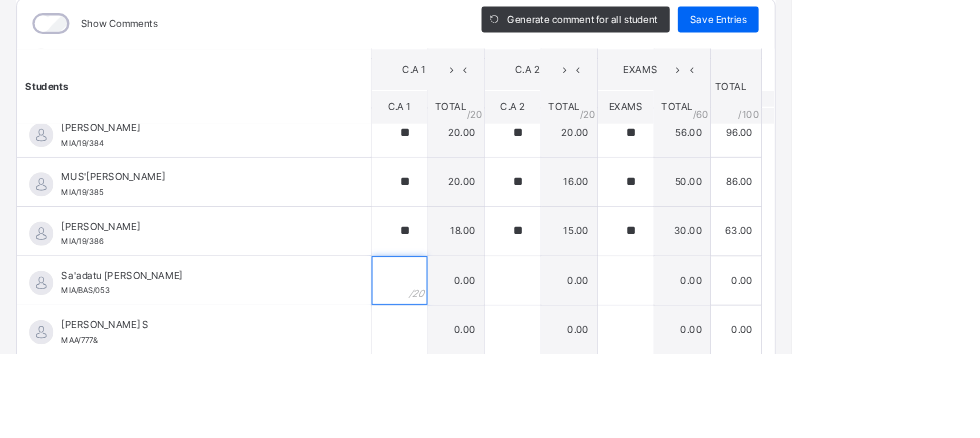 click at bounding box center (494, 347) 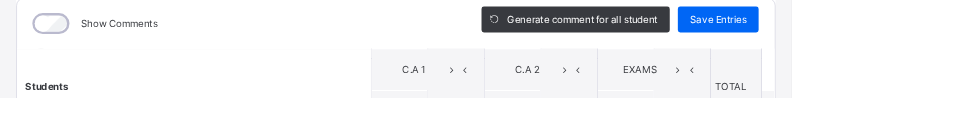 scroll, scrollTop: 541, scrollLeft: 0, axis: vertical 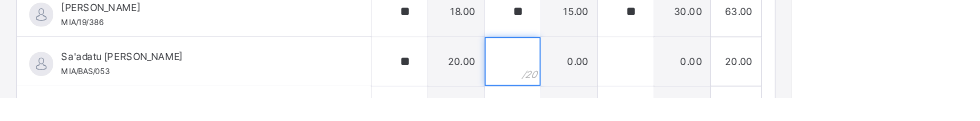 click at bounding box center (634, 76) 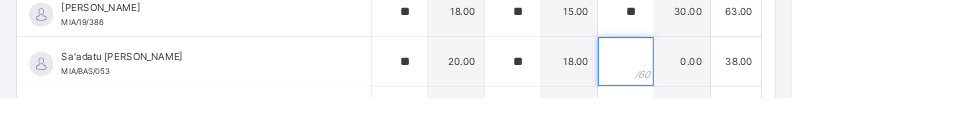 click at bounding box center [774, 76] 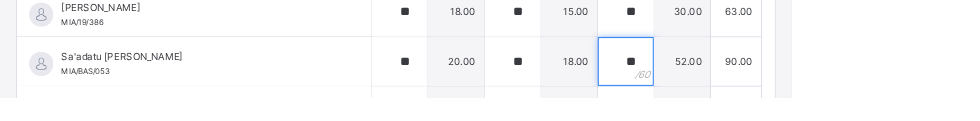 scroll, scrollTop: 610, scrollLeft: 0, axis: vertical 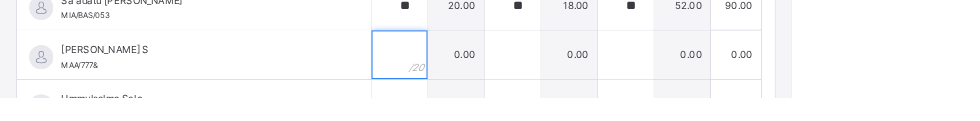 click at bounding box center (494, 68) 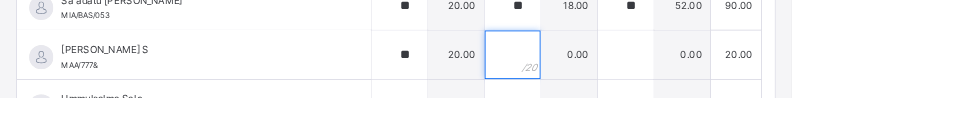 click at bounding box center [634, 68] 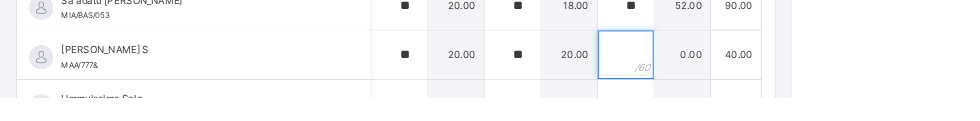 click at bounding box center [774, 68] 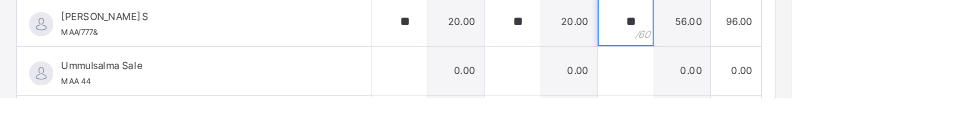scroll, scrollTop: 660, scrollLeft: 0, axis: vertical 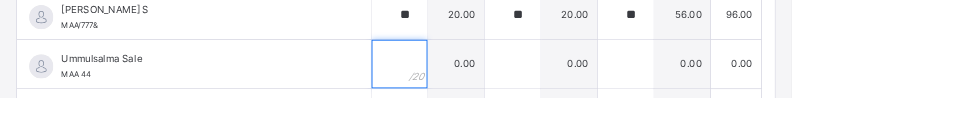 click at bounding box center [494, 79] 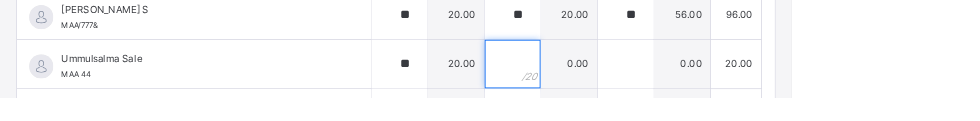 click at bounding box center [634, 79] 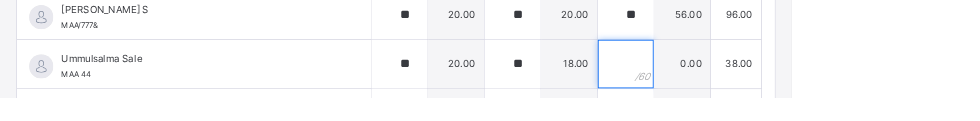 click at bounding box center [774, 79] 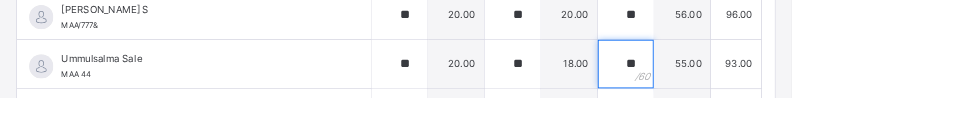 scroll, scrollTop: 710, scrollLeft: 0, axis: vertical 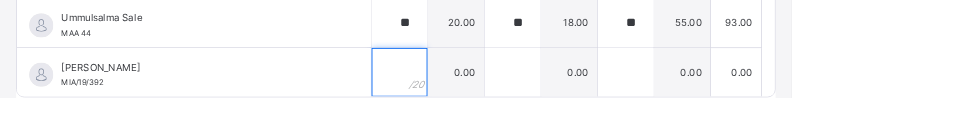click at bounding box center [494, 90] 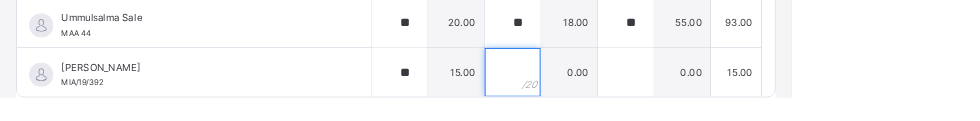 click at bounding box center [634, 90] 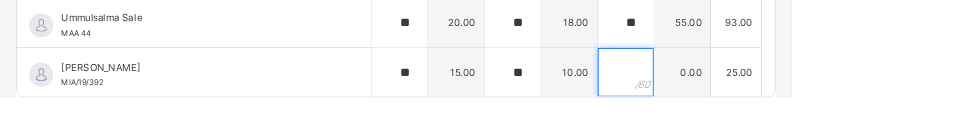 click at bounding box center (774, 90) 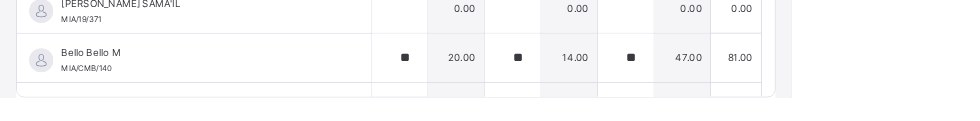 scroll, scrollTop: 0, scrollLeft: 0, axis: both 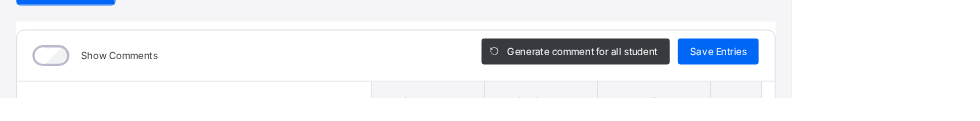 click on "Save Entries" at bounding box center [889, 64] 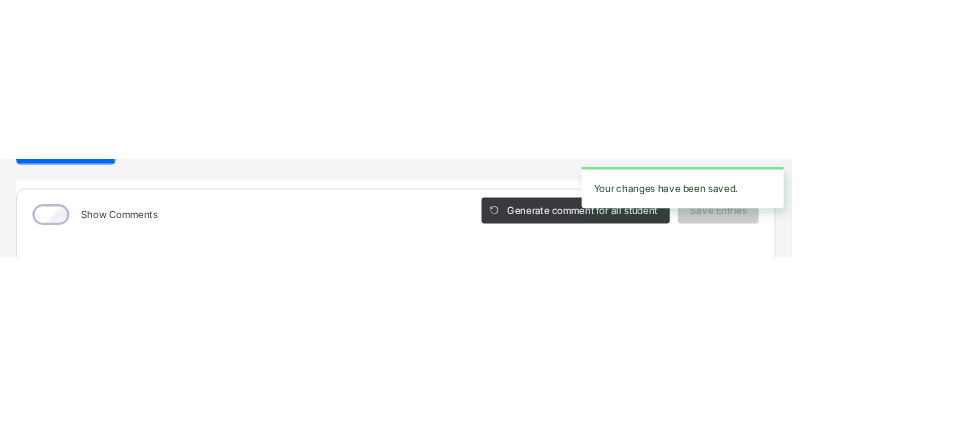 scroll, scrollTop: 0, scrollLeft: 0, axis: both 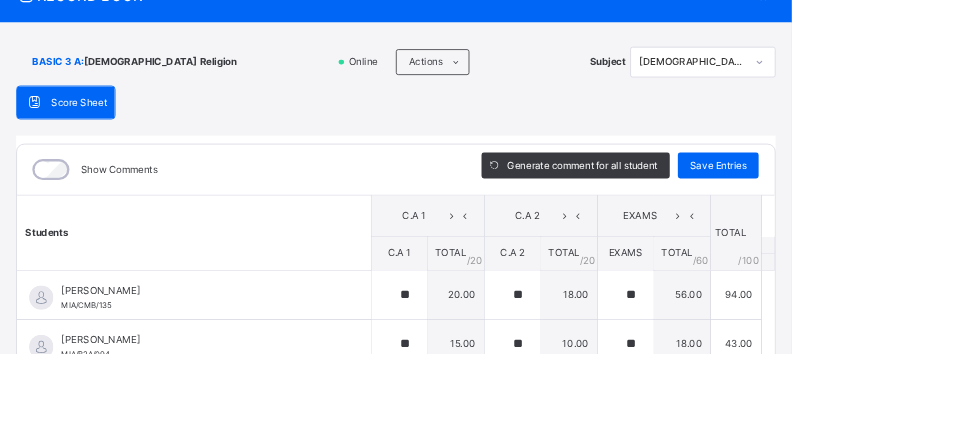 click on "Save Entries" at bounding box center [889, 205] 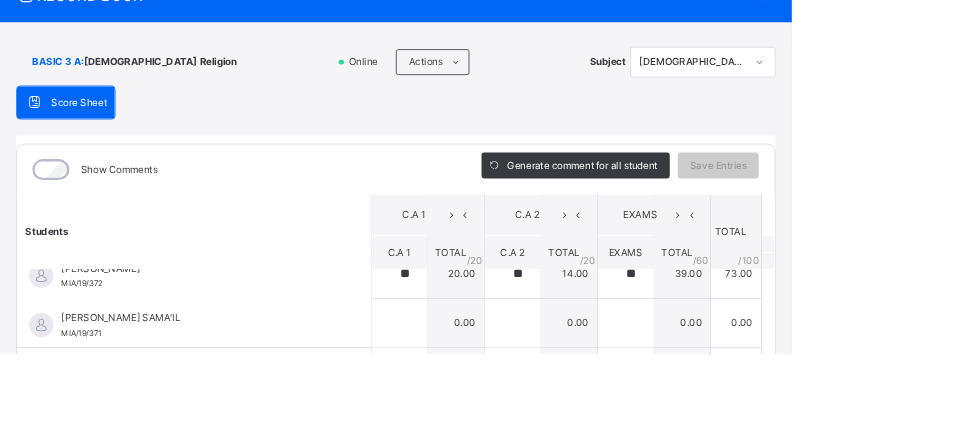 scroll, scrollTop: 752, scrollLeft: 0, axis: vertical 